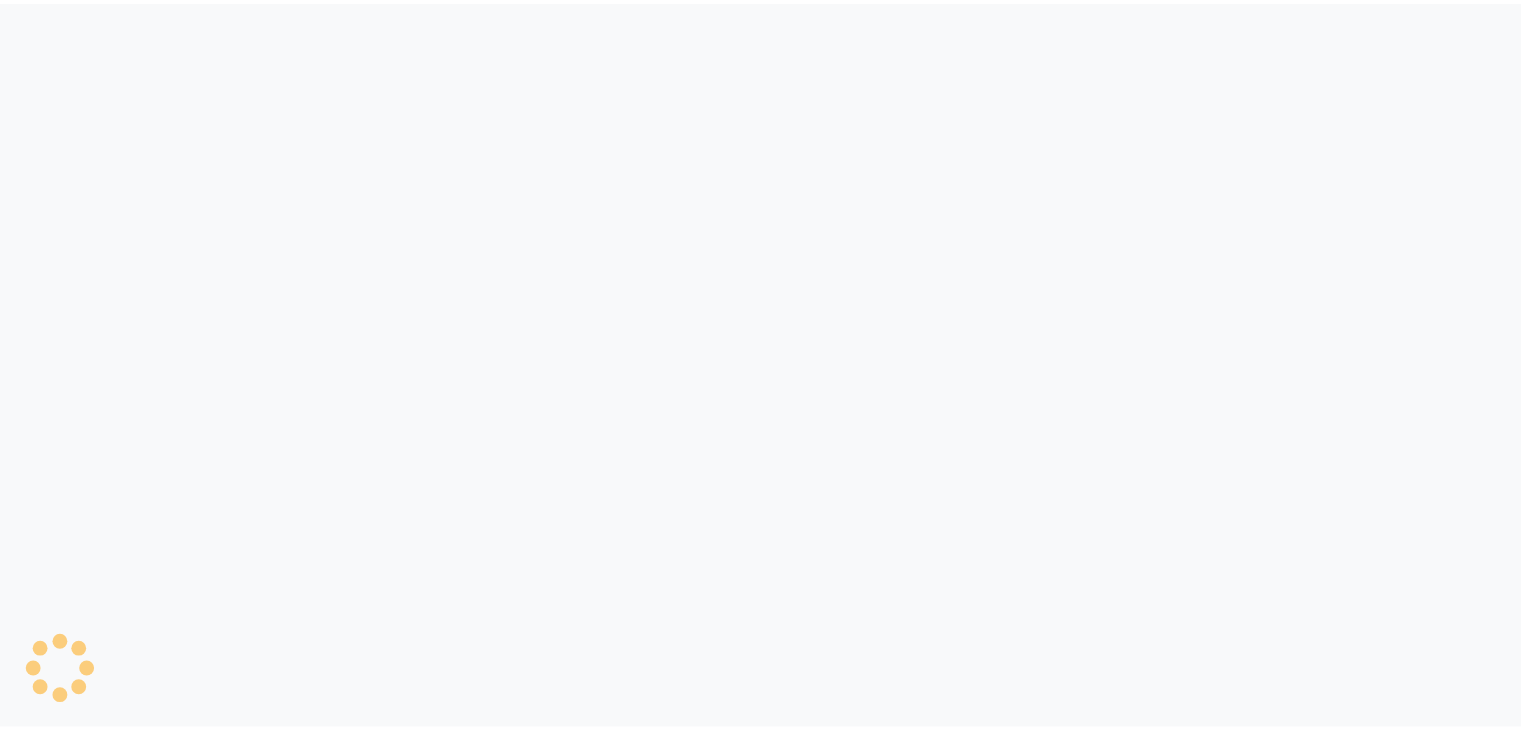 scroll, scrollTop: 0, scrollLeft: 0, axis: both 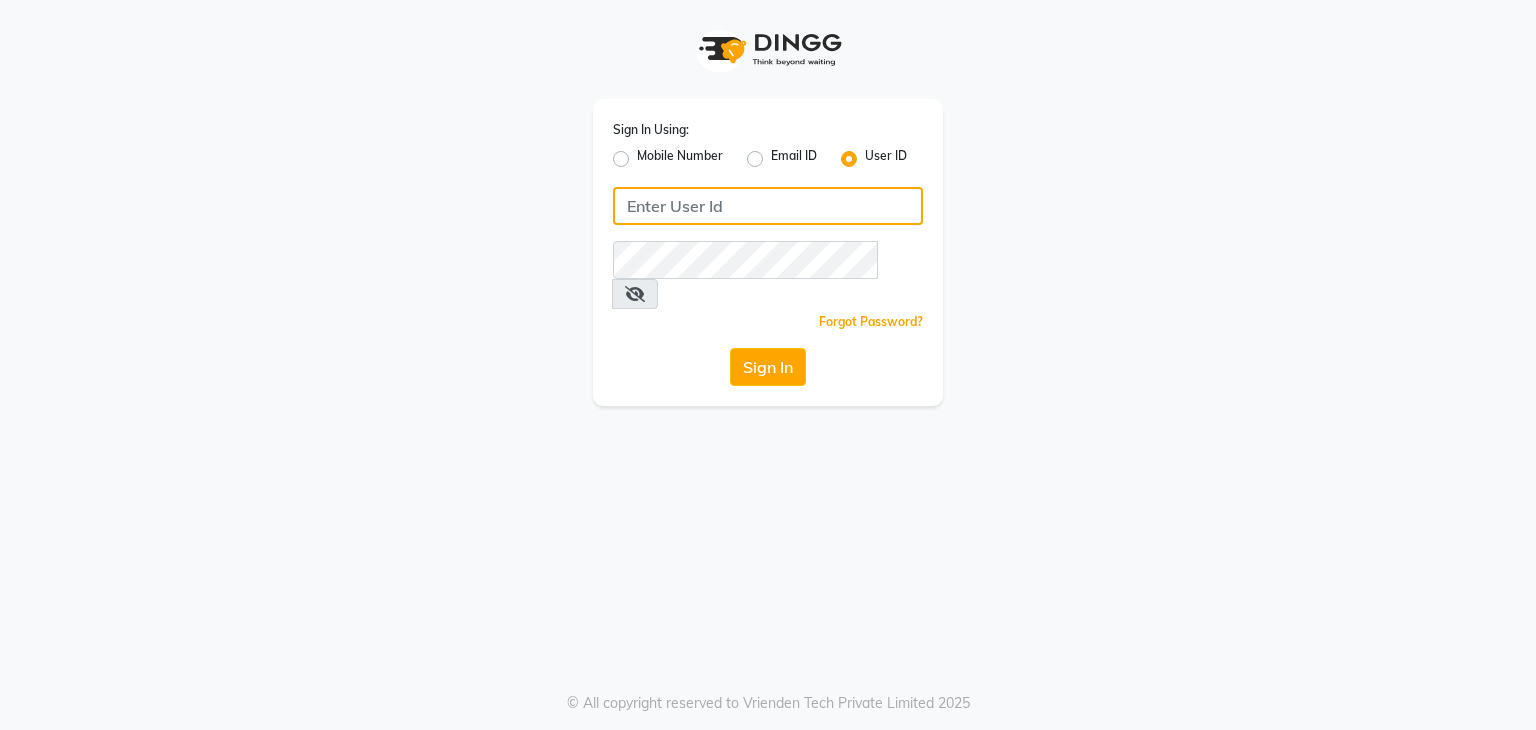 click 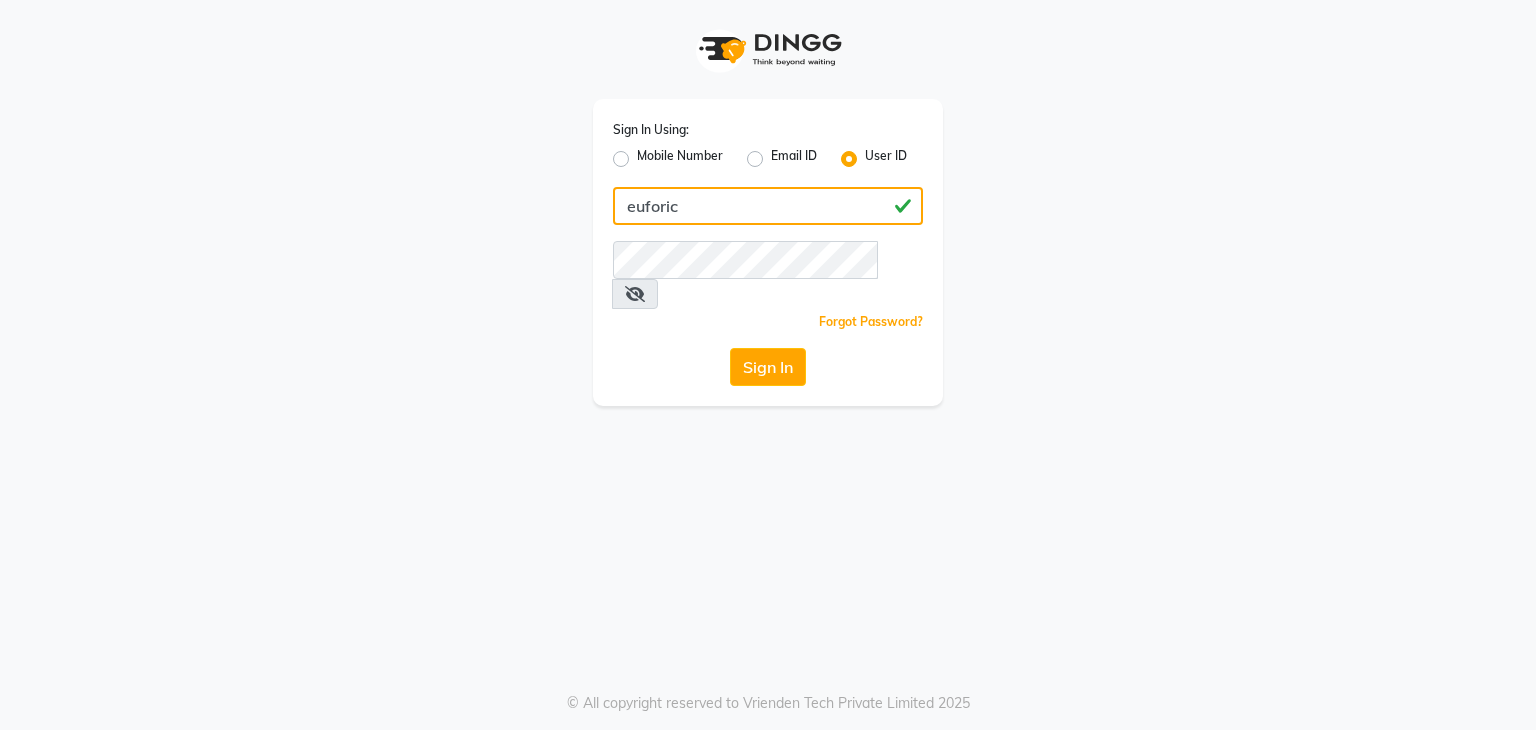 type on "euforic" 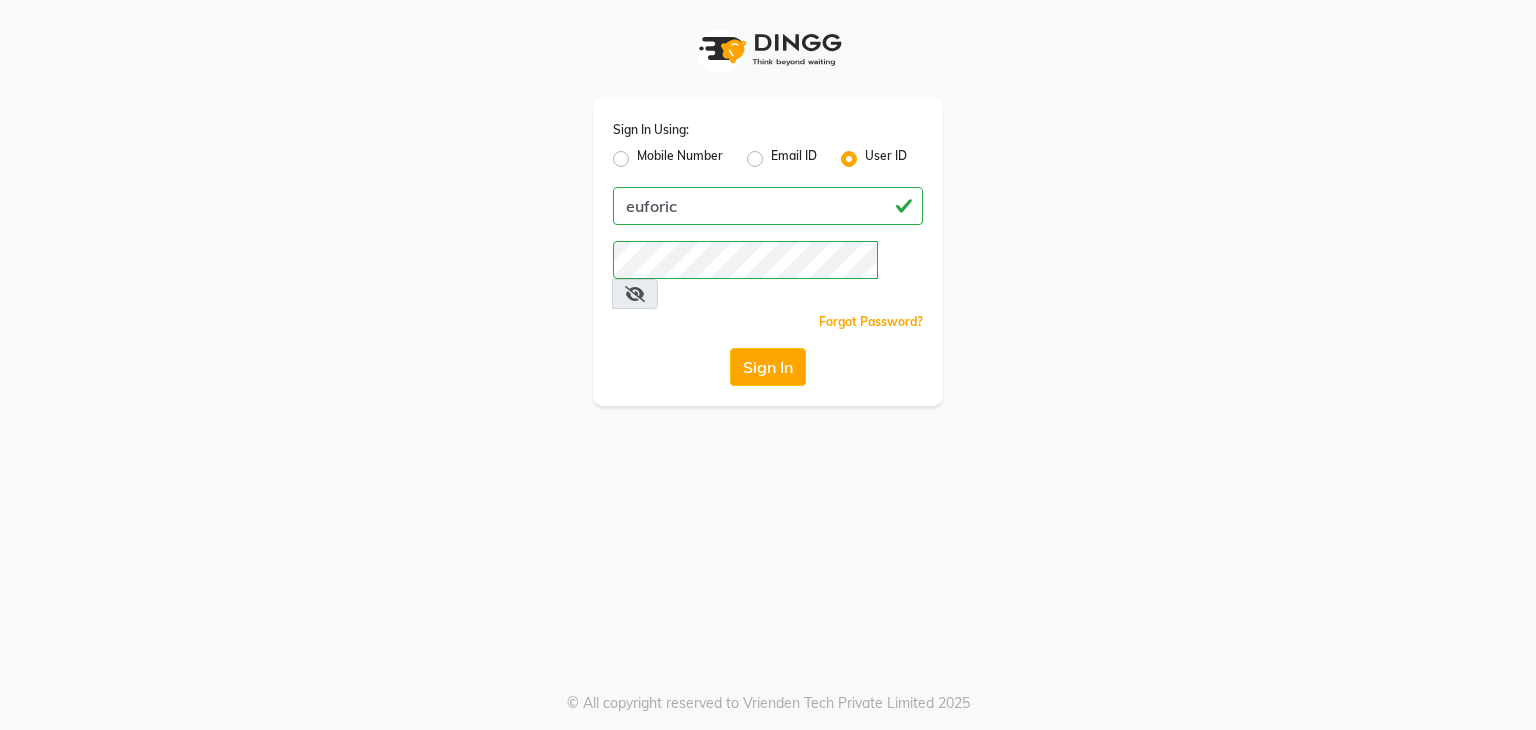 click at bounding box center (635, 294) 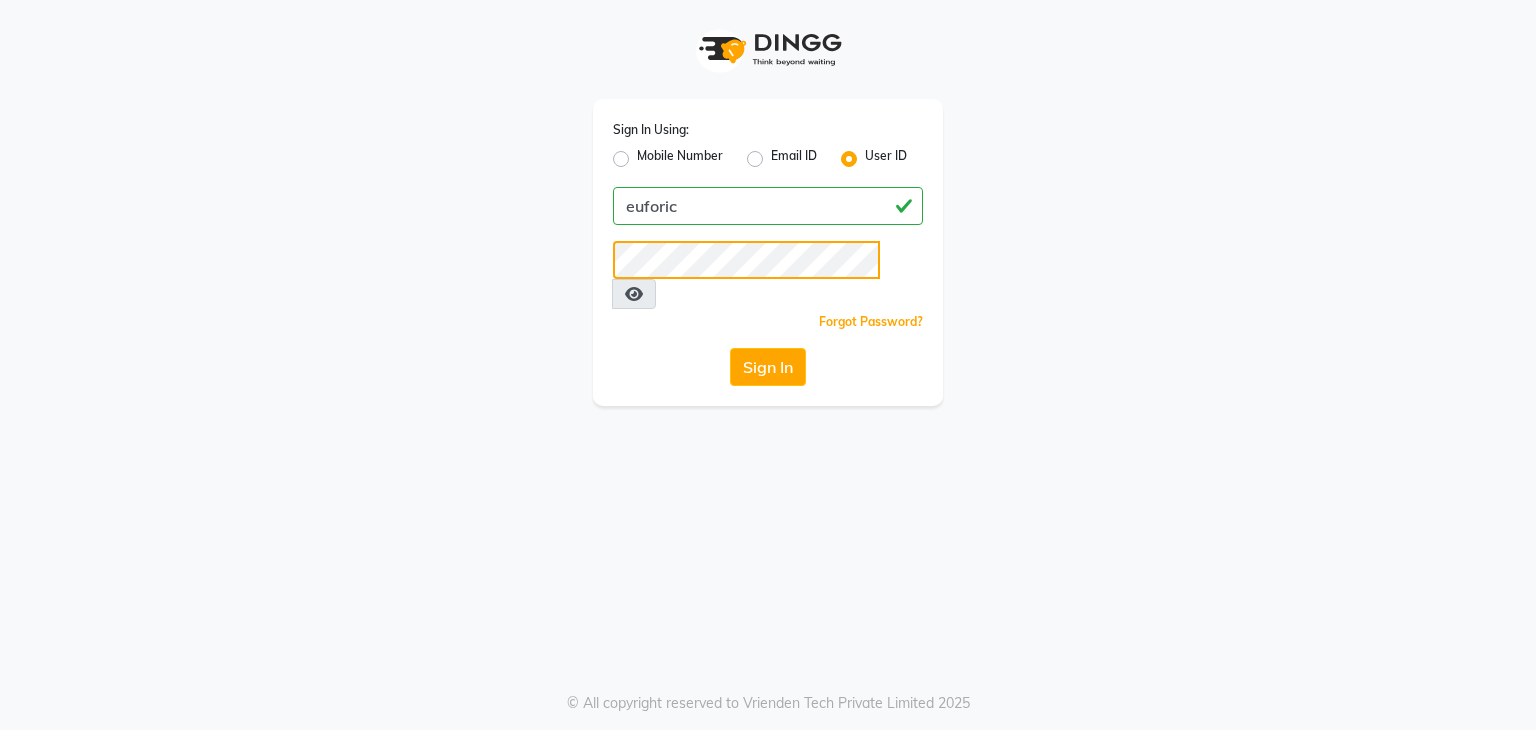 click on "Sign In" 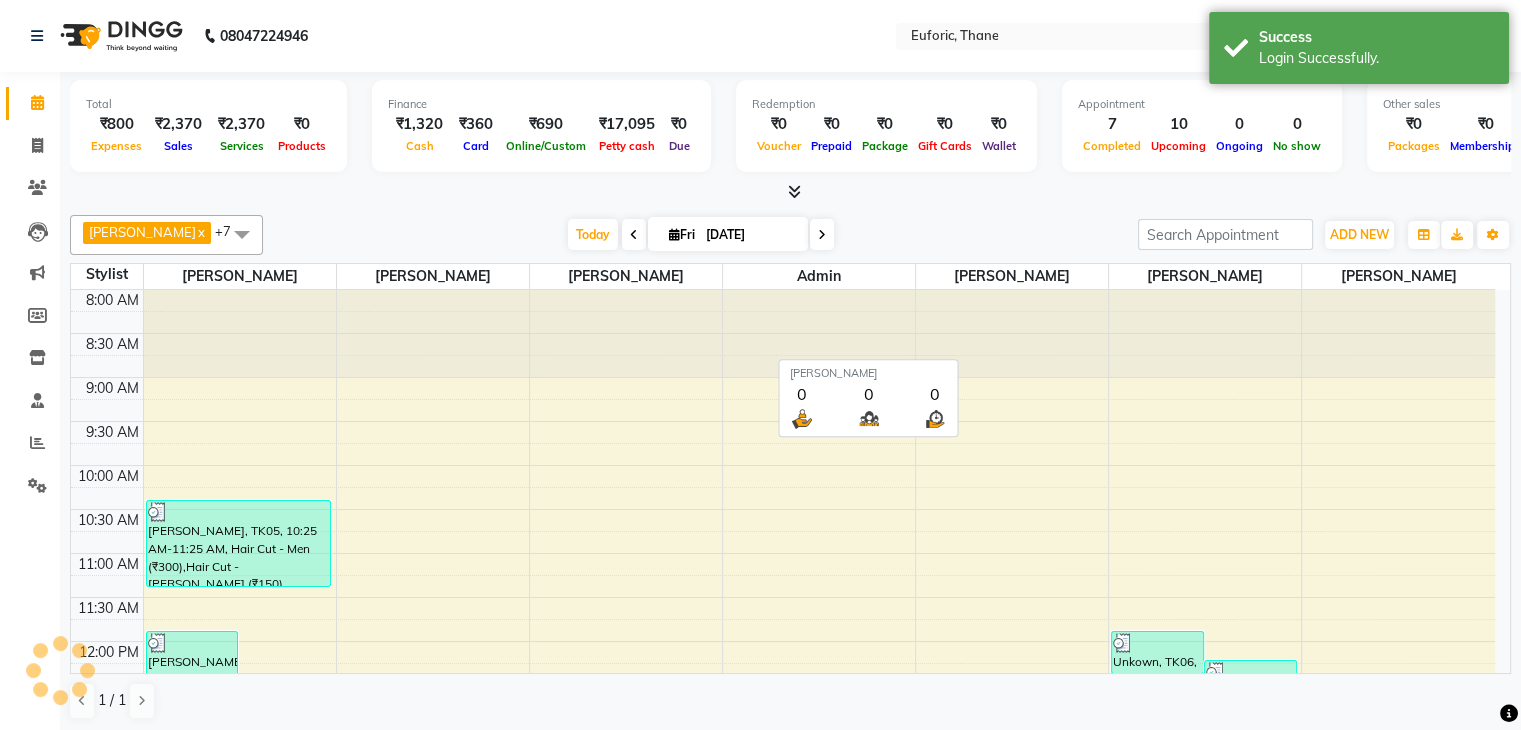 scroll, scrollTop: 0, scrollLeft: 0, axis: both 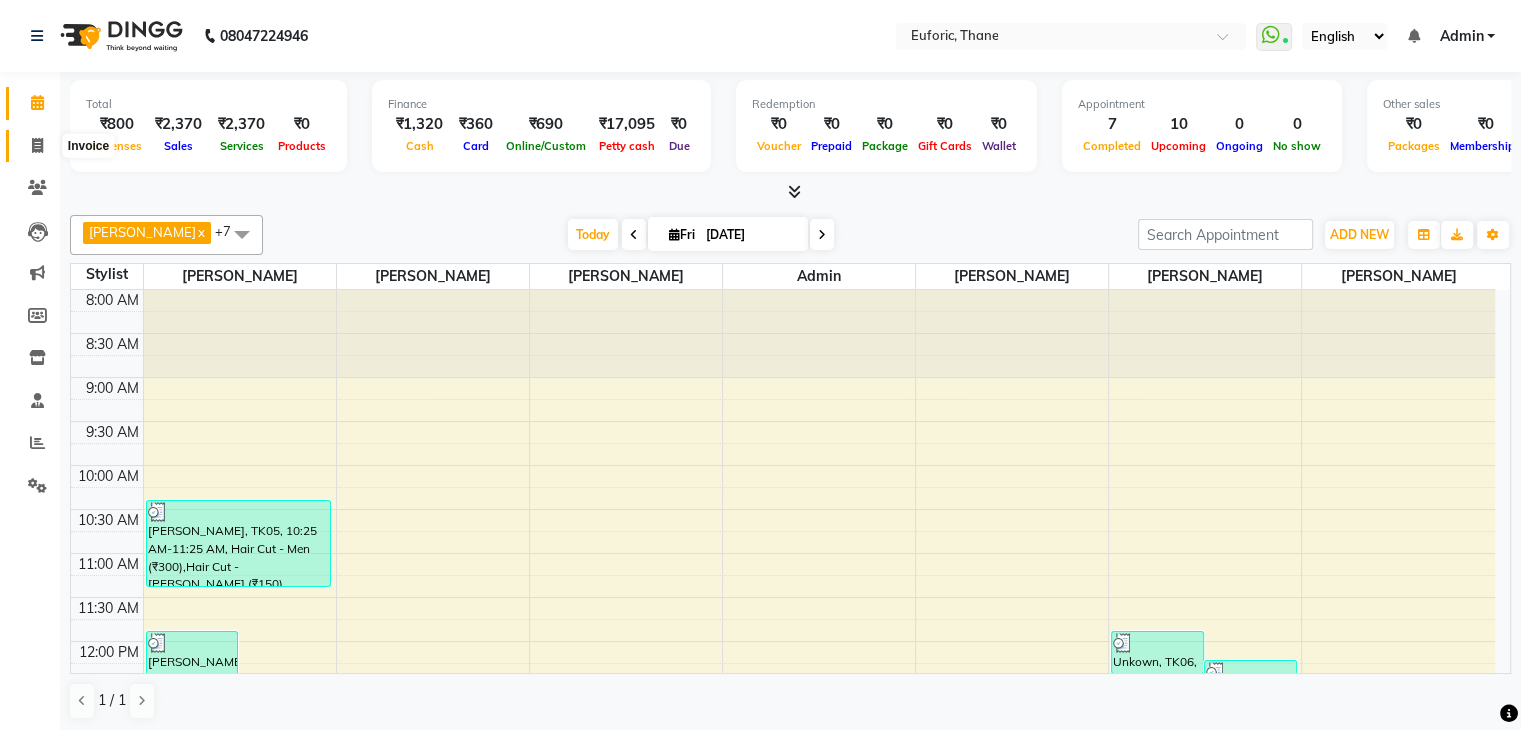 click 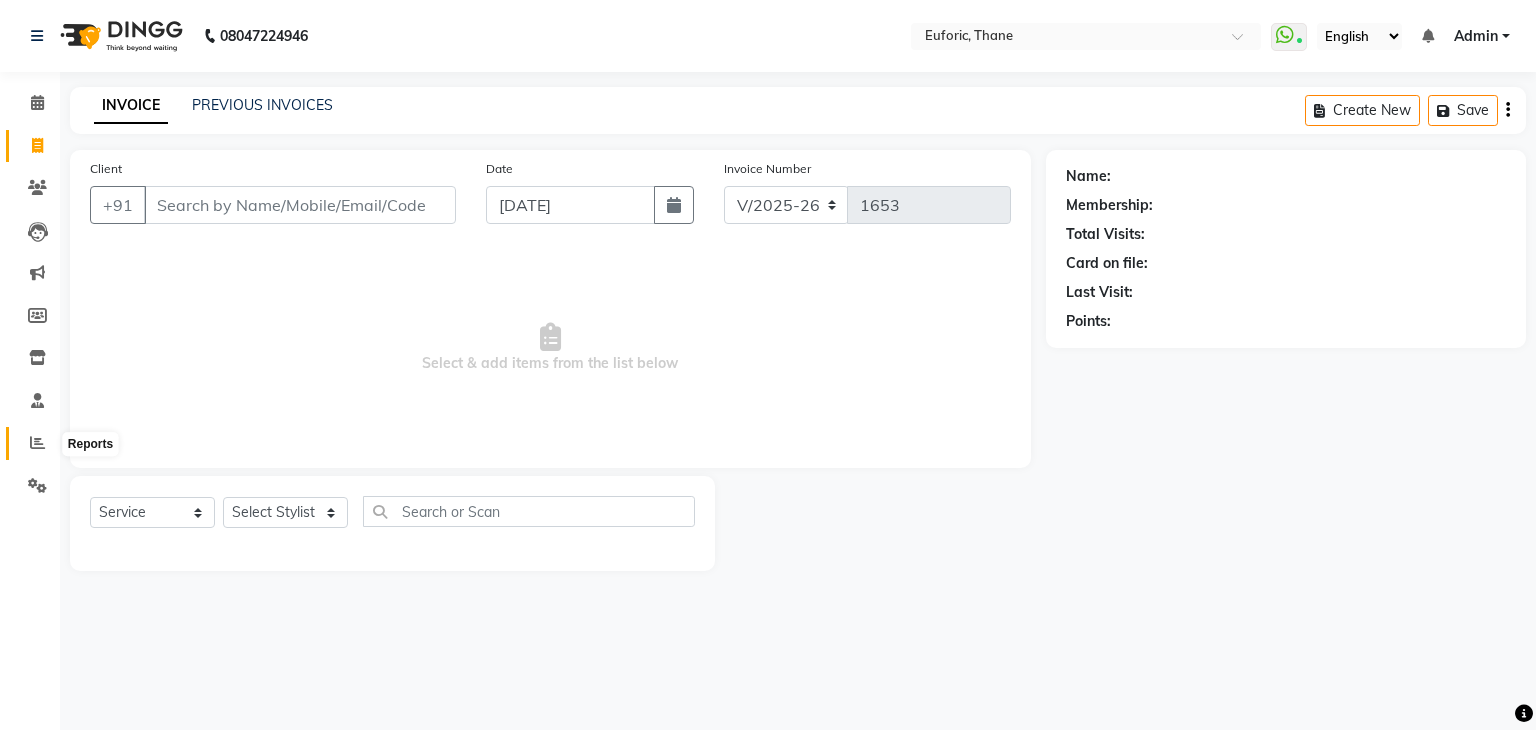 click 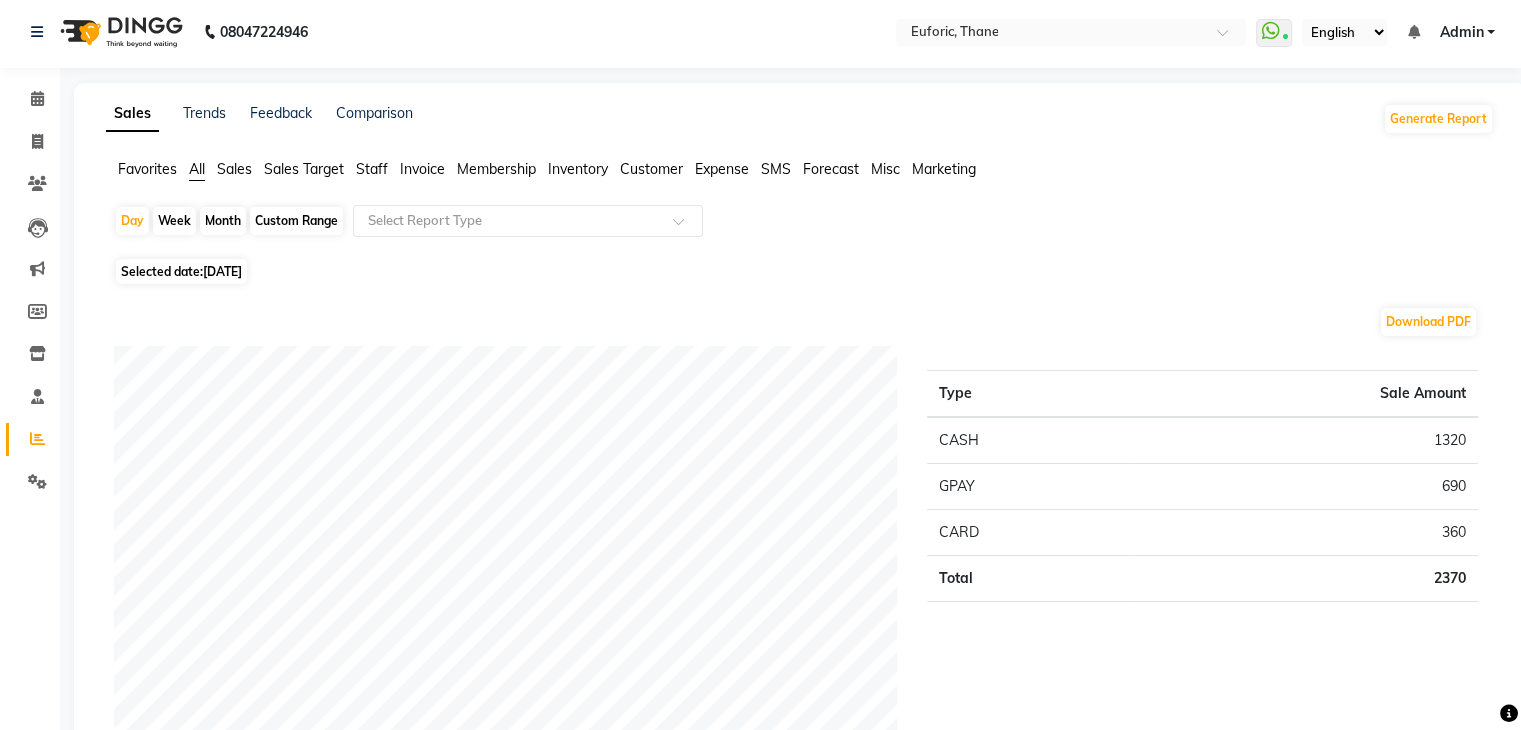 scroll, scrollTop: 0, scrollLeft: 0, axis: both 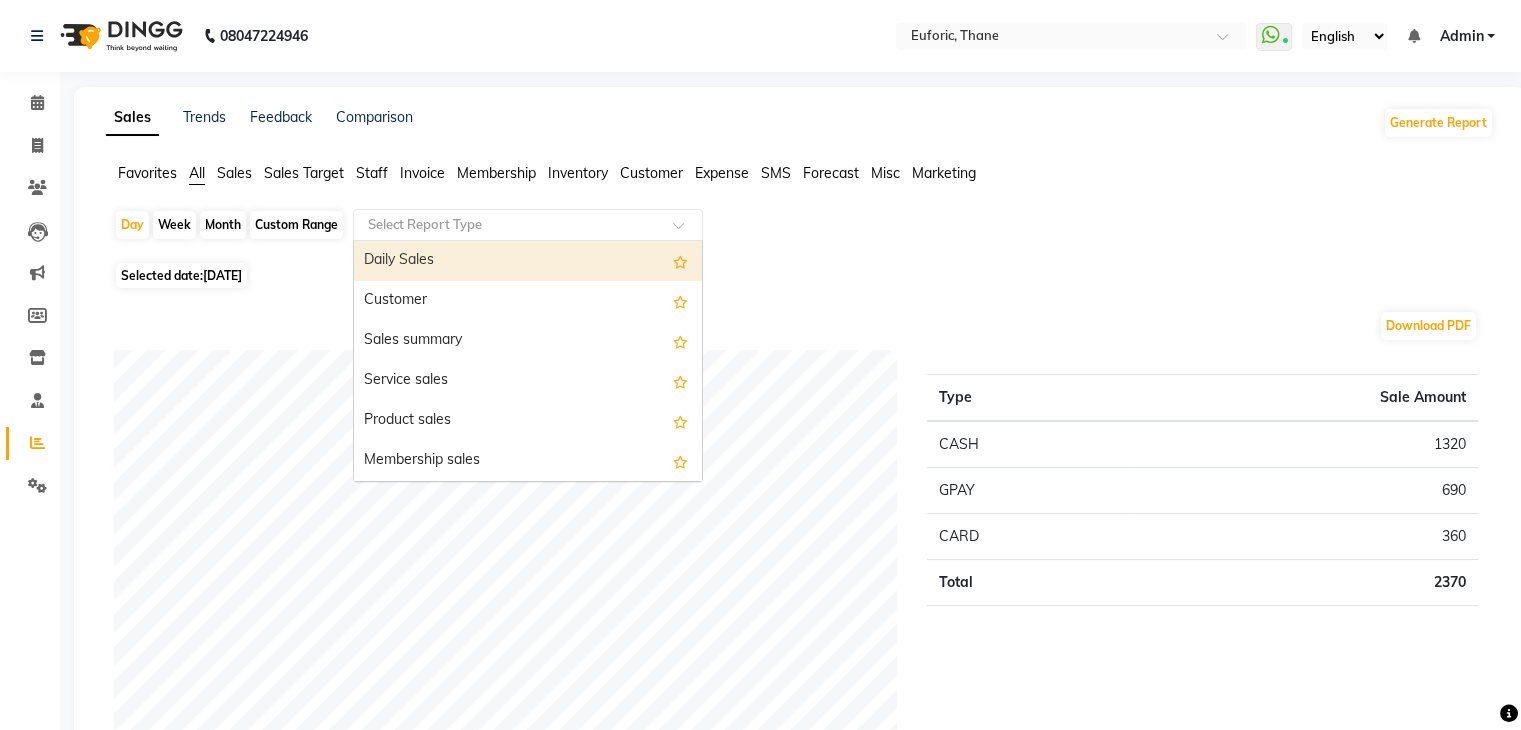 click on "Select Report Type" 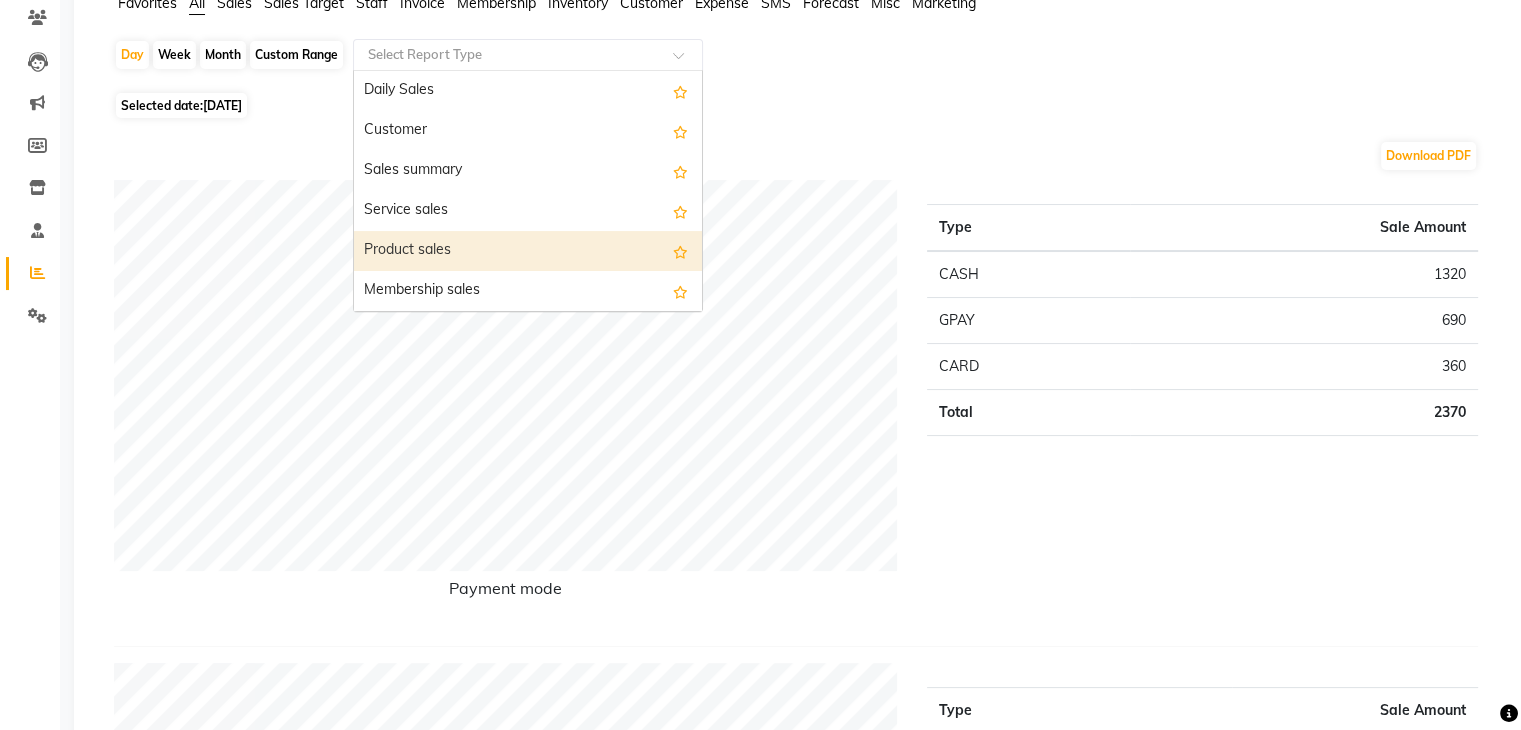 scroll, scrollTop: 171, scrollLeft: 0, axis: vertical 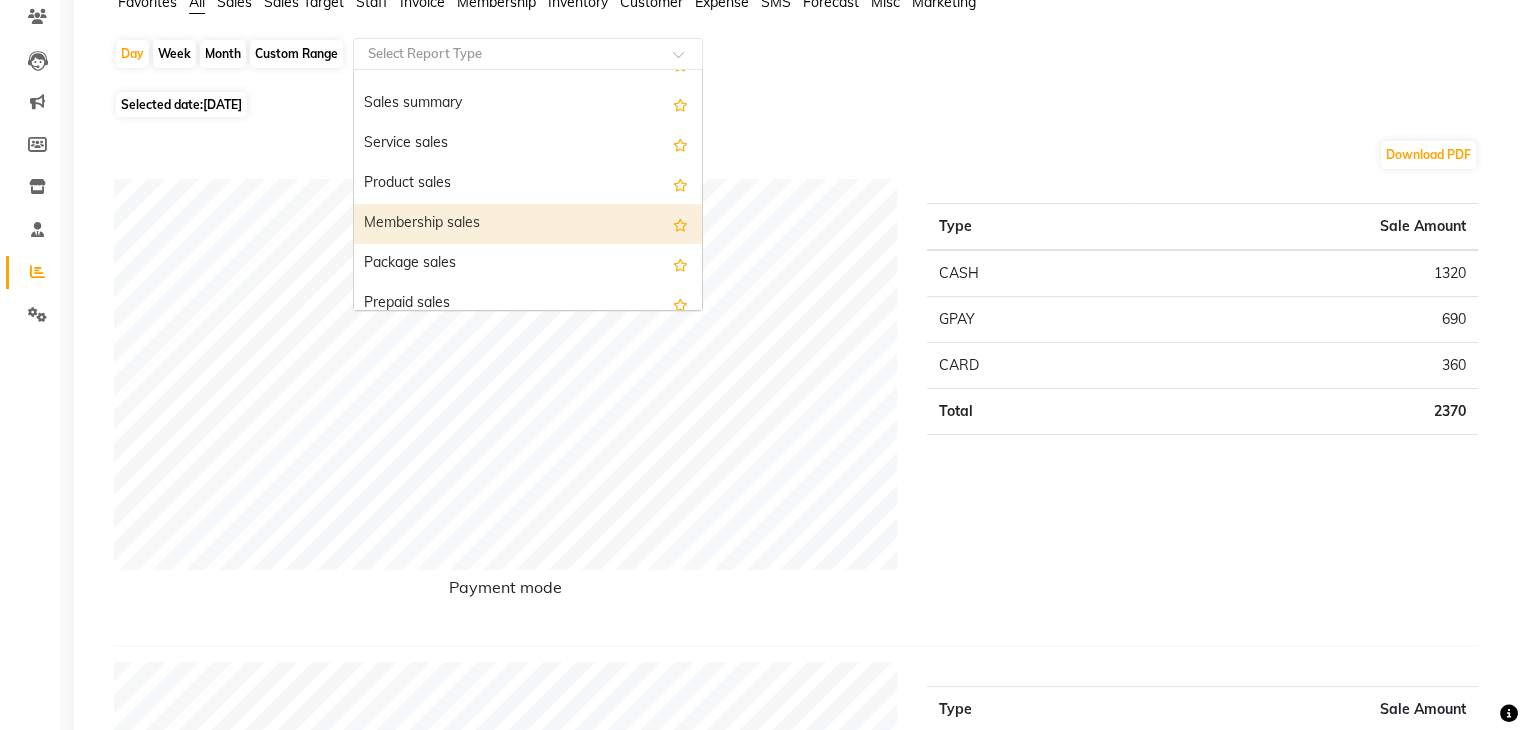 click on "Membership sales" at bounding box center [528, 224] 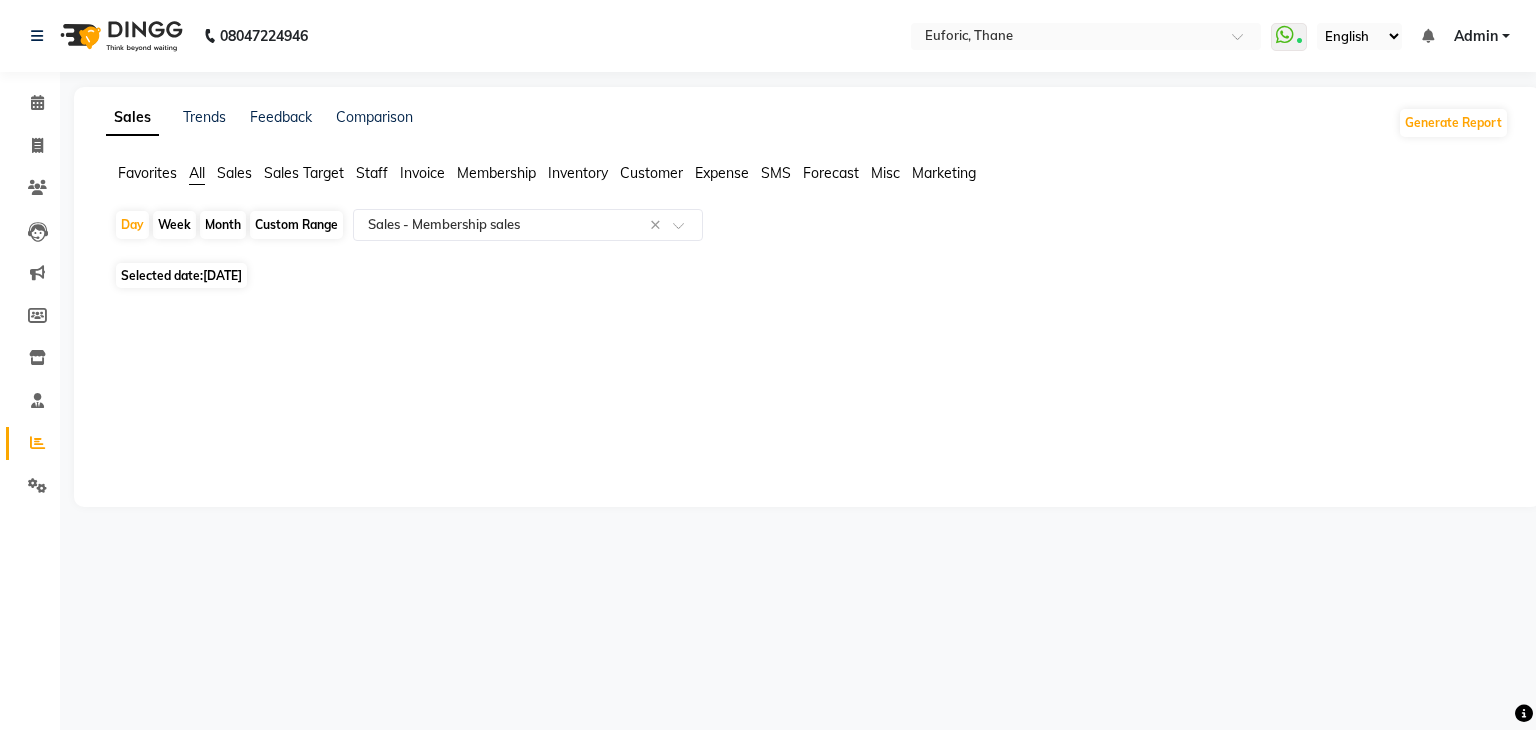 click on "[DATE]" 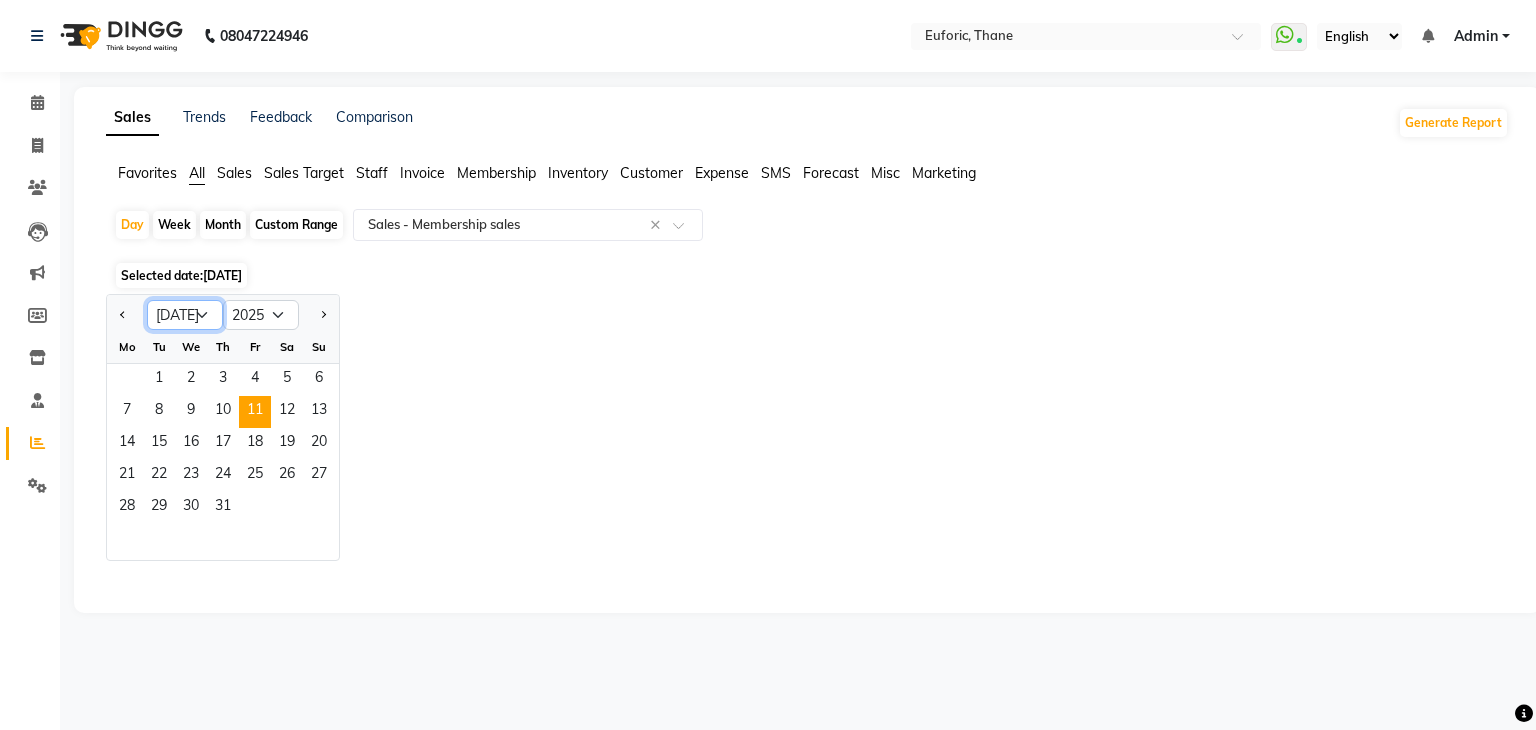 click on "Jan Feb Mar Apr May Jun [DATE] Aug Sep Oct Nov Dec" 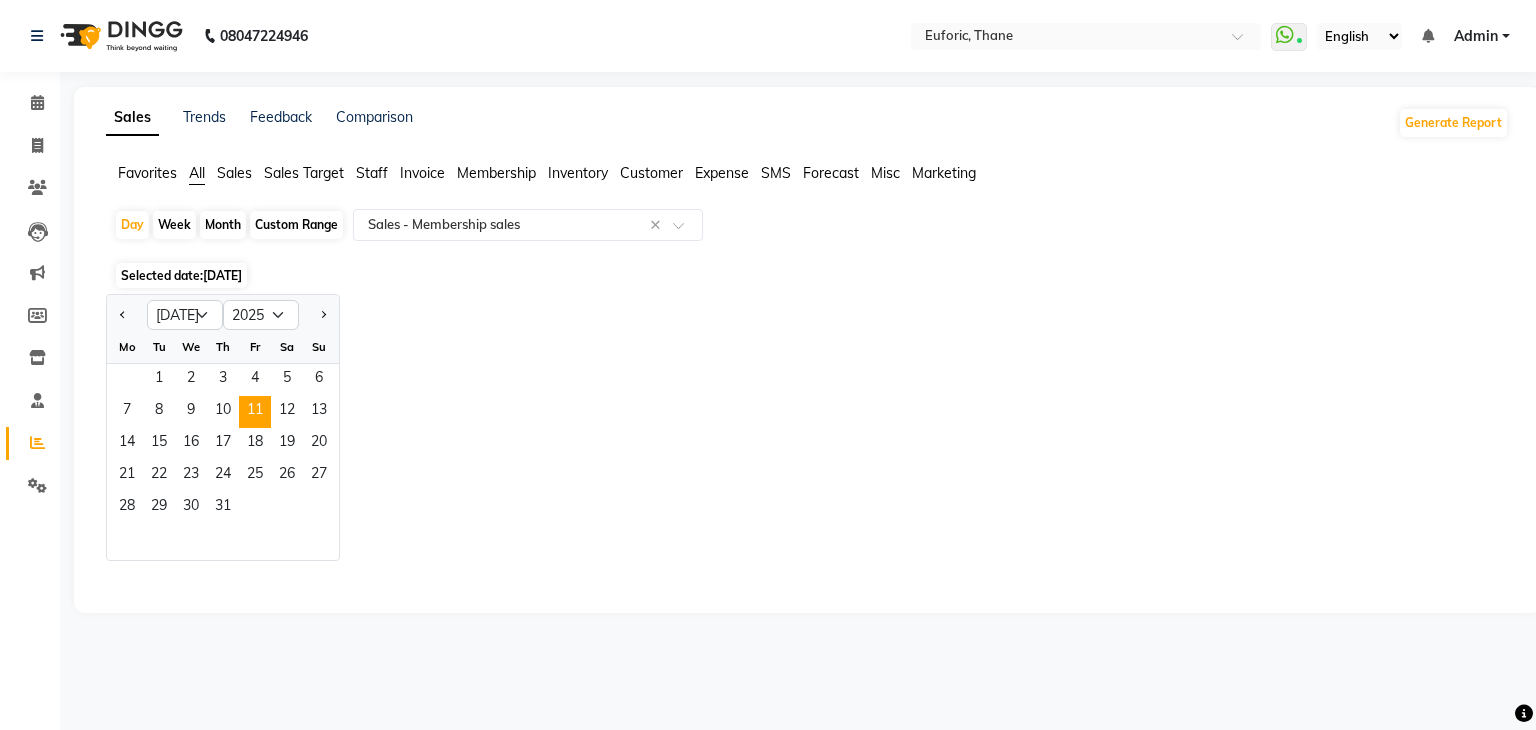 click on "Month" 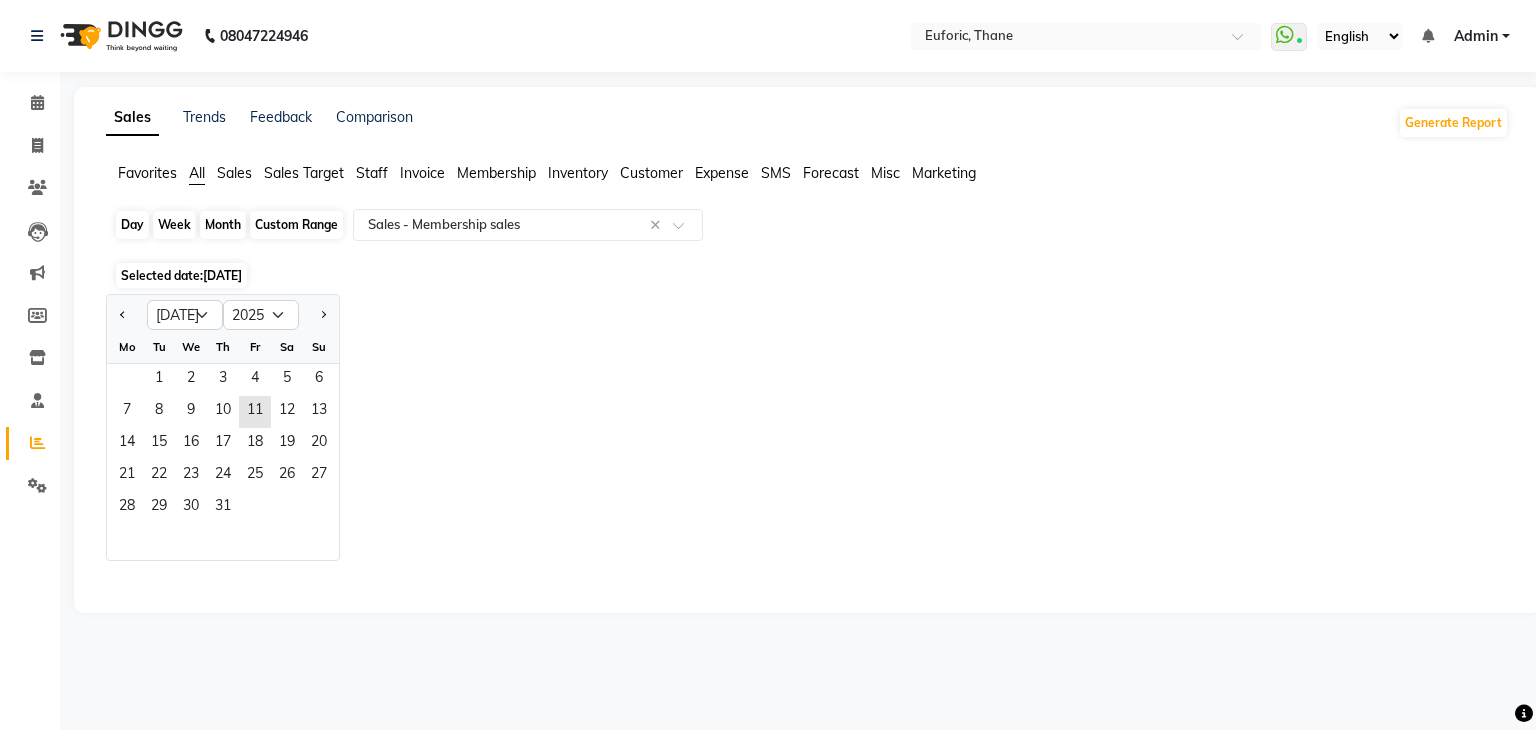 click on "Month" 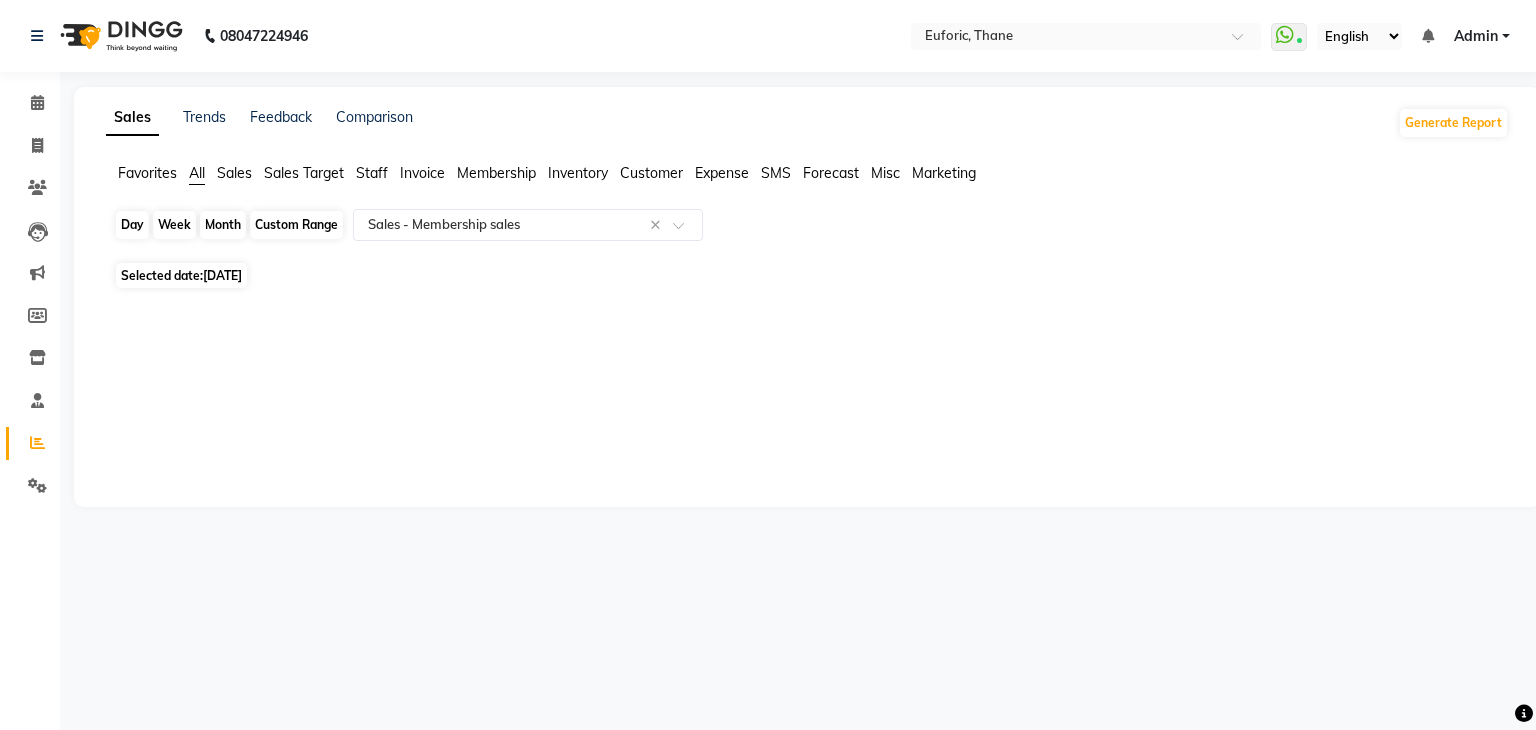 click on "Month" 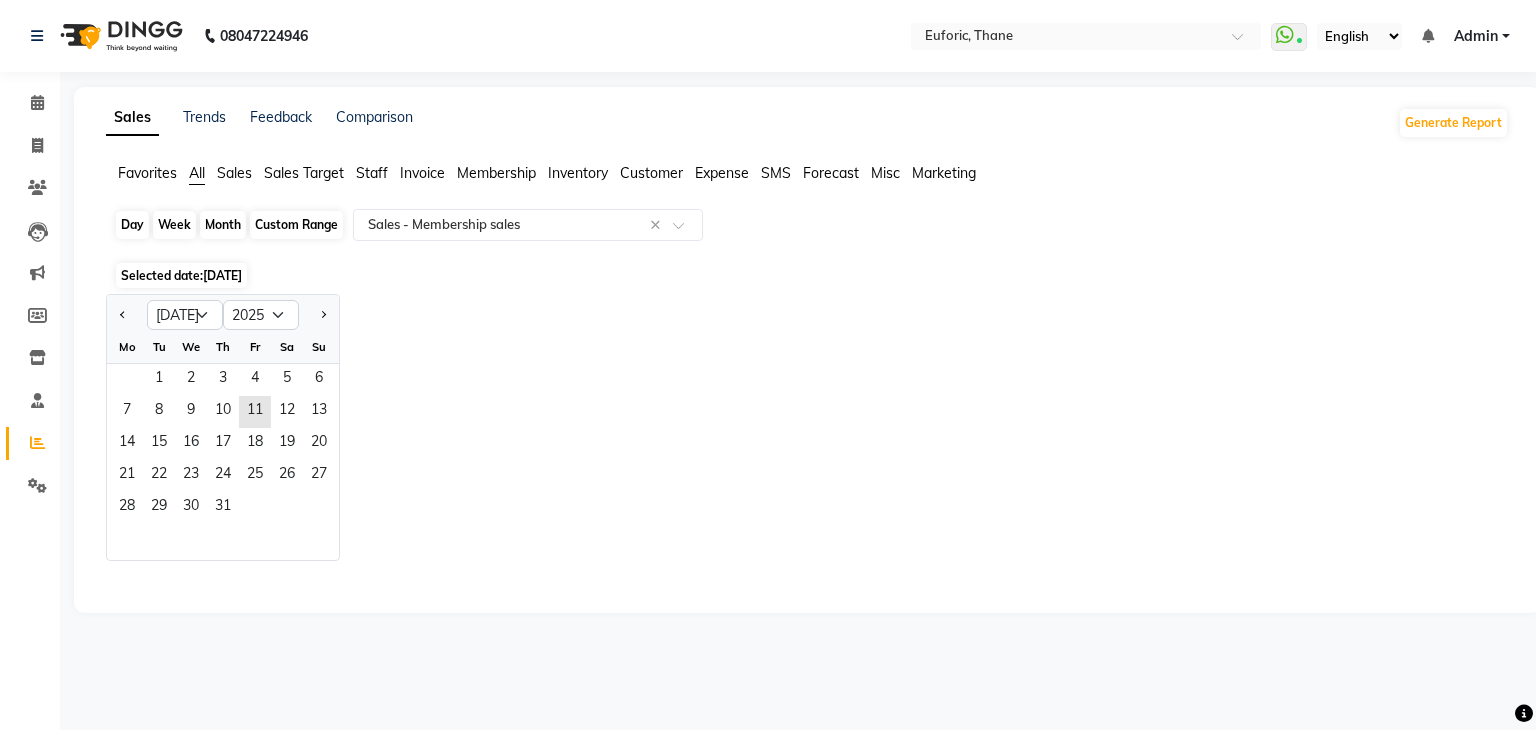 click on "Month" 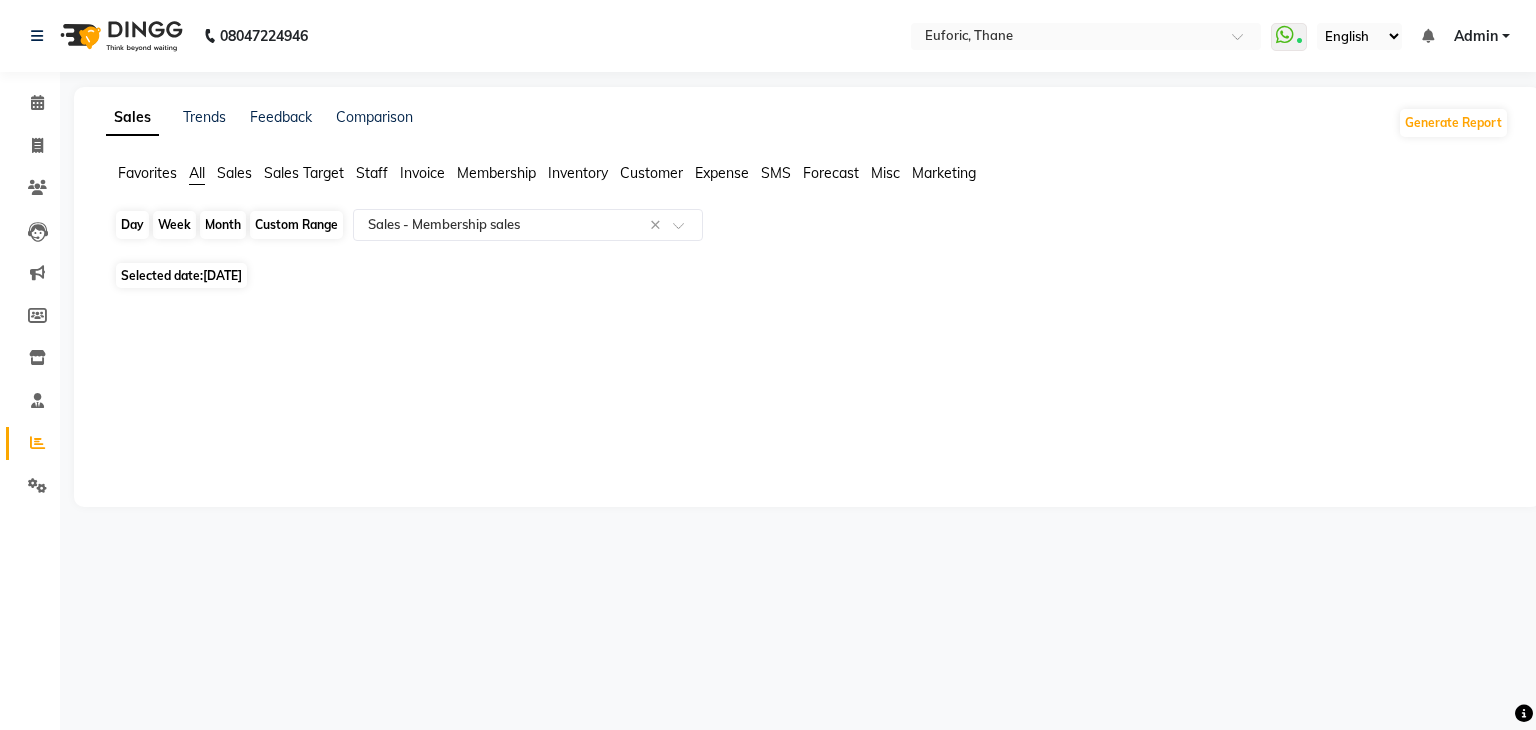 click on "Month" 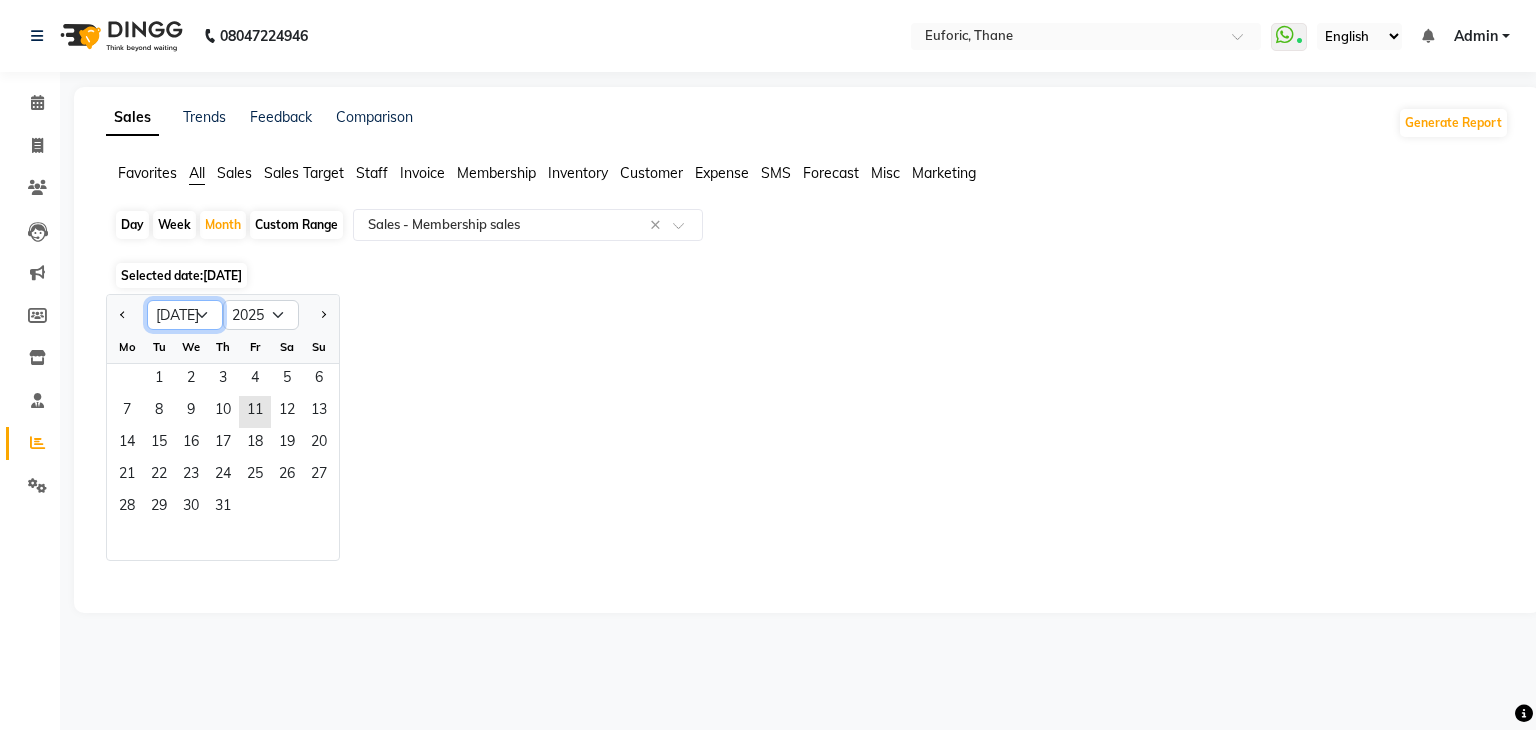 click on "Jan Feb Mar Apr May Jun [DATE] Aug Sep Oct Nov Dec" 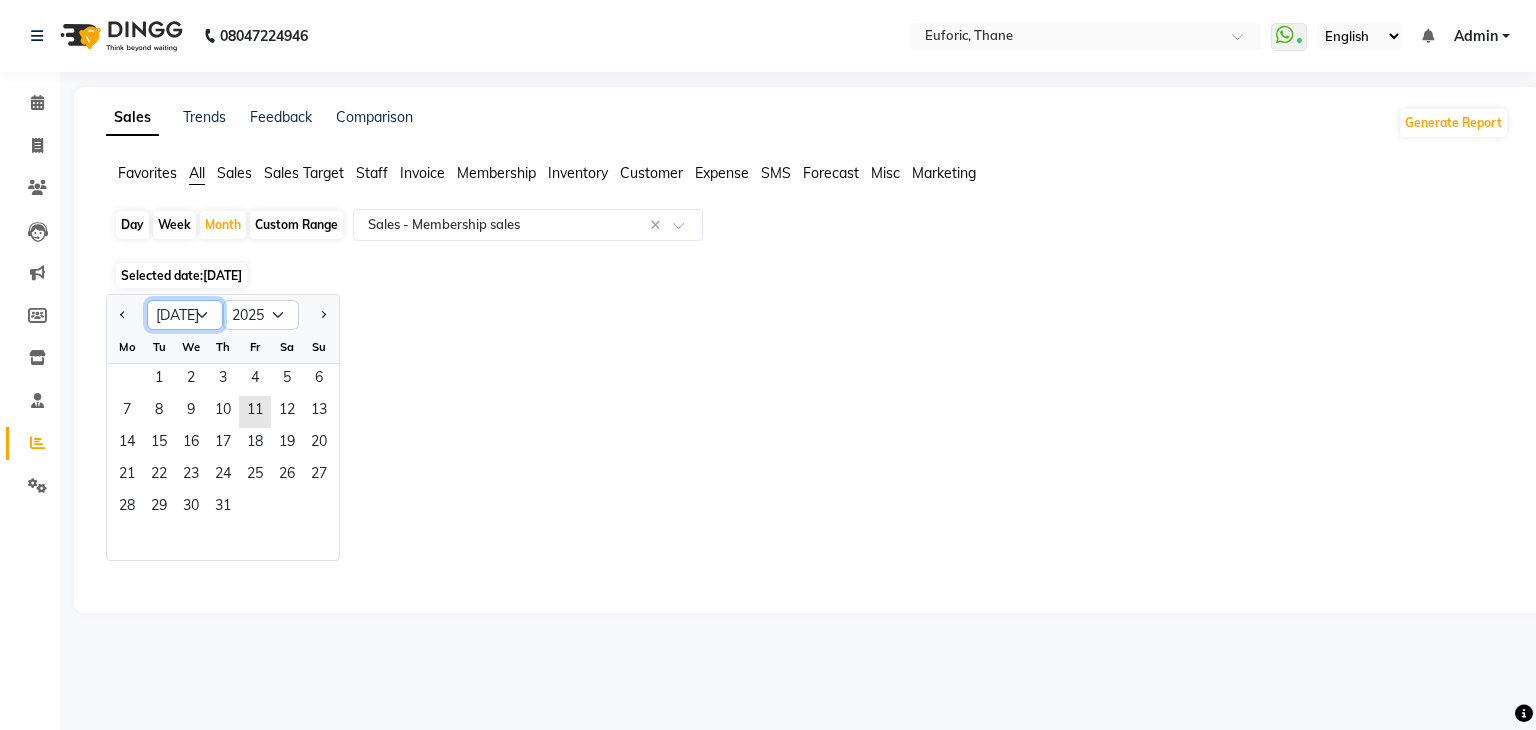select on "6" 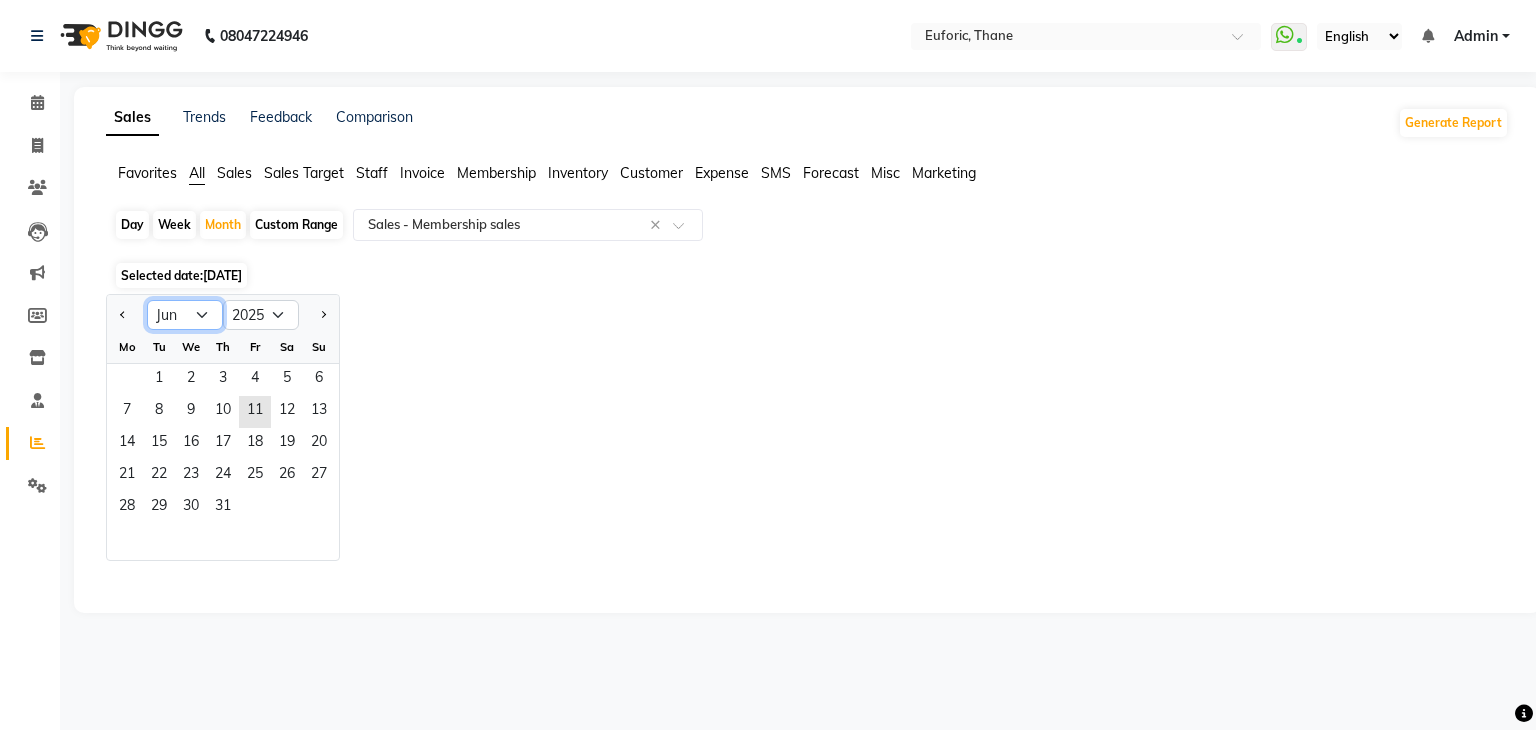 click on "Jan Feb Mar Apr May Jun [DATE] Aug Sep Oct Nov Dec" 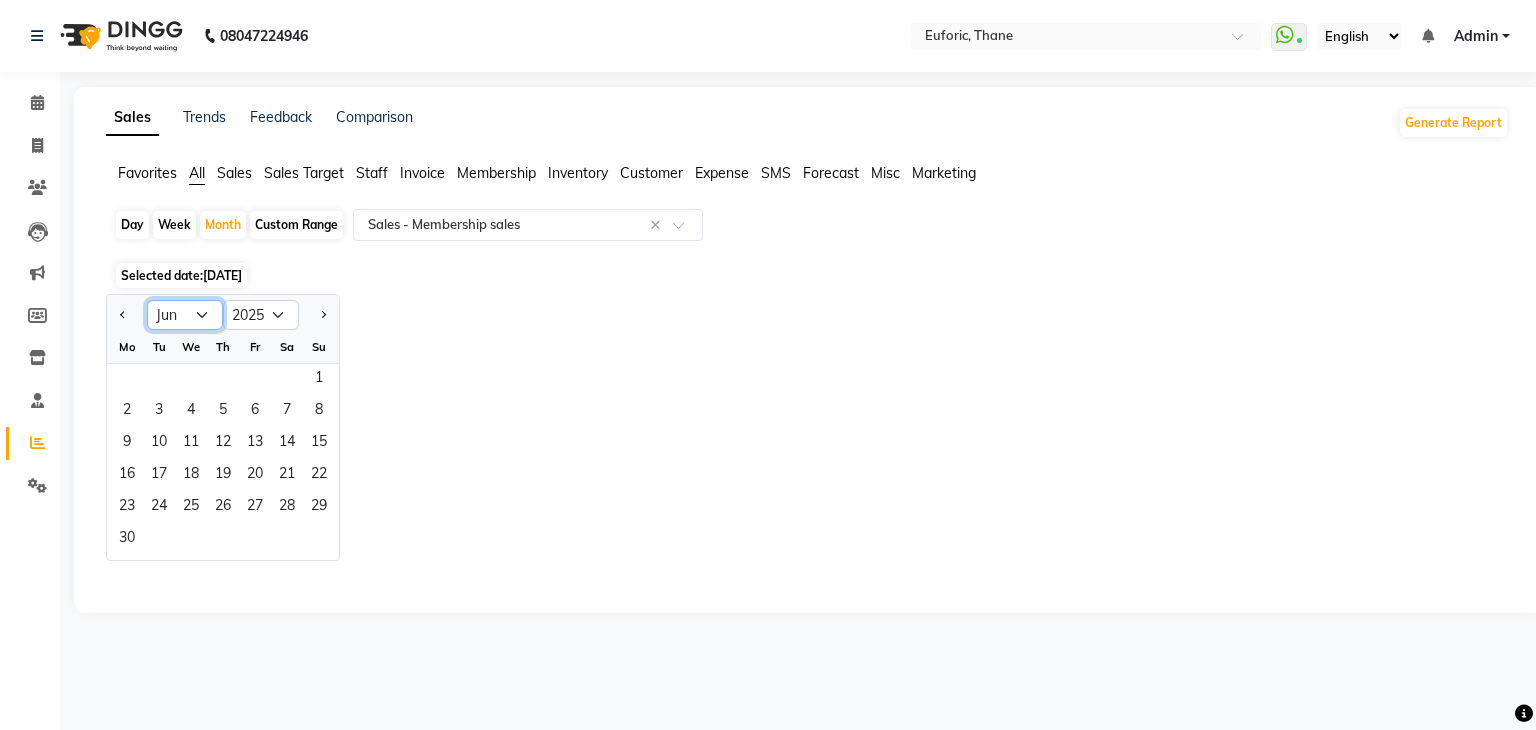 click on "Jan Feb Mar Apr May Jun [DATE] Aug Sep Oct Nov Dec" 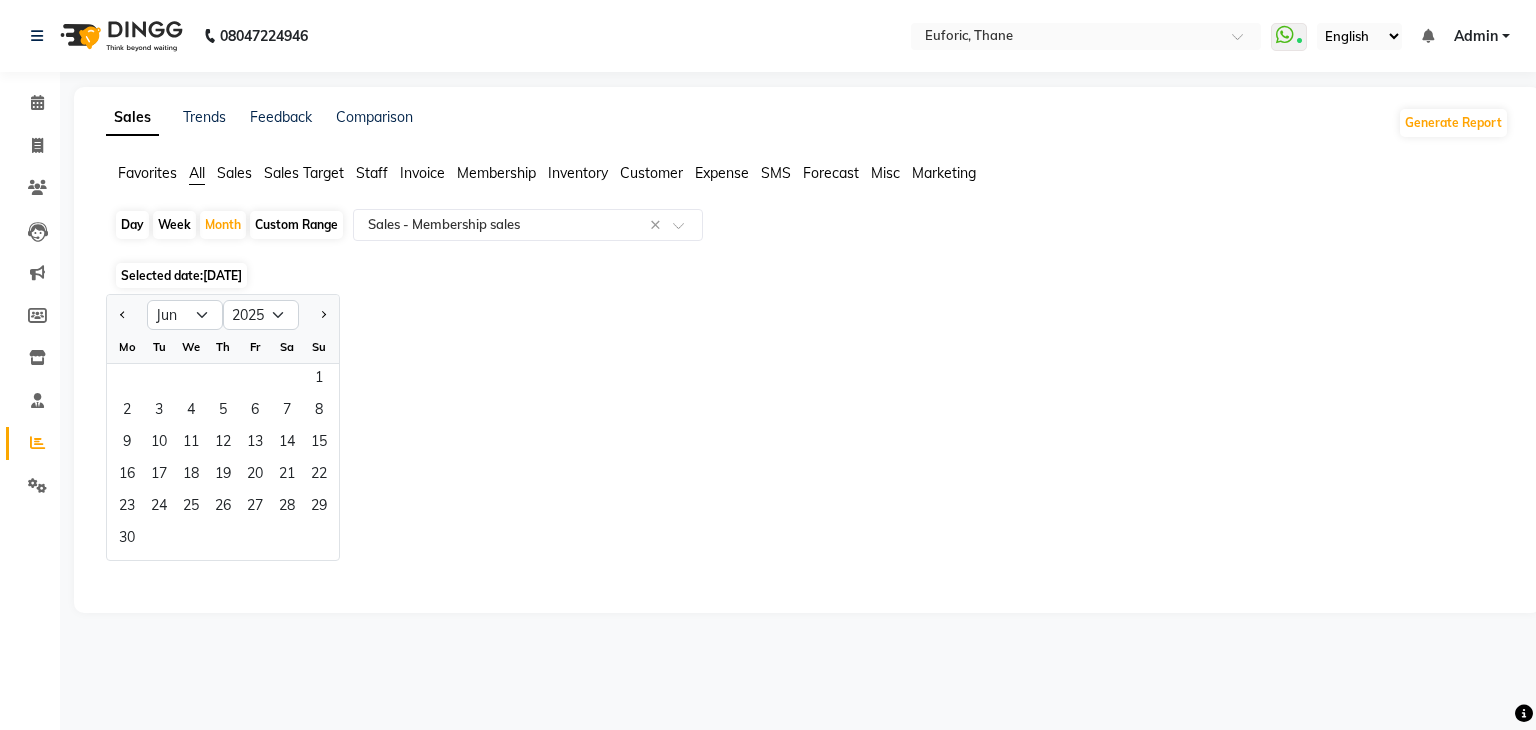 click on "Selected date:  [DATE]" 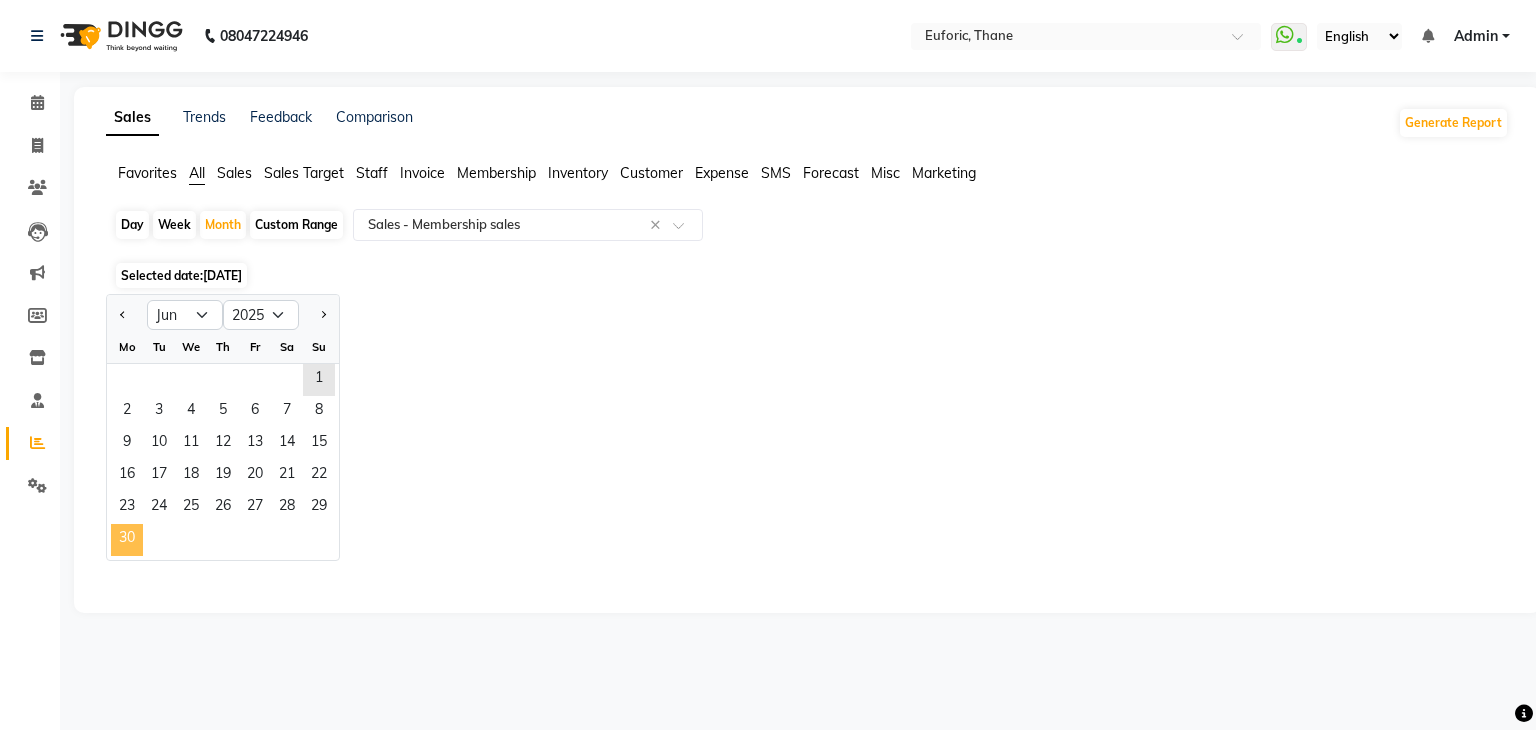 click on "30" 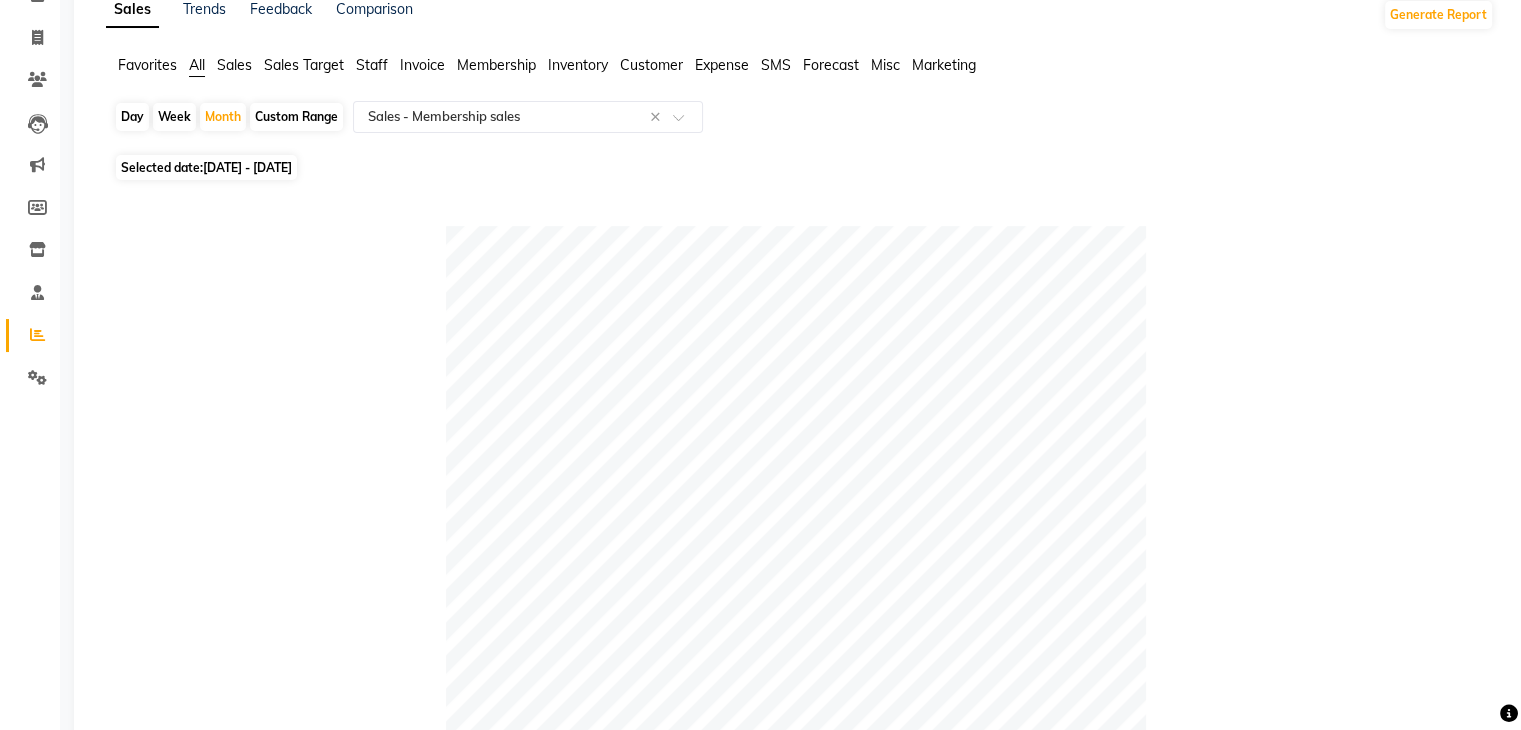 scroll, scrollTop: 104, scrollLeft: 0, axis: vertical 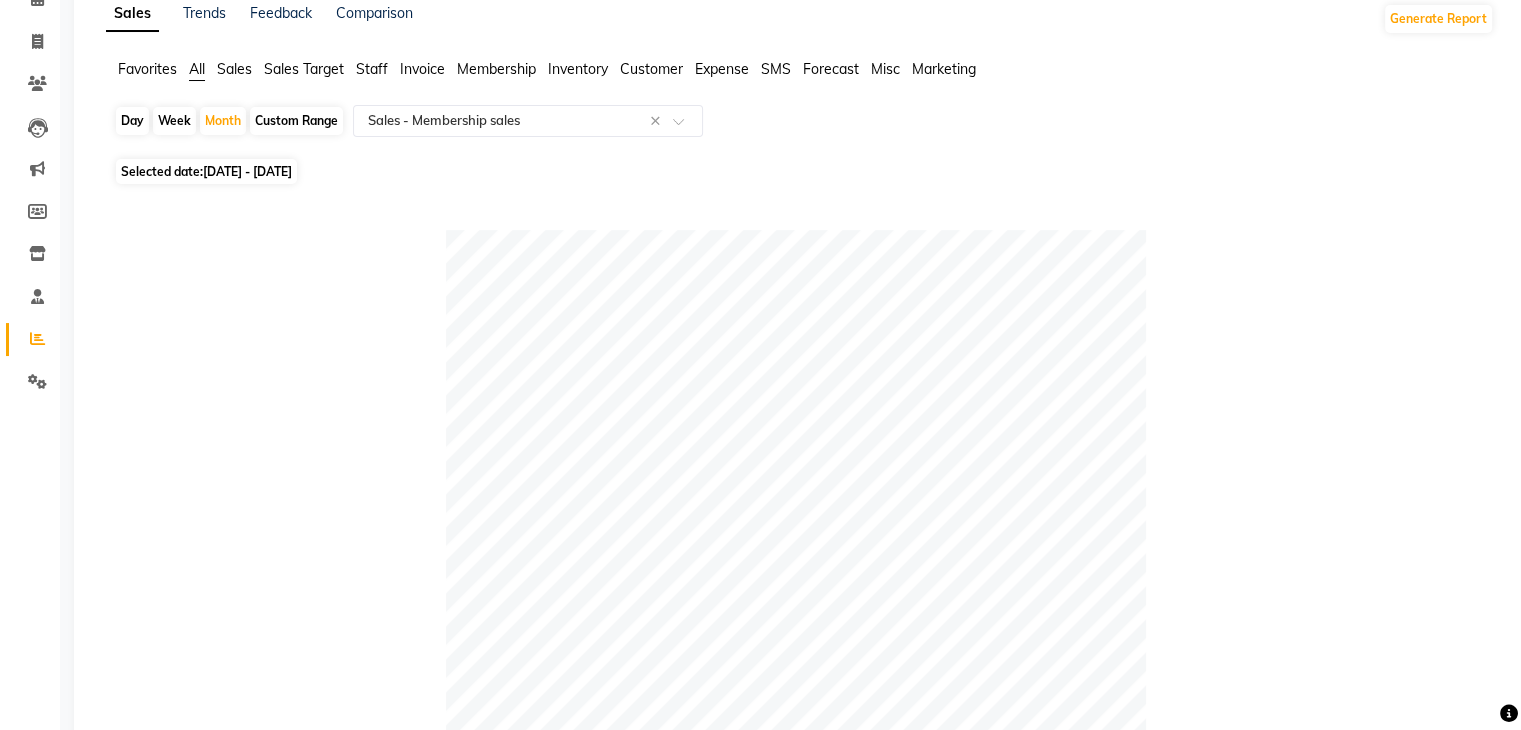 click on "[DATE] - [DATE]" 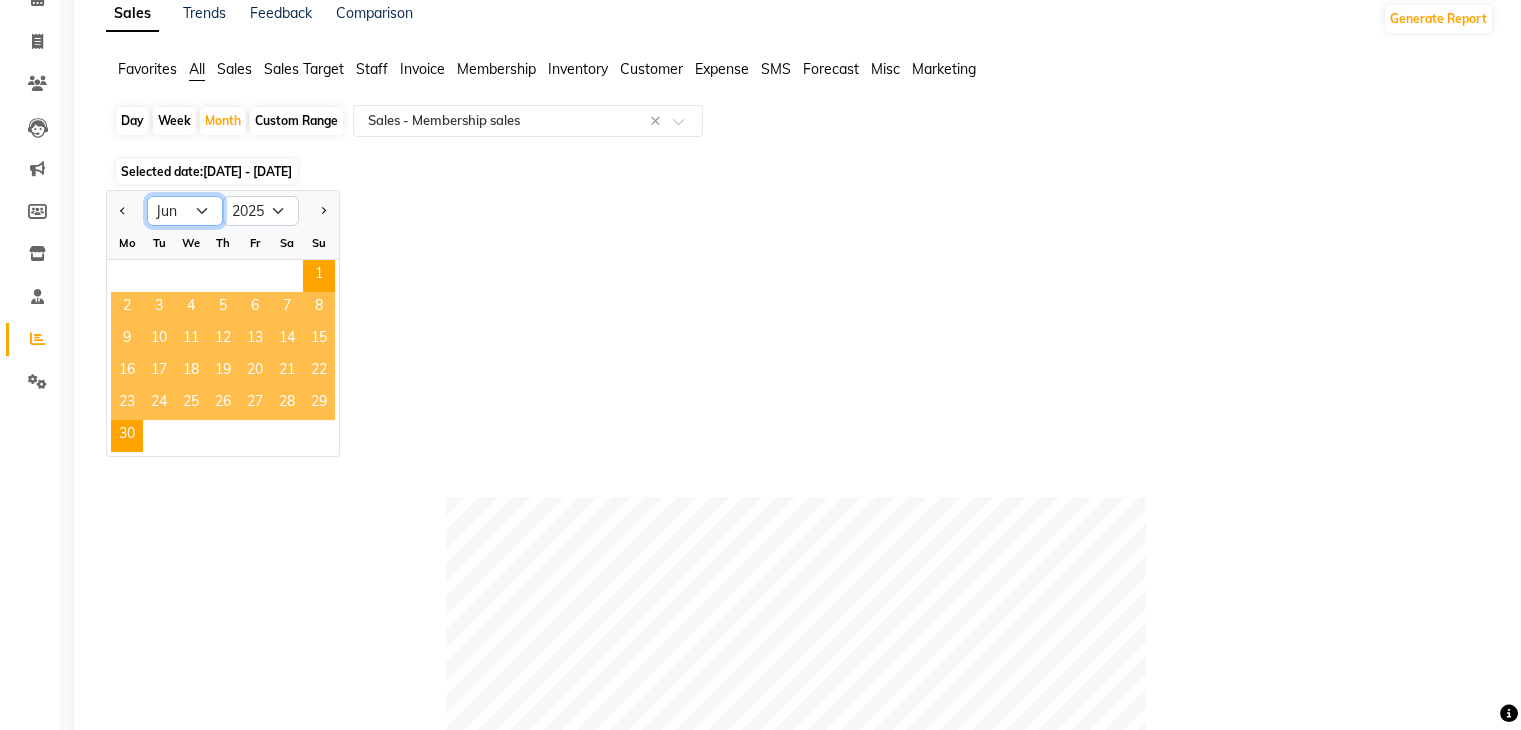 click on "Jan Feb Mar Apr May Jun [DATE] Aug Sep Oct Nov Dec" 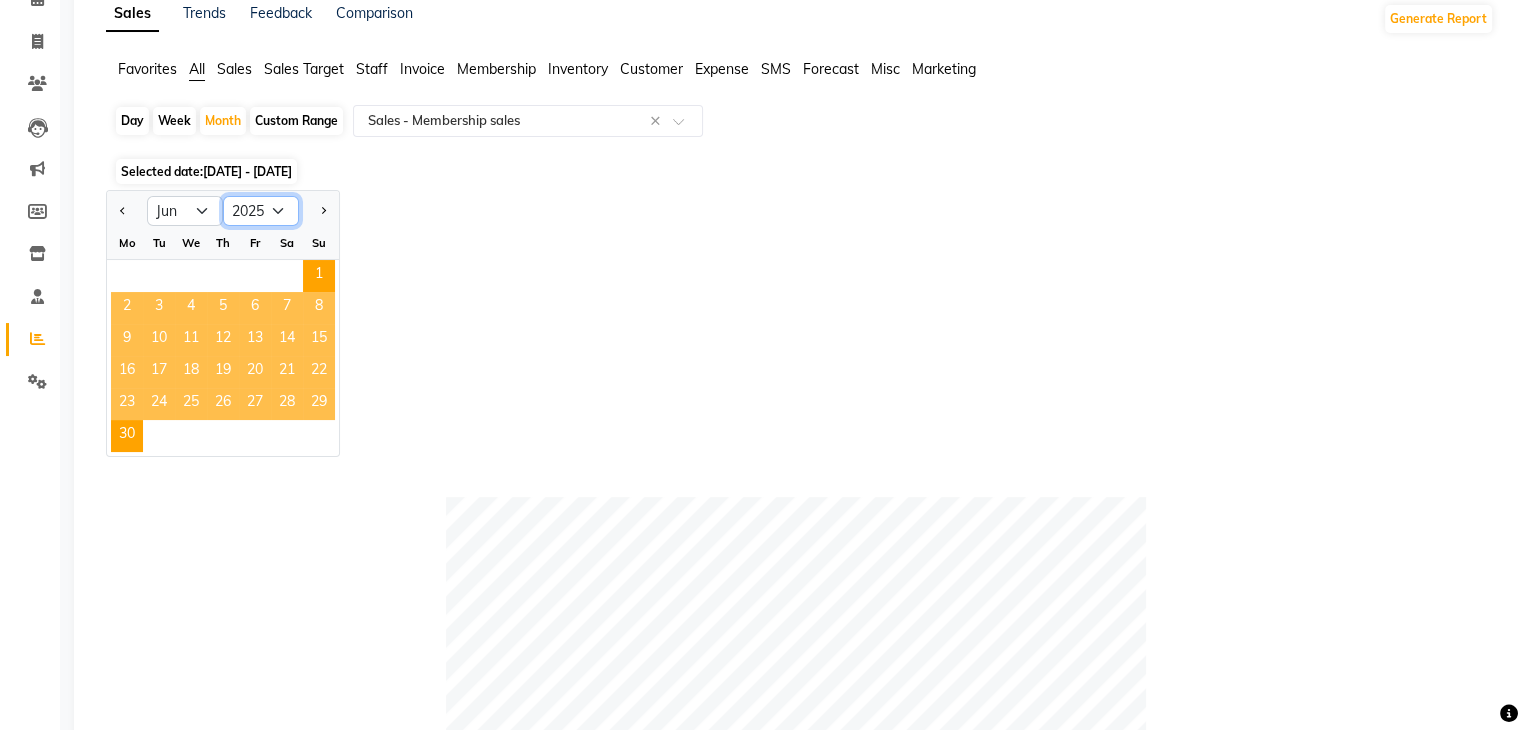 click on "2015 2016 2017 2018 2019 2020 2021 2022 2023 2024 2025 2026 2027 2028 2029 2030 2031 2032 2033 2034 2035" 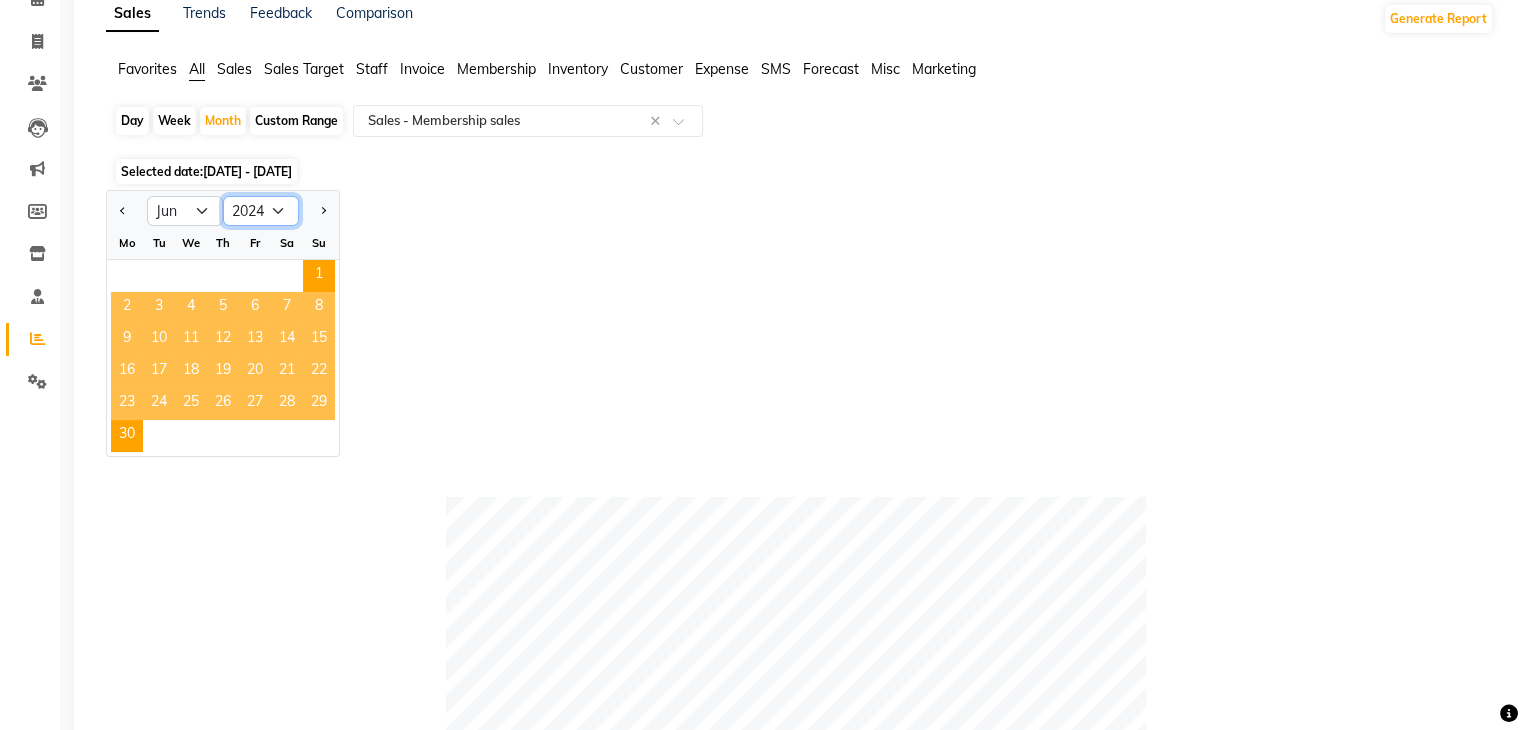 click on "2015 2016 2017 2018 2019 2020 2021 2022 2023 2024 2025 2026 2027 2028 2029 2030 2031 2032 2033 2034 2035" 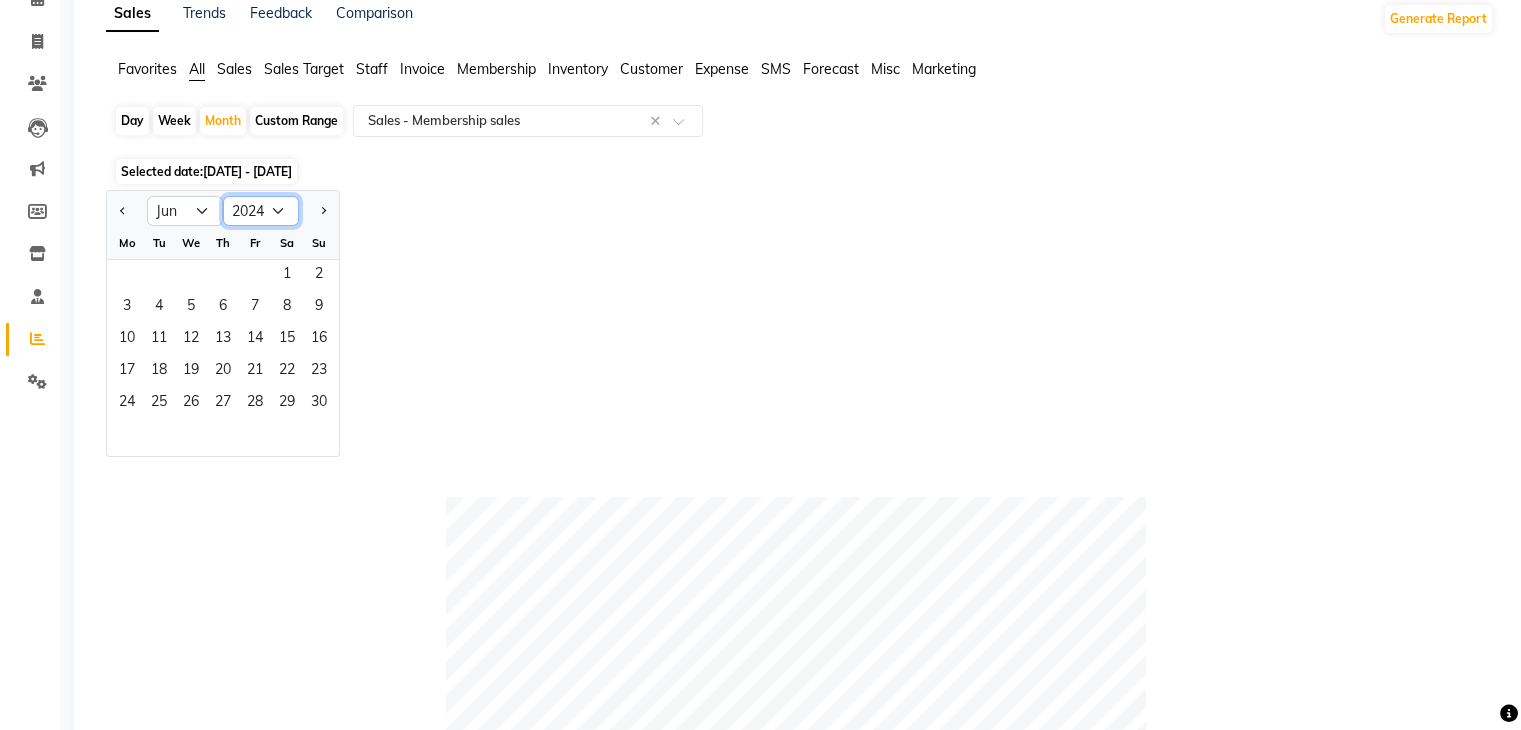 click on "2014 2015 2016 2017 2018 2019 2020 2021 2022 2023 2024 2025 2026 2027 2028 2029 2030 2031 2032 2033 2034" 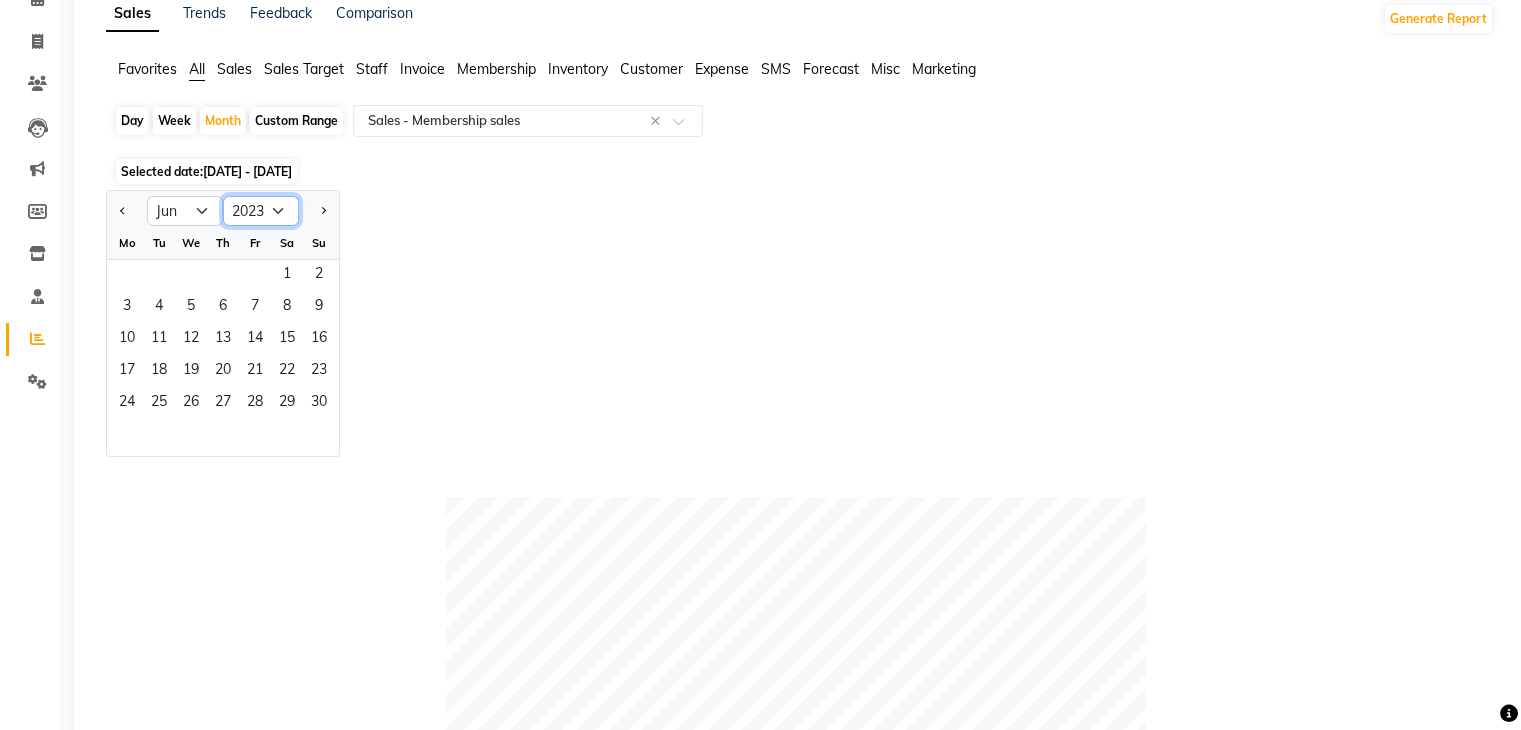 click on "2014 2015 2016 2017 2018 2019 2020 2021 2022 2023 2024 2025 2026 2027 2028 2029 2030 2031 2032 2033 2034" 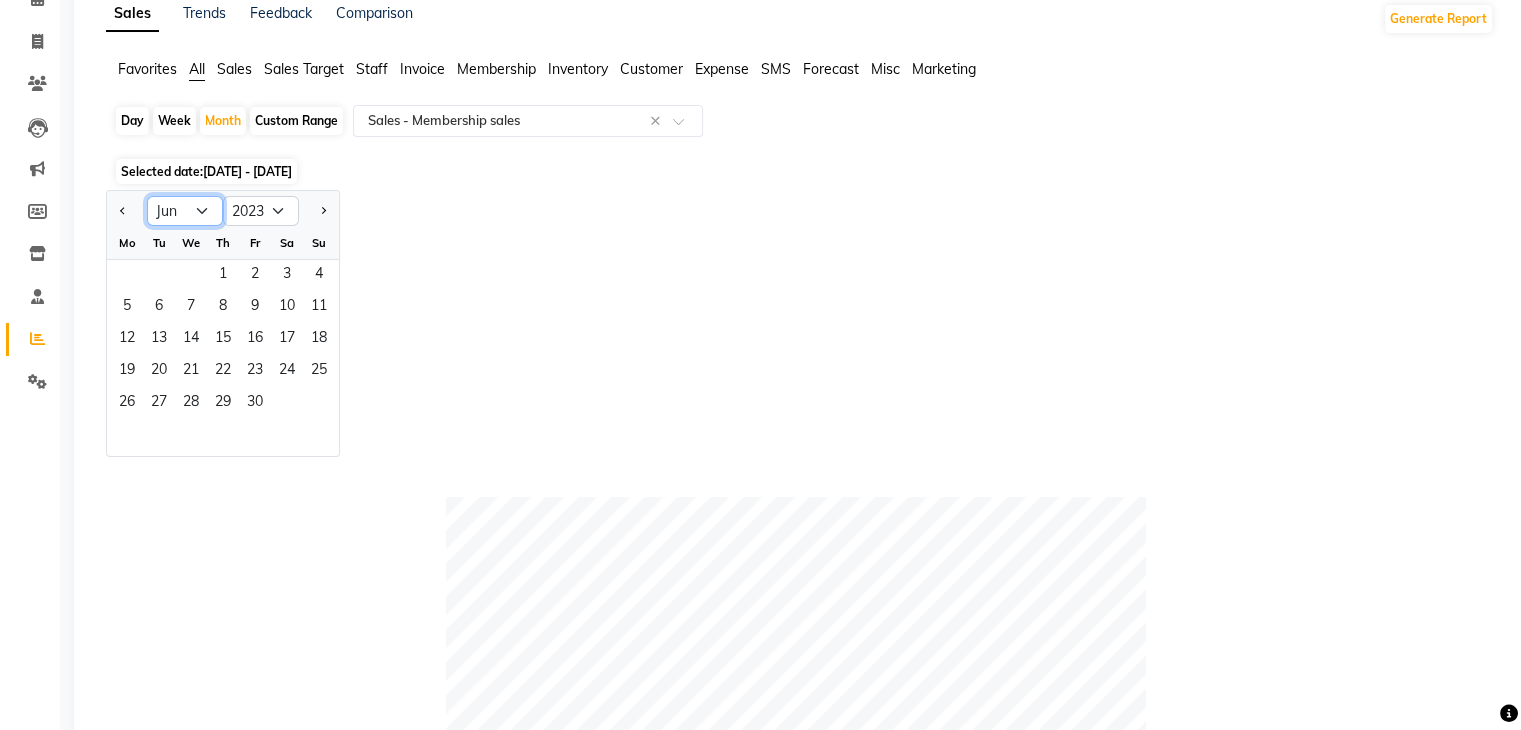 click on "Jan Feb Mar Apr May Jun [DATE] Aug Sep Oct Nov Dec" 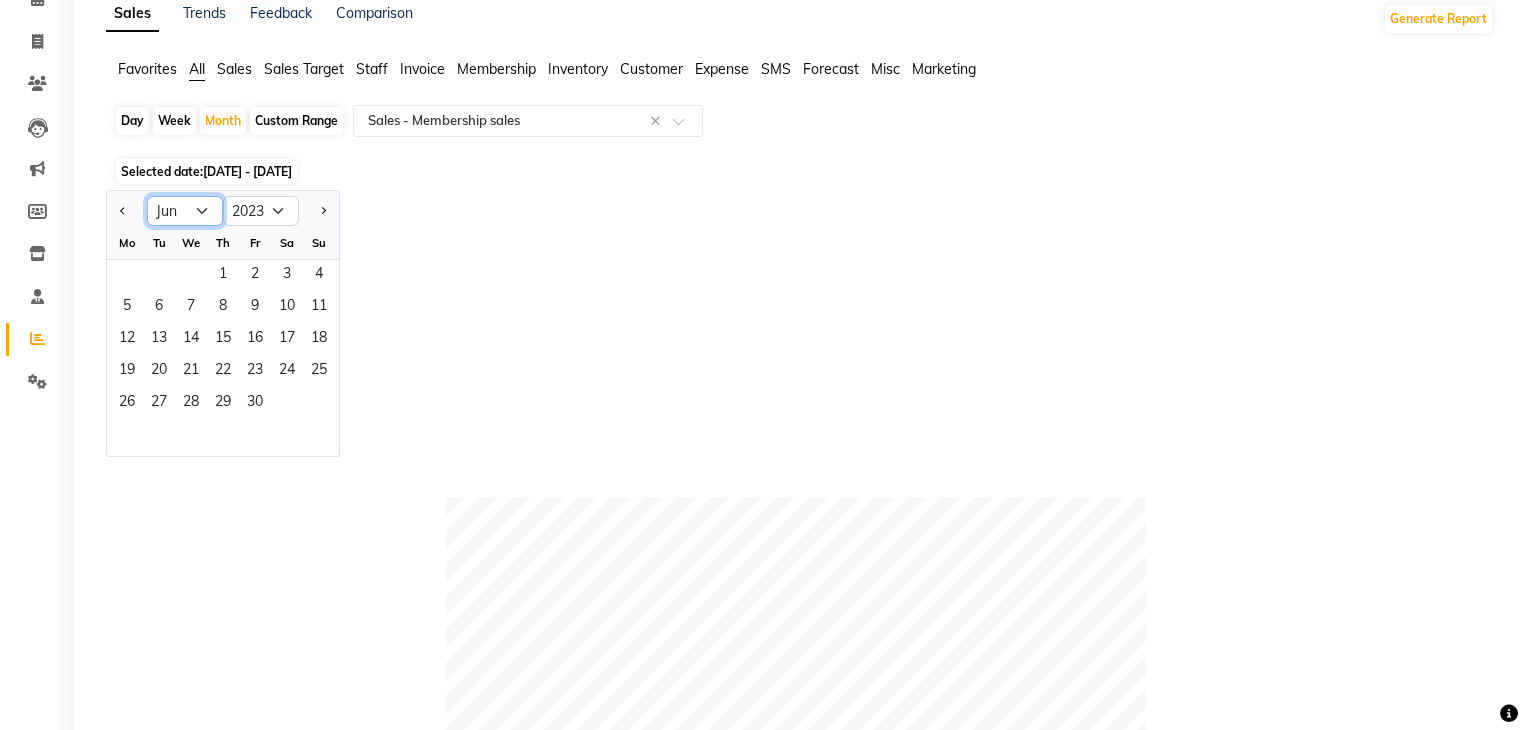 select on "2" 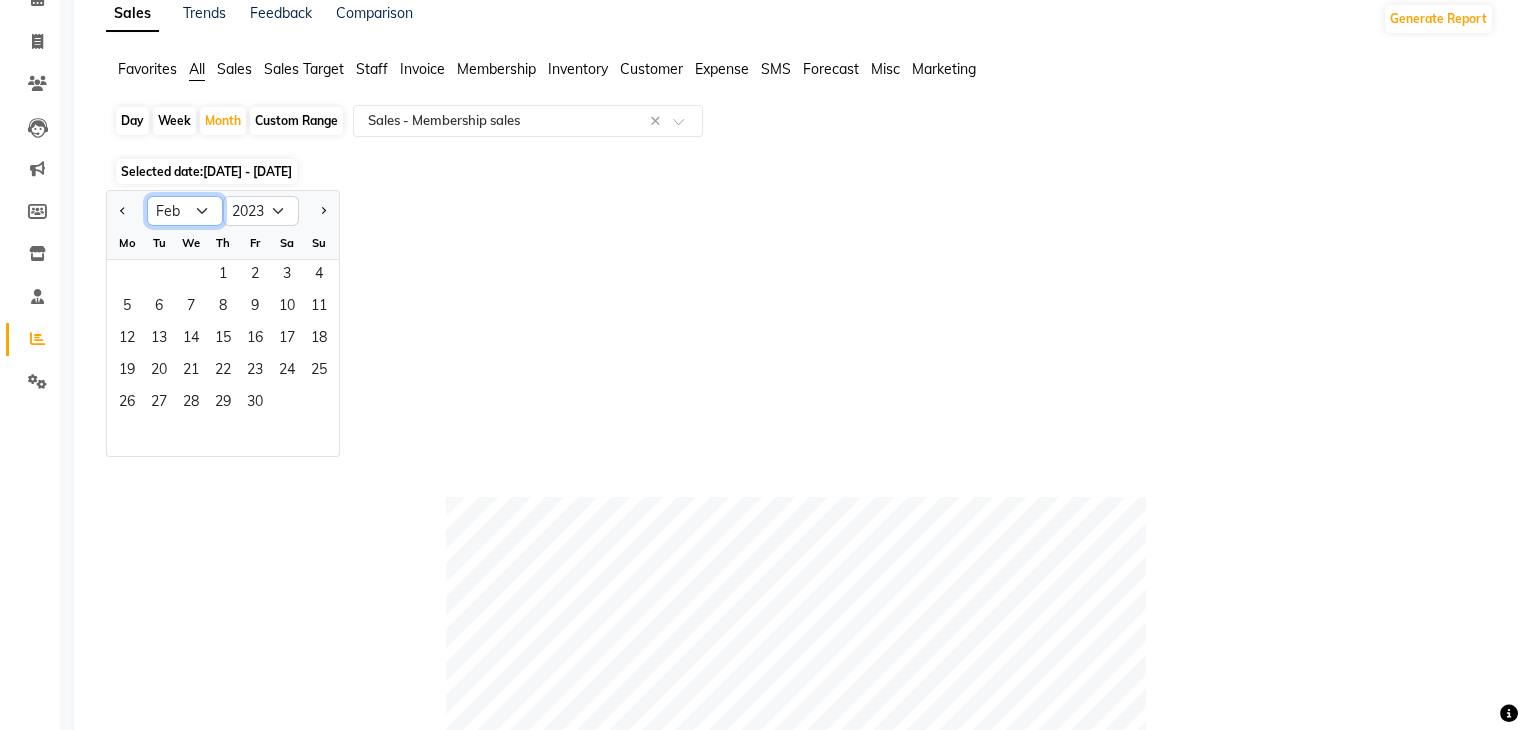 click on "Jan Feb Mar Apr May Jun [DATE] Aug Sep Oct Nov Dec" 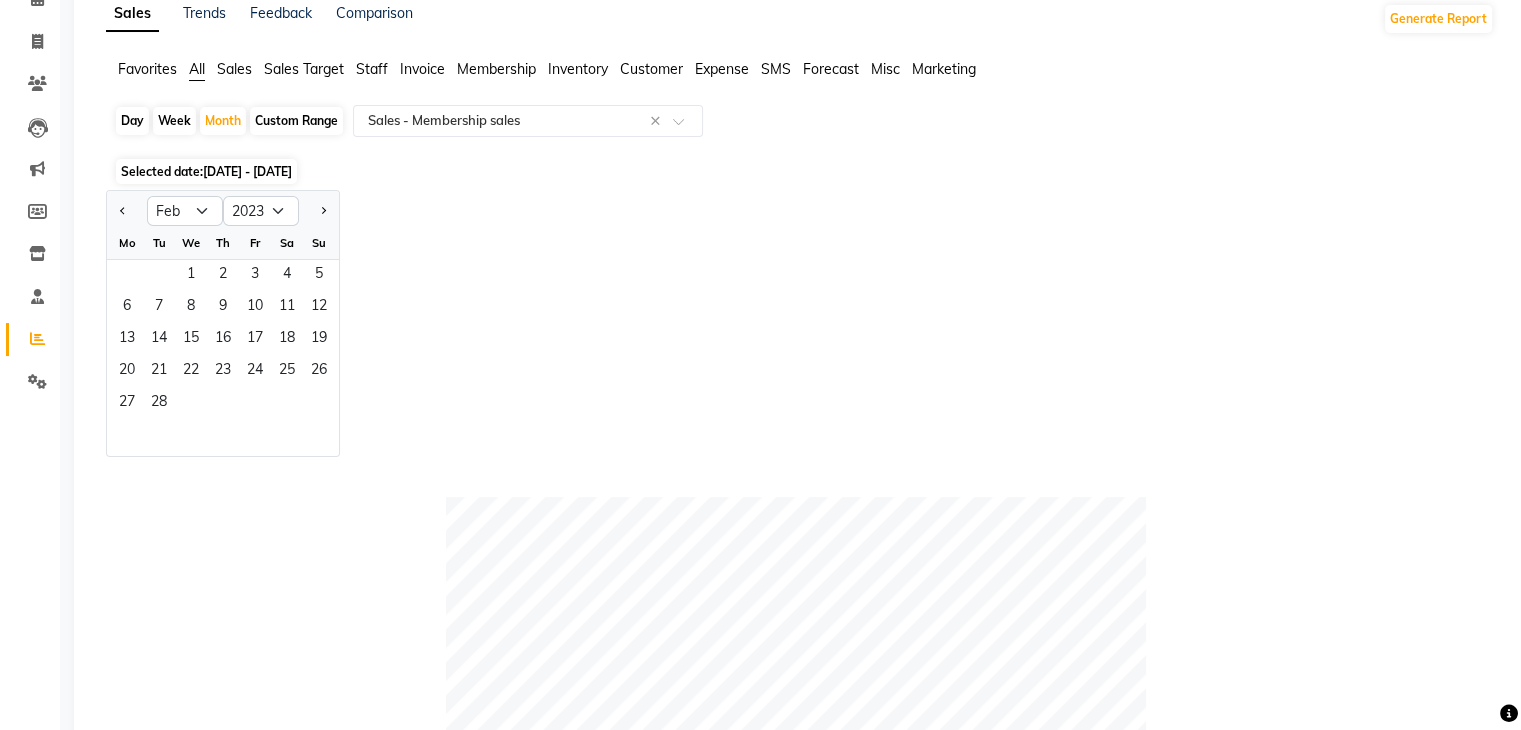 click on "Custom Range" 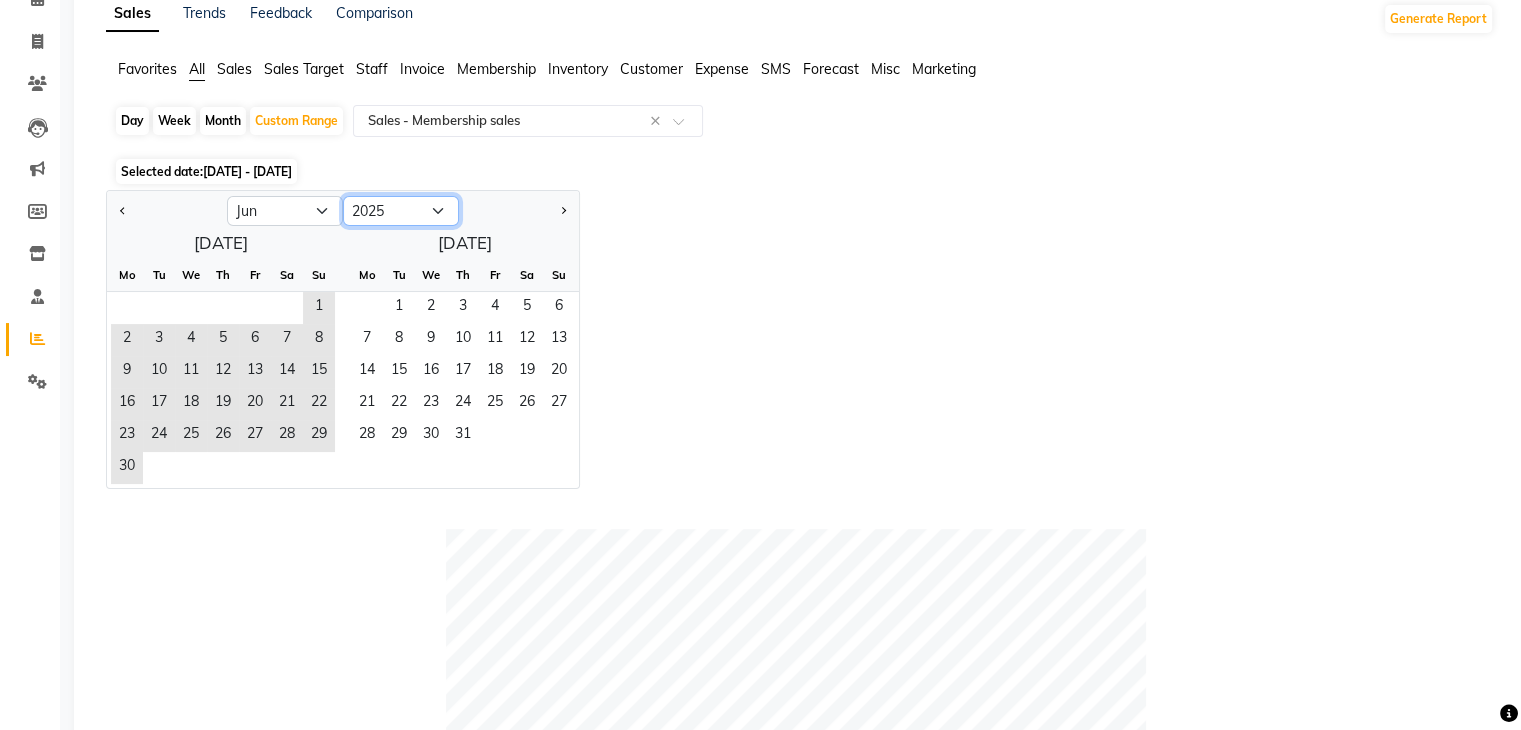 click on "2015 2016 2017 2018 2019 2020 2021 2022 2023 2024 2025 2026 2027 2028 2029 2030 2031 2032 2033 2034 2035" 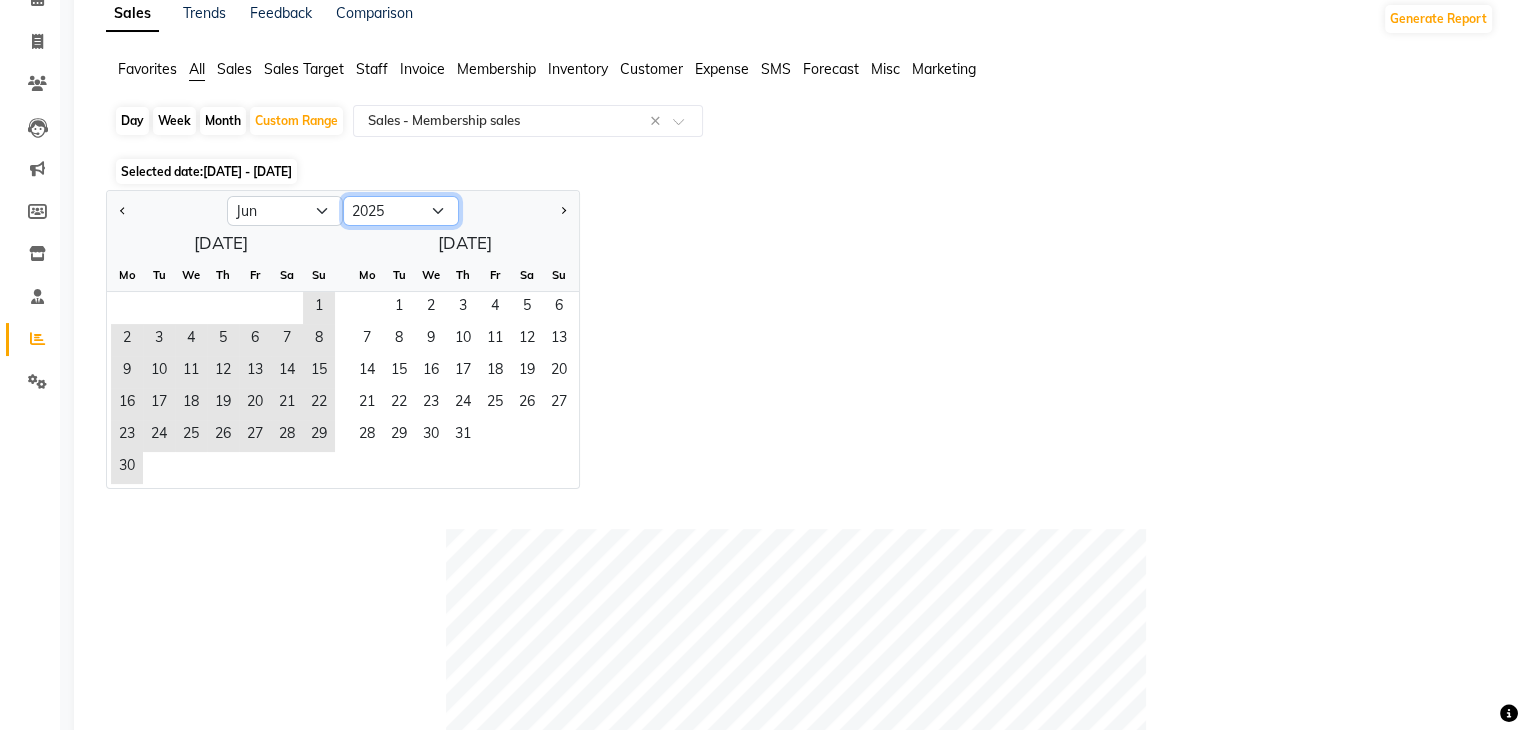 select on "2023" 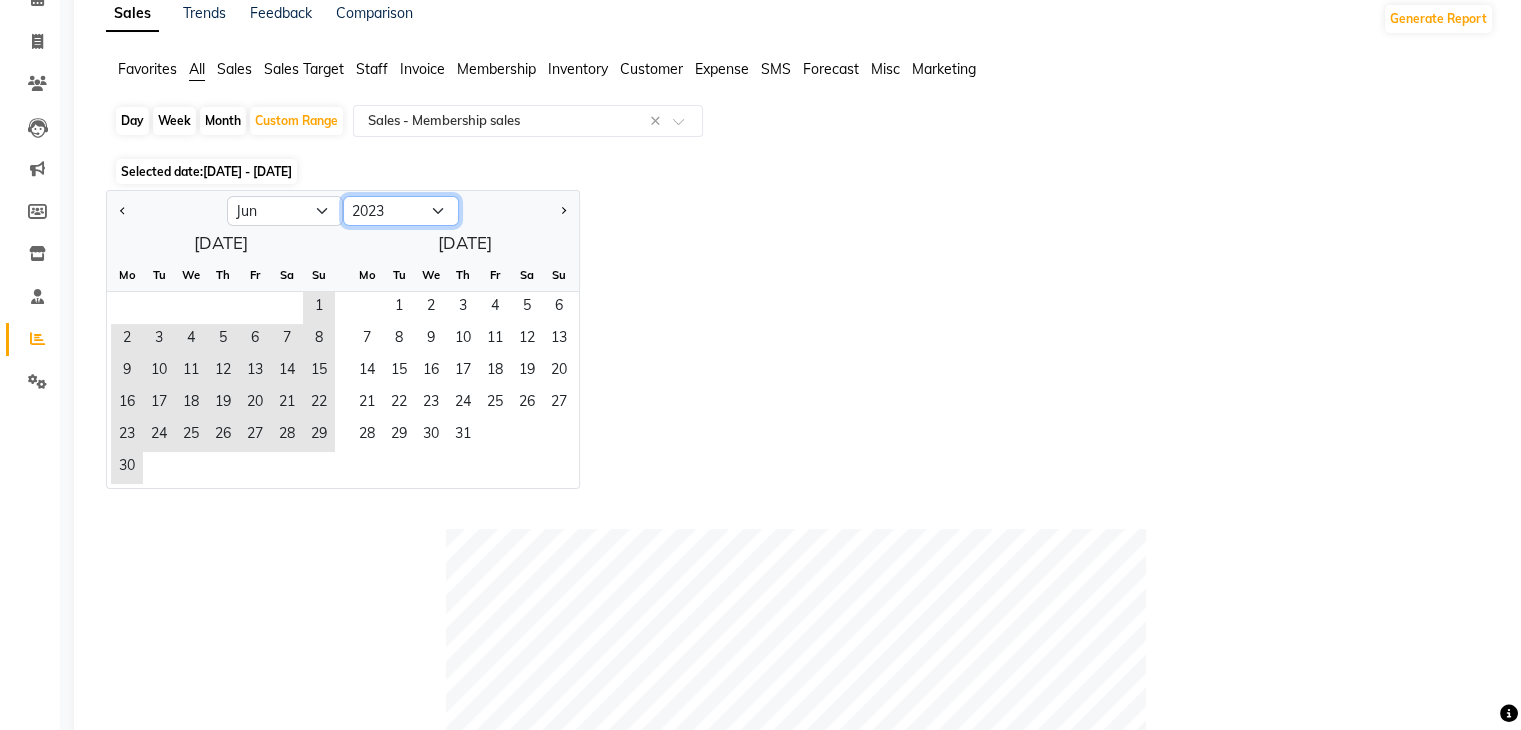 click on "2015 2016 2017 2018 2019 2020 2021 2022 2023 2024 2025 2026 2027 2028 2029 2030 2031 2032 2033 2034 2035" 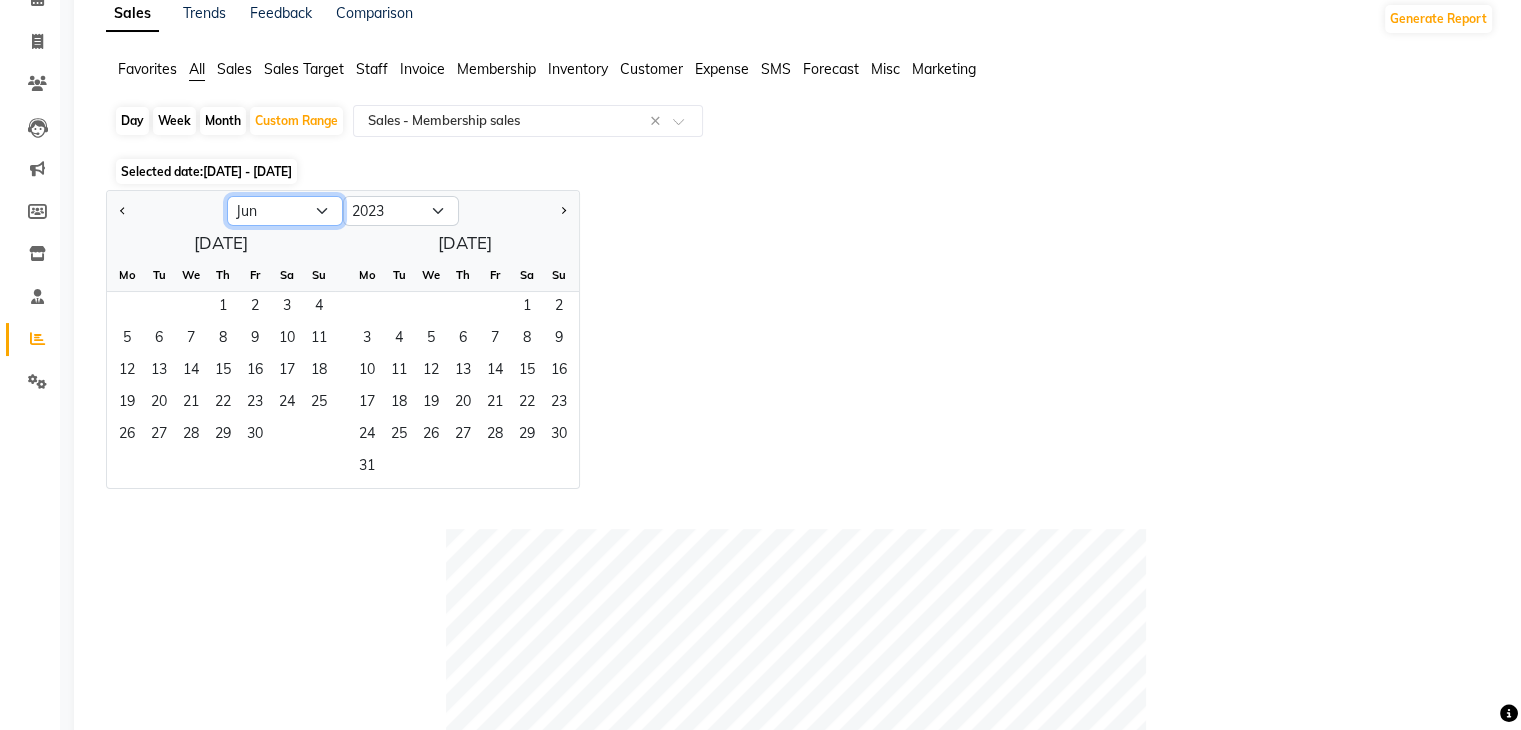 click on "Jan Feb Mar Apr May Jun [DATE] Aug Sep Oct Nov Dec" 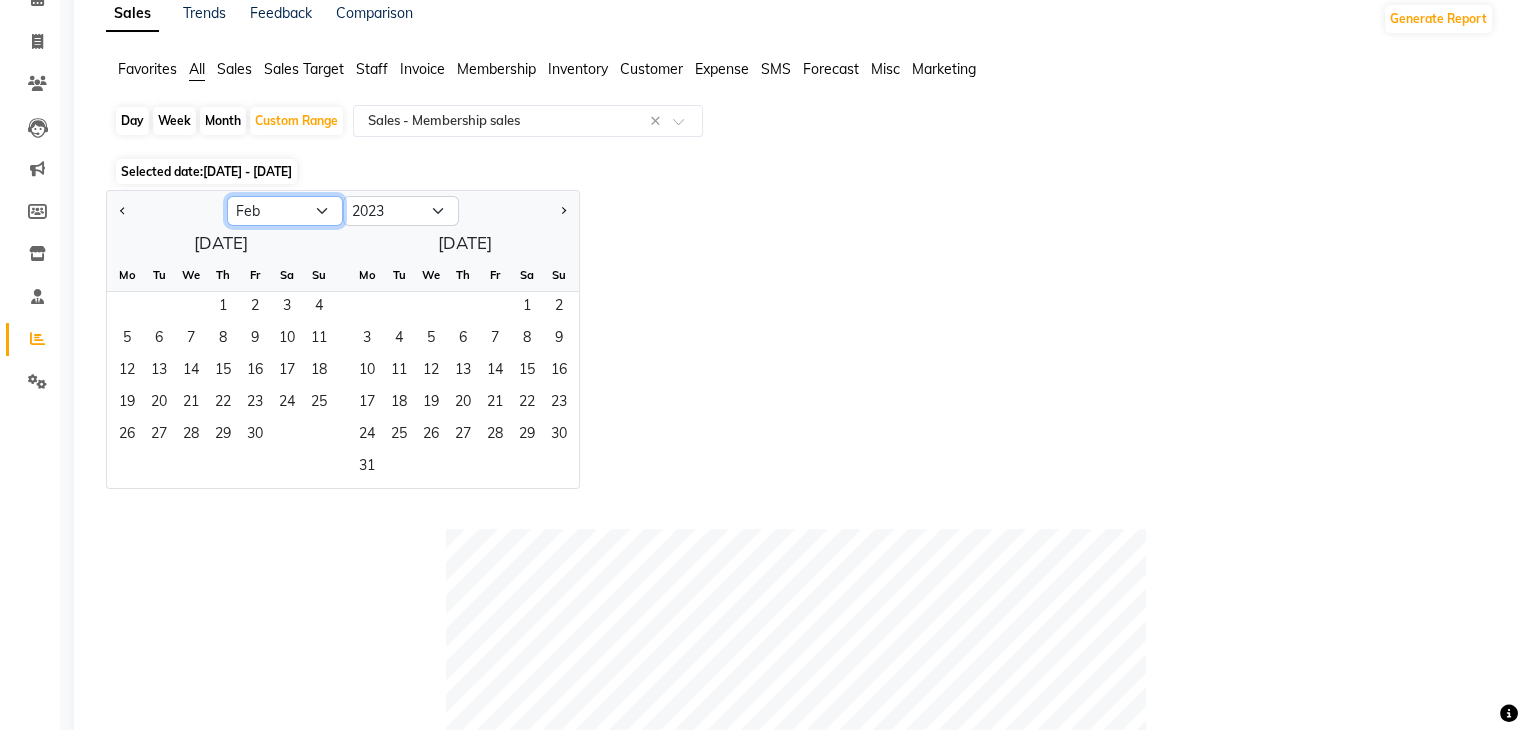 click on "Jan Feb Mar Apr May Jun [DATE] Aug Sep Oct Nov Dec" 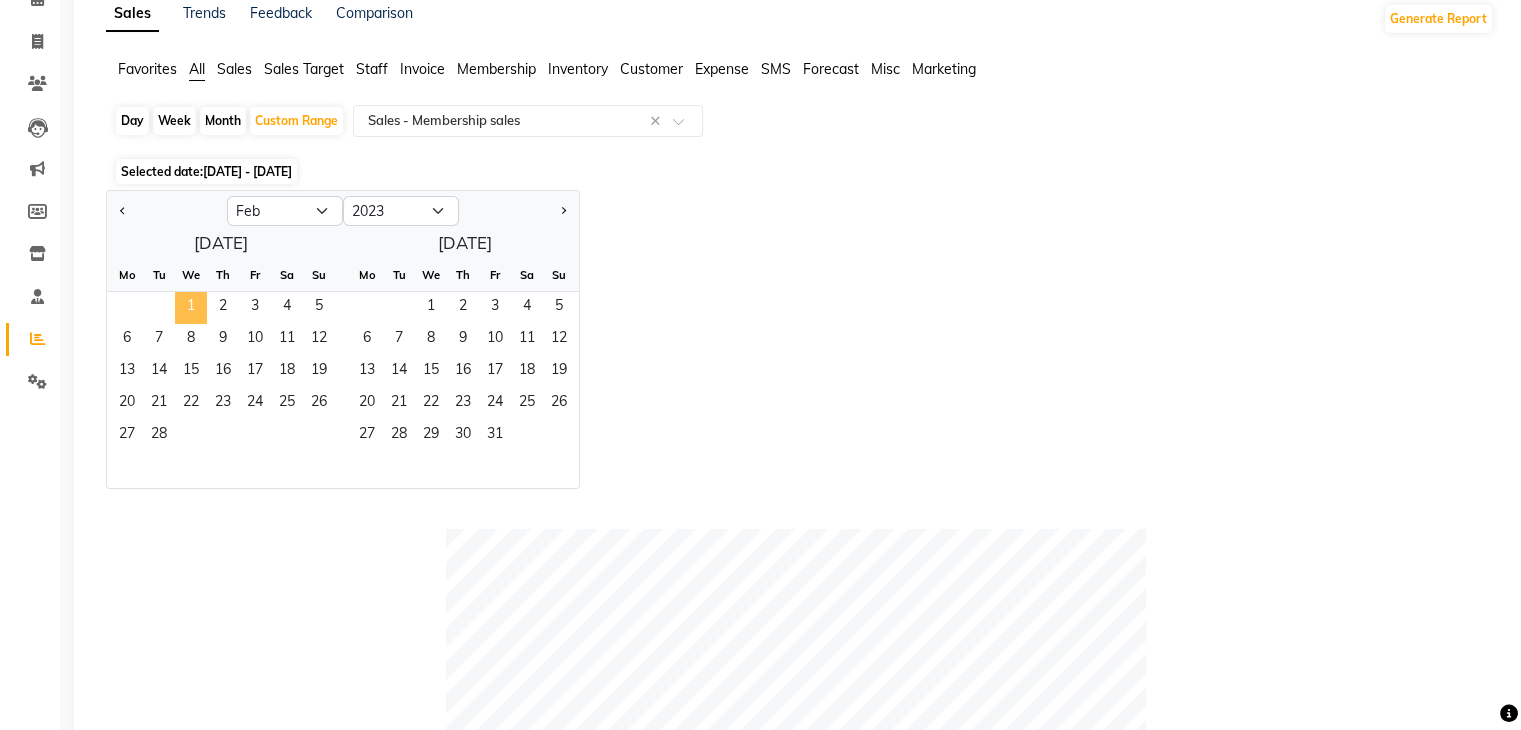 click on "1" 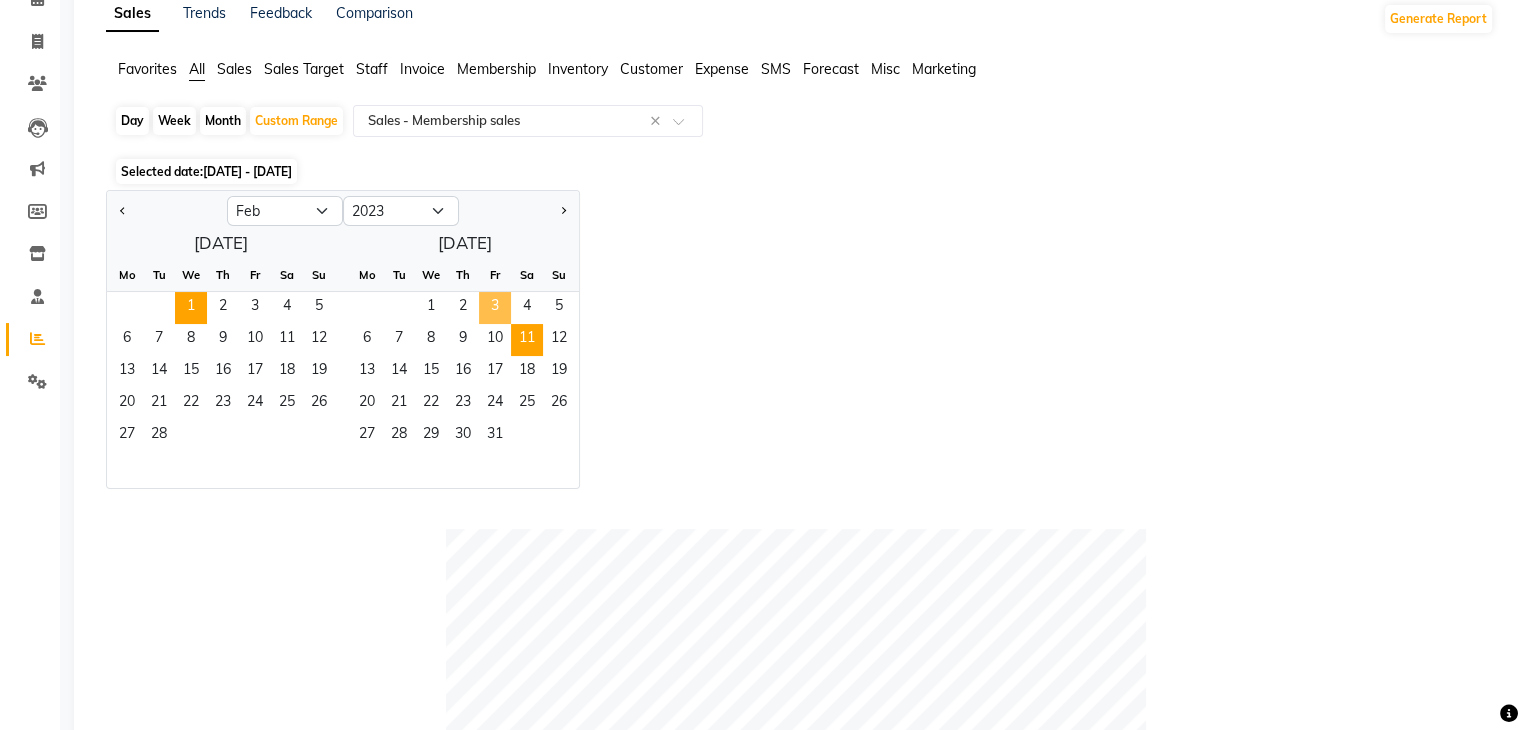drag, startPoint x: 500, startPoint y: 273, endPoint x: 521, endPoint y: 335, distance: 65.459915 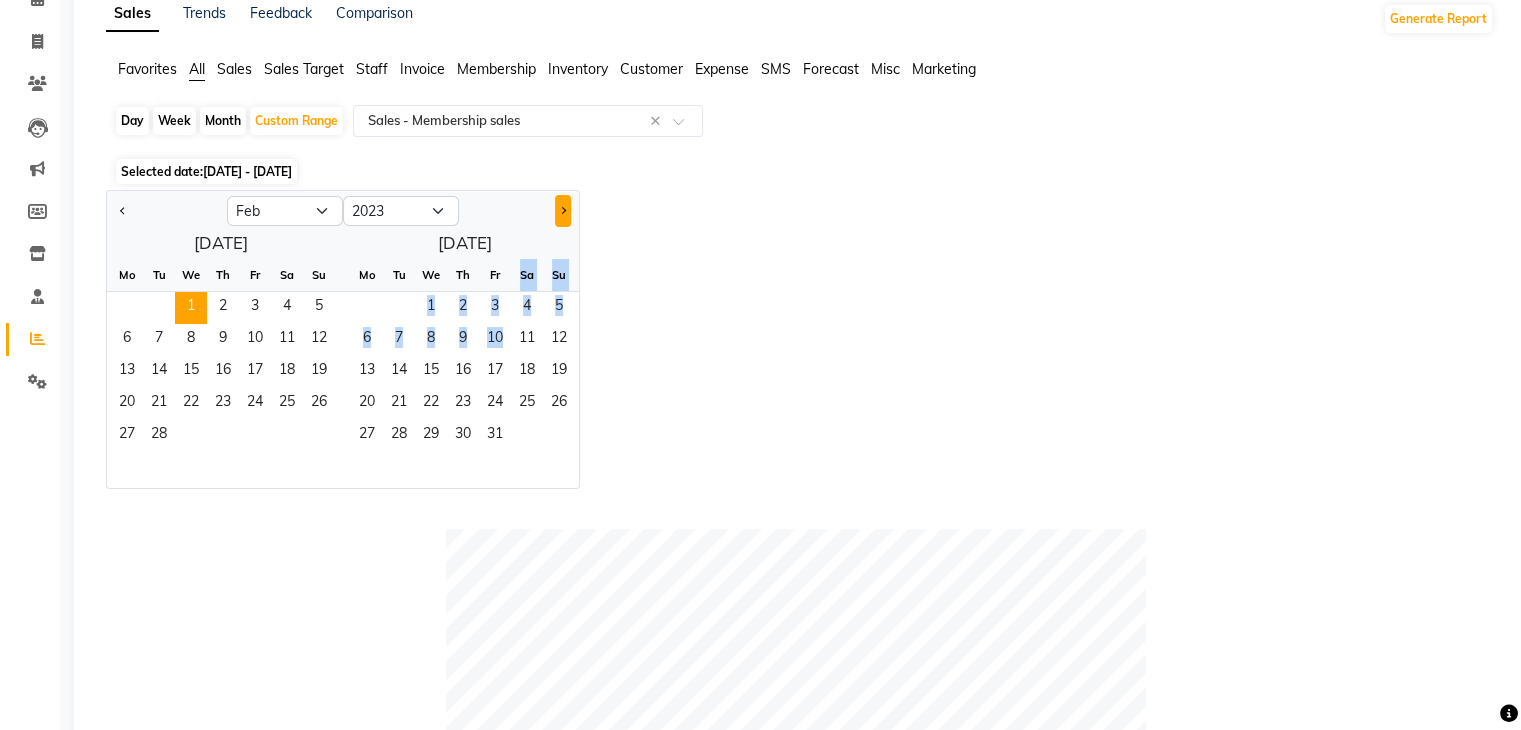 click 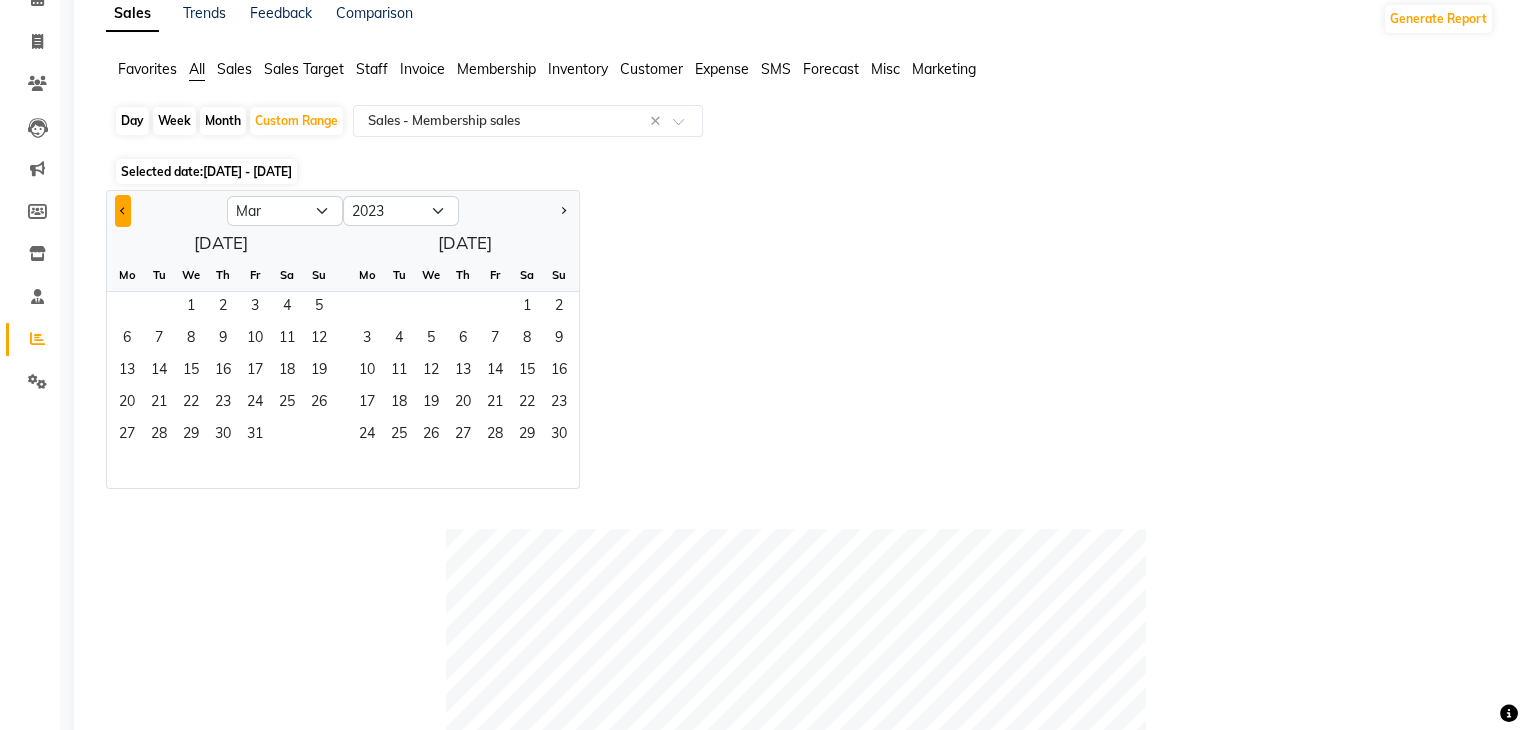 click 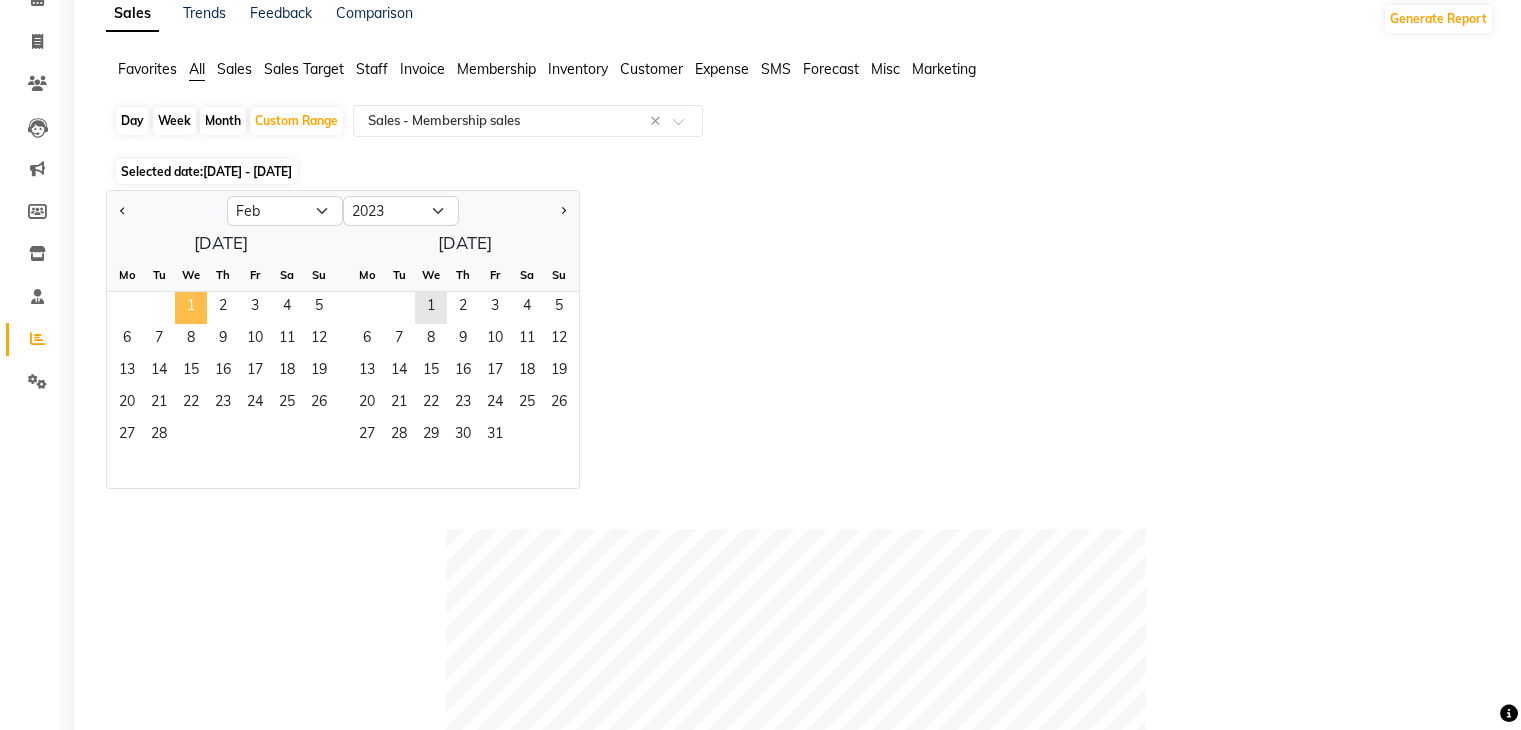 click on "1" 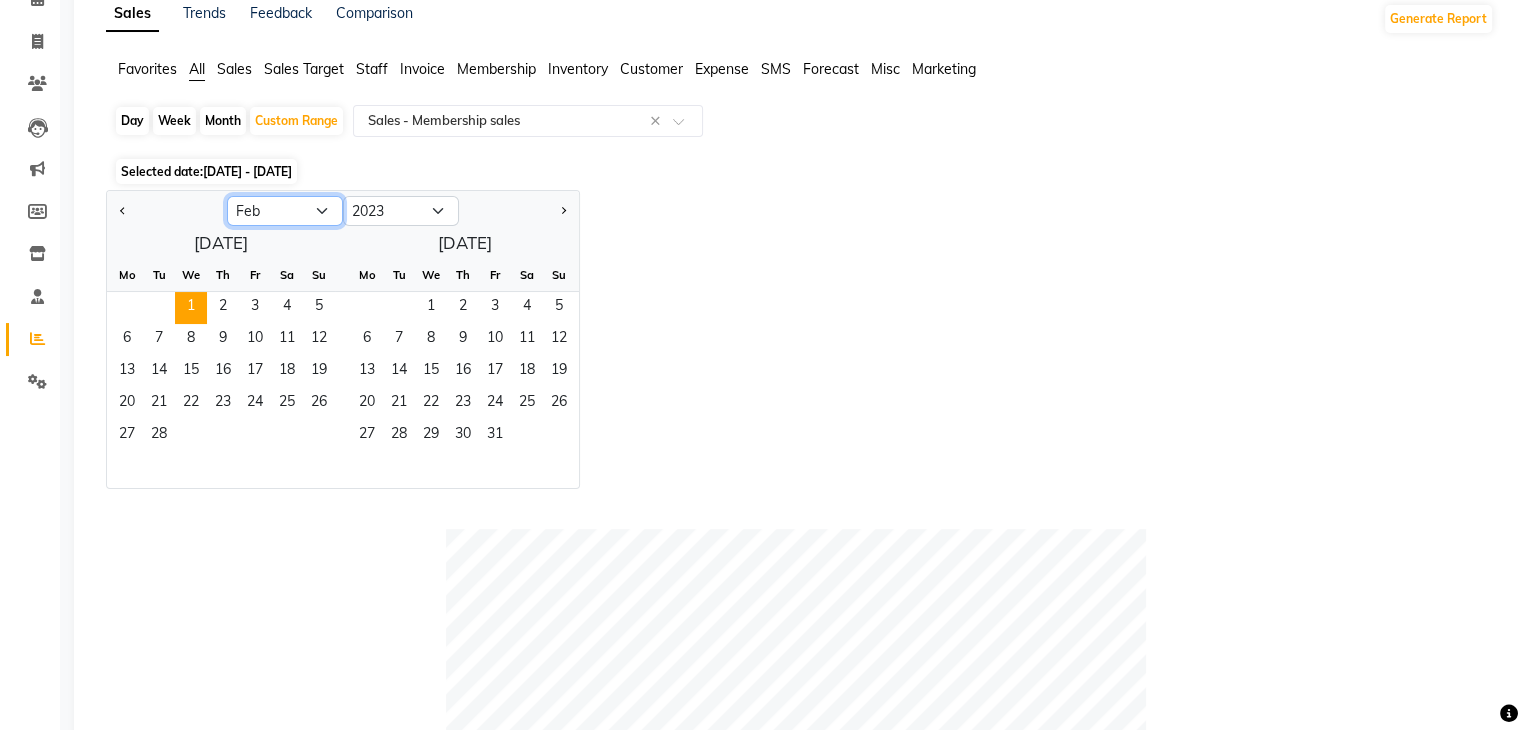 click on "Jan Feb Mar Apr May Jun [DATE] Aug Sep Oct Nov Dec" 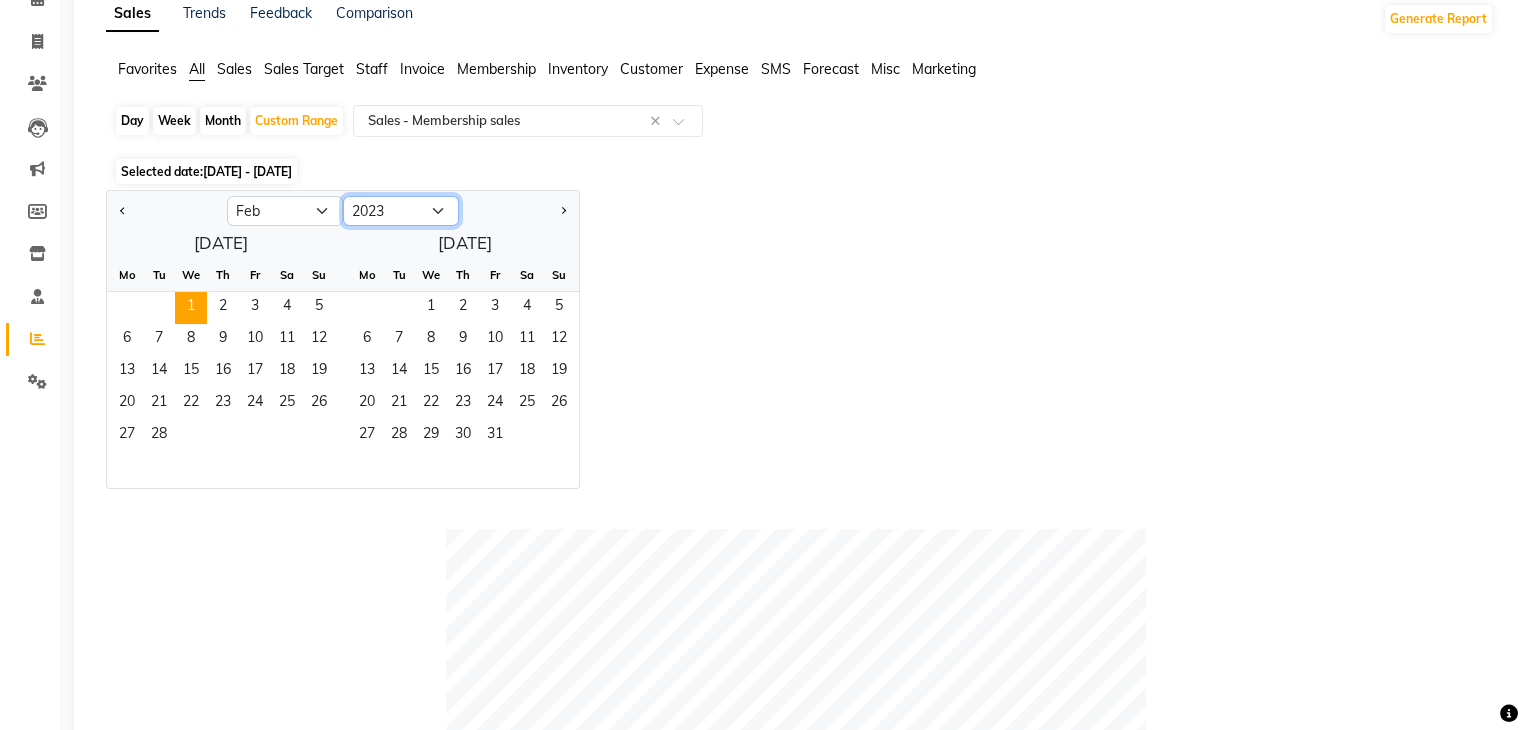 click on "2013 2014 2015 2016 2017 2018 2019 2020 2021 2022 2023 2024 2025 2026 2027 2028 2029 2030 2031 2032 2033" 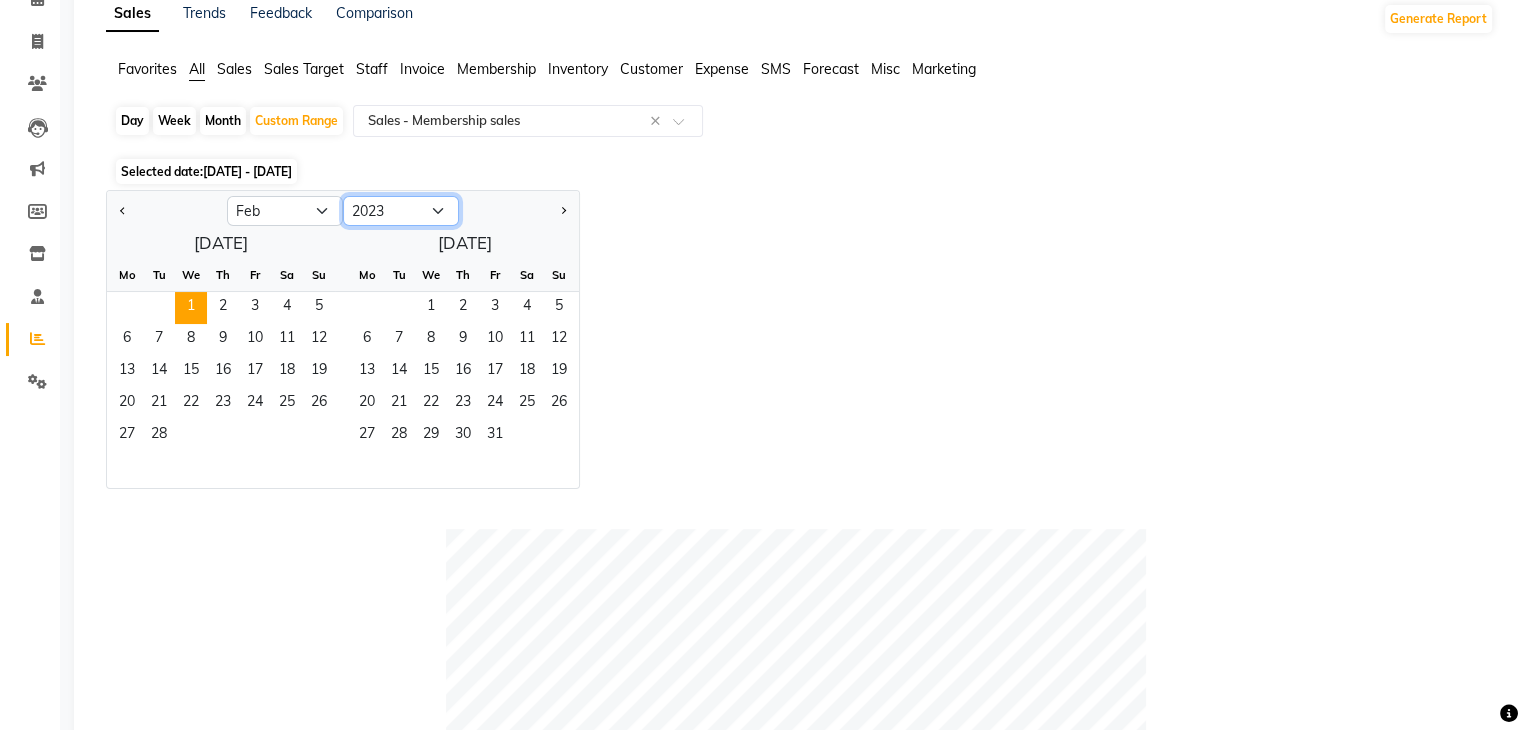 select on "2024" 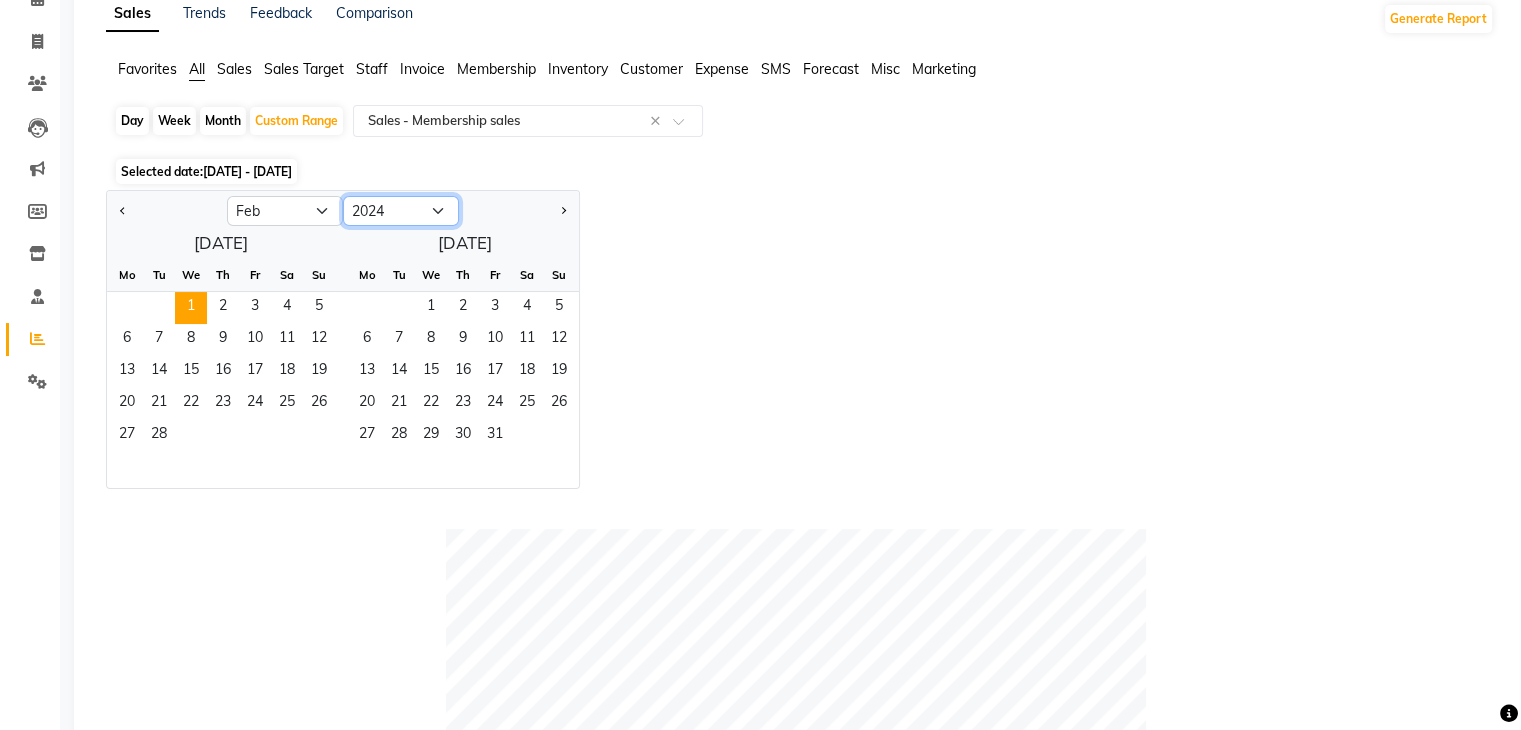 click on "2013 2014 2015 2016 2017 2018 2019 2020 2021 2022 2023 2024 2025 2026 2027 2028 2029 2030 2031 2032 2033" 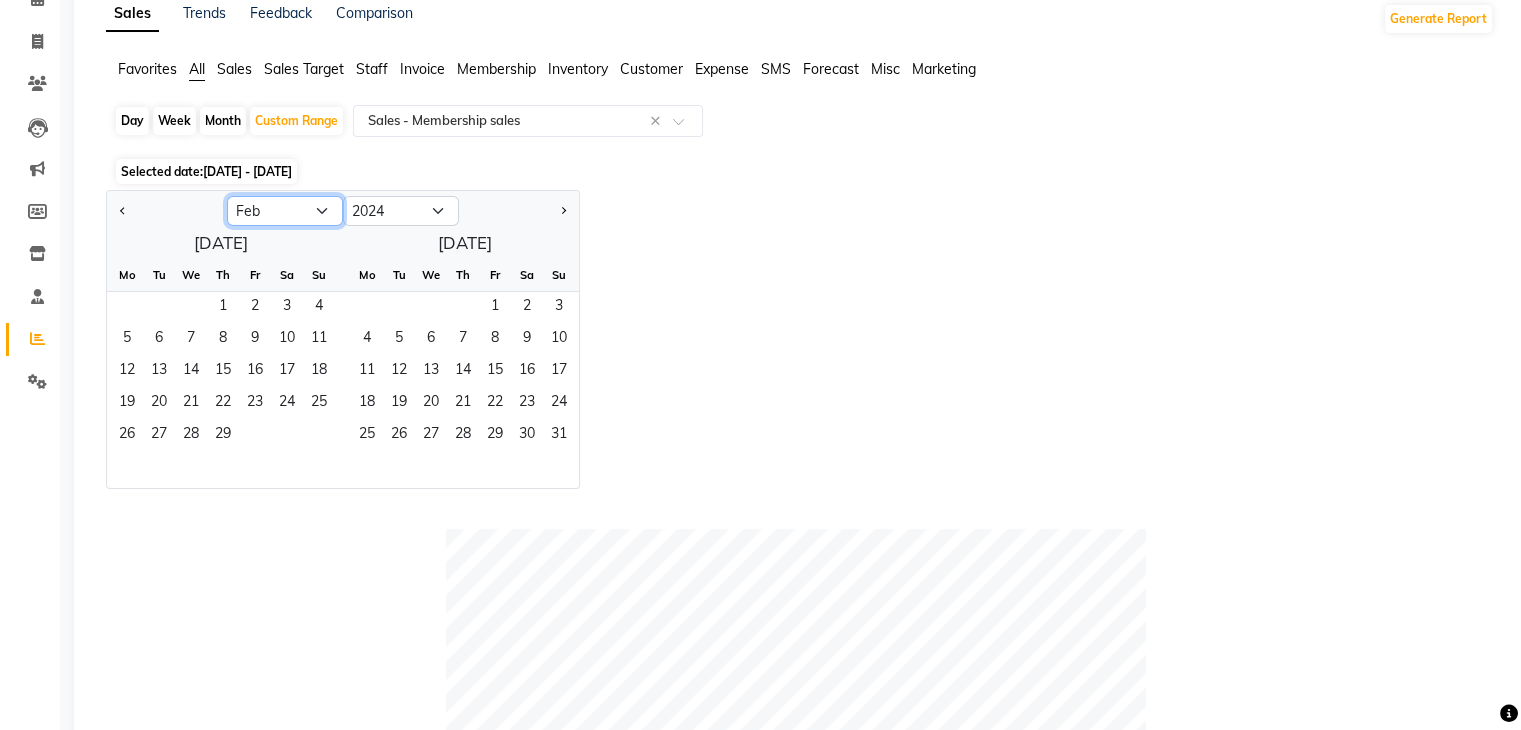 click on "Jan Feb Mar Apr May Jun [DATE] Aug Sep Oct Nov Dec" 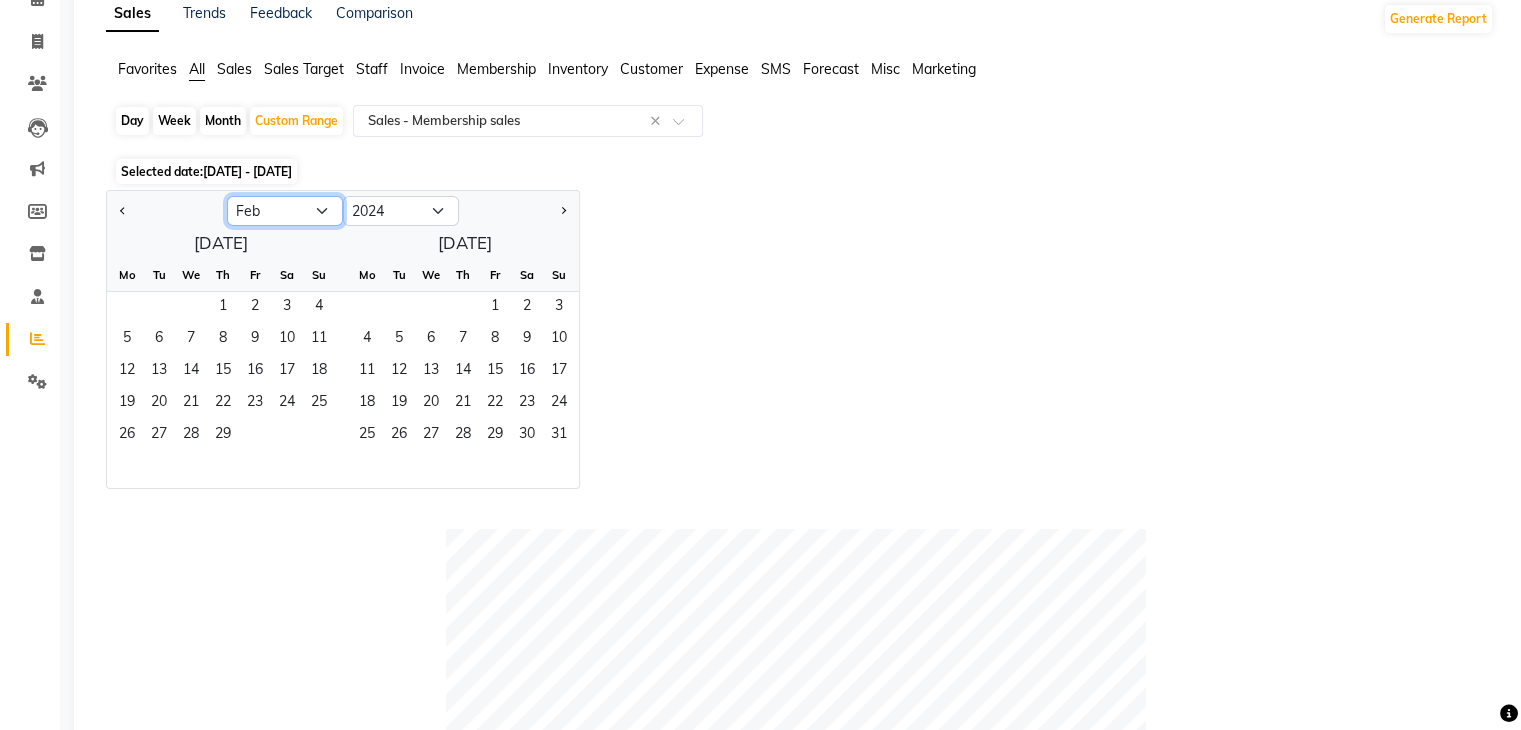 click on "Jan Feb Mar Apr May Jun [DATE] Aug Sep Oct Nov Dec" 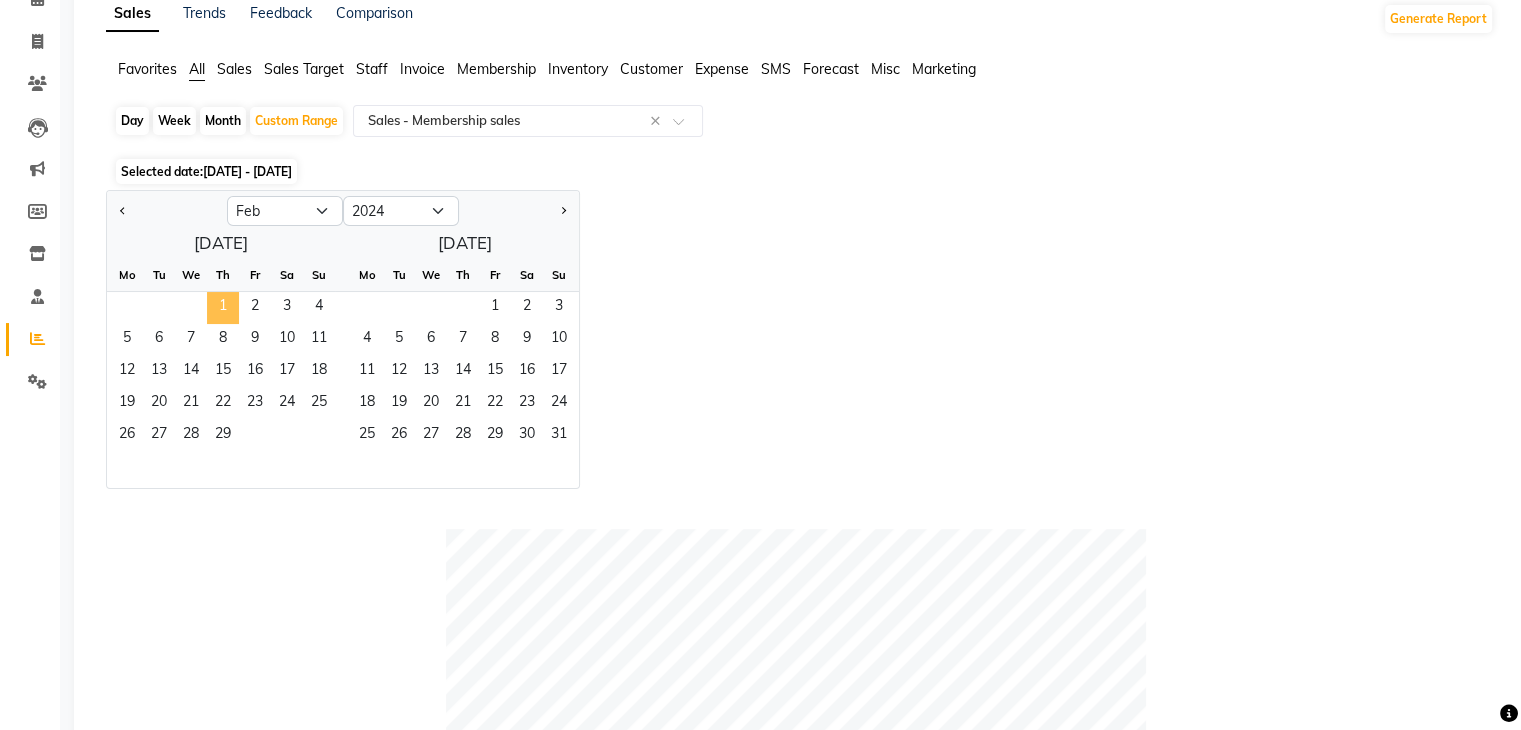 click on "1" 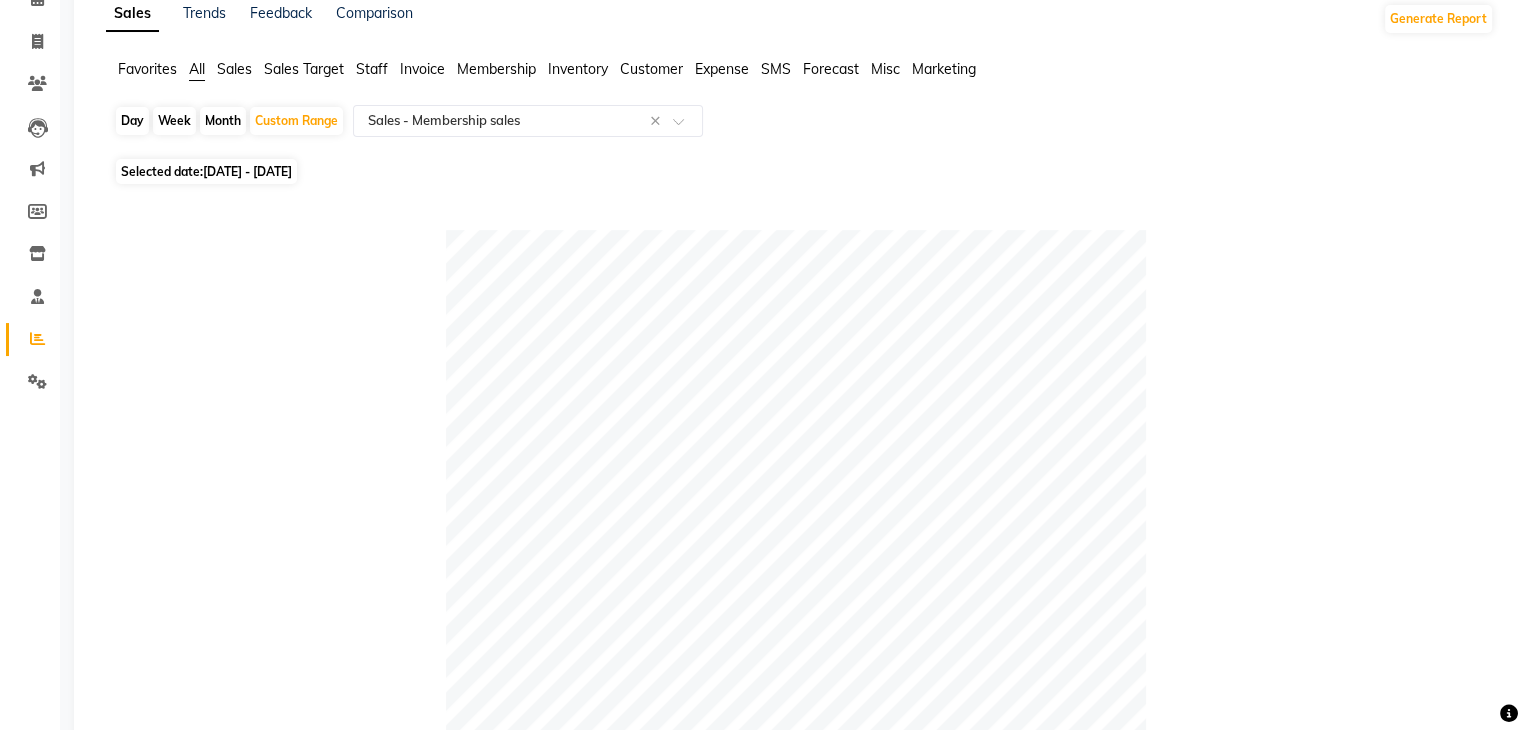 click 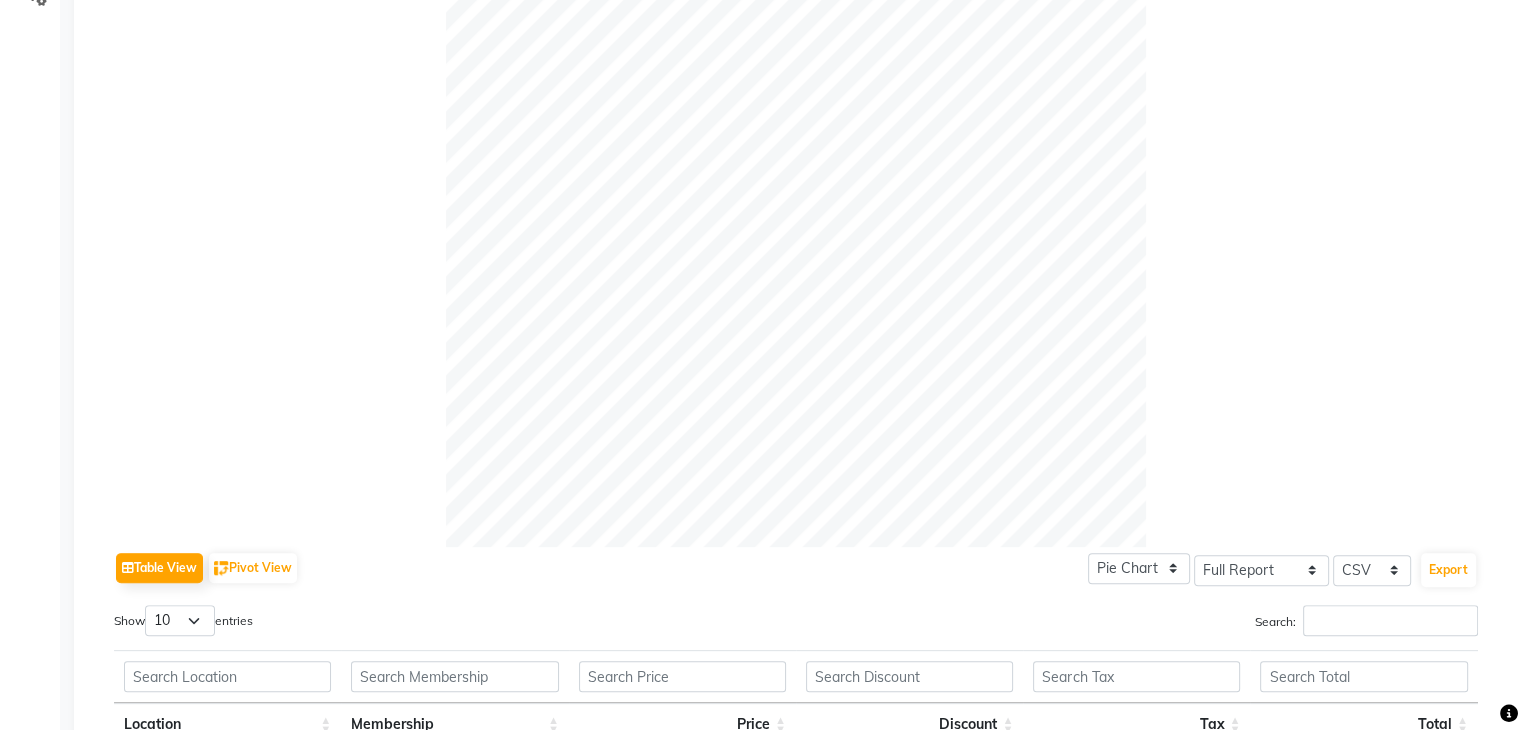 scroll, scrollTop: 71, scrollLeft: 0, axis: vertical 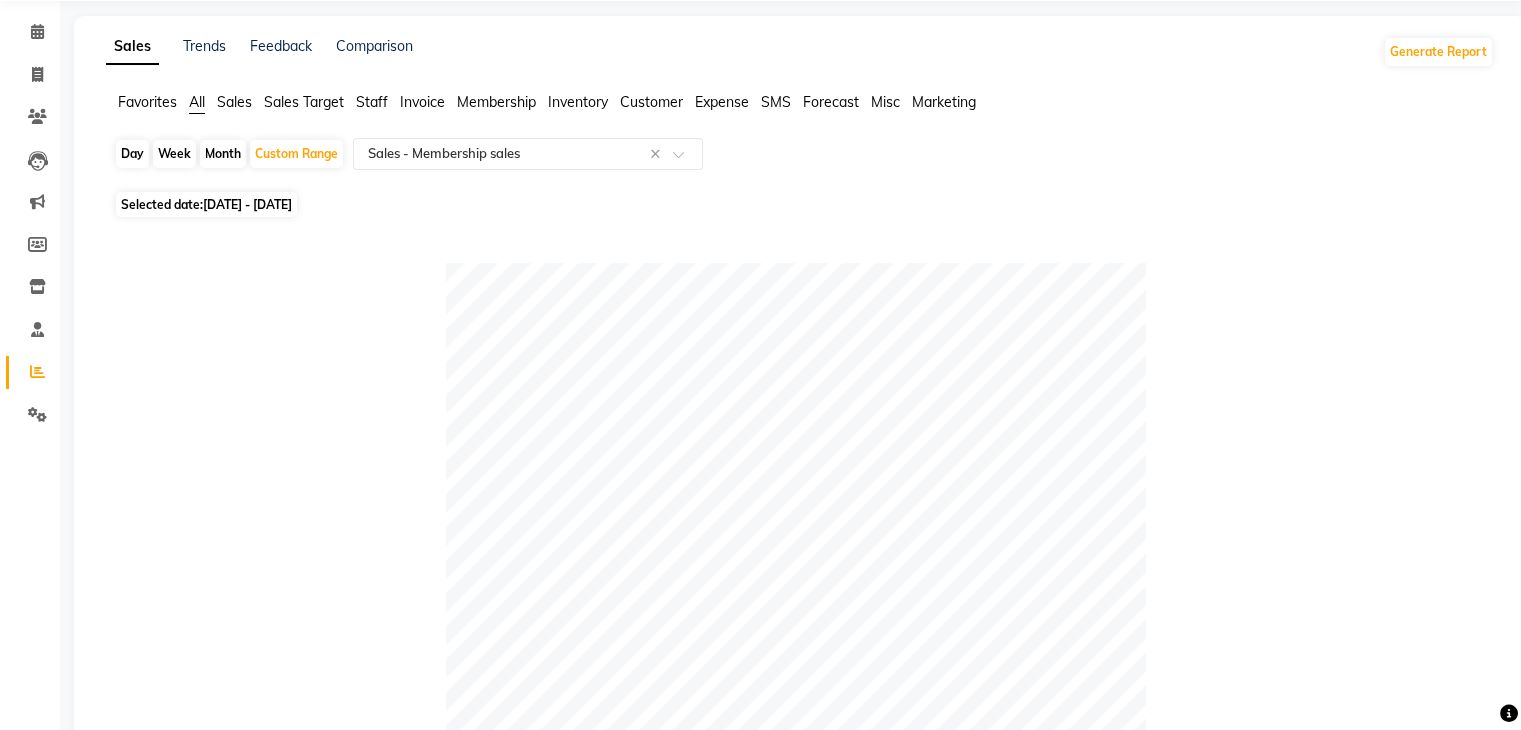 click on "Selected date:  [DATE] - [DATE]" 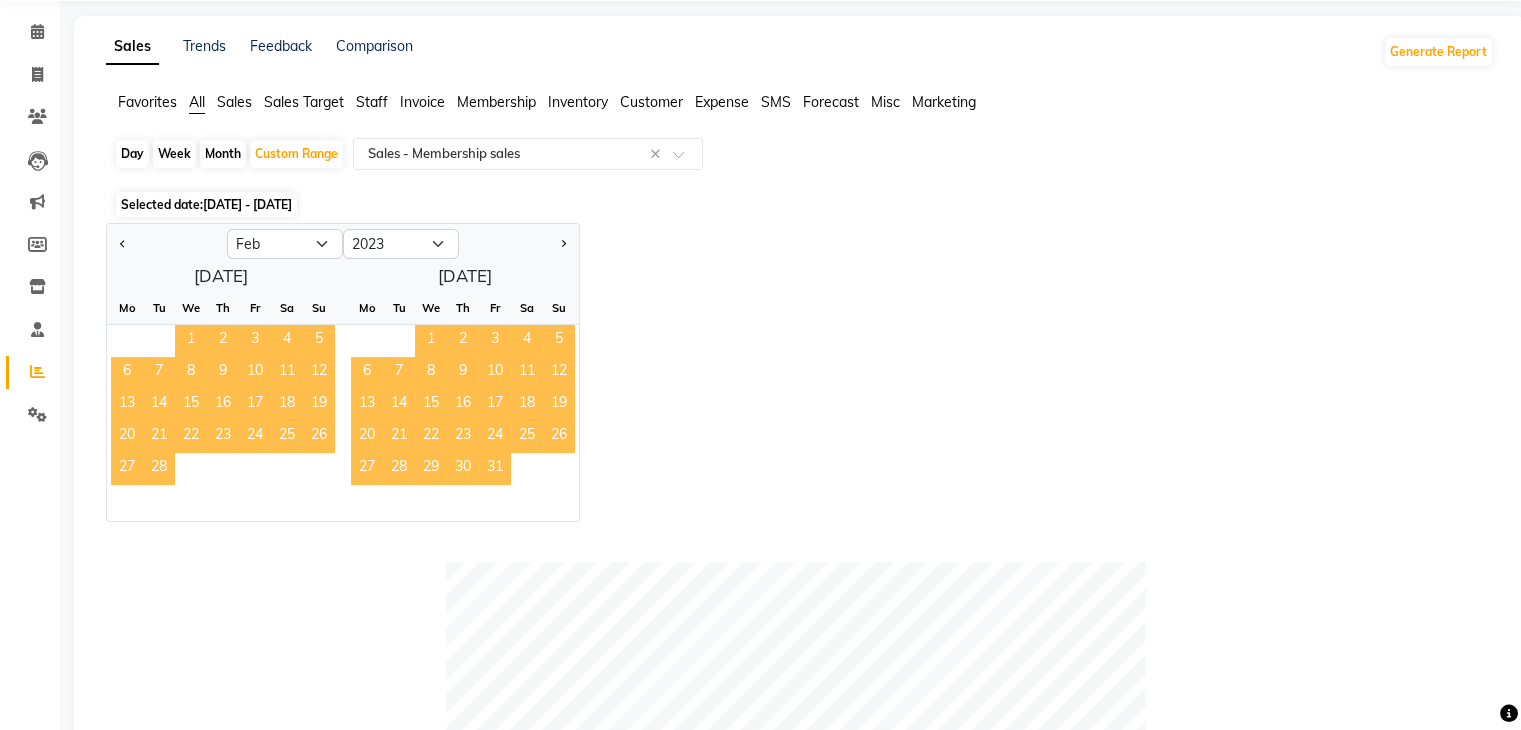 click on "1" 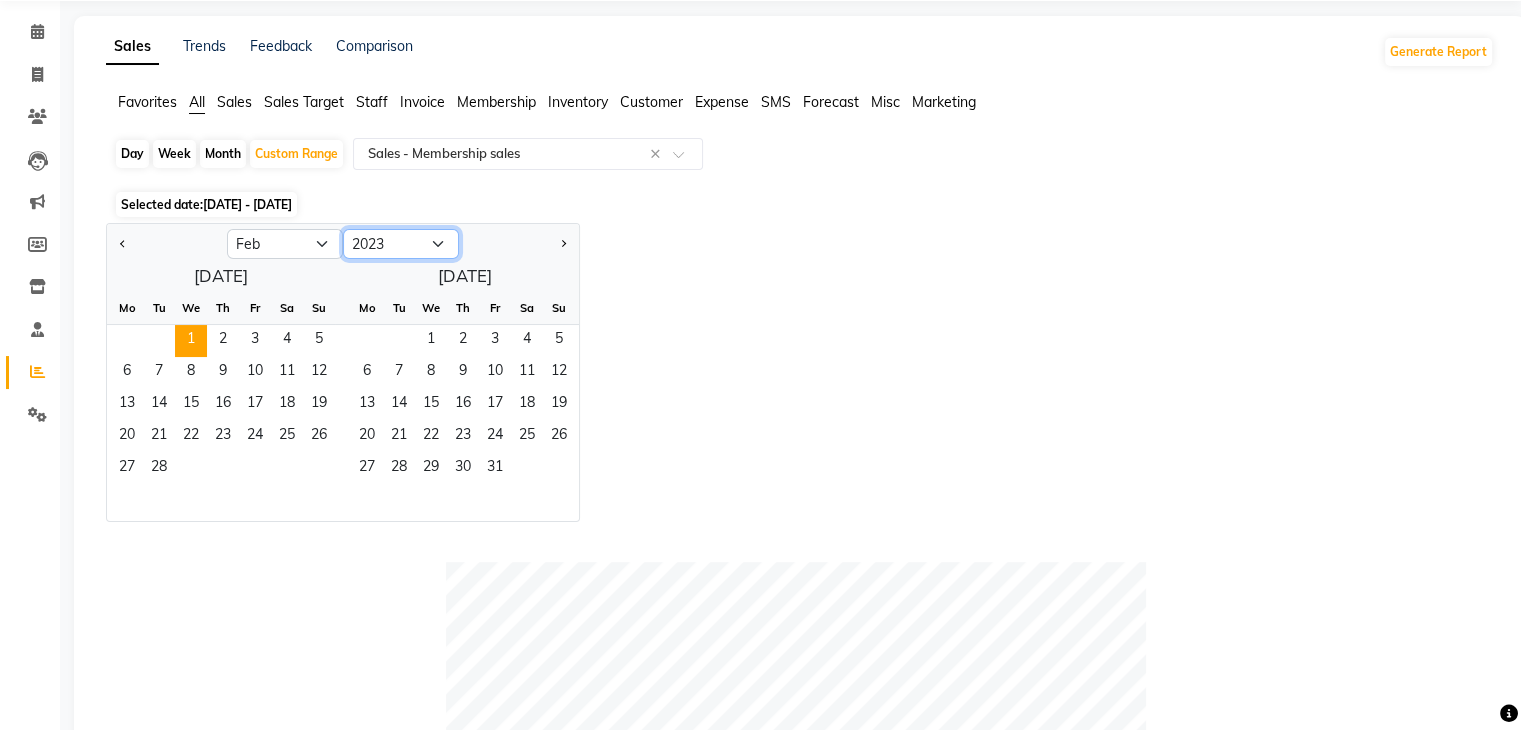 click on "2013 2014 2015 2016 2017 2018 2019 2020 2021 2022 2023 2024 2025 2026 2027 2028 2029 2030 2031 2032 2033" 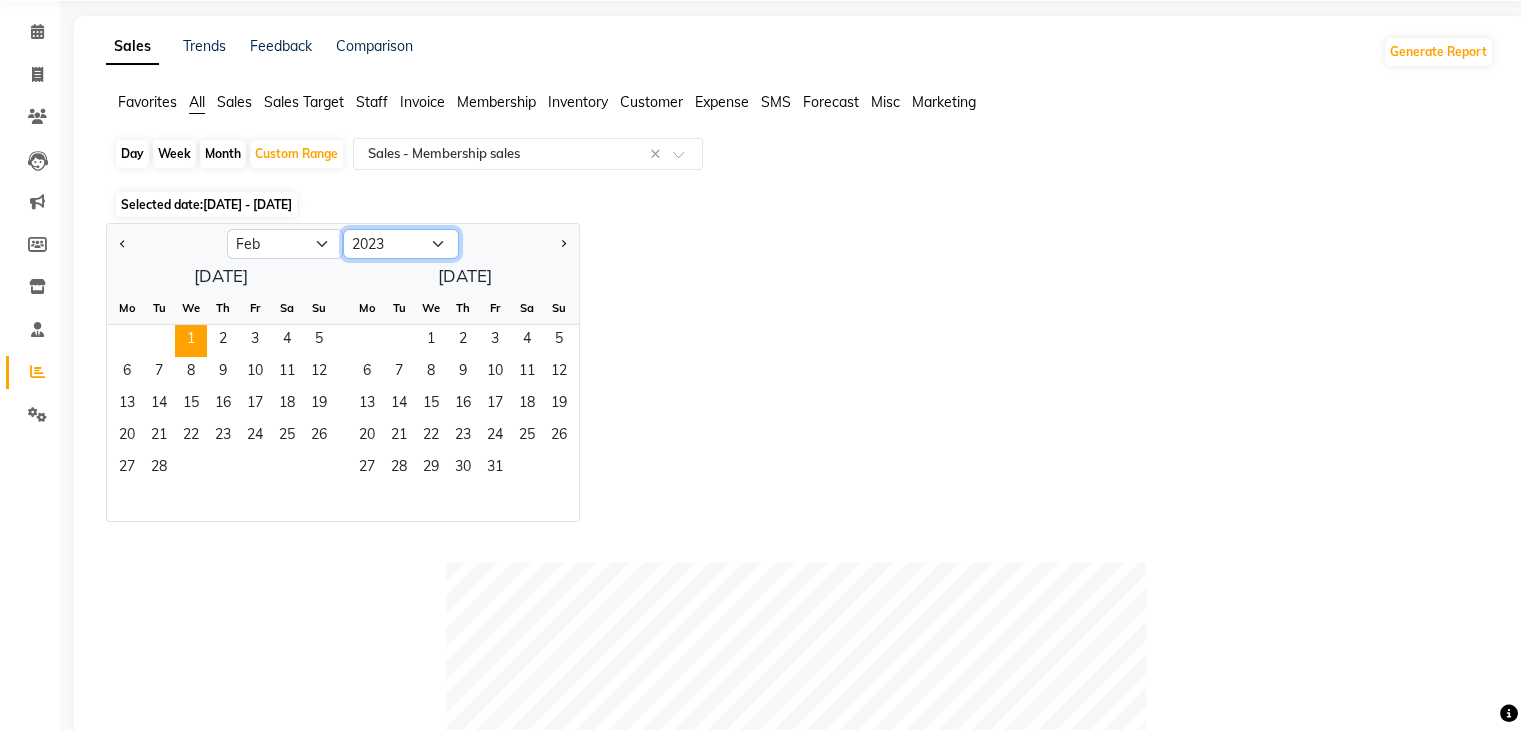 select on "2025" 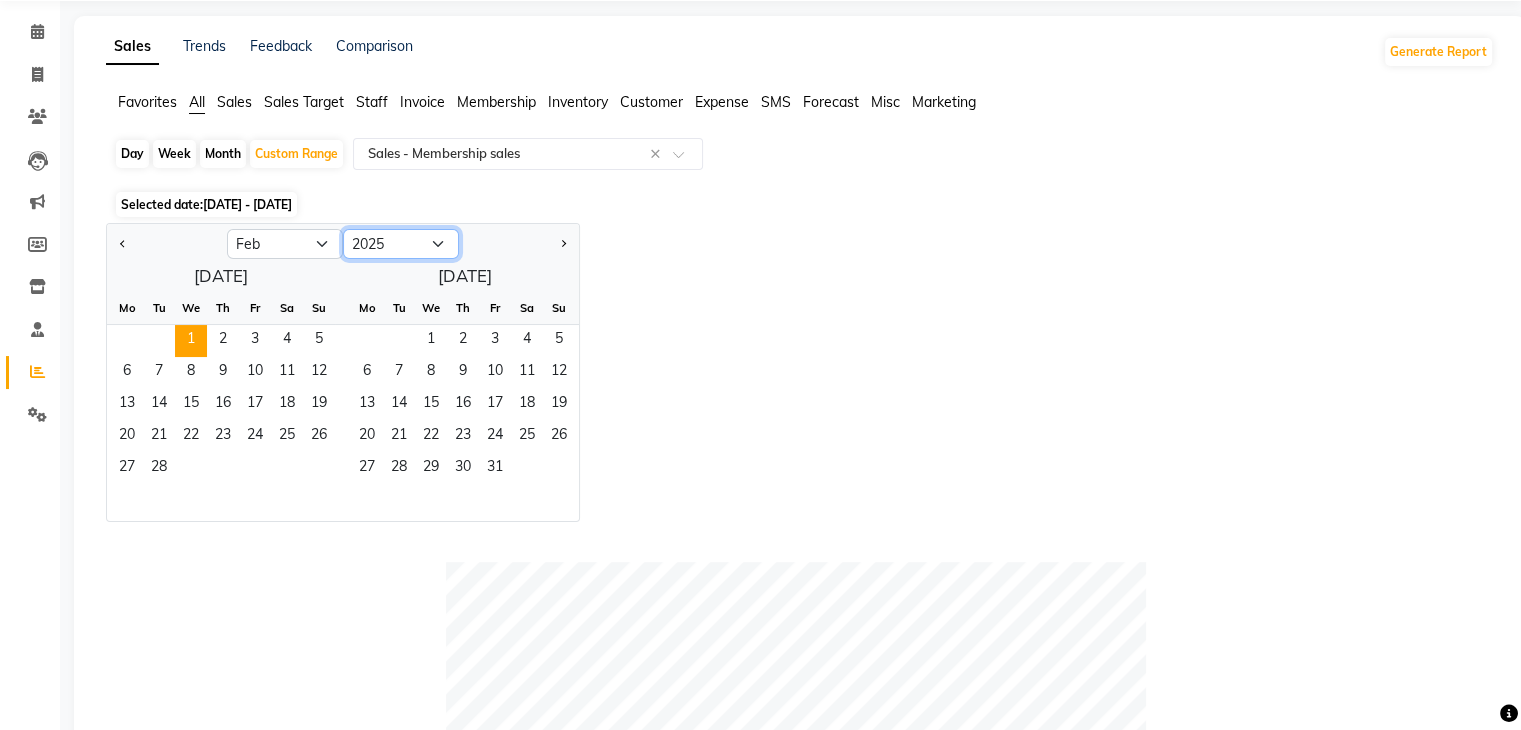click on "2013 2014 2015 2016 2017 2018 2019 2020 2021 2022 2023 2024 2025 2026 2027 2028 2029 2030 2031 2032 2033" 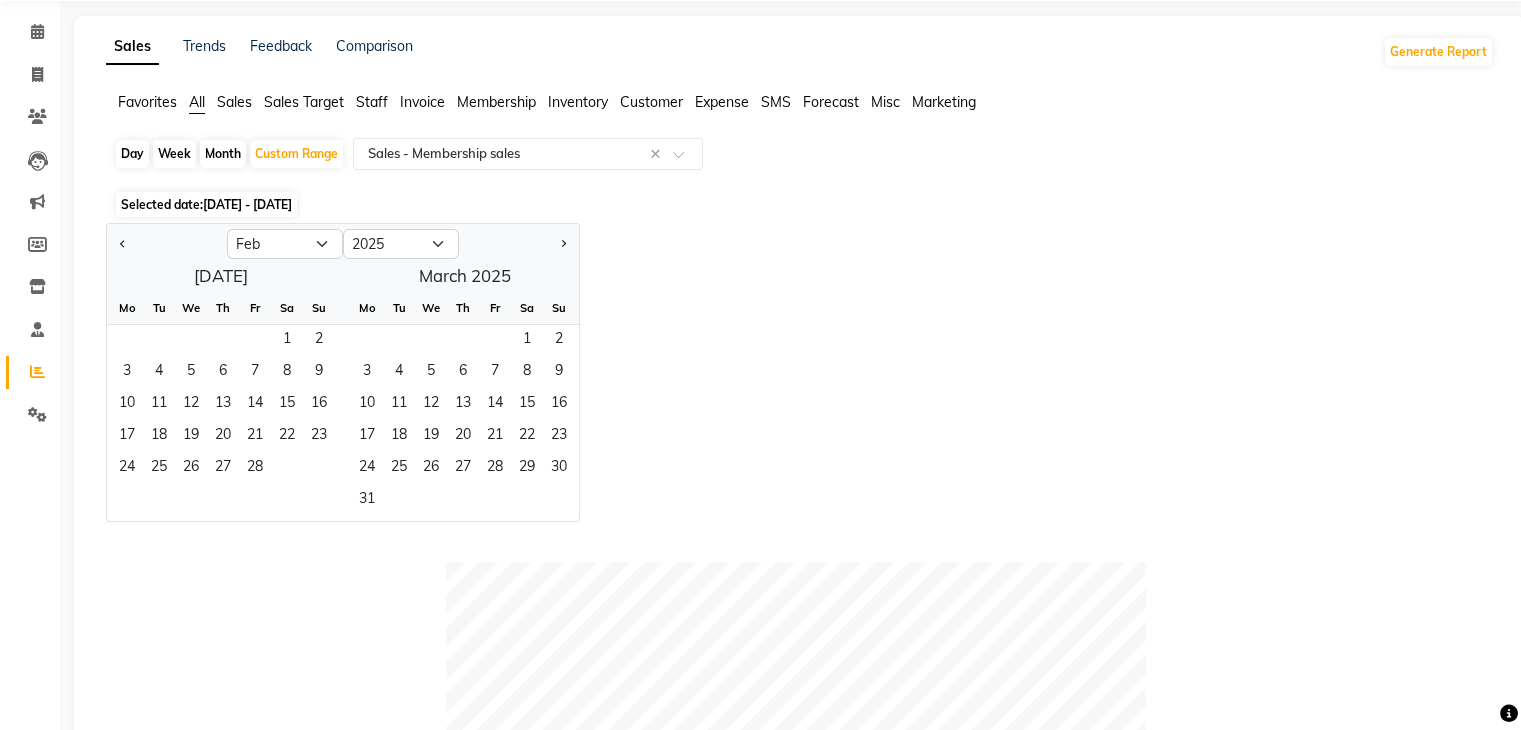 drag, startPoint x: 323, startPoint y: 261, endPoint x: 307, endPoint y: 237, distance: 28.84441 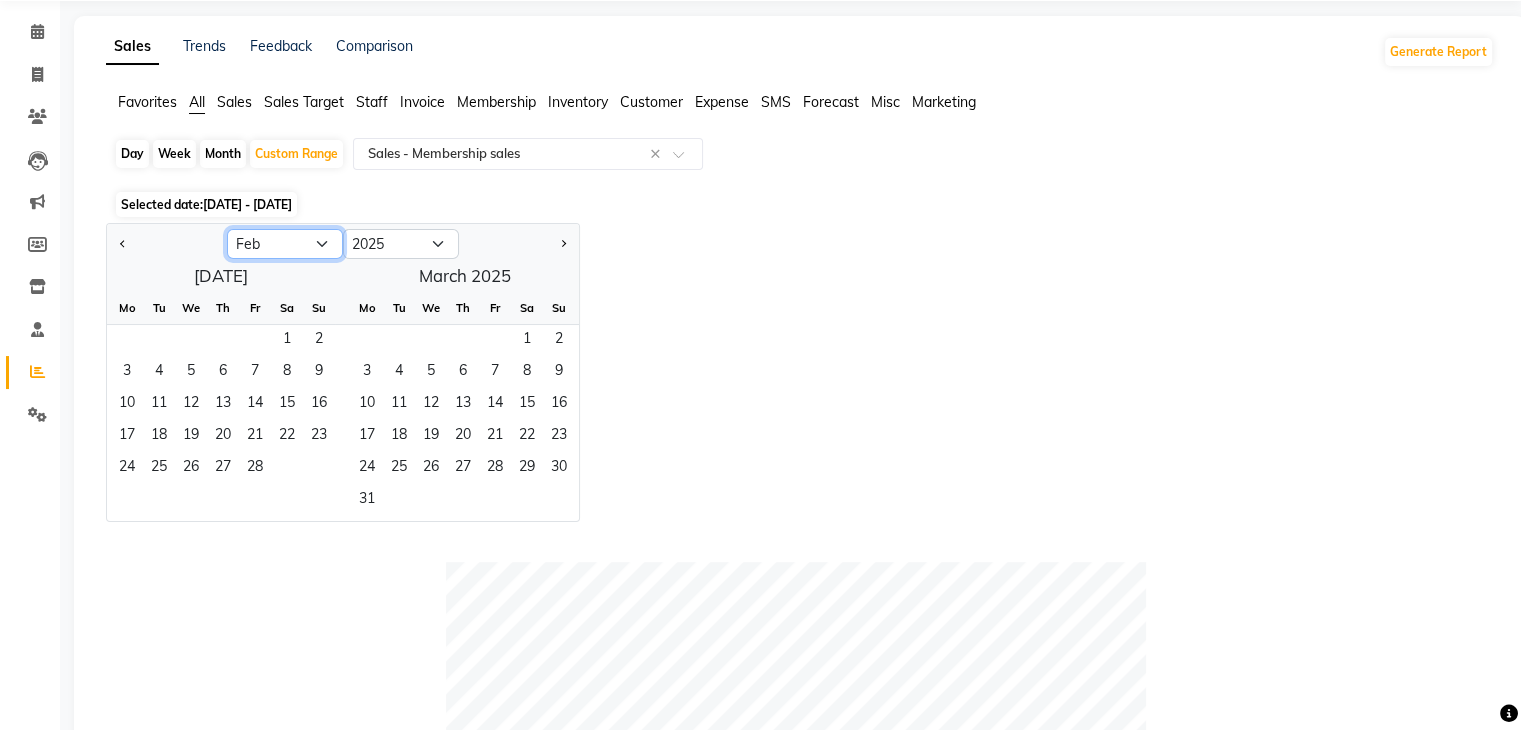 click on "Jan Feb Mar Apr May Jun [DATE] Aug Sep Oct Nov Dec" 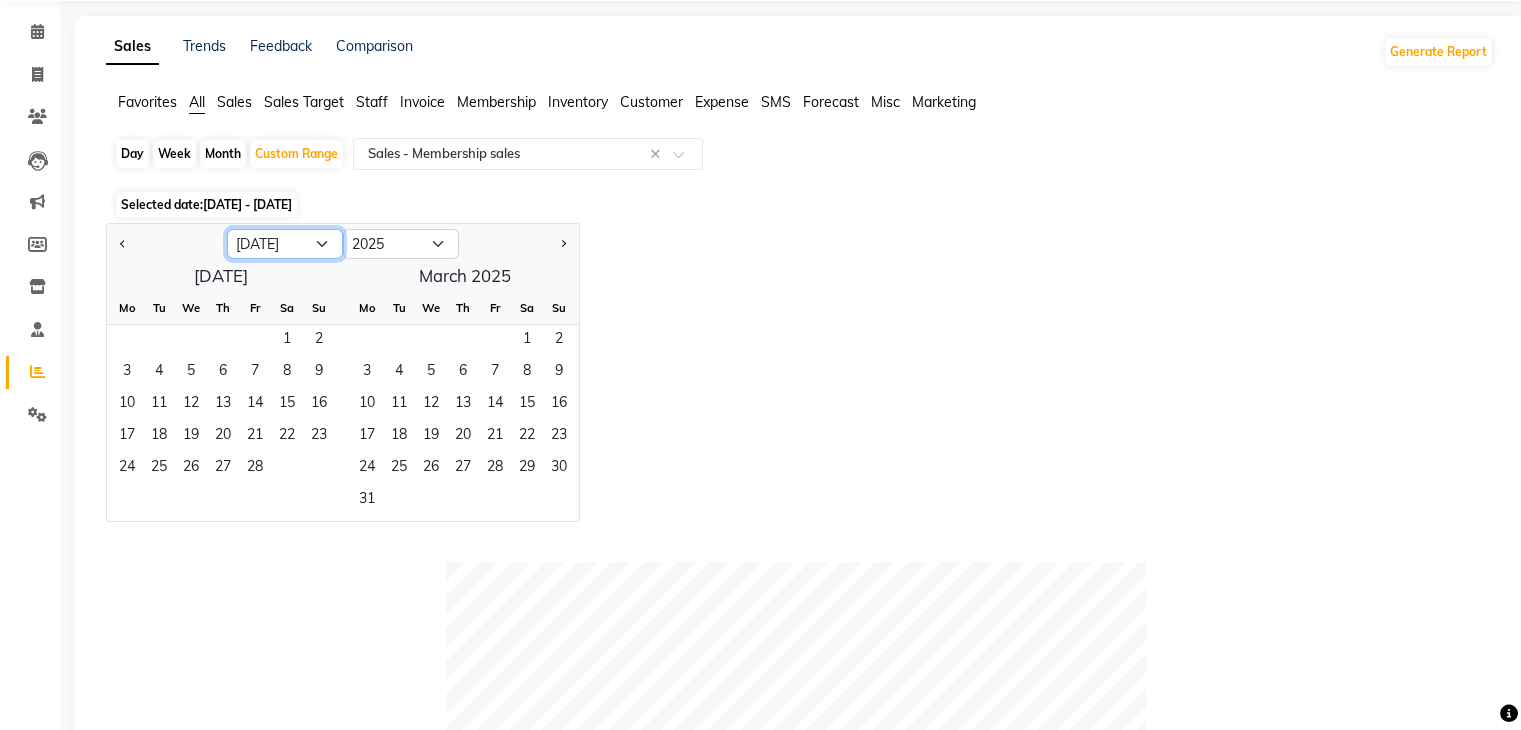 click on "Jan Feb Mar Apr May Jun [DATE] Aug Sep Oct Nov Dec" 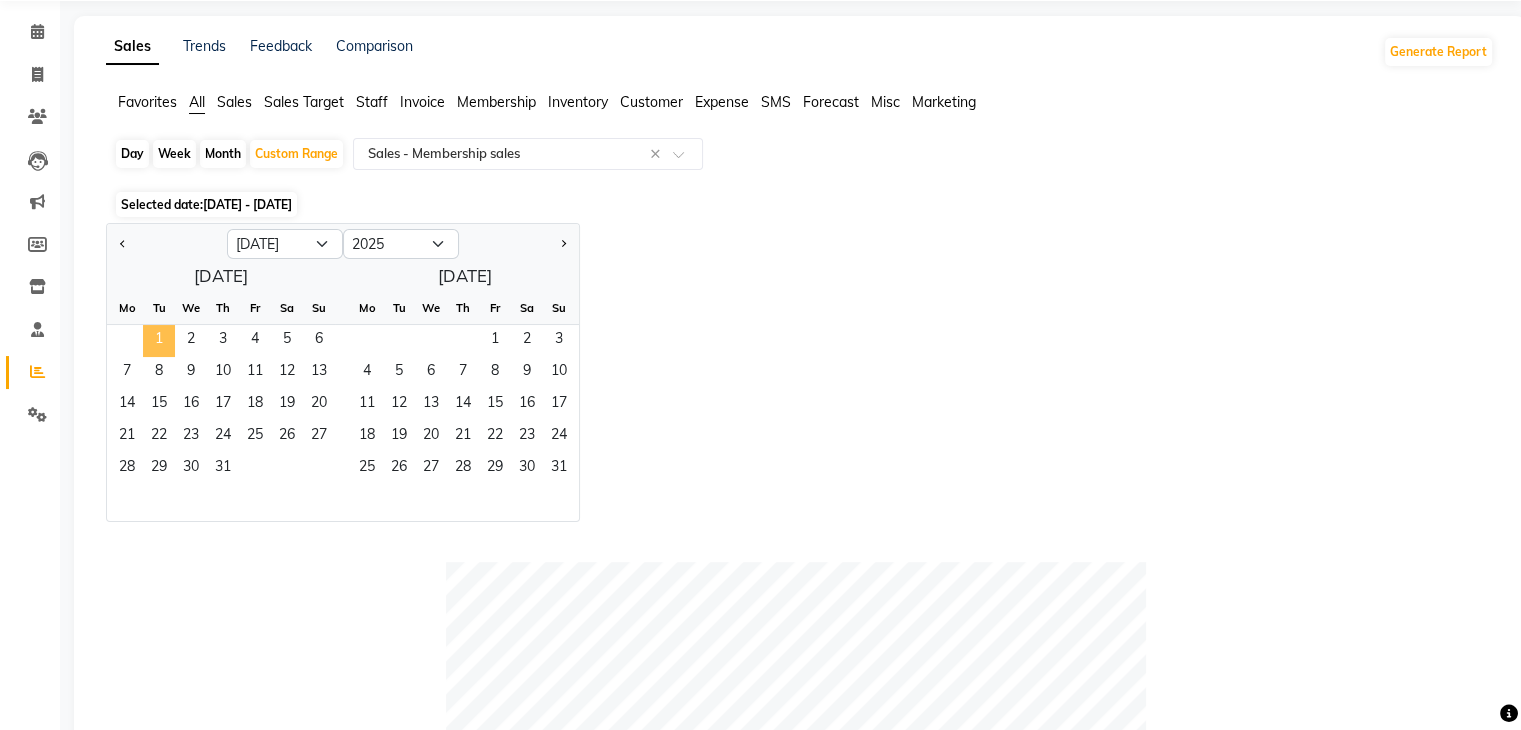 click on "1" 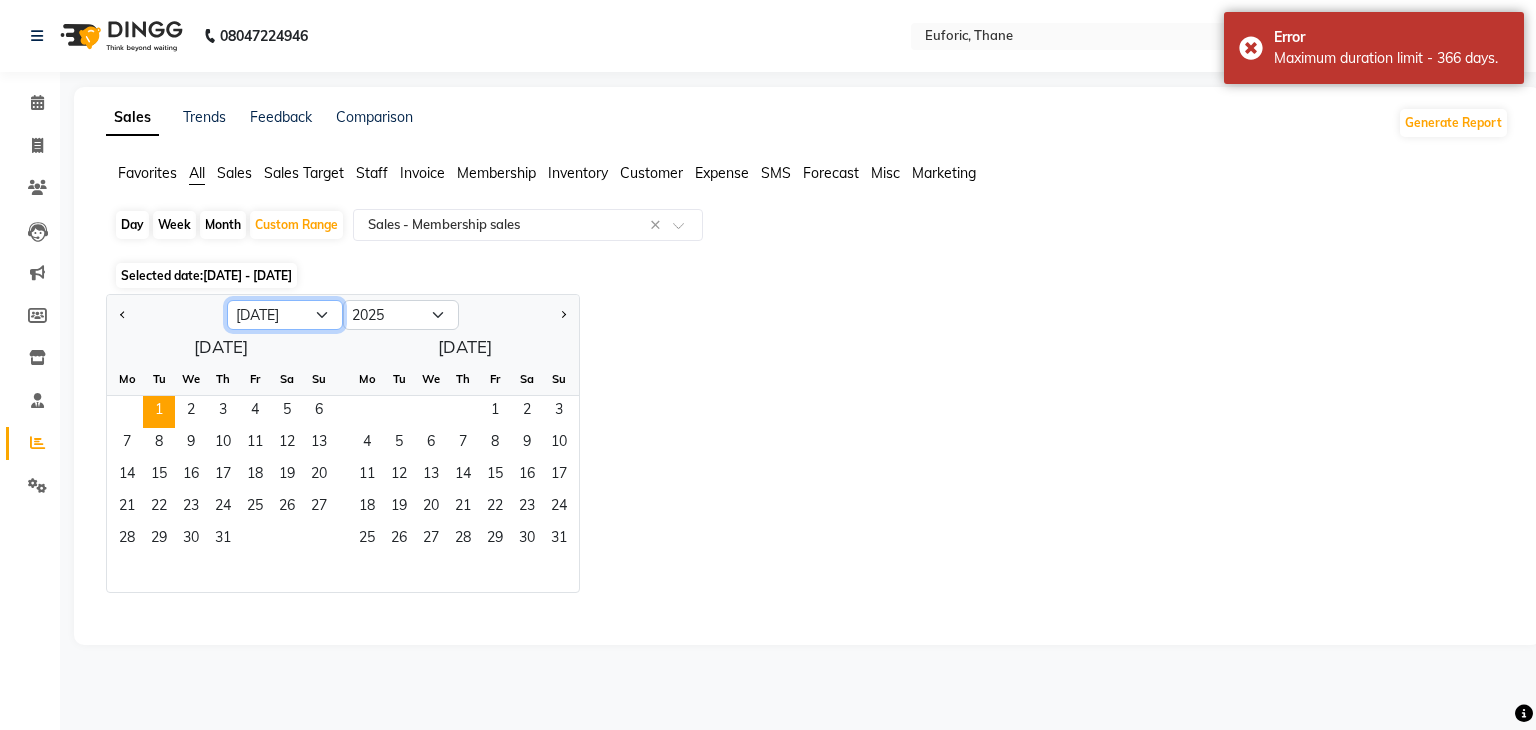 click on "Jan Feb Mar Apr May Jun [DATE] Aug Sep Oct Nov Dec" 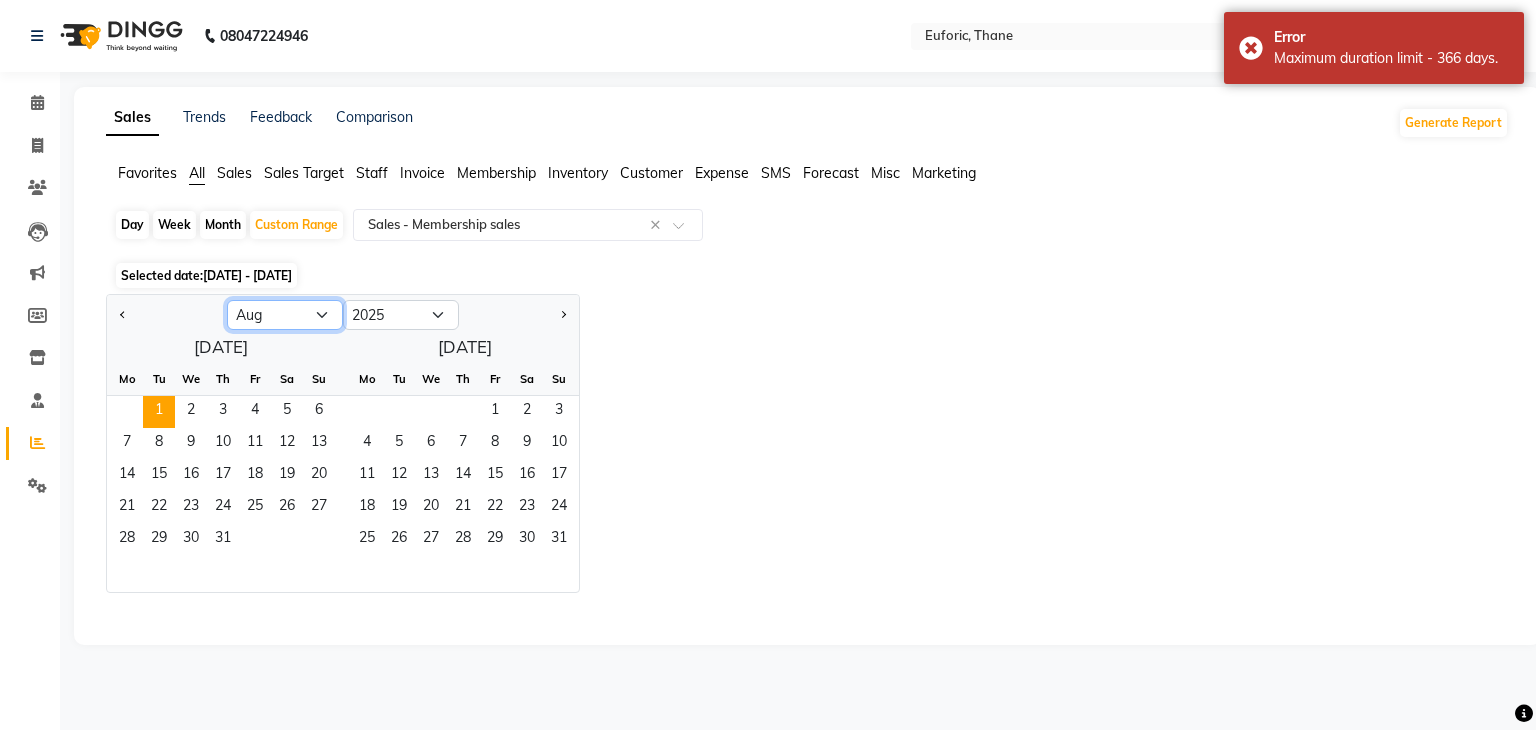 click on "Jan Feb Mar Apr May Jun [DATE] Aug Sep Oct Nov Dec" 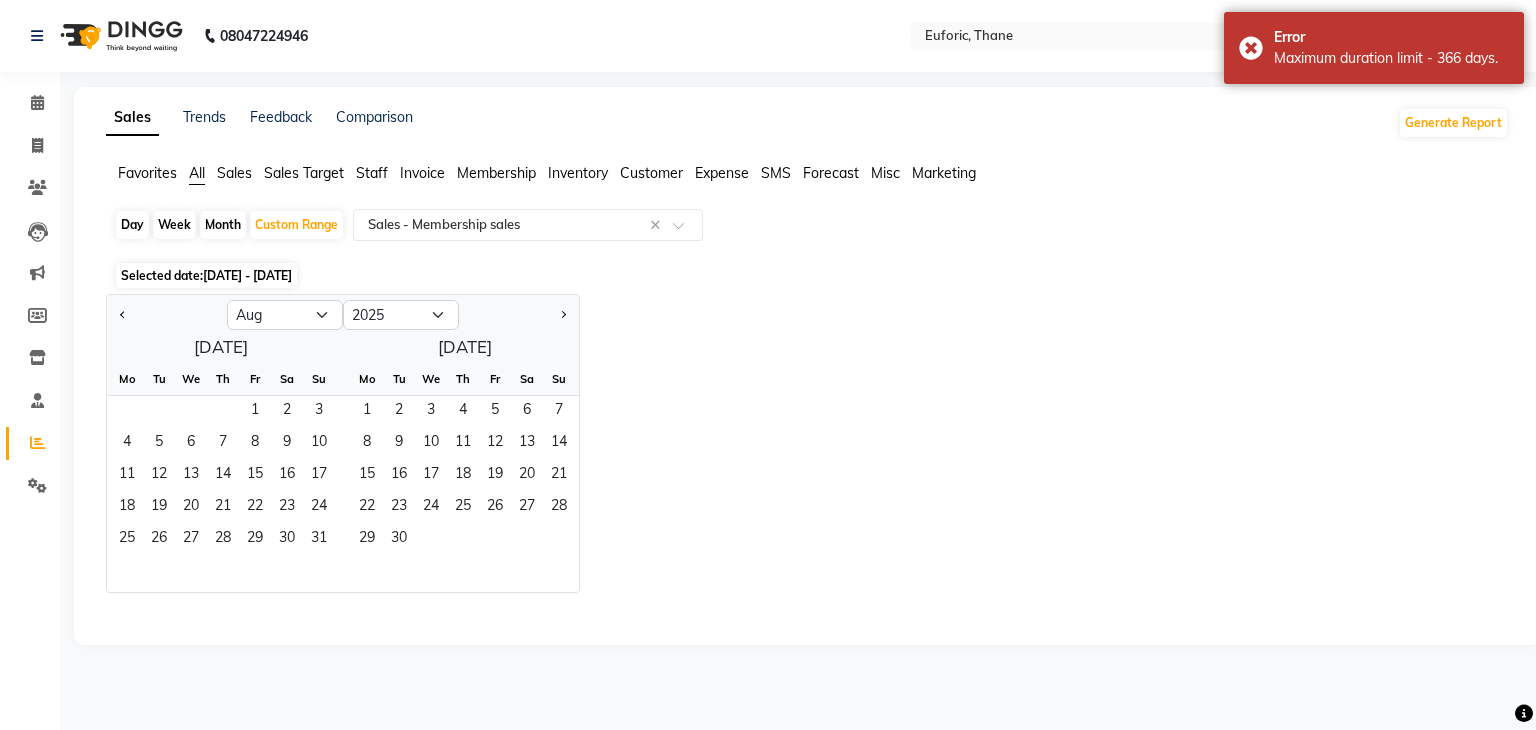 click on "Jan Feb Mar Apr May Jun [DATE] Aug Sep Oct Nov [DATE] 2016 2017 2018 2019 2020 2021 2022 2023 2024 2025 2026 2027 2028 2029 2030 2031 2032 2033 2034 2035" 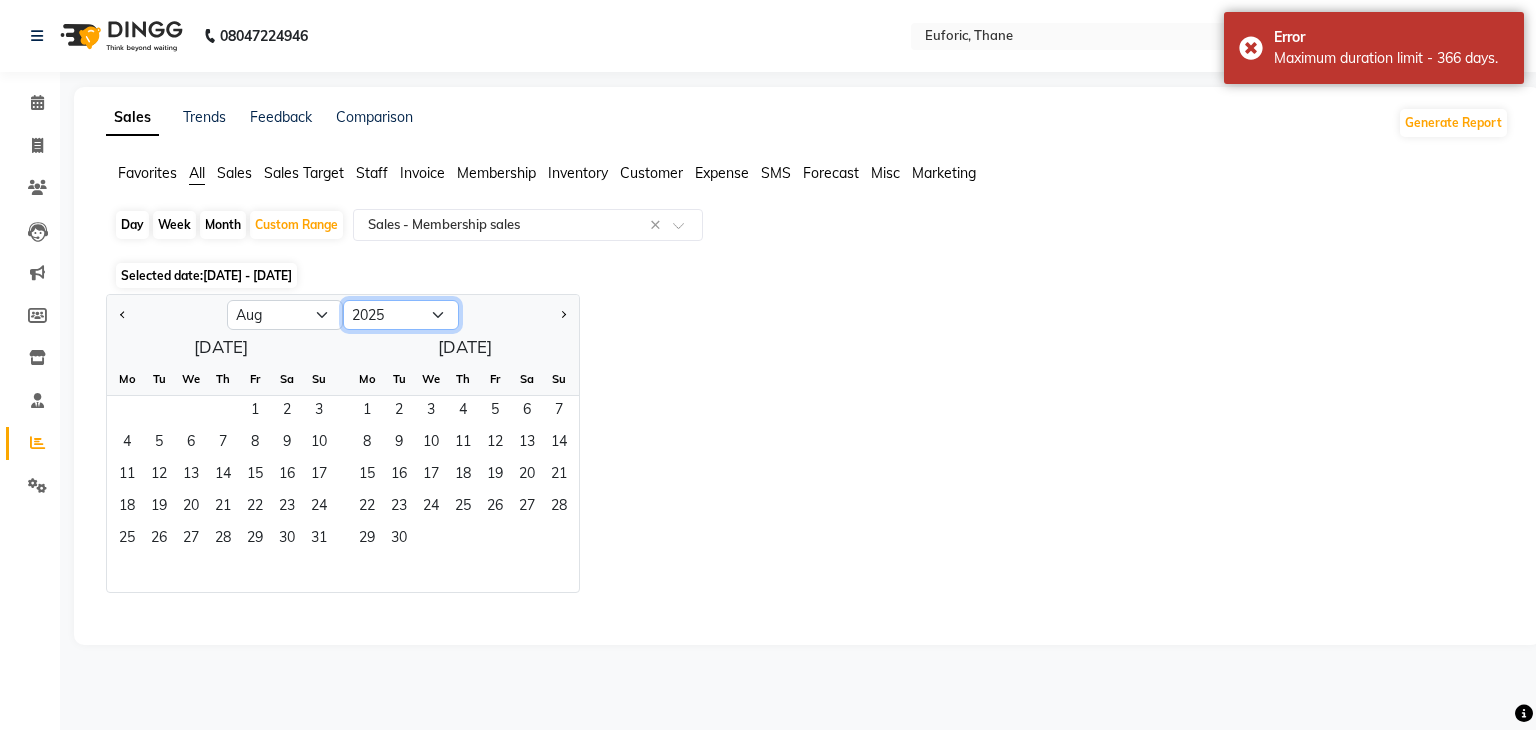 click on "2015 2016 2017 2018 2019 2020 2021 2022 2023 2024 2025 2026 2027 2028 2029 2030 2031 2032 2033 2034 2035" 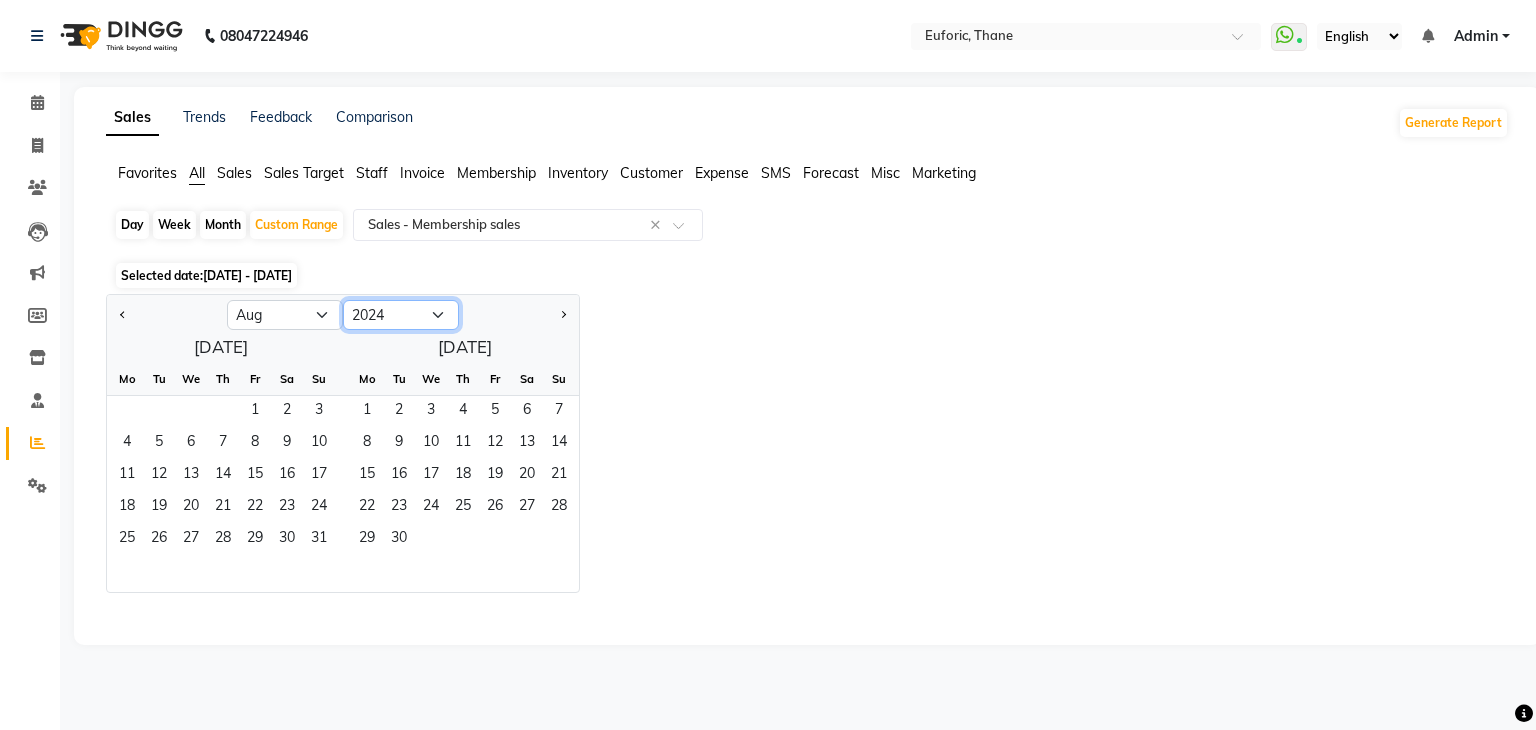 click on "2015 2016 2017 2018 2019 2020 2021 2022 2023 2024 2025 2026 2027 2028 2029 2030 2031 2032 2033 2034 2035" 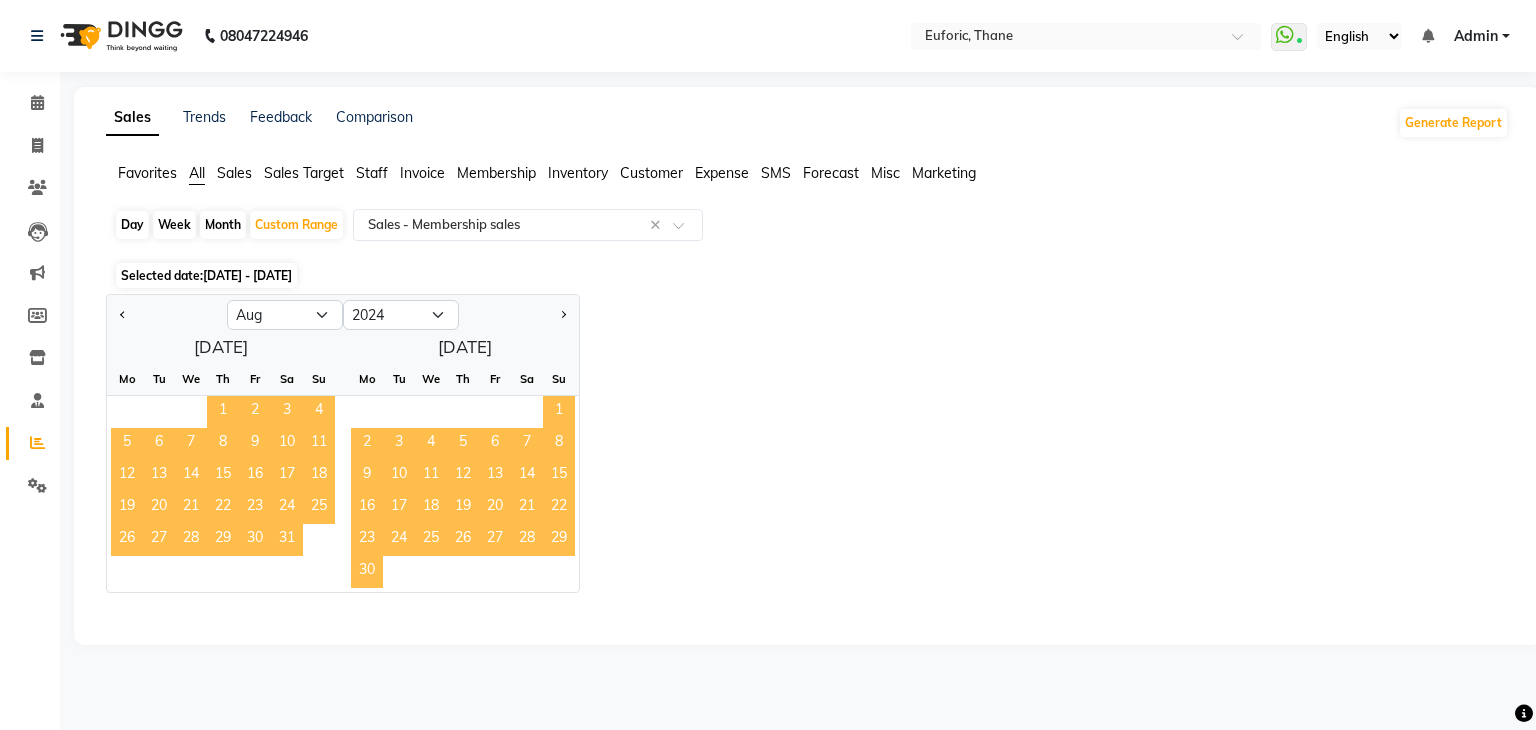 click on "Selected date:  [DATE] - [DATE]" 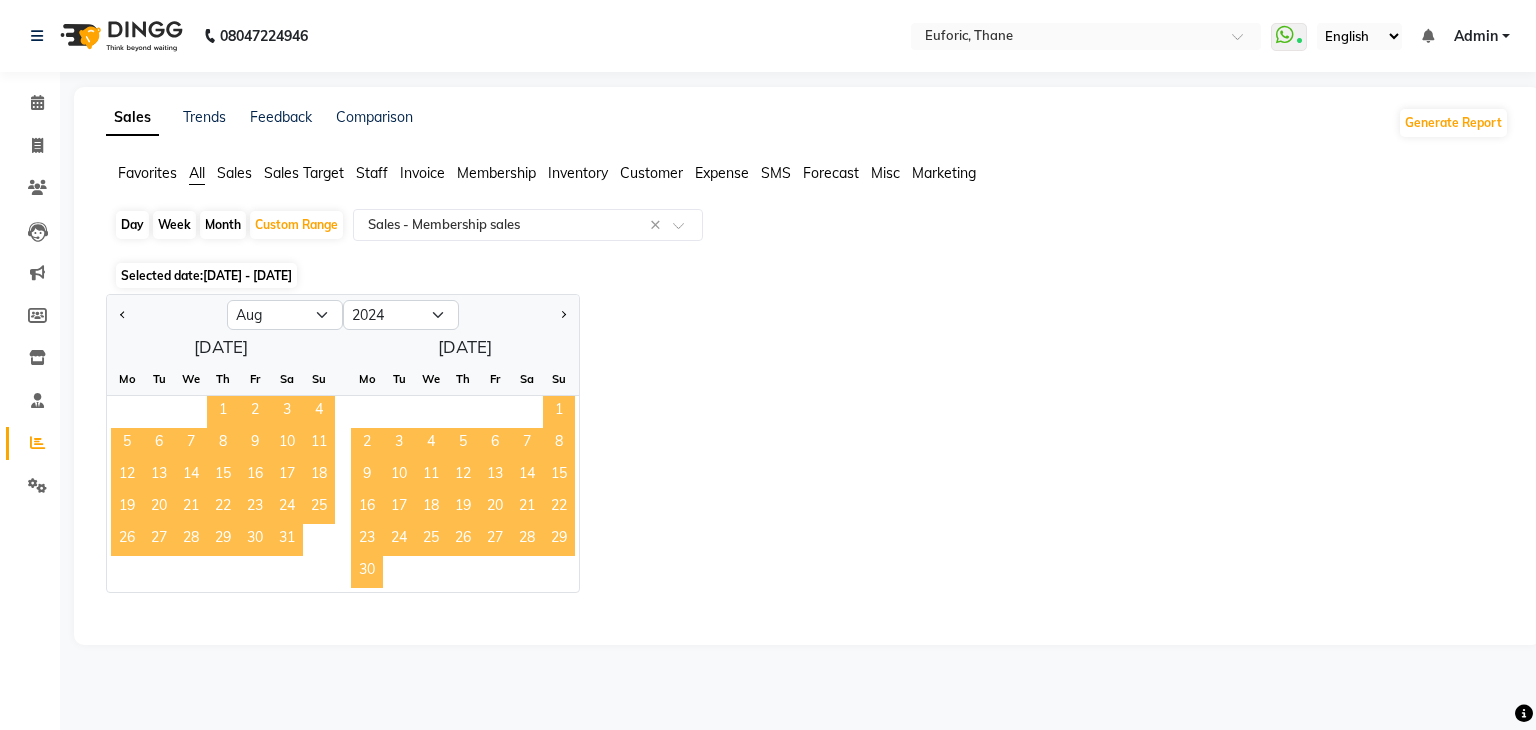 click on "1" 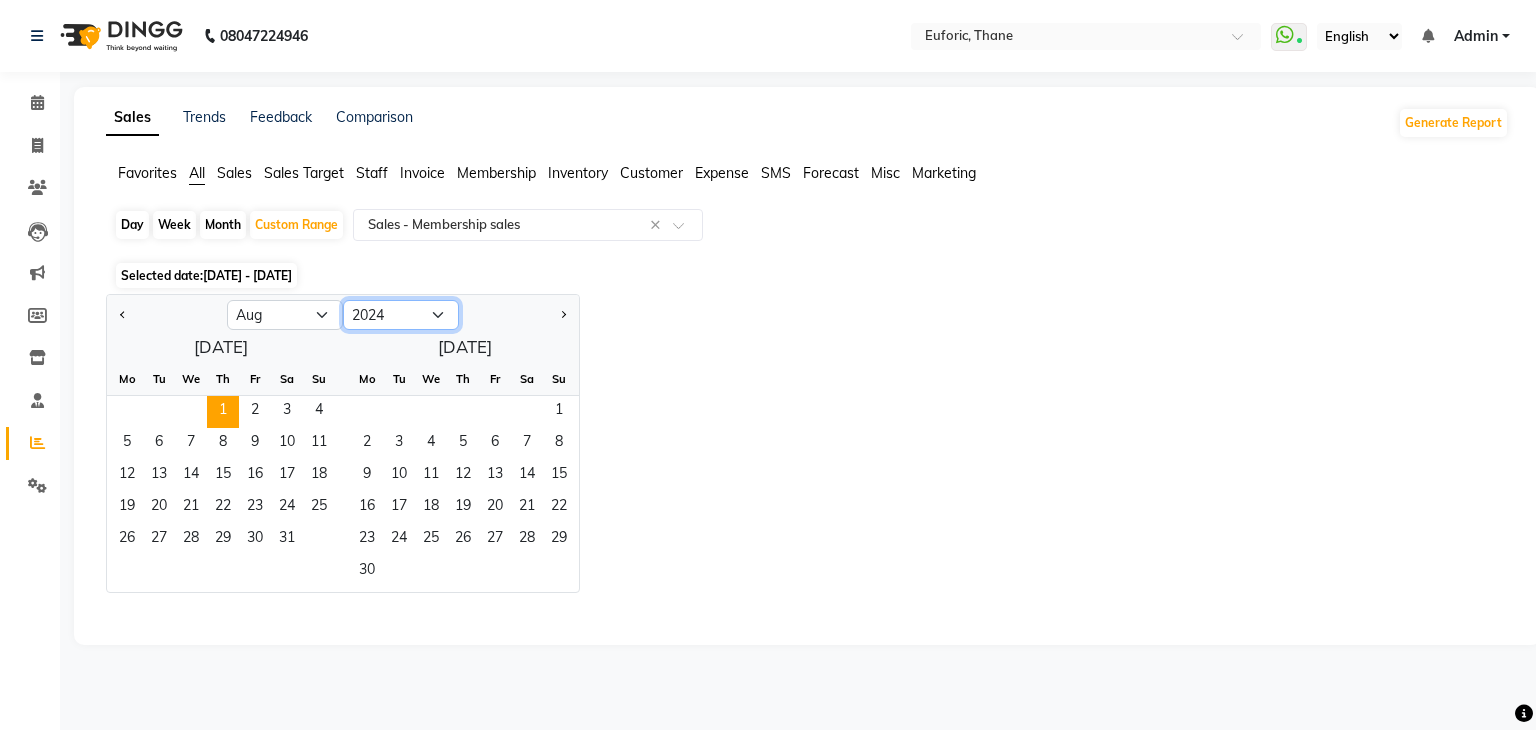 click on "2014 2015 2016 2017 2018 2019 2020 2021 2022 2023 2024 2025 2026 2027 2028 2029 2030 2031 2032 2033 2034" 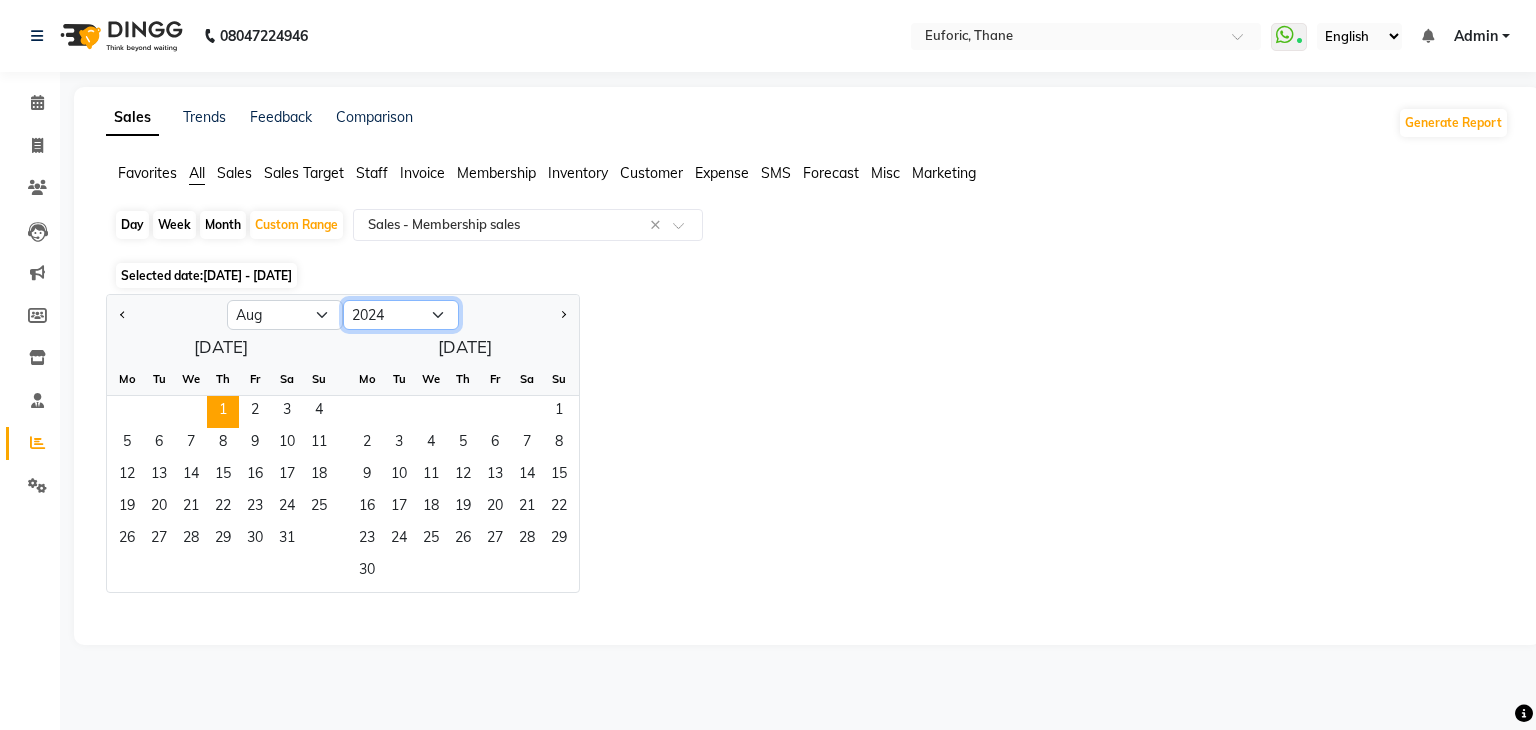 select on "2025" 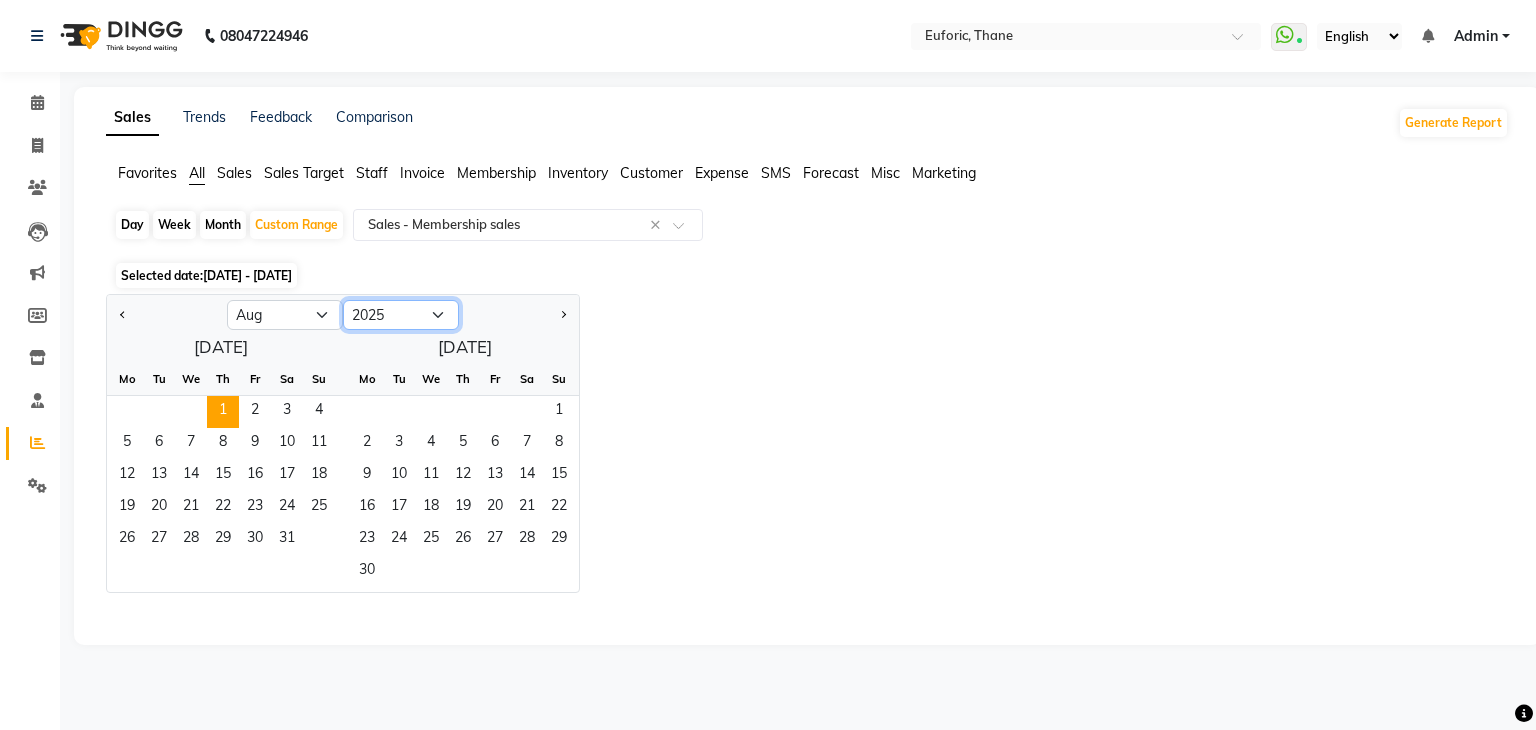 click on "2014 2015 2016 2017 2018 2019 2020 2021 2022 2023 2024 2025 2026 2027 2028 2029 2030 2031 2032 2033 2034" 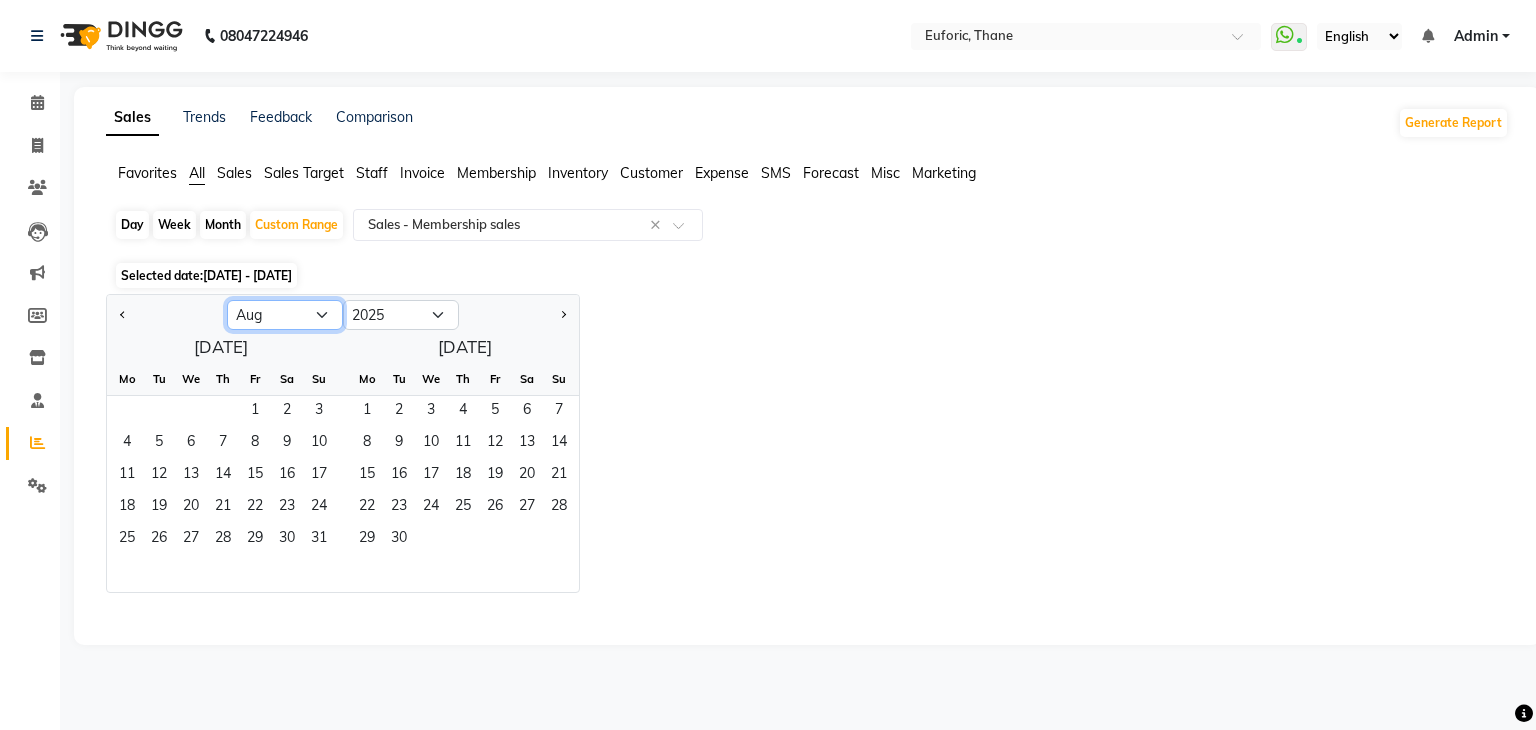 click on "Jan Feb Mar Apr May Jun [DATE] Aug Sep Oct Nov Dec" 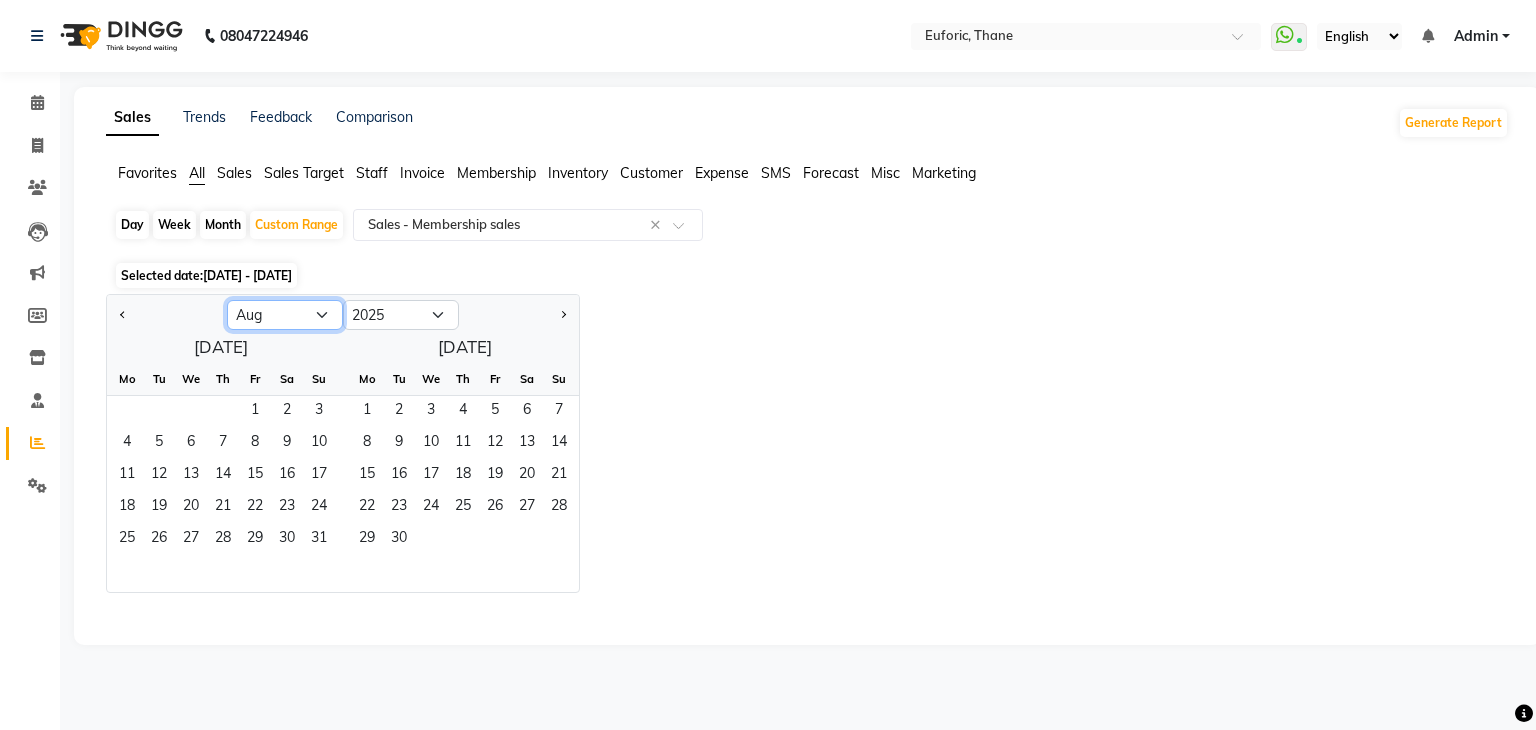 select on "7" 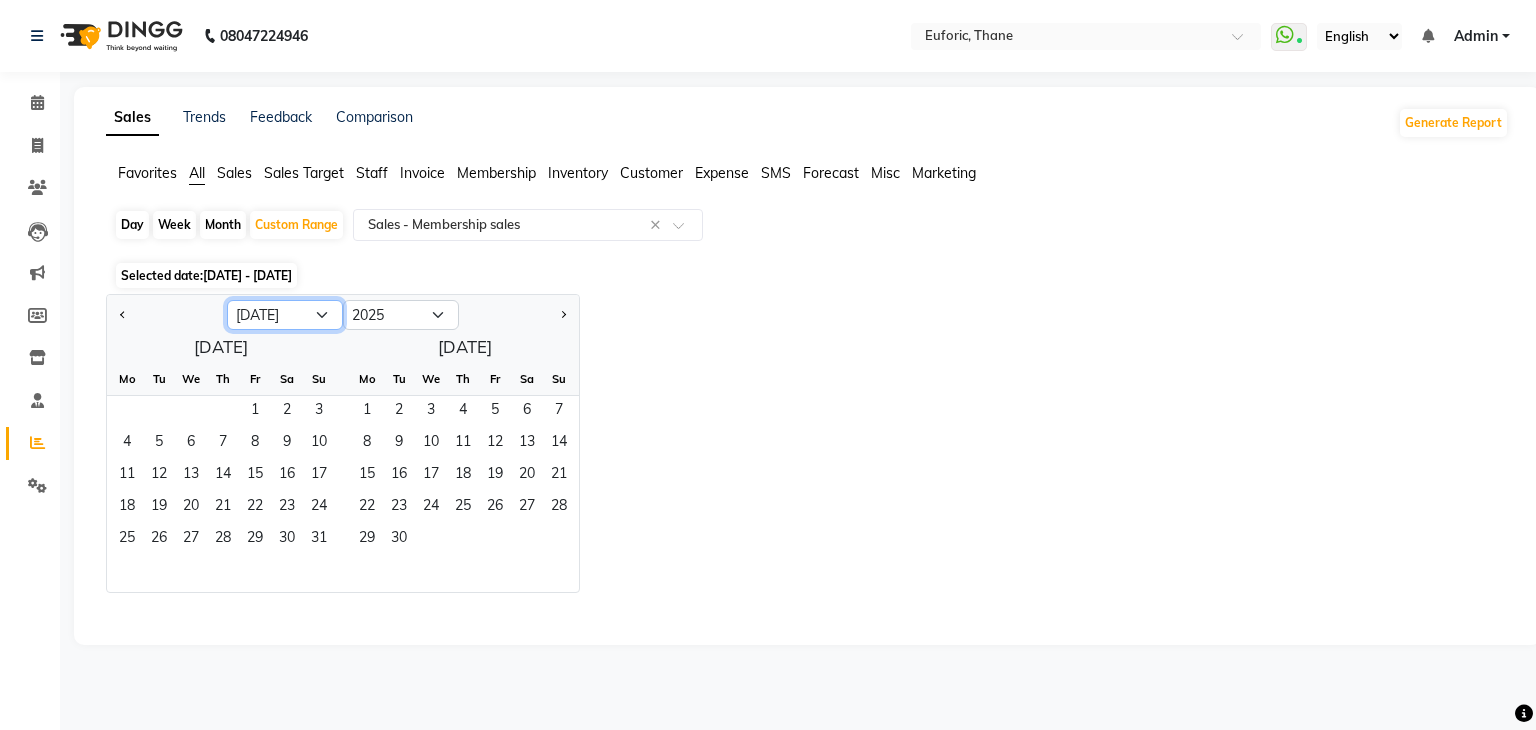 click on "Jan Feb Mar Apr May Jun [DATE] Aug Sep Oct Nov Dec" 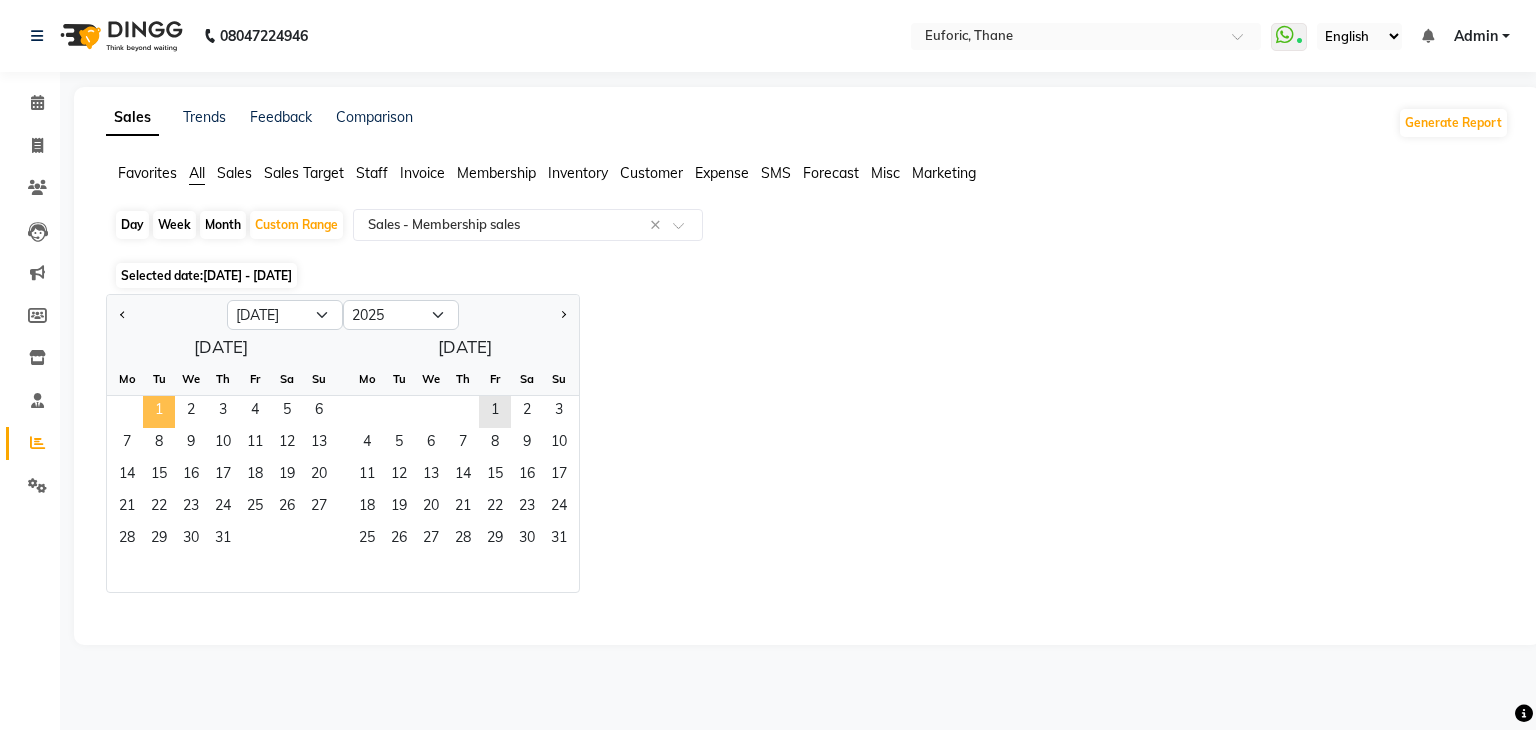 click on "1" 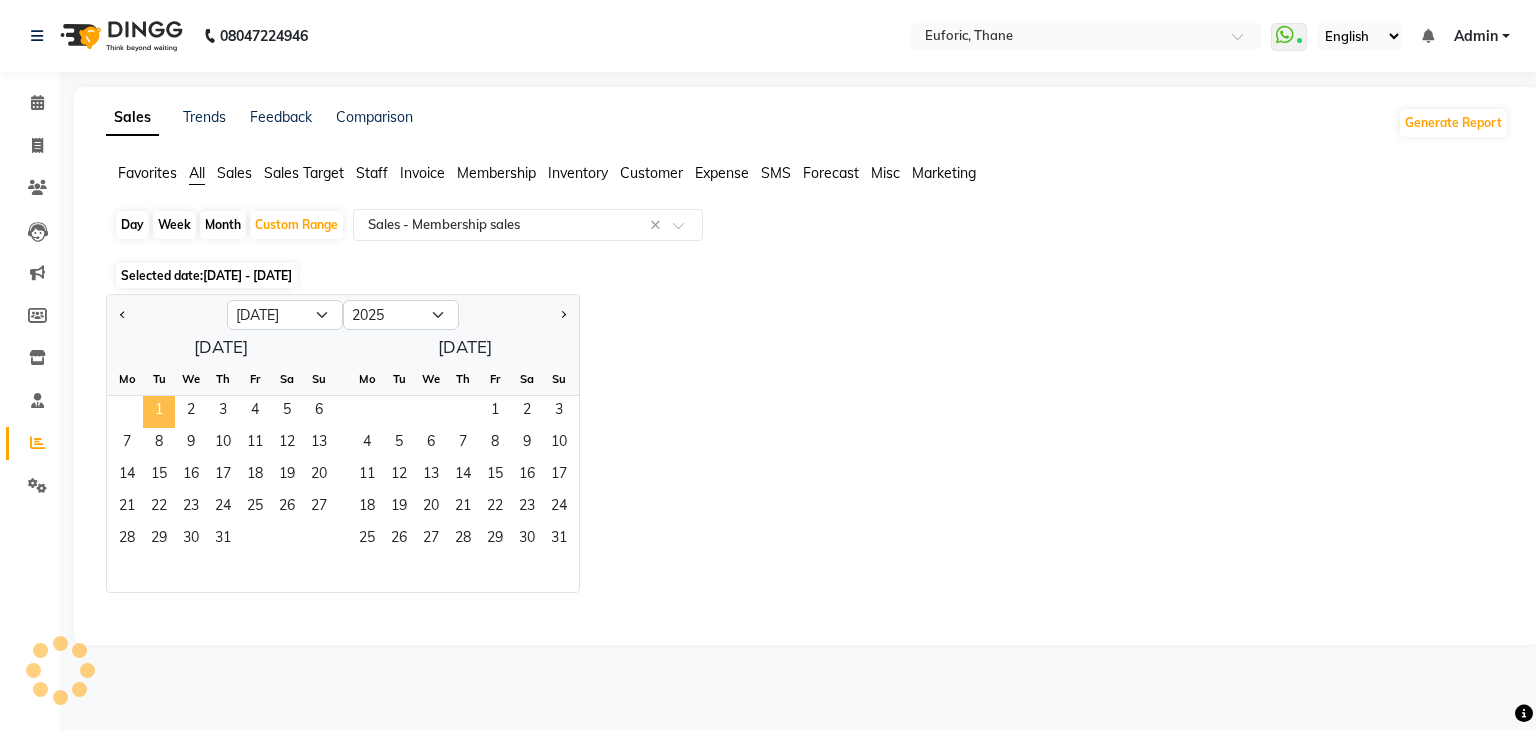 select on "full_report" 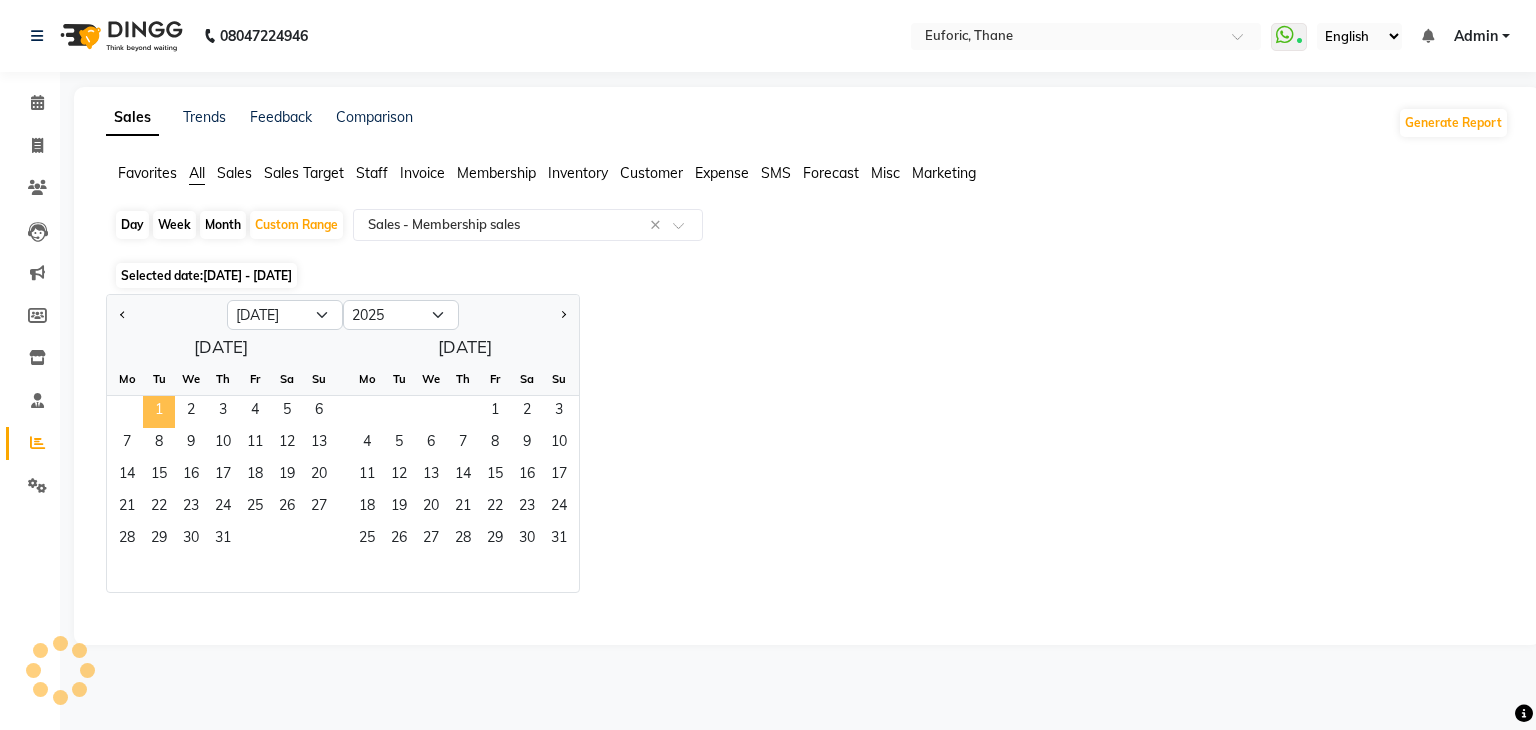 select on "csv" 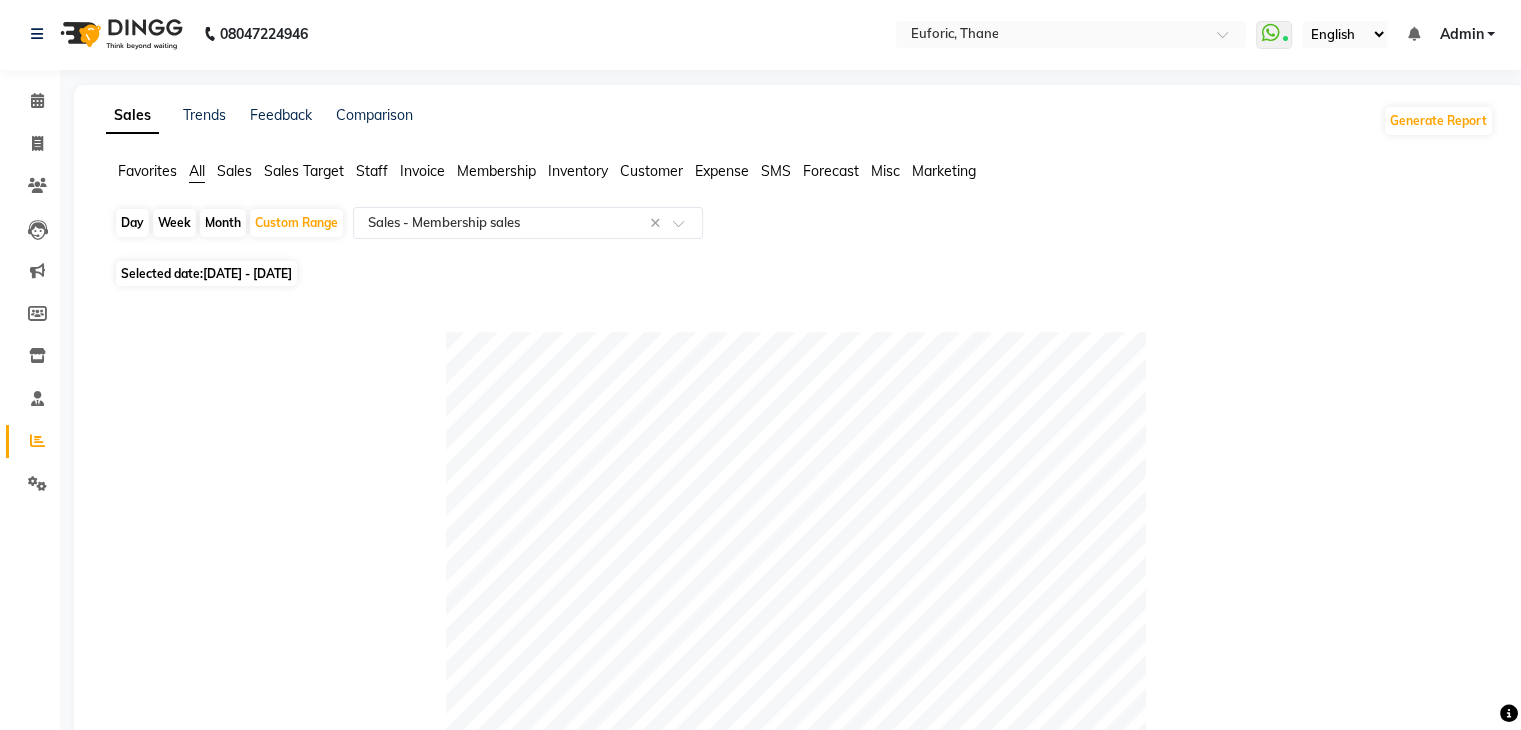 scroll, scrollTop: 0, scrollLeft: 0, axis: both 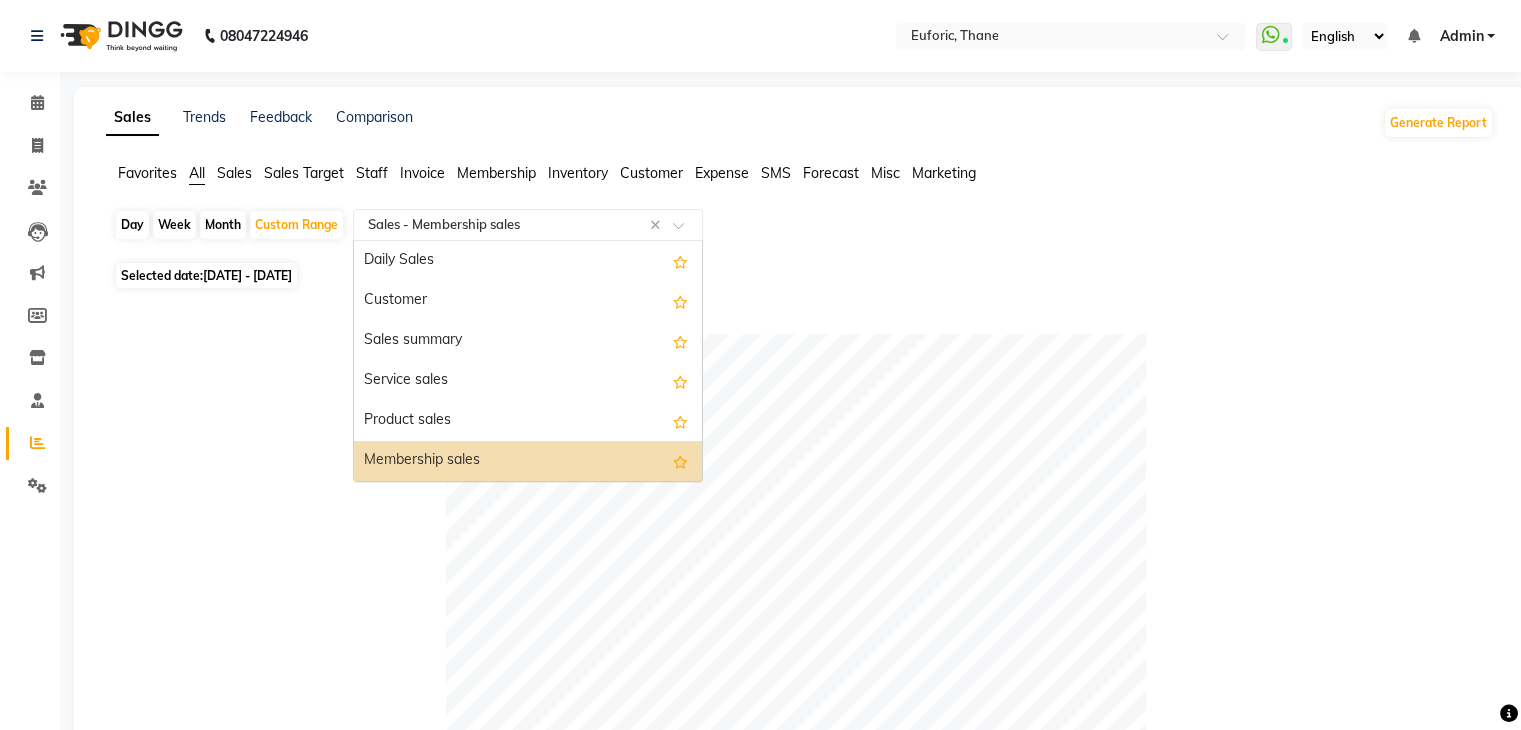 click 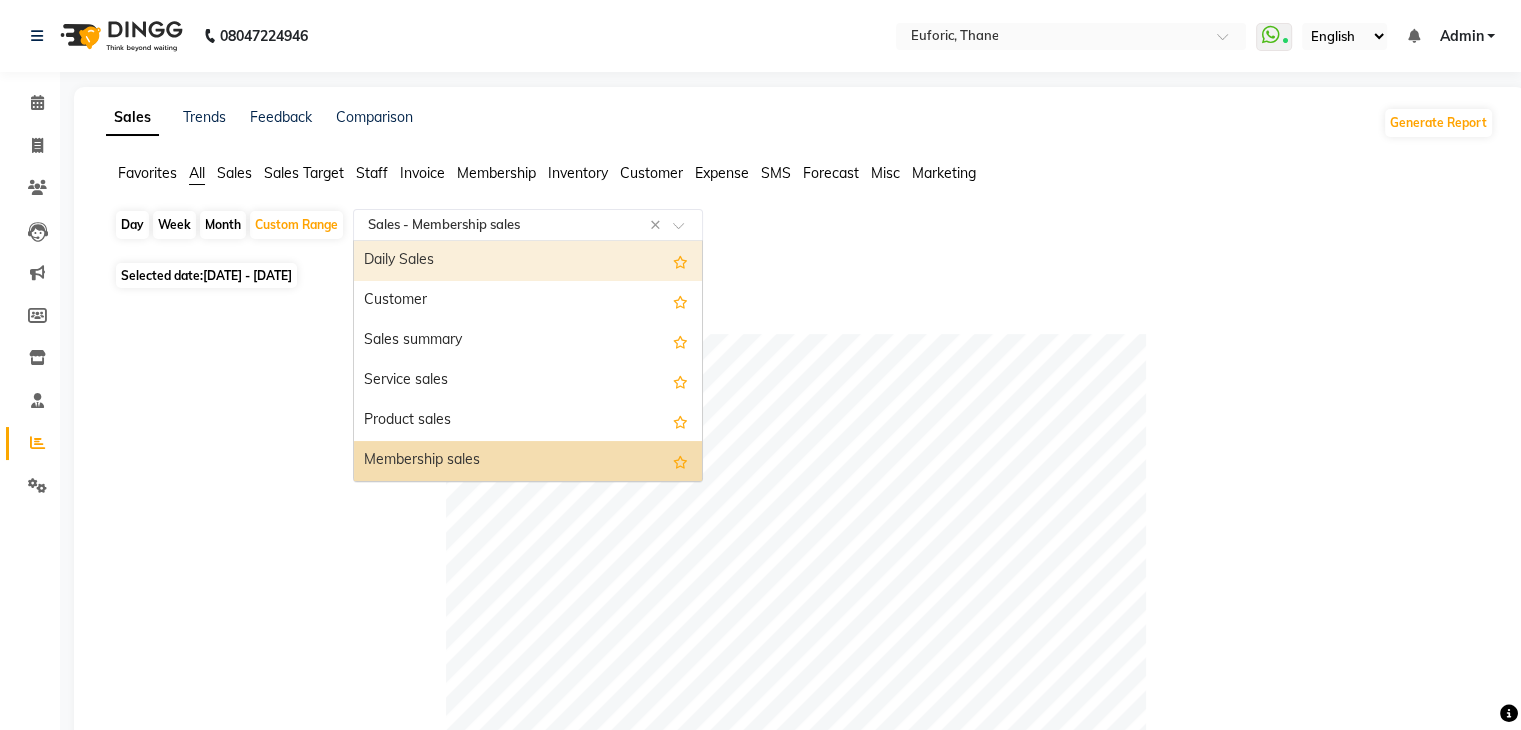 click on "Daily Sales" at bounding box center [528, 261] 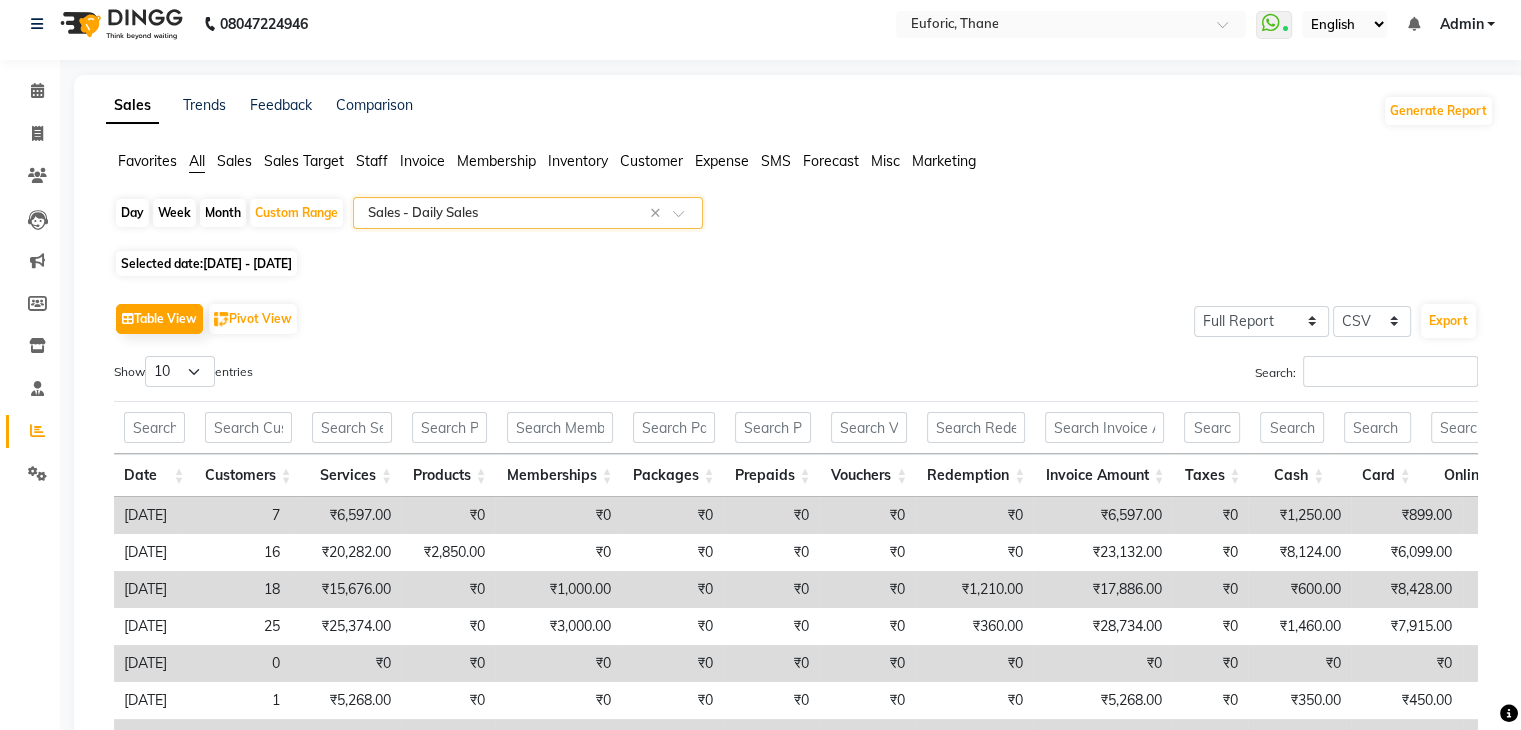 scroll, scrollTop: 11, scrollLeft: 0, axis: vertical 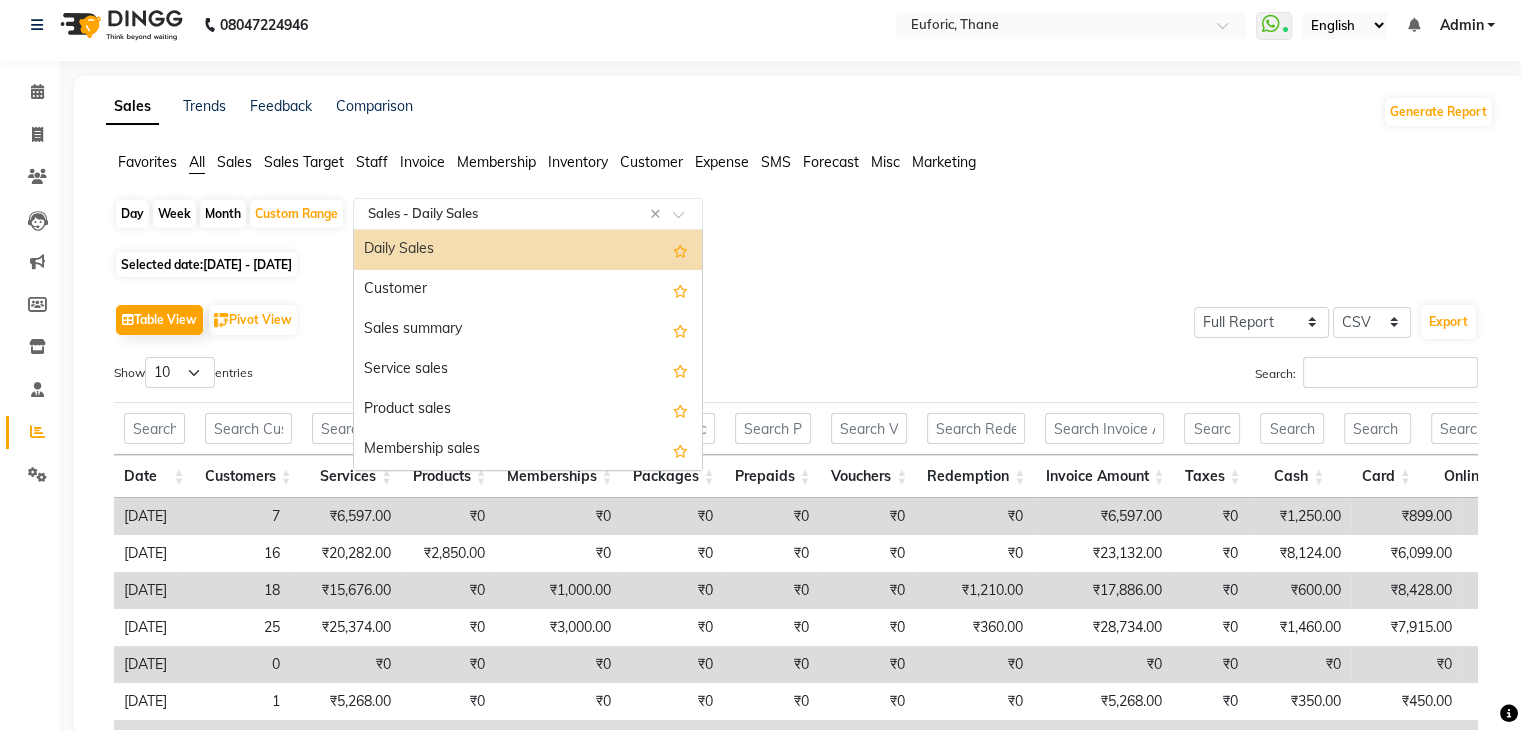 click 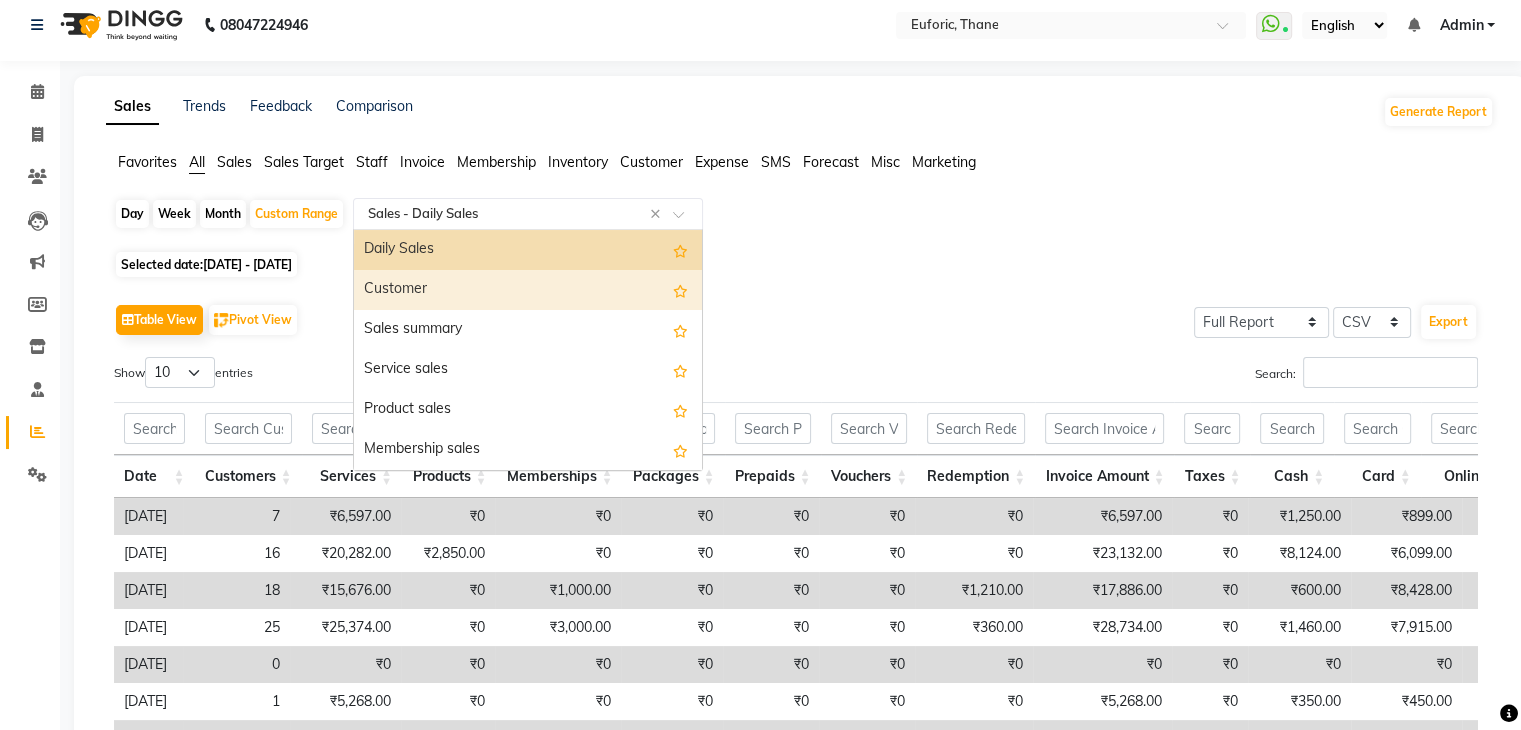 click on "Customer" at bounding box center (528, 290) 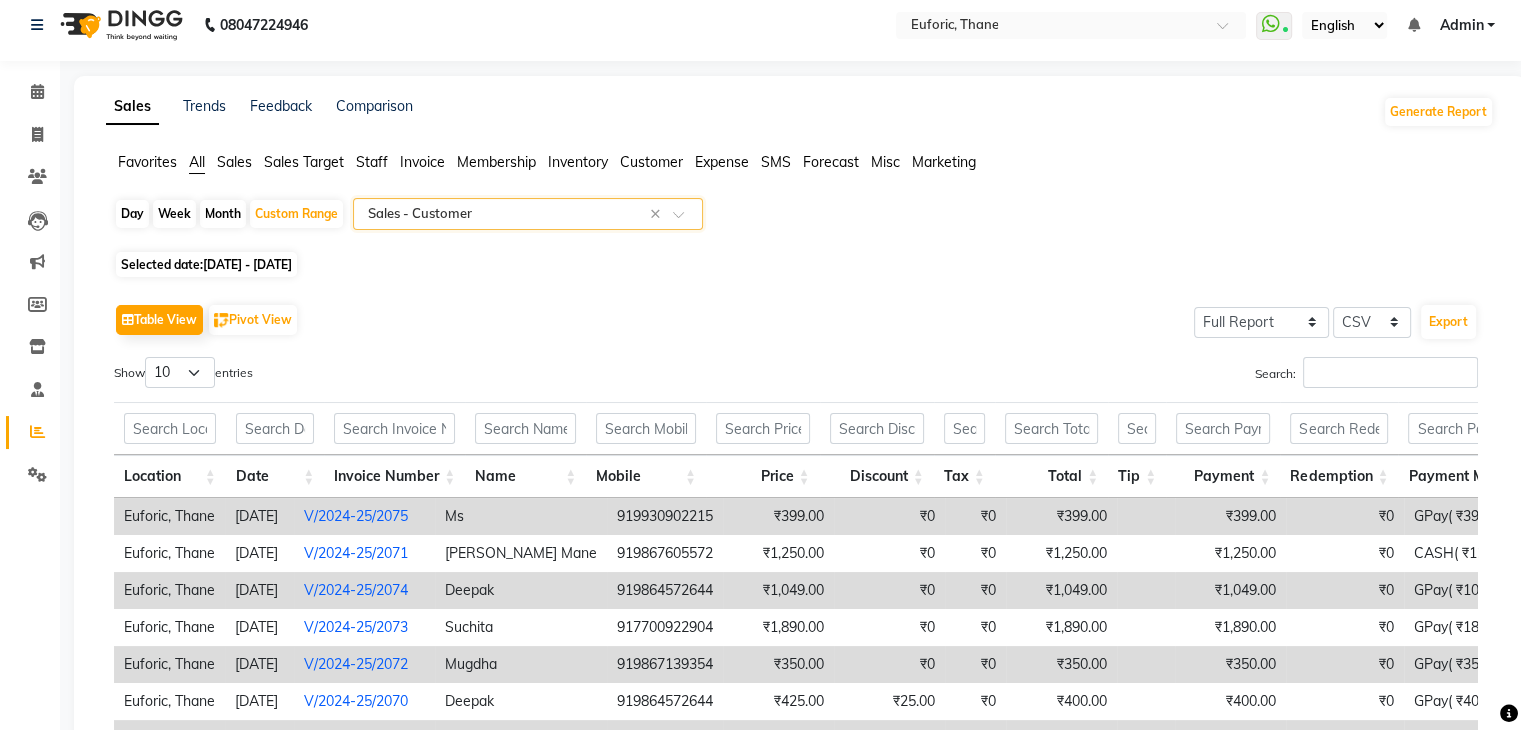 scroll, scrollTop: 0, scrollLeft: 0, axis: both 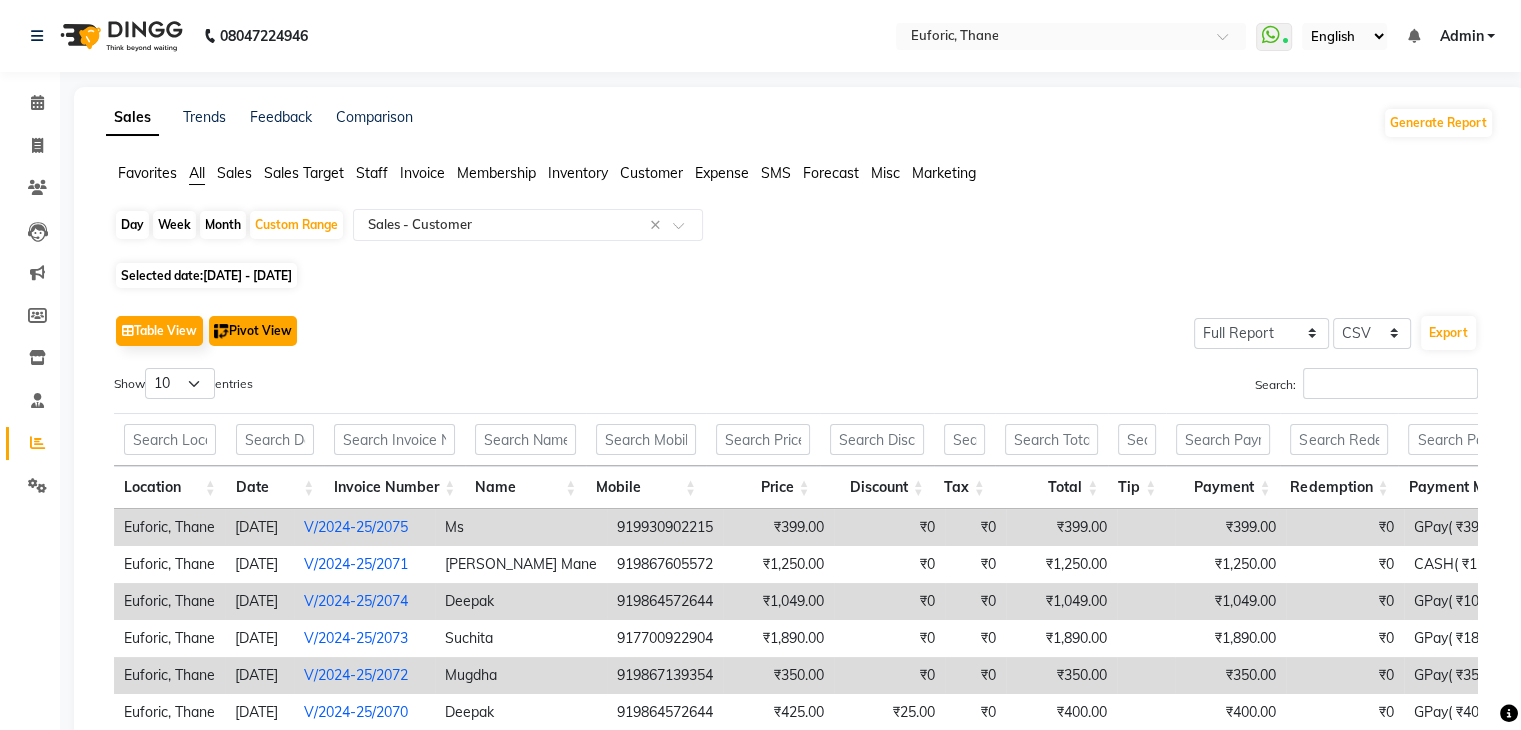 click on "Pivot View" 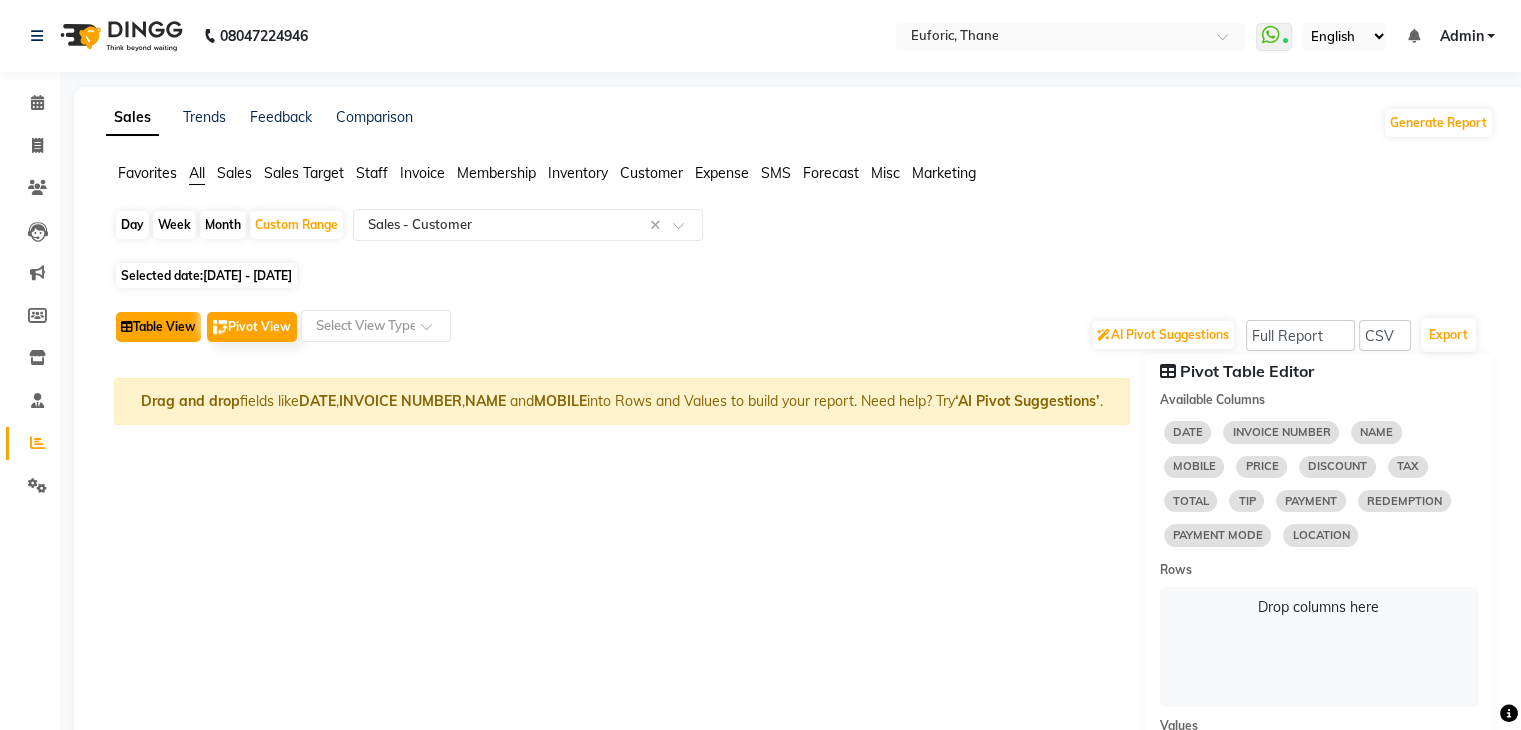 click on "Table View" 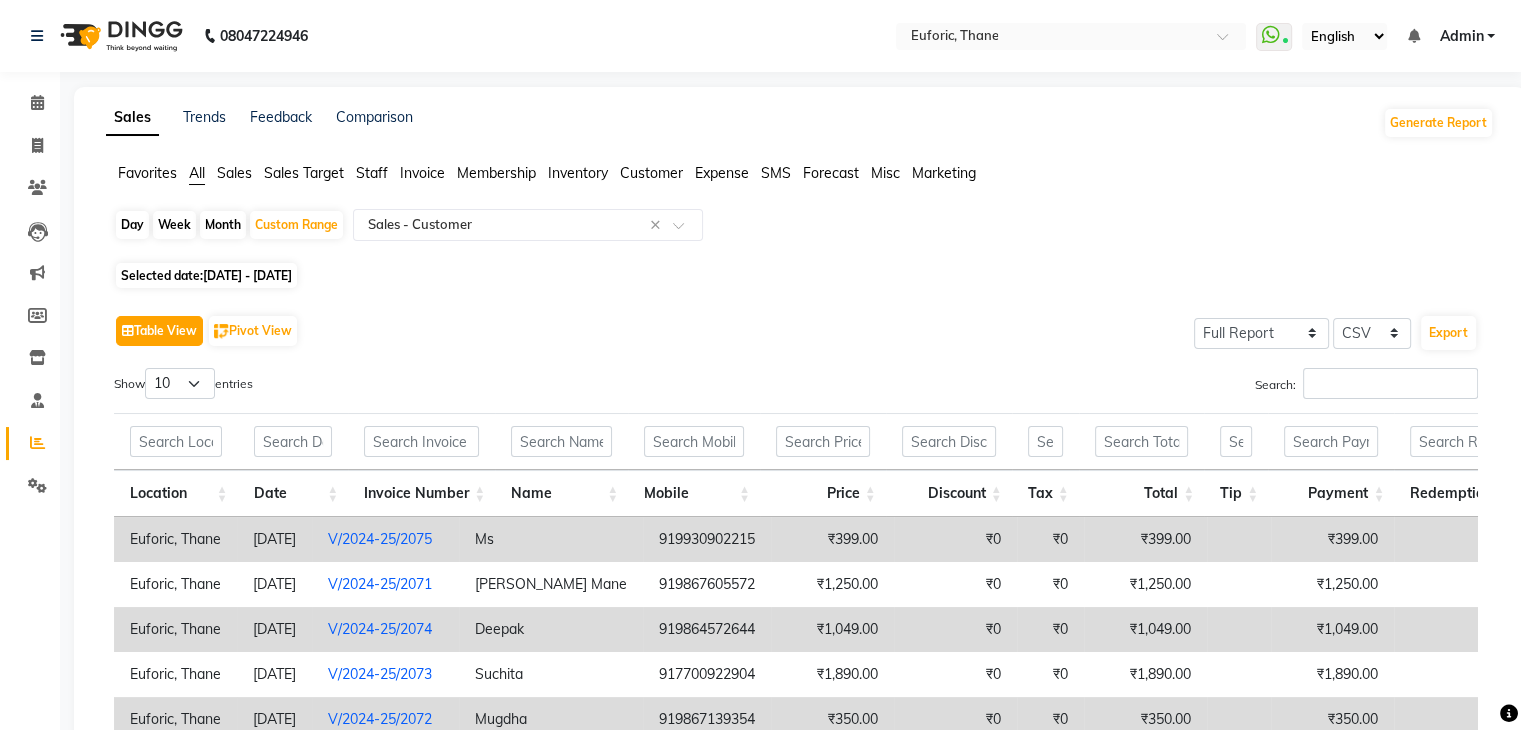 scroll, scrollTop: 360, scrollLeft: 0, axis: vertical 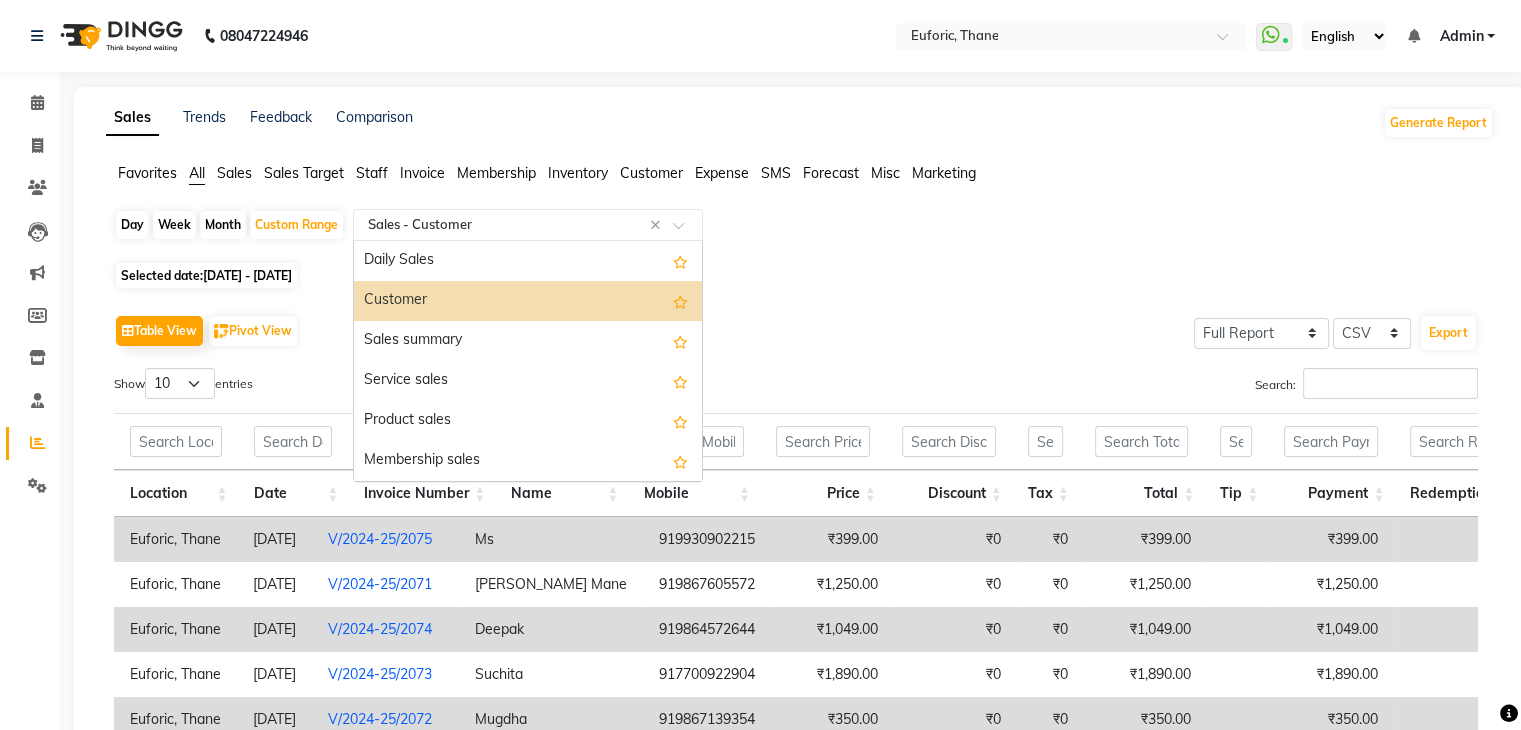 click 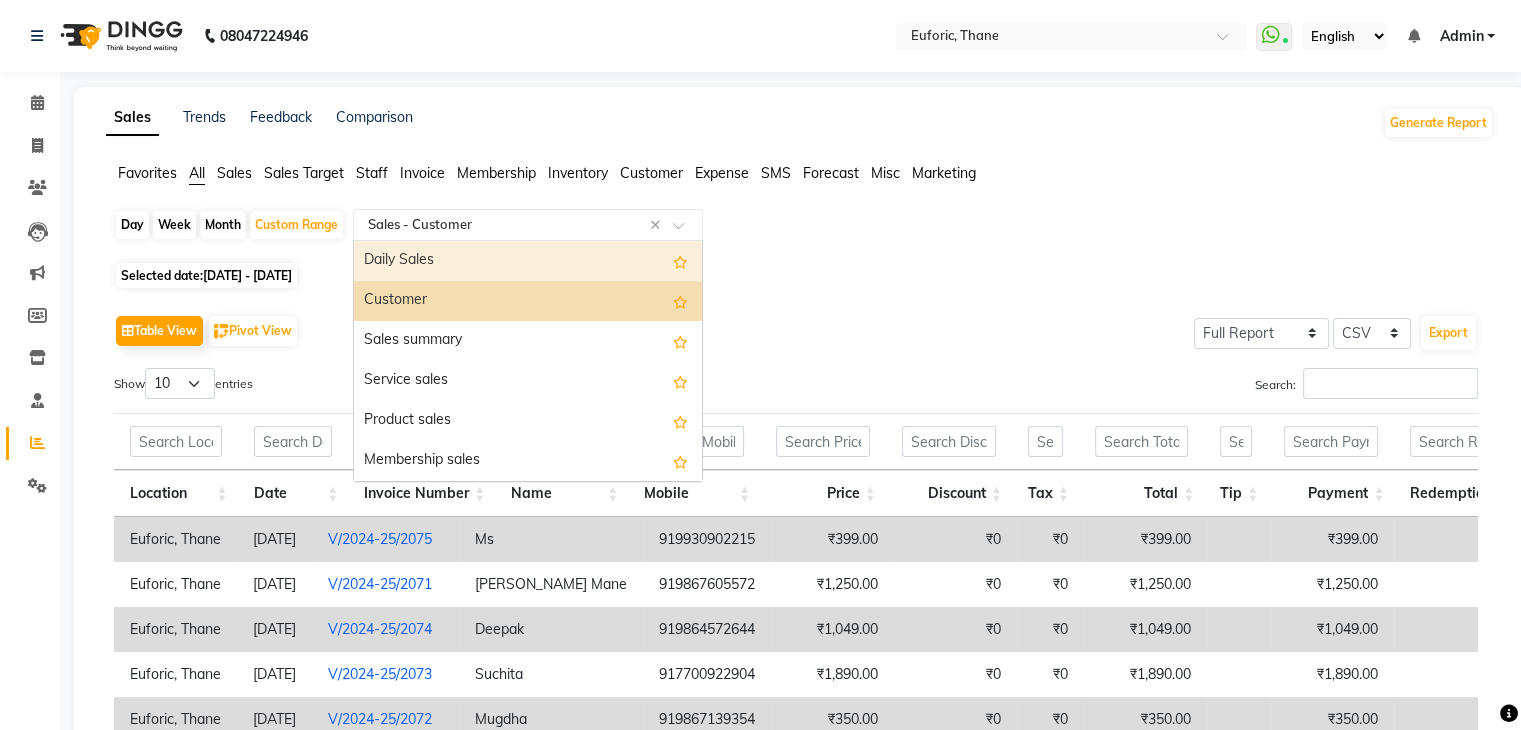 click on "Daily Sales" at bounding box center (528, 261) 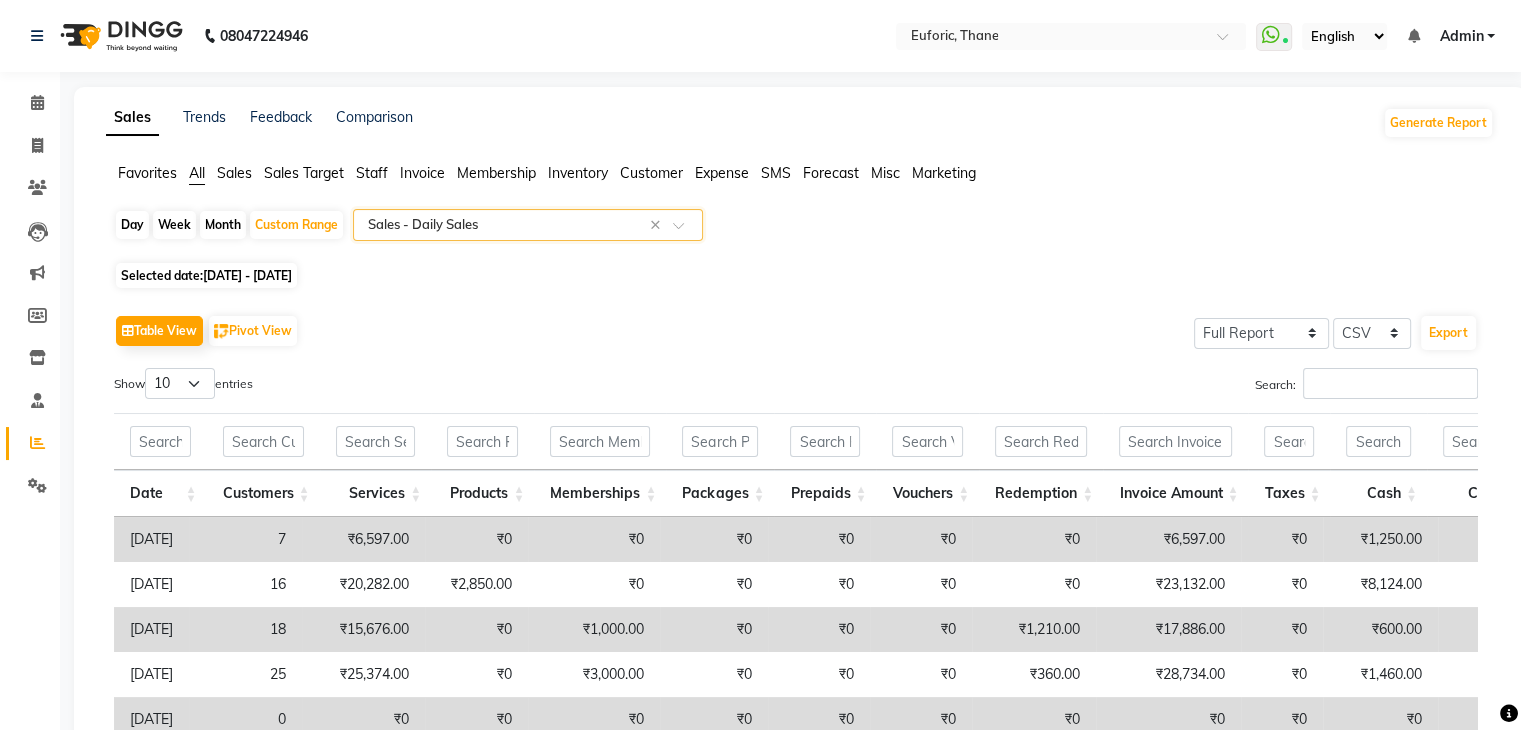 scroll, scrollTop: 360, scrollLeft: 0, axis: vertical 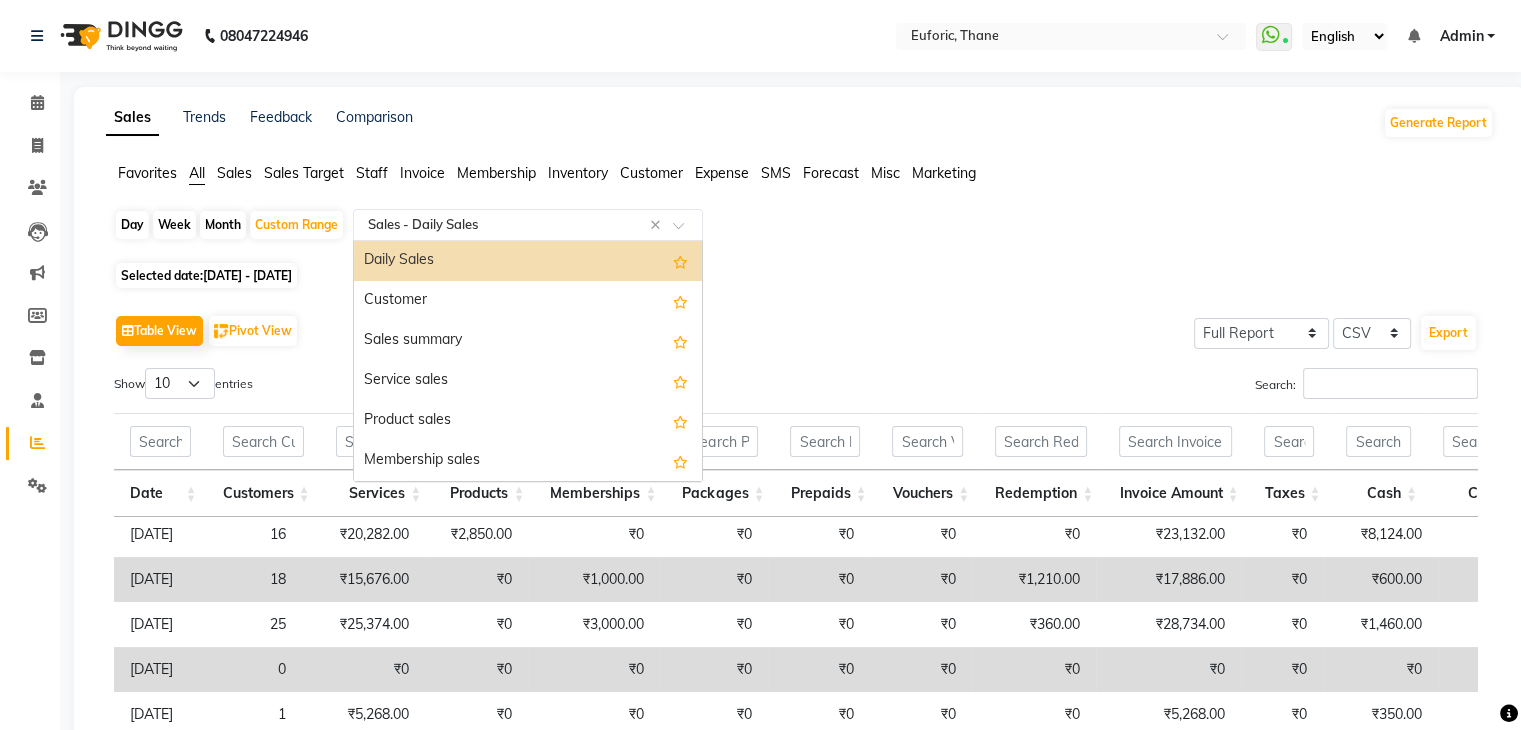 click 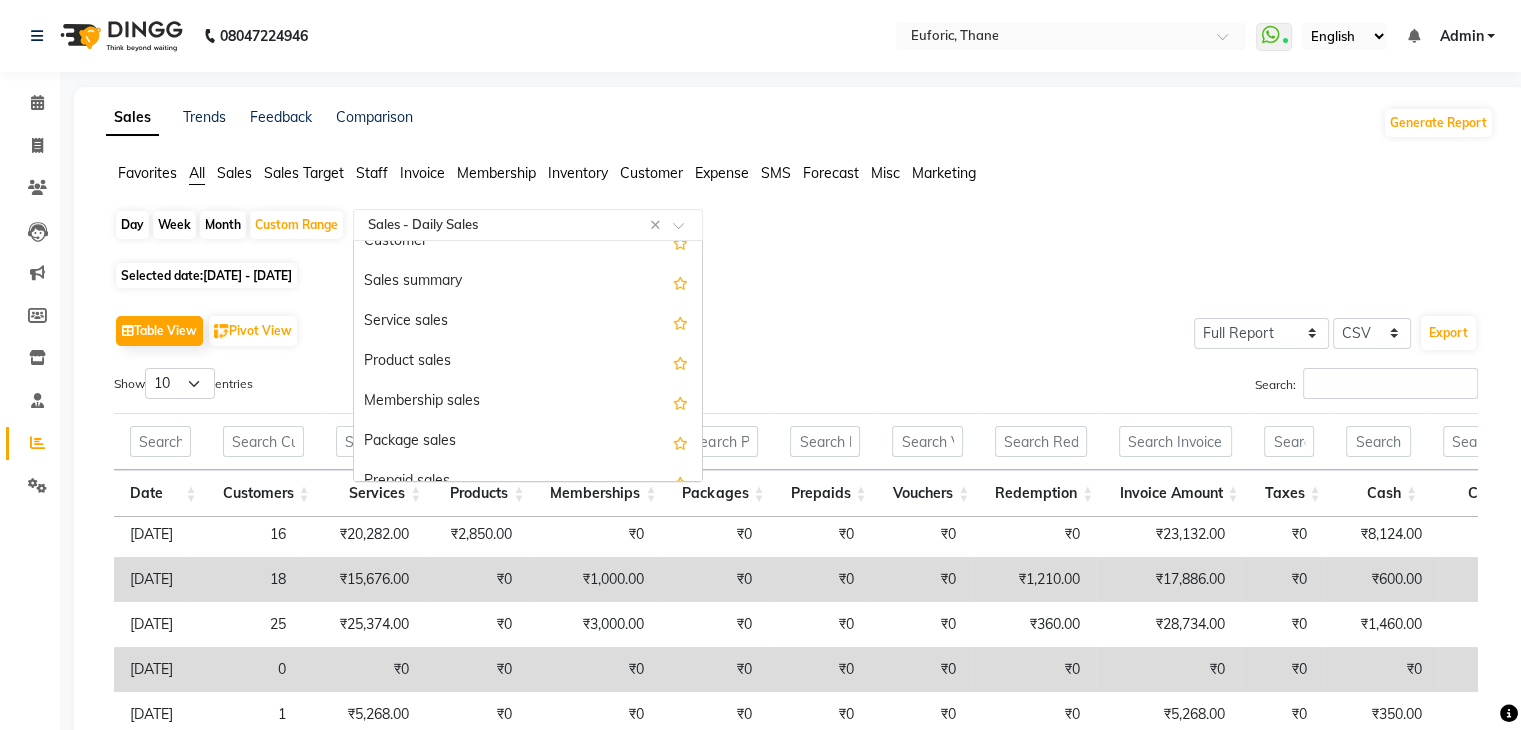 scroll, scrollTop: 58, scrollLeft: 0, axis: vertical 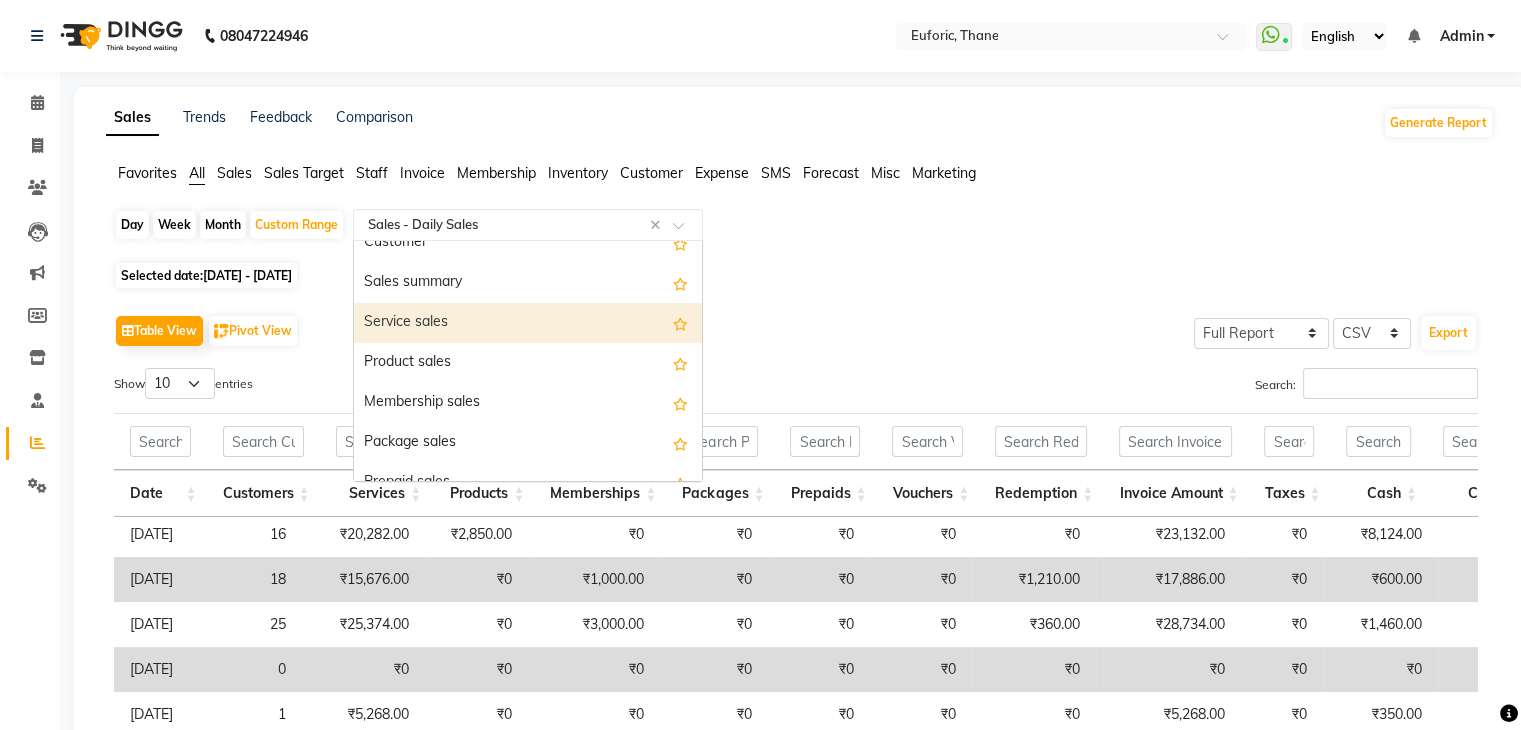 click on "Service sales" at bounding box center [528, 323] 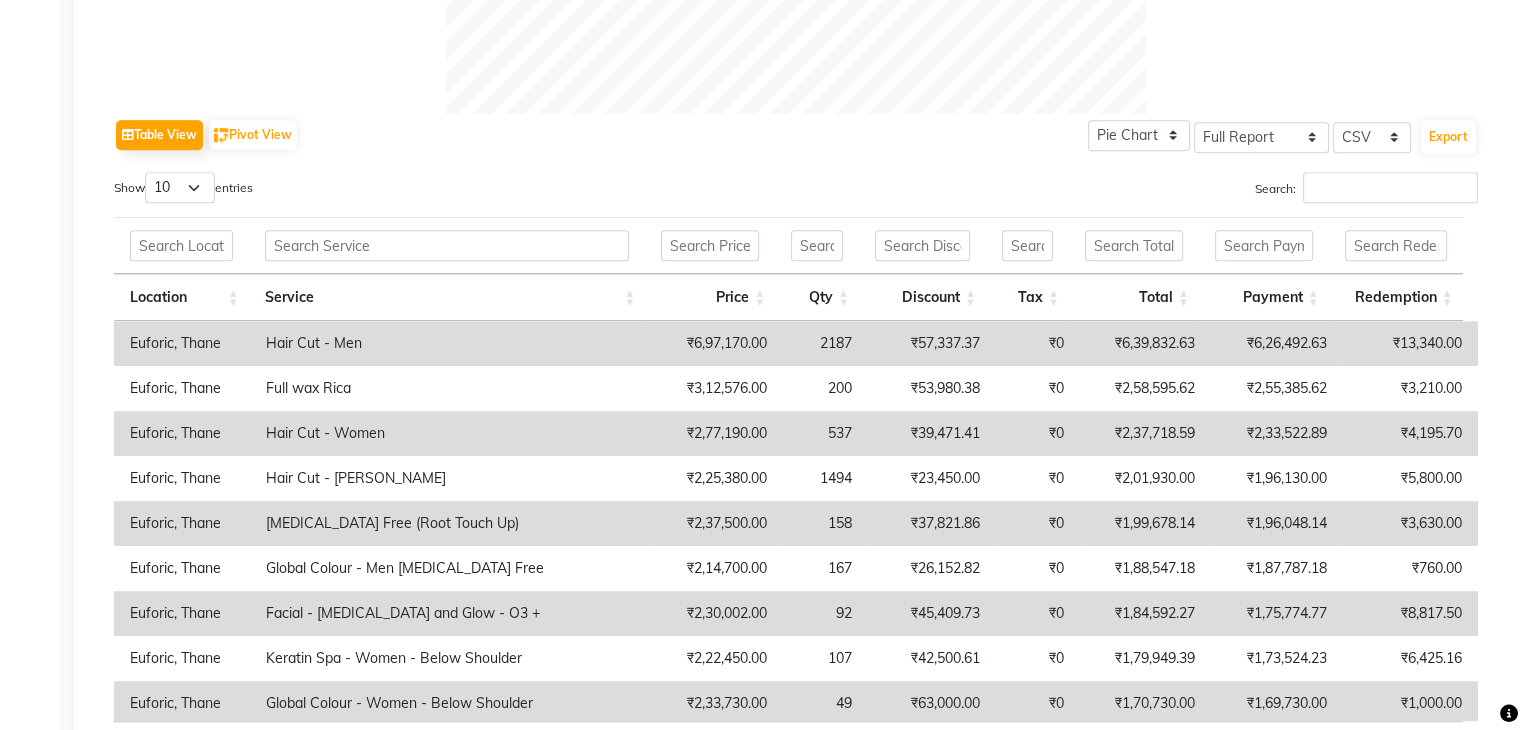 scroll, scrollTop: 923, scrollLeft: 0, axis: vertical 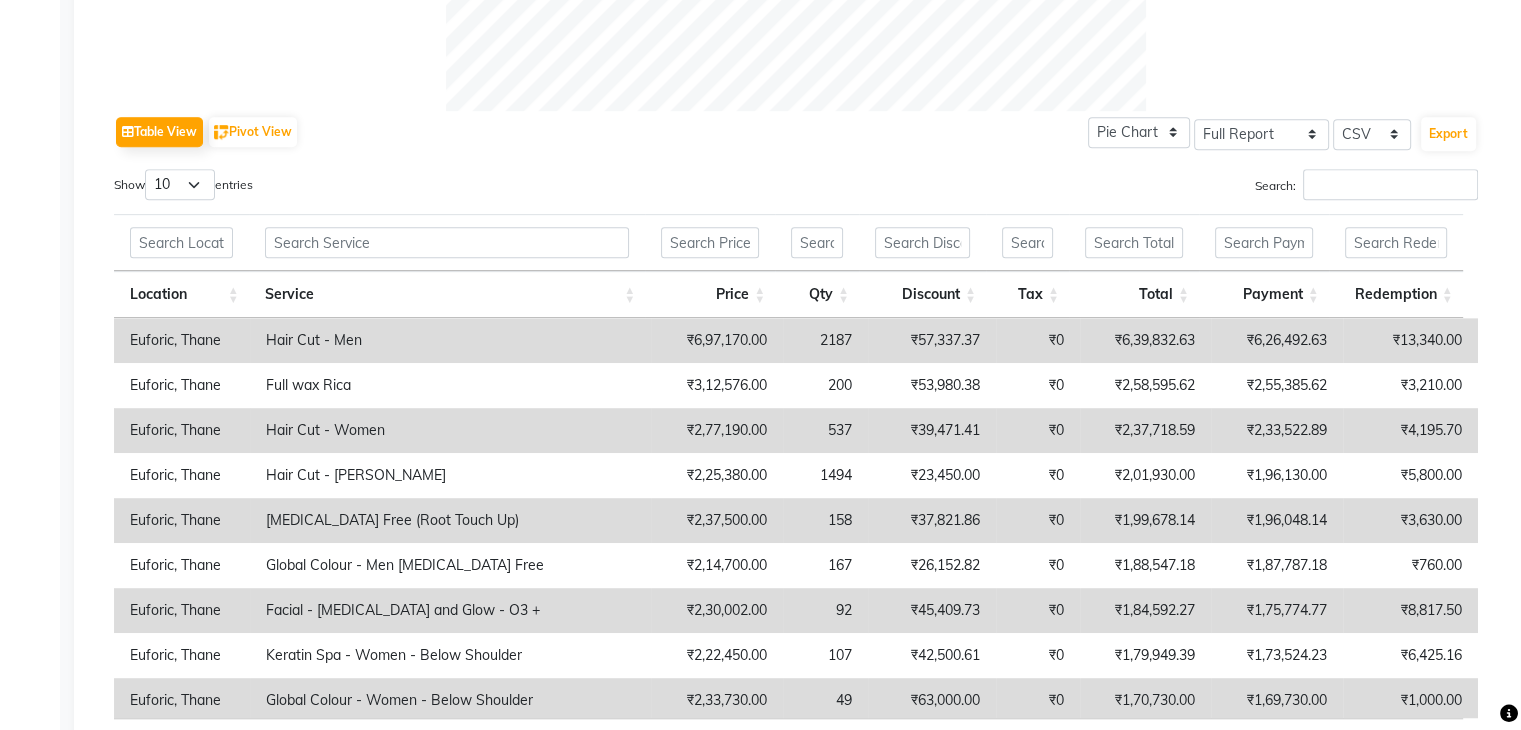 click on "₹6,97,170.00" at bounding box center [716, 340] 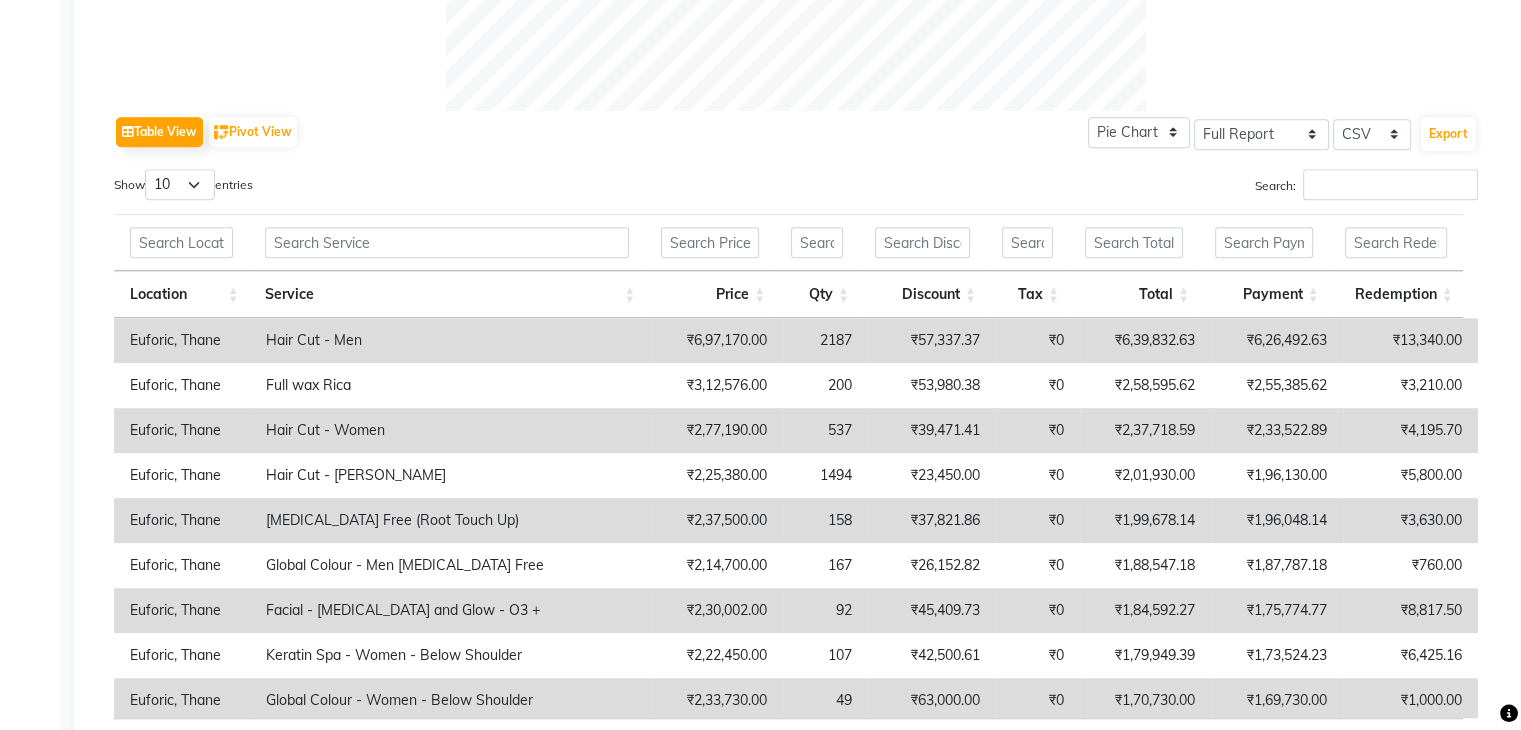 drag, startPoint x: 761, startPoint y: 341, endPoint x: 659, endPoint y: 119, distance: 244.31128 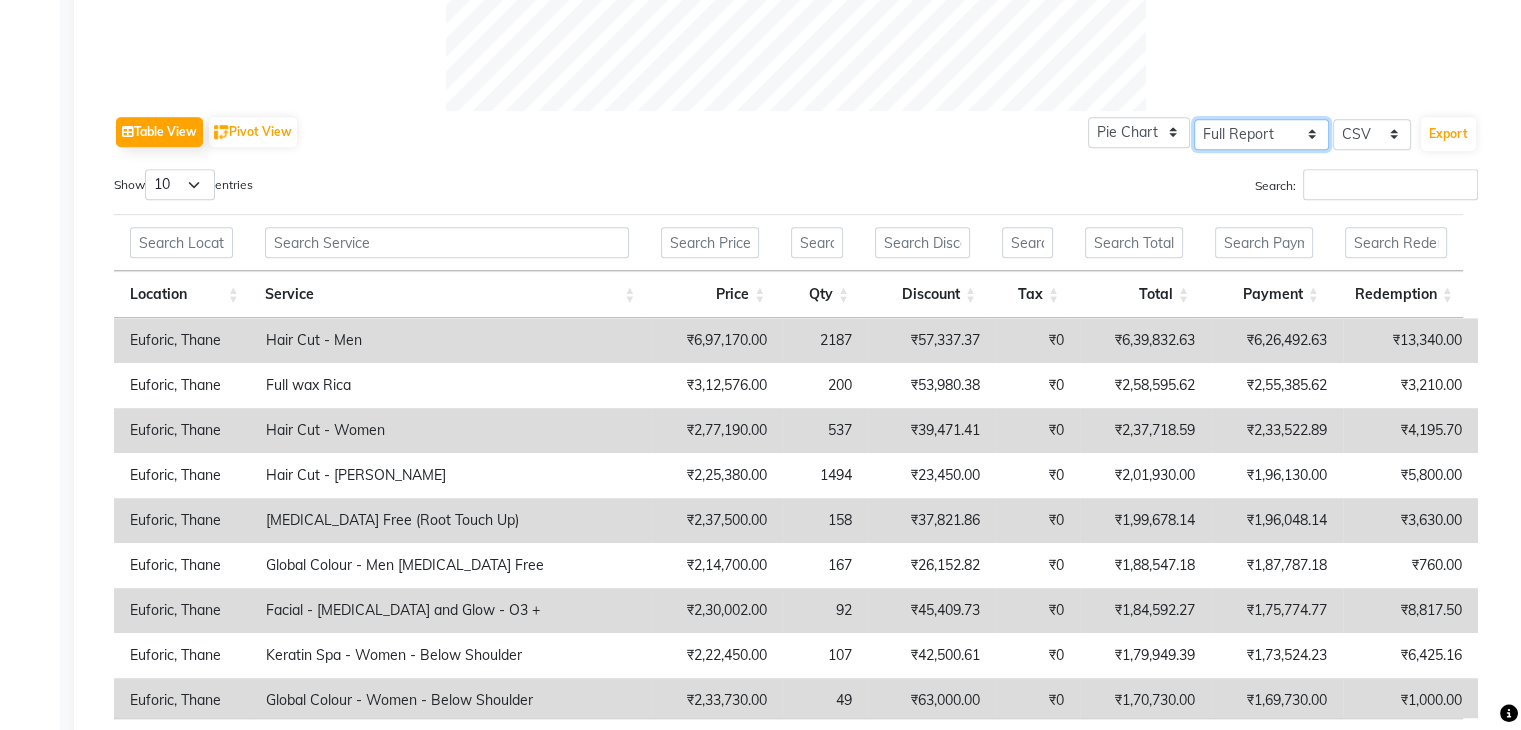 click on "Select Full Report Filtered Report" 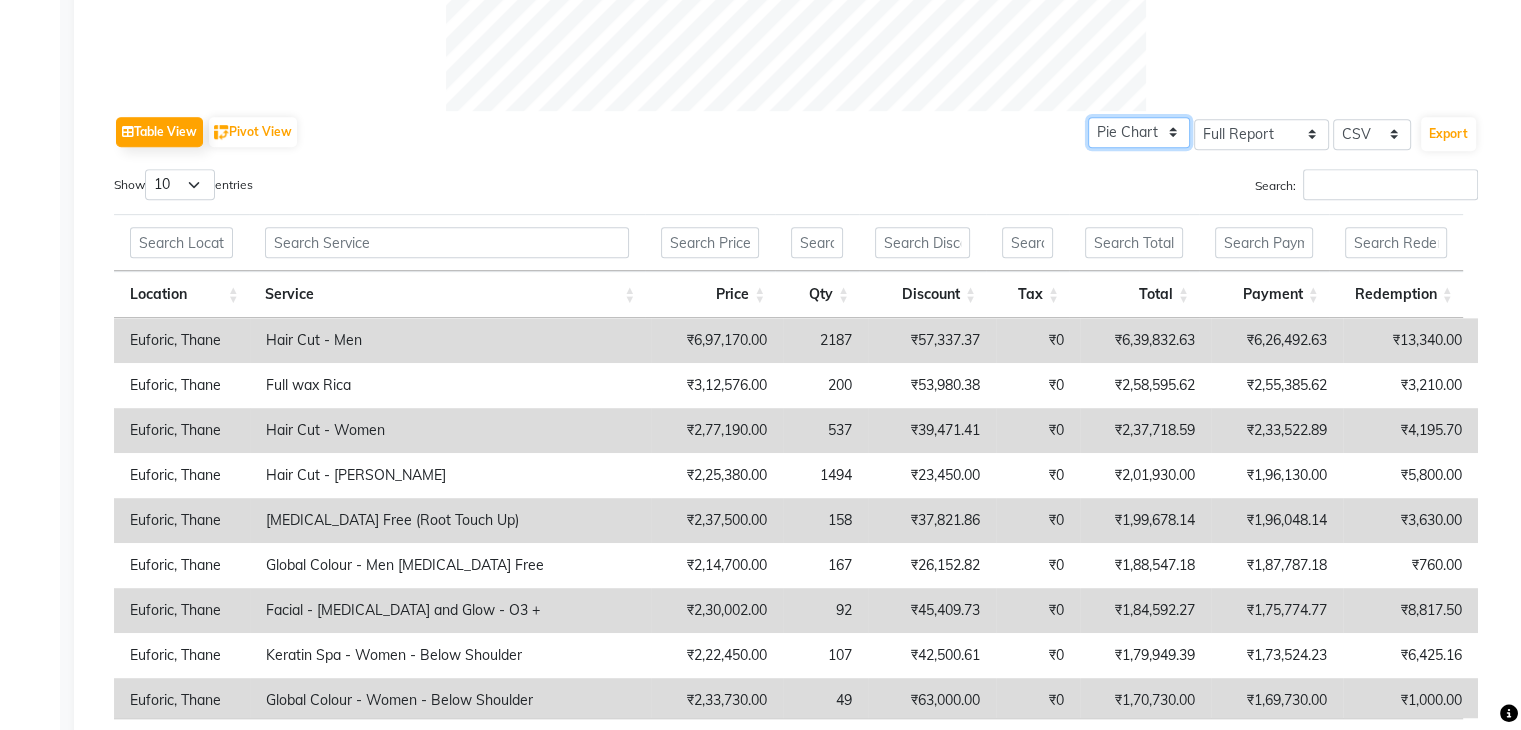 click on "Pie Chart Bar Chart" 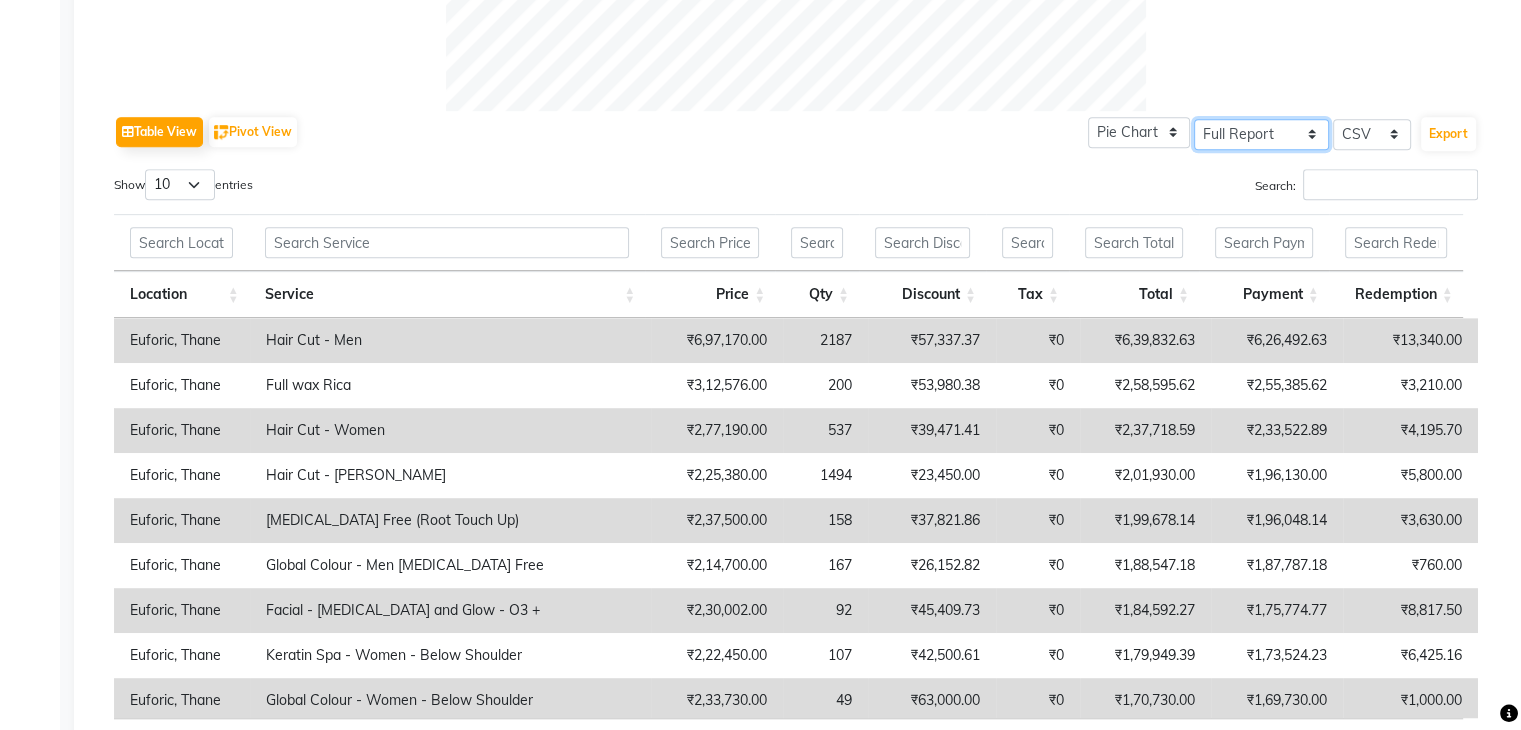 click on "Select Full Report Filtered Report" 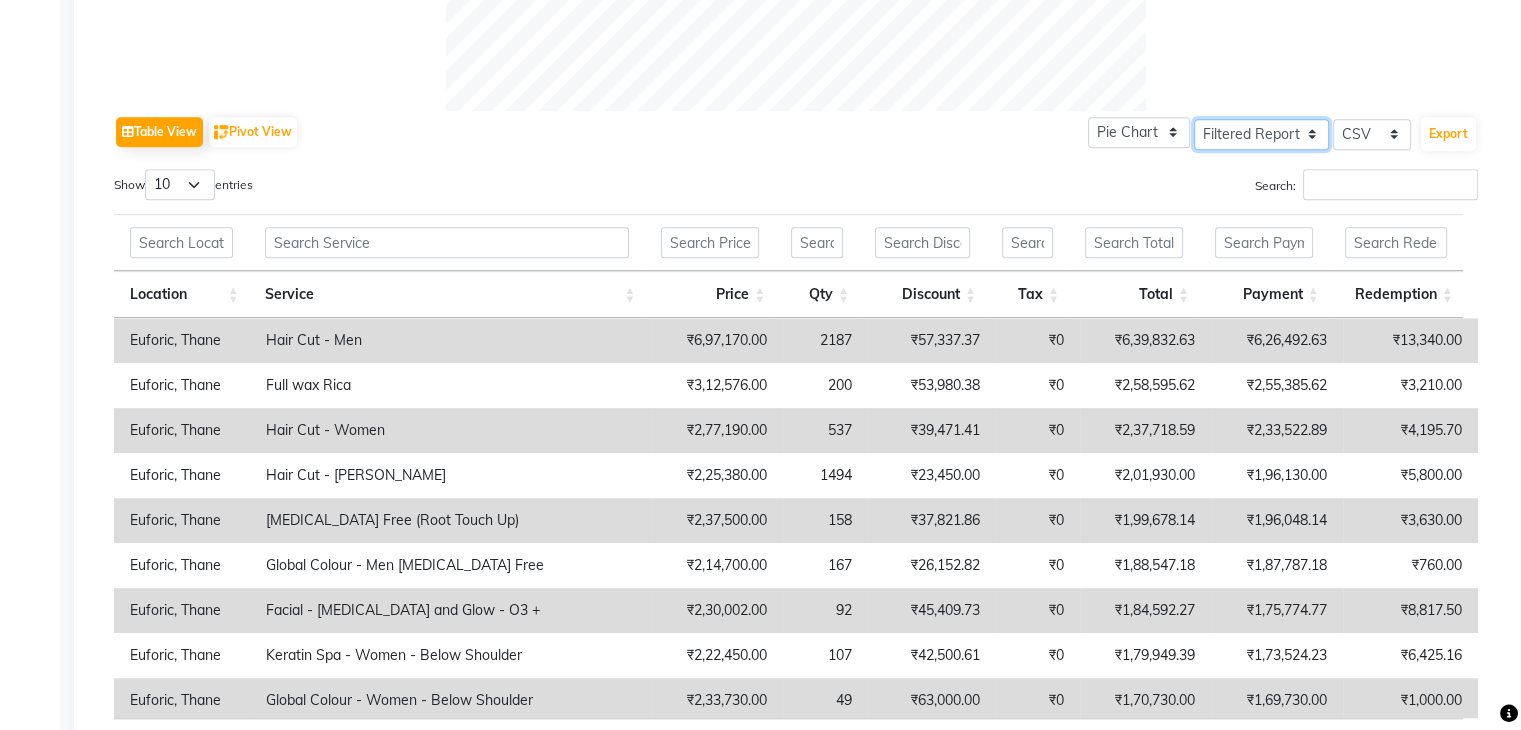 click on "Select Full Report Filtered Report" 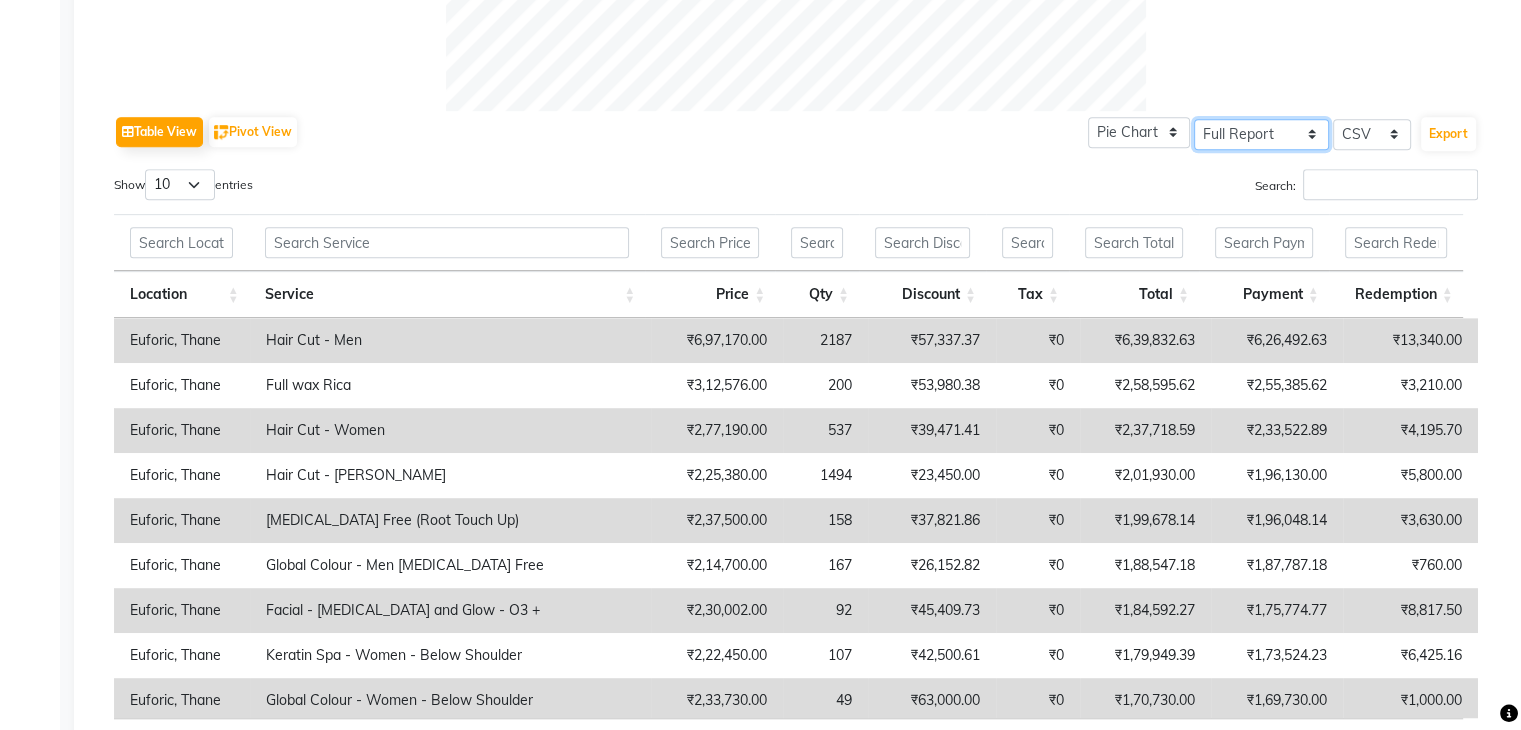 click on "Select Full Report Filtered Report" 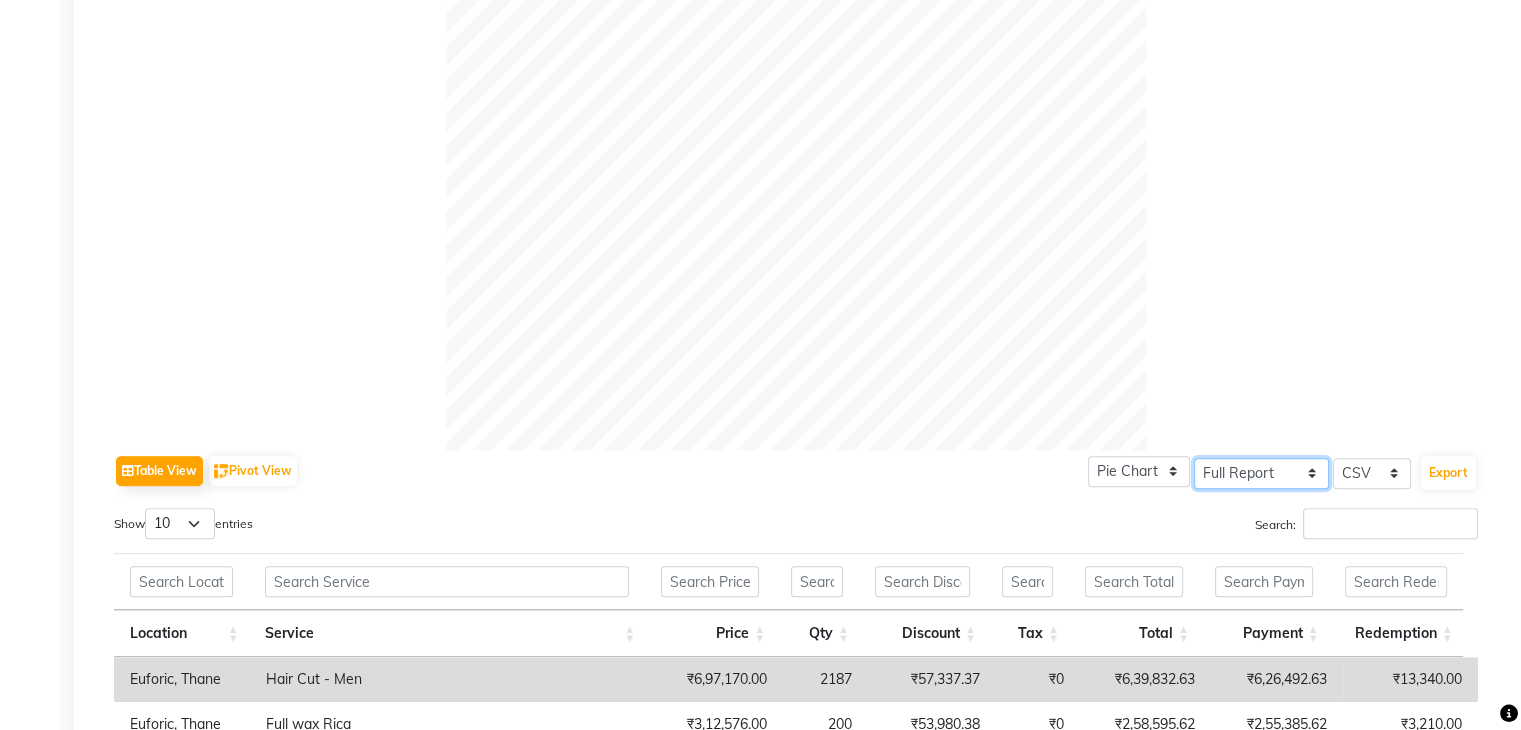 scroll, scrollTop: 507, scrollLeft: 0, axis: vertical 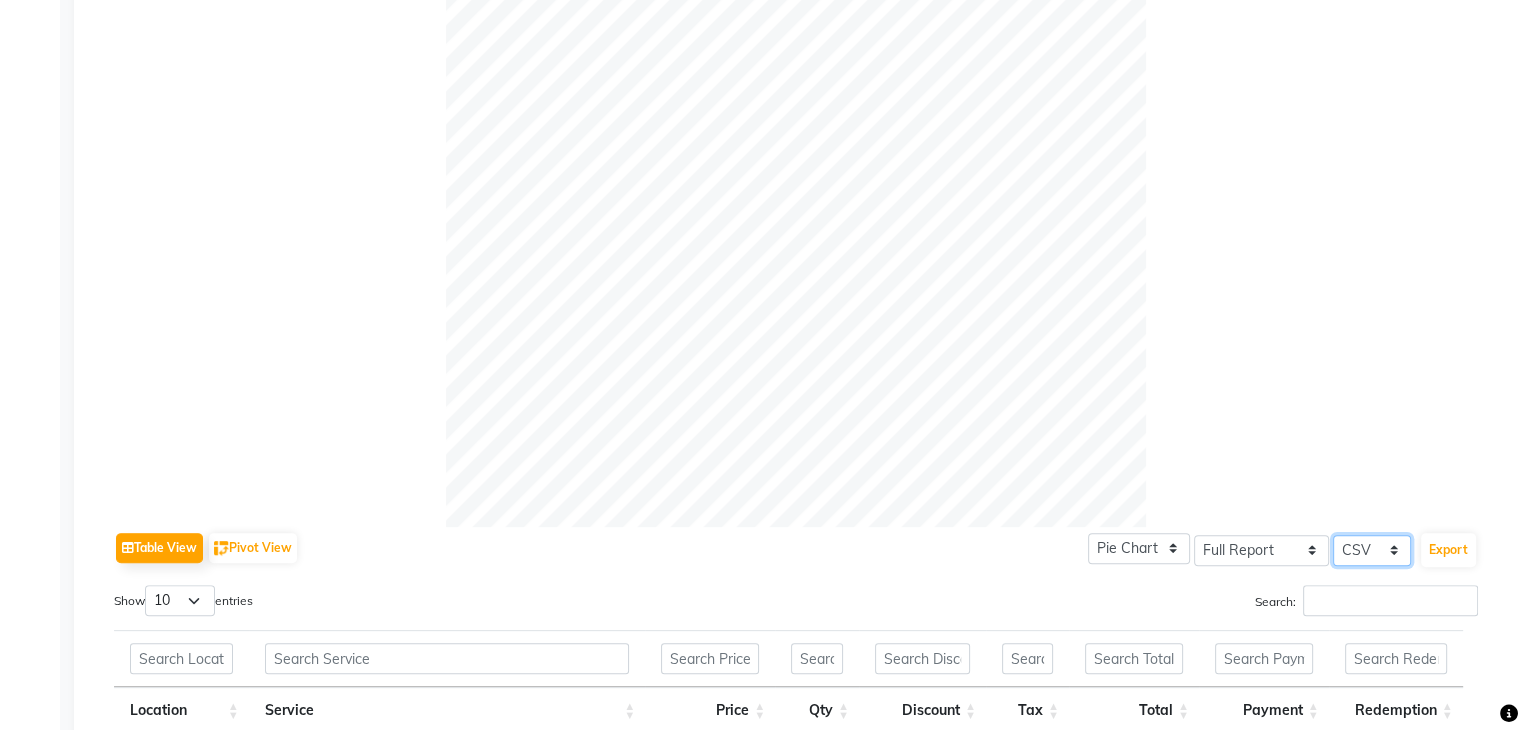 click on "Select CSV PDF" 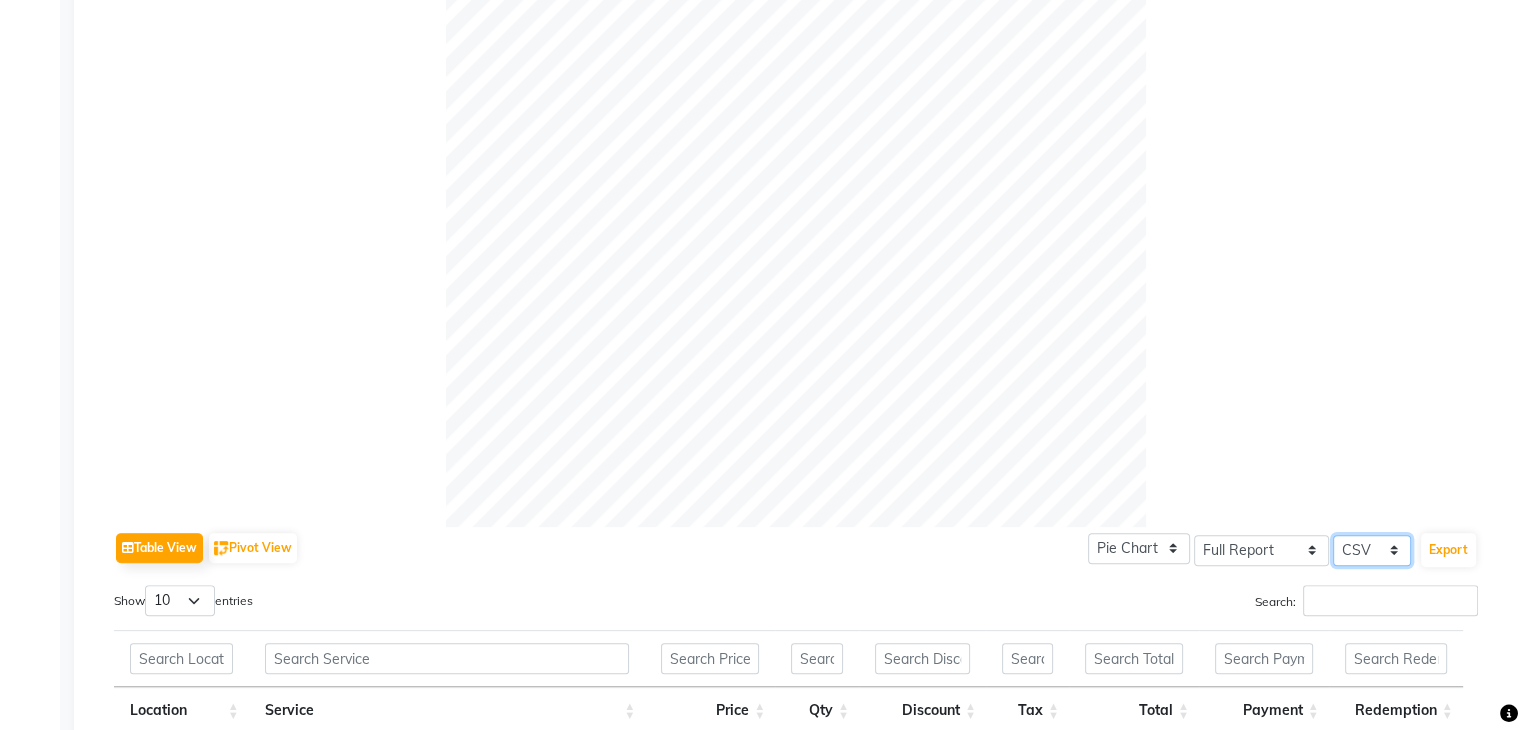 click on "Select CSV PDF" 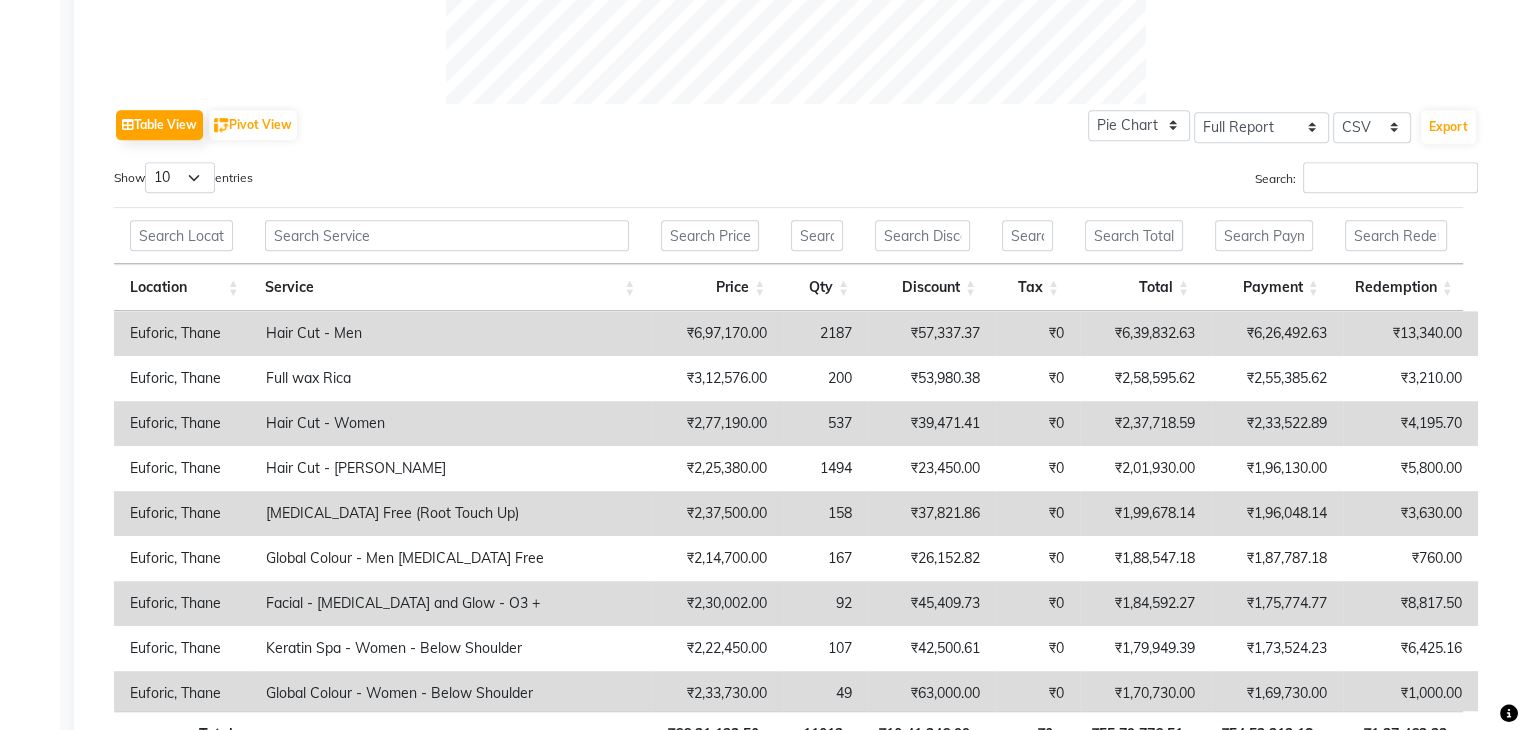 scroll, scrollTop: 940, scrollLeft: 0, axis: vertical 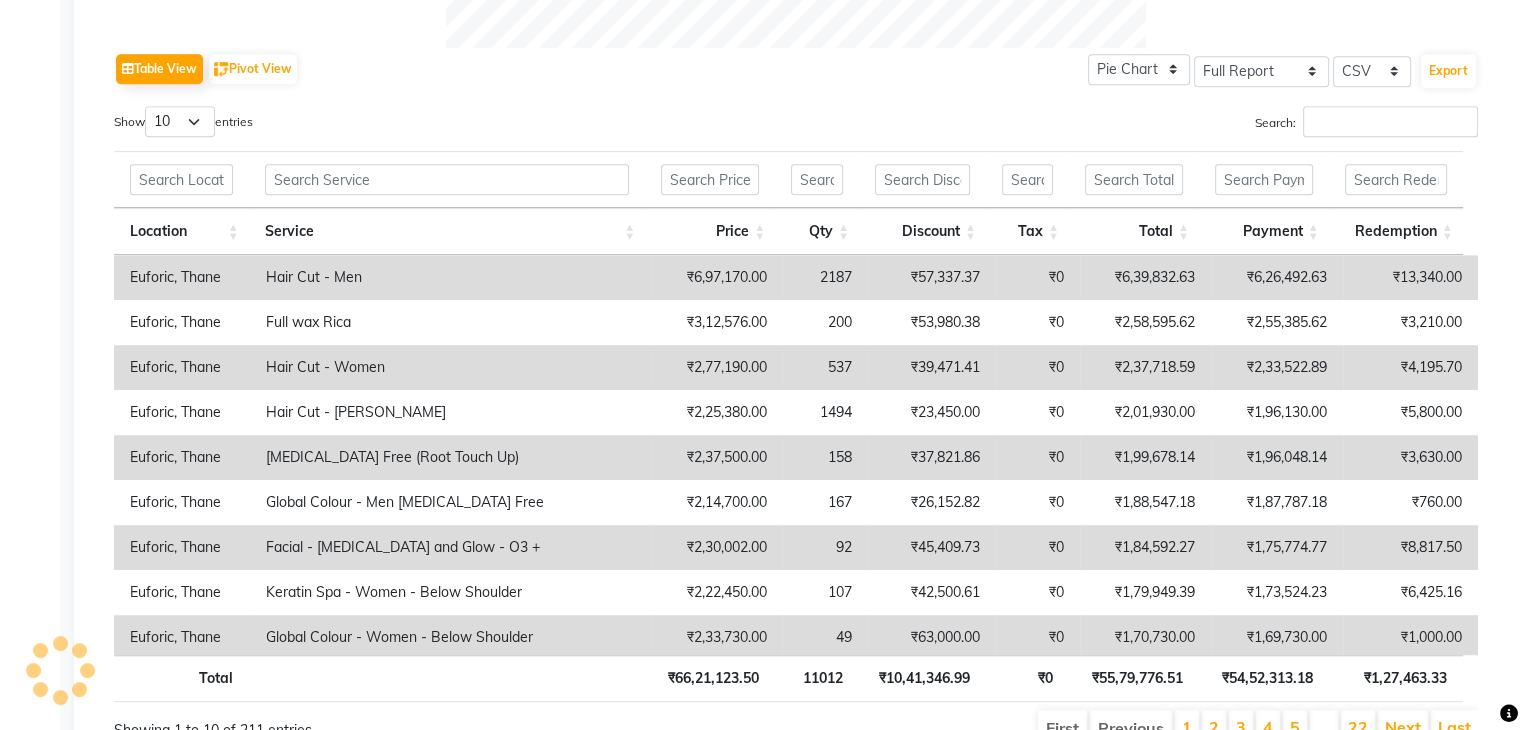 click on "Search:" at bounding box center (1144, 125) 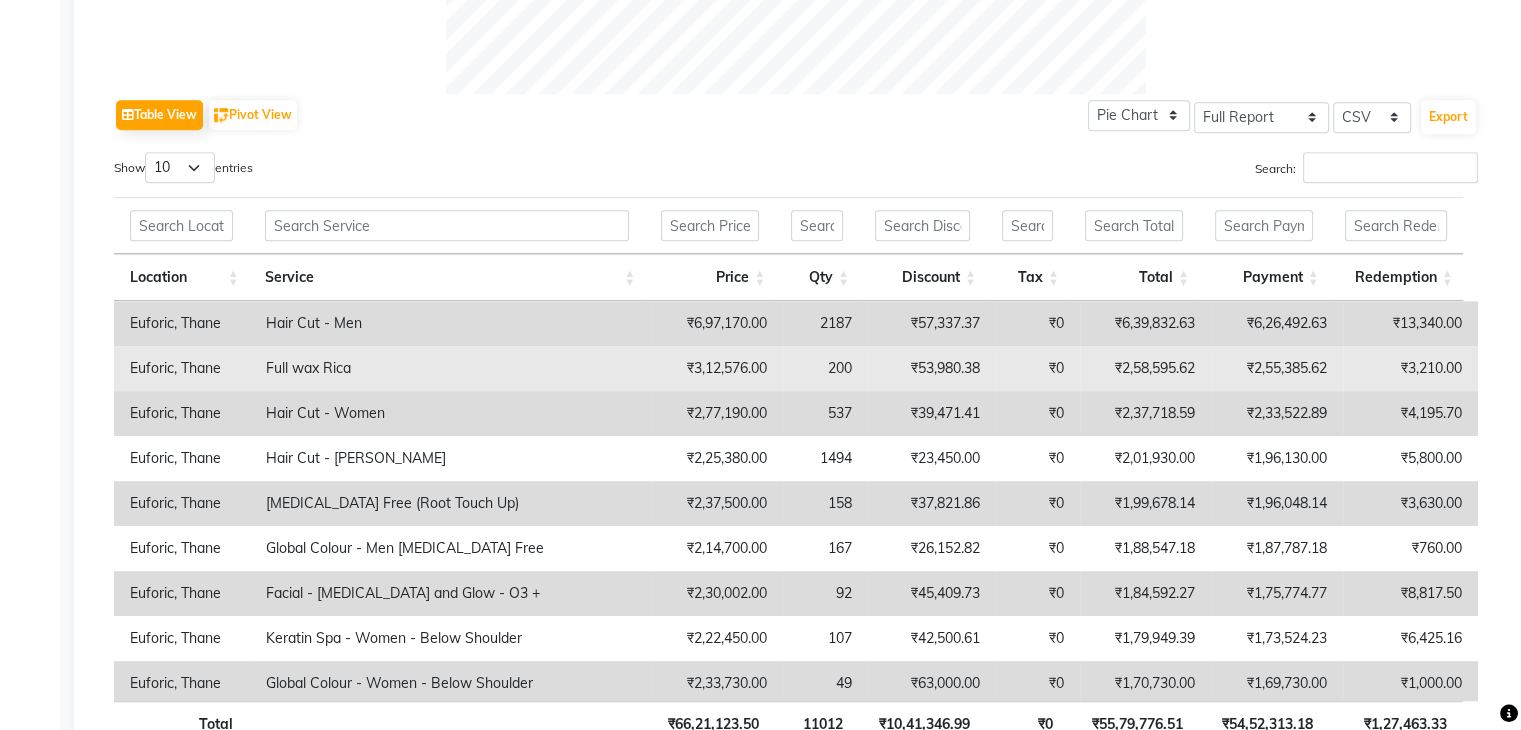 scroll, scrollTop: 940, scrollLeft: 0, axis: vertical 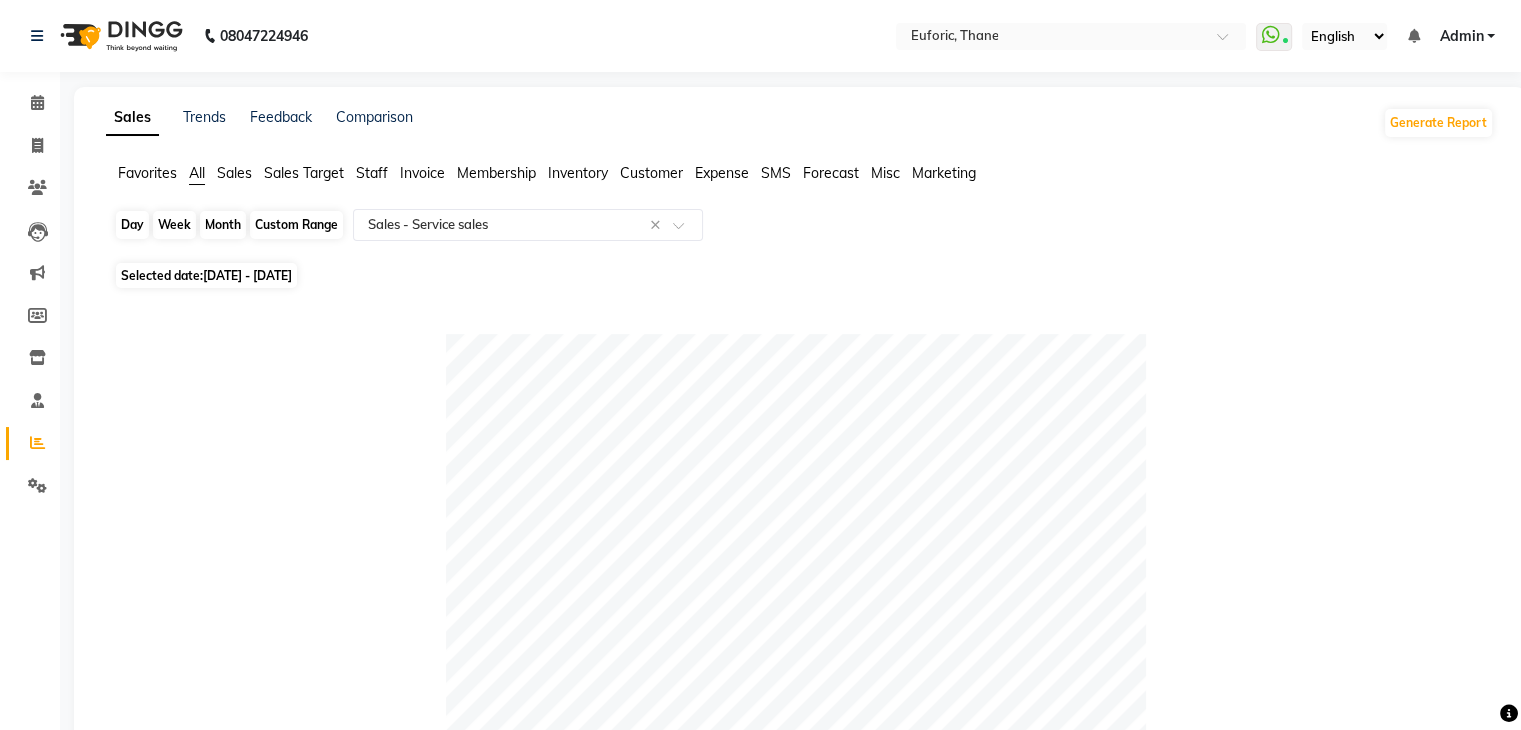 click on "Custom Range" 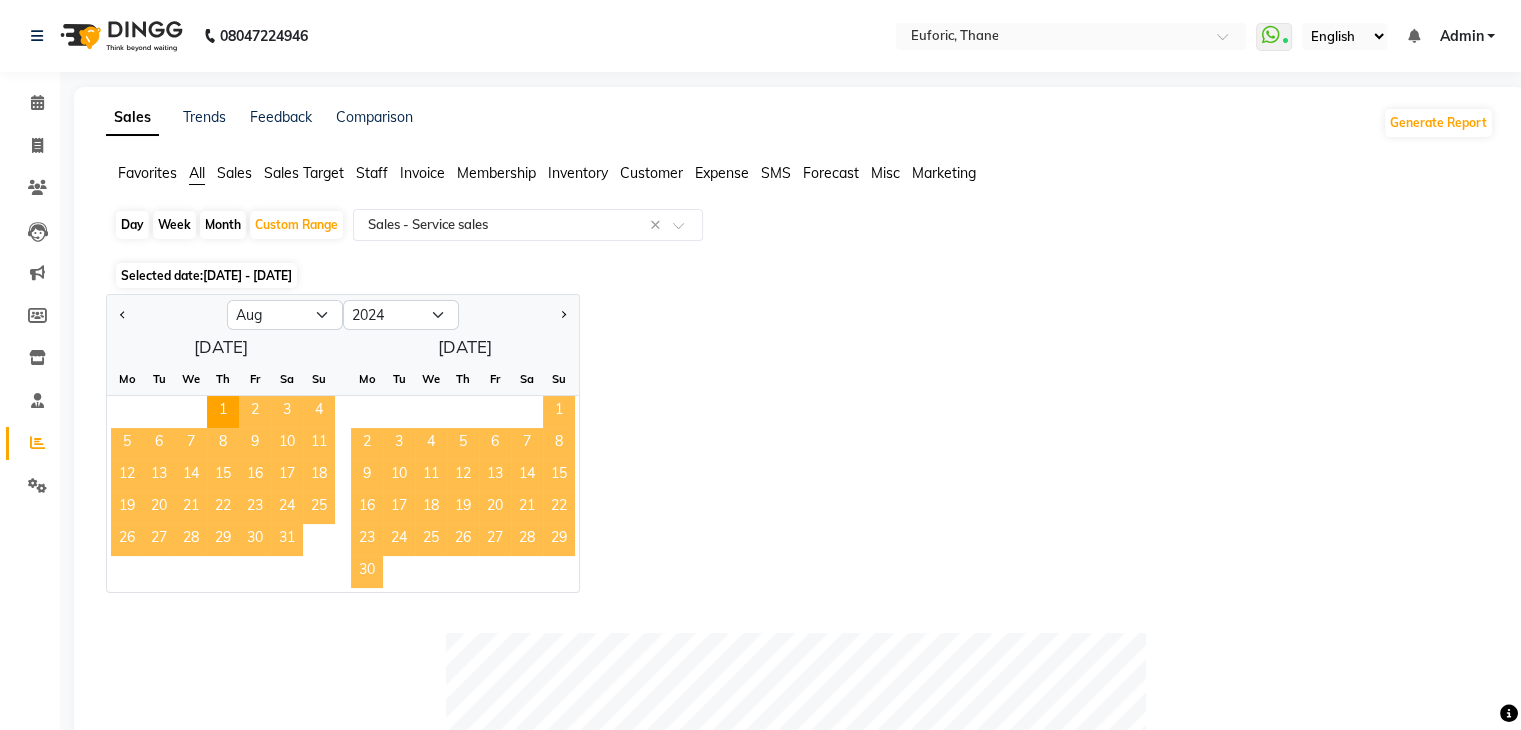 click on "Month" 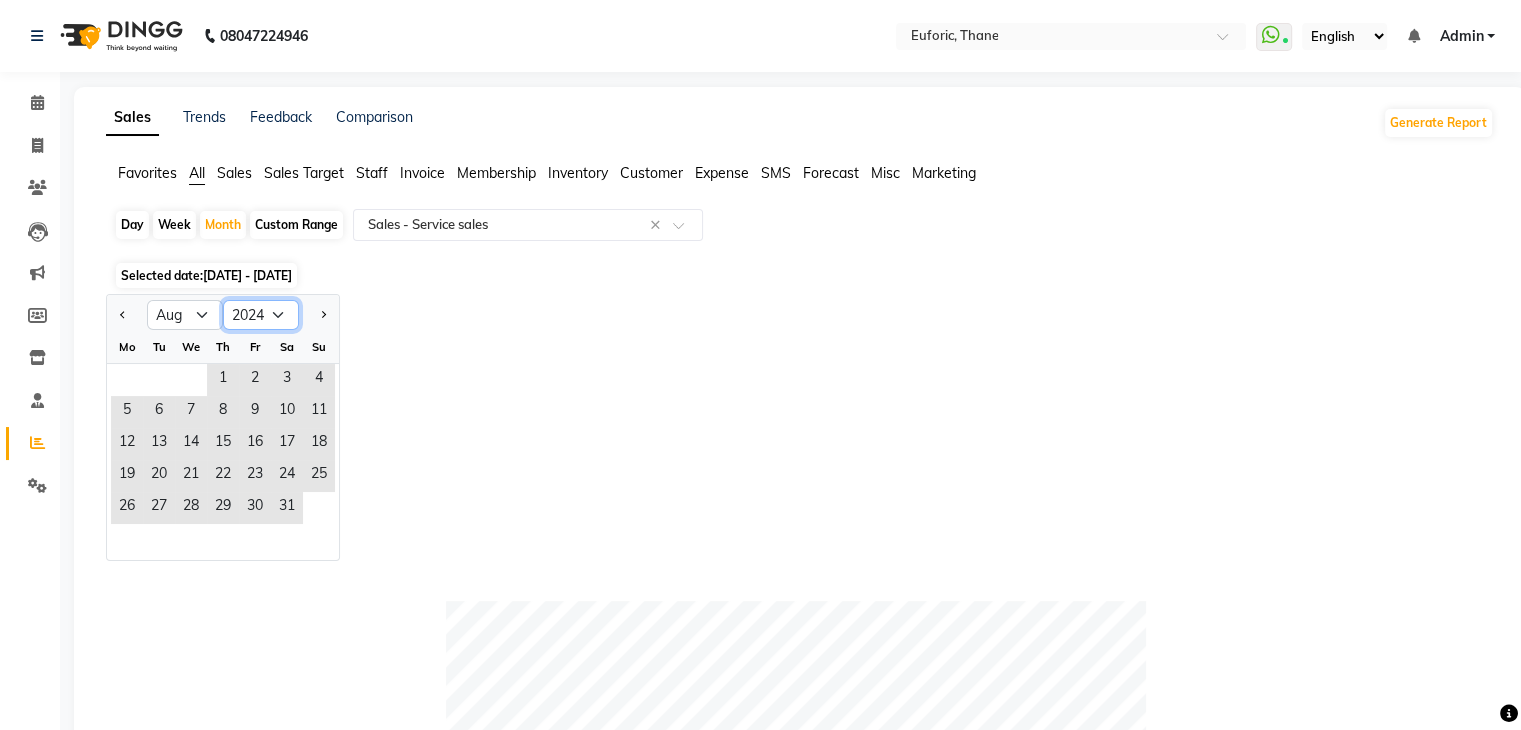 click on "2014 2015 2016 2017 2018 2019 2020 2021 2022 2023 2024 2025 2026 2027 2028 2029 2030 2031 2032 2033 2034" 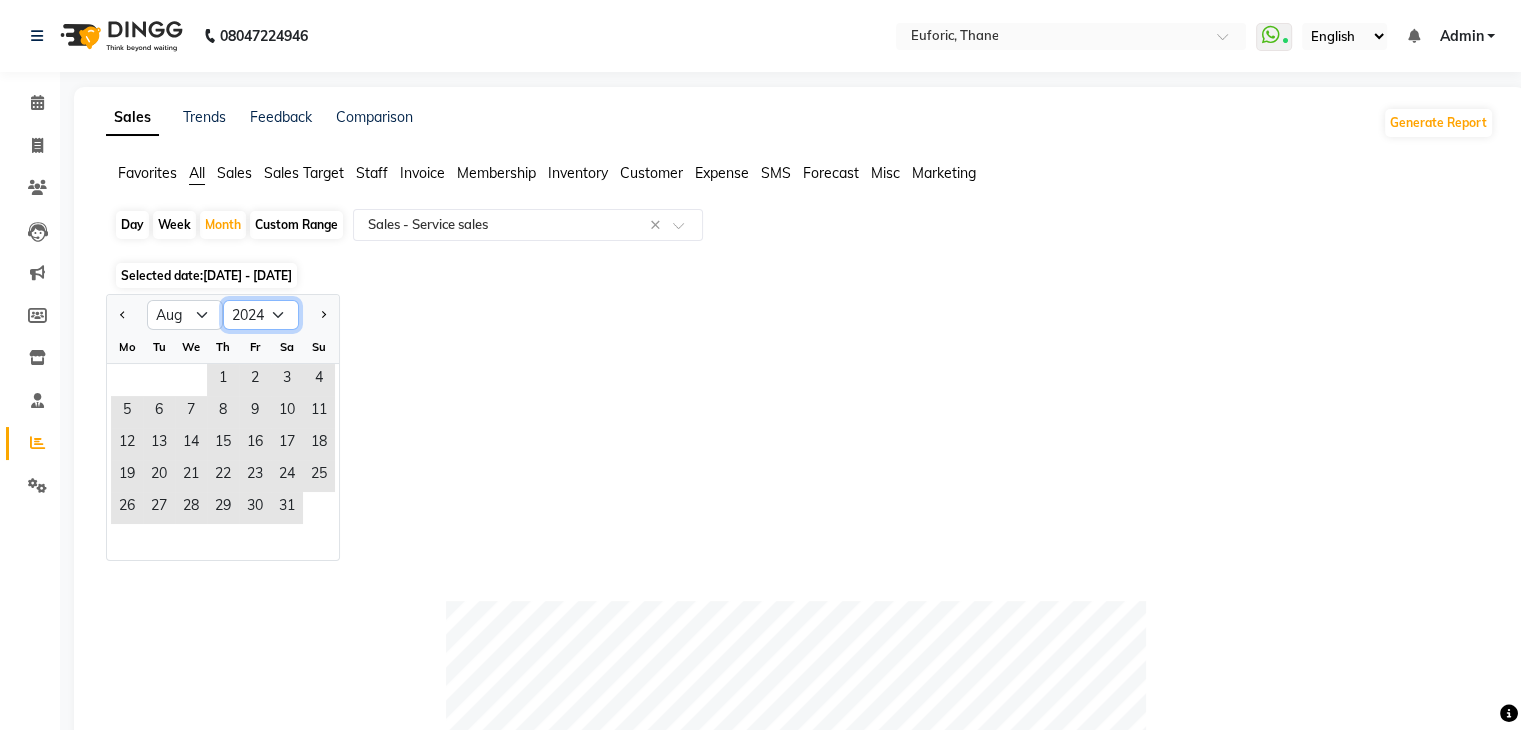 select on "2025" 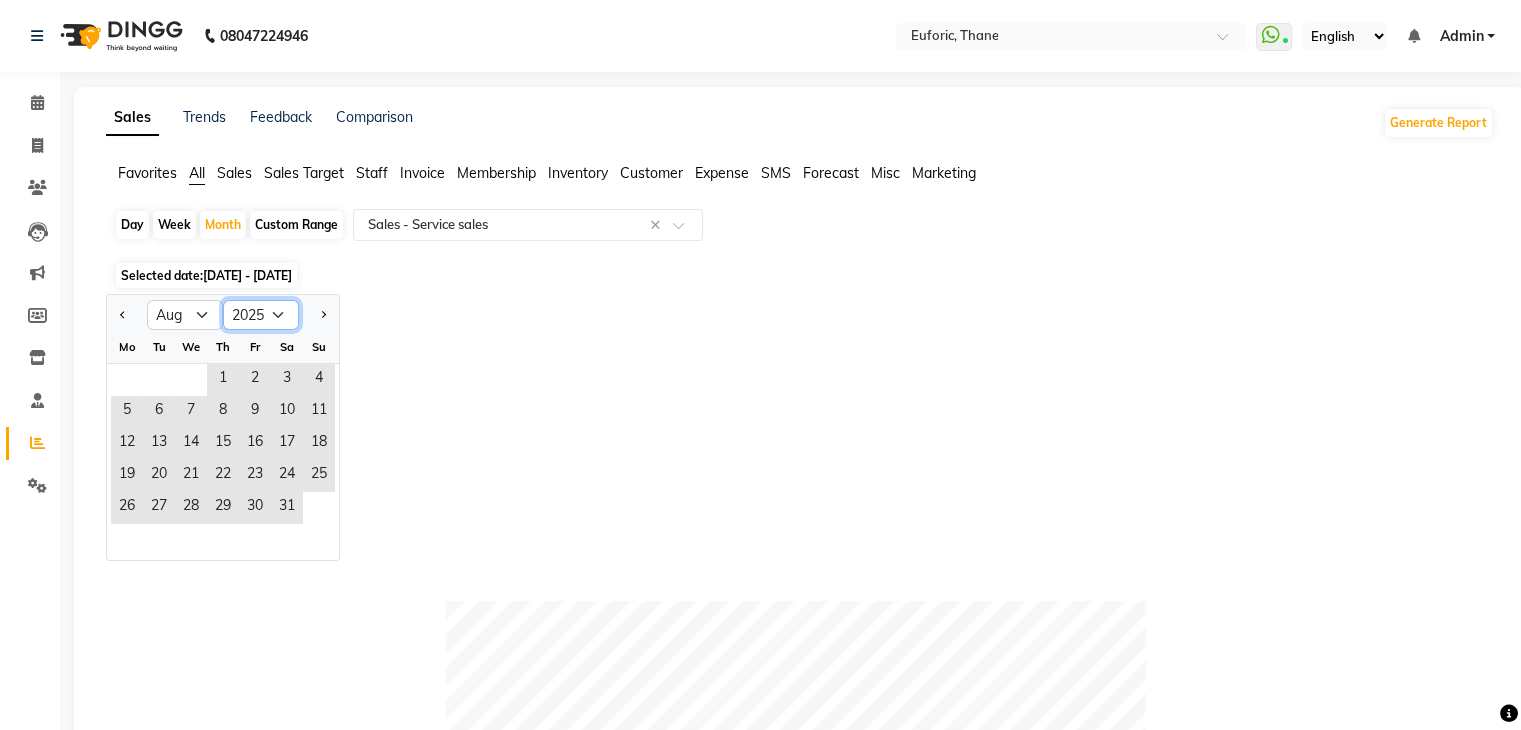 click on "2014 2015 2016 2017 2018 2019 2020 2021 2022 2023 2024 2025 2026 2027 2028 2029 2030 2031 2032 2033 2034" 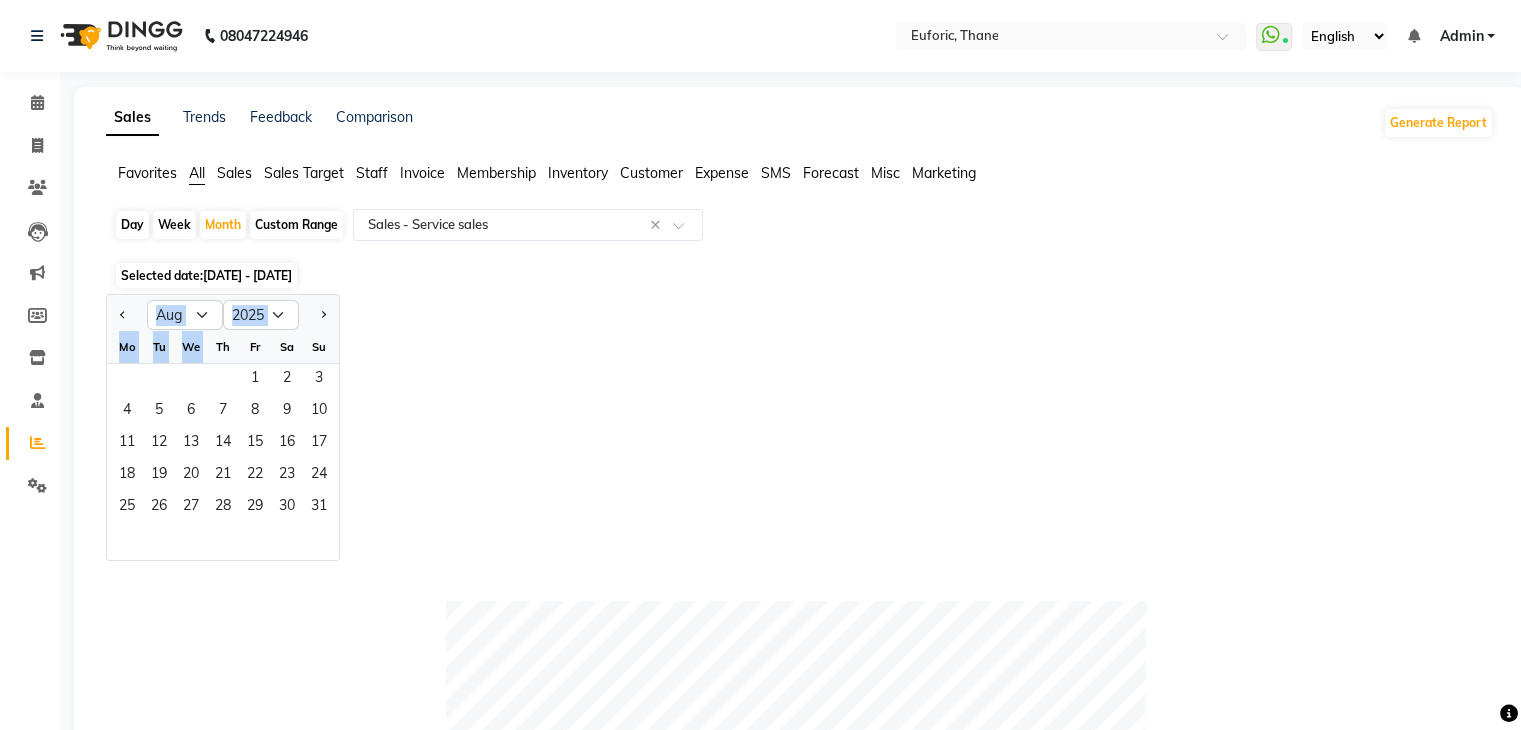 drag, startPoint x: 208, startPoint y: 333, endPoint x: 193, endPoint y: 322, distance: 18.601076 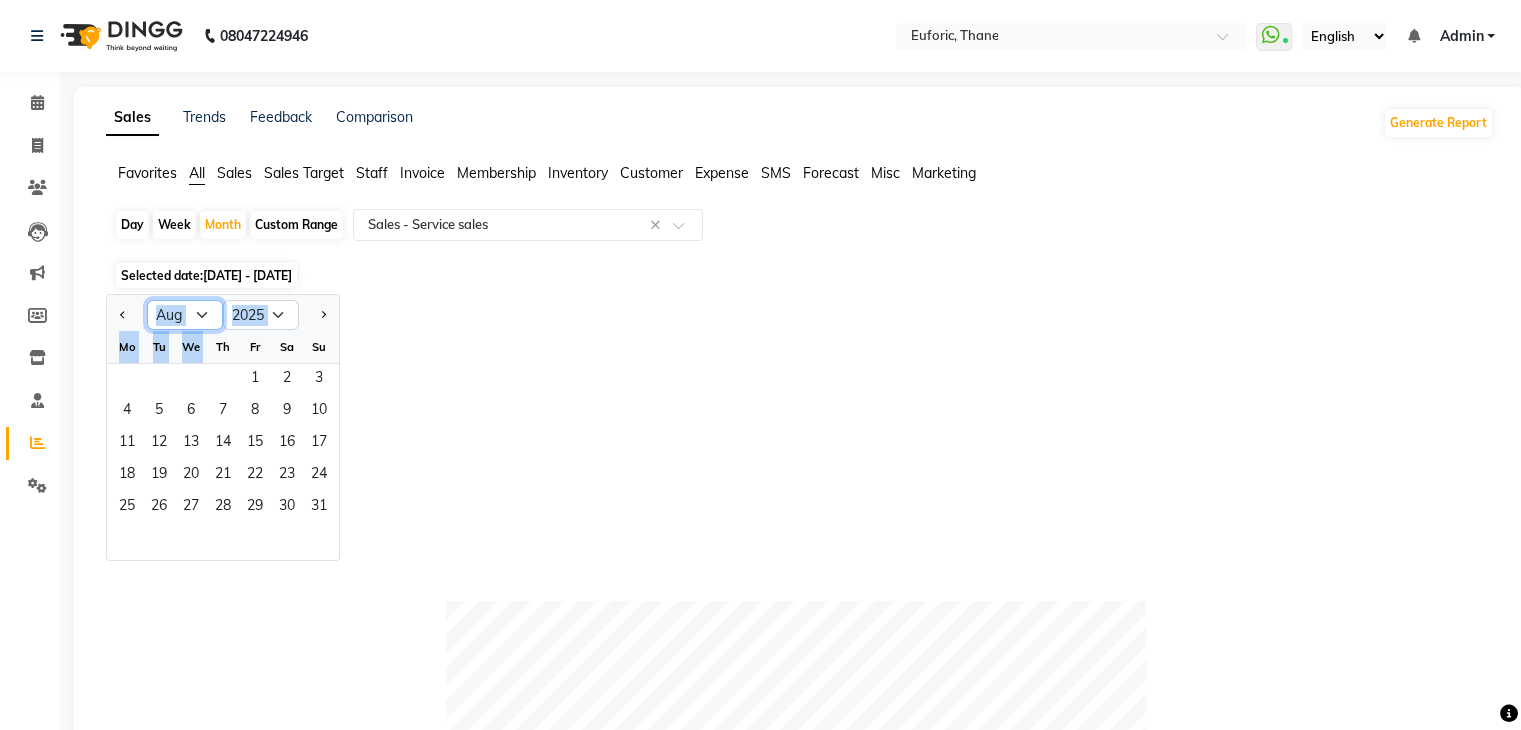 click on "Jan Feb Mar Apr May Jun [DATE] Aug Sep Oct Nov Dec" 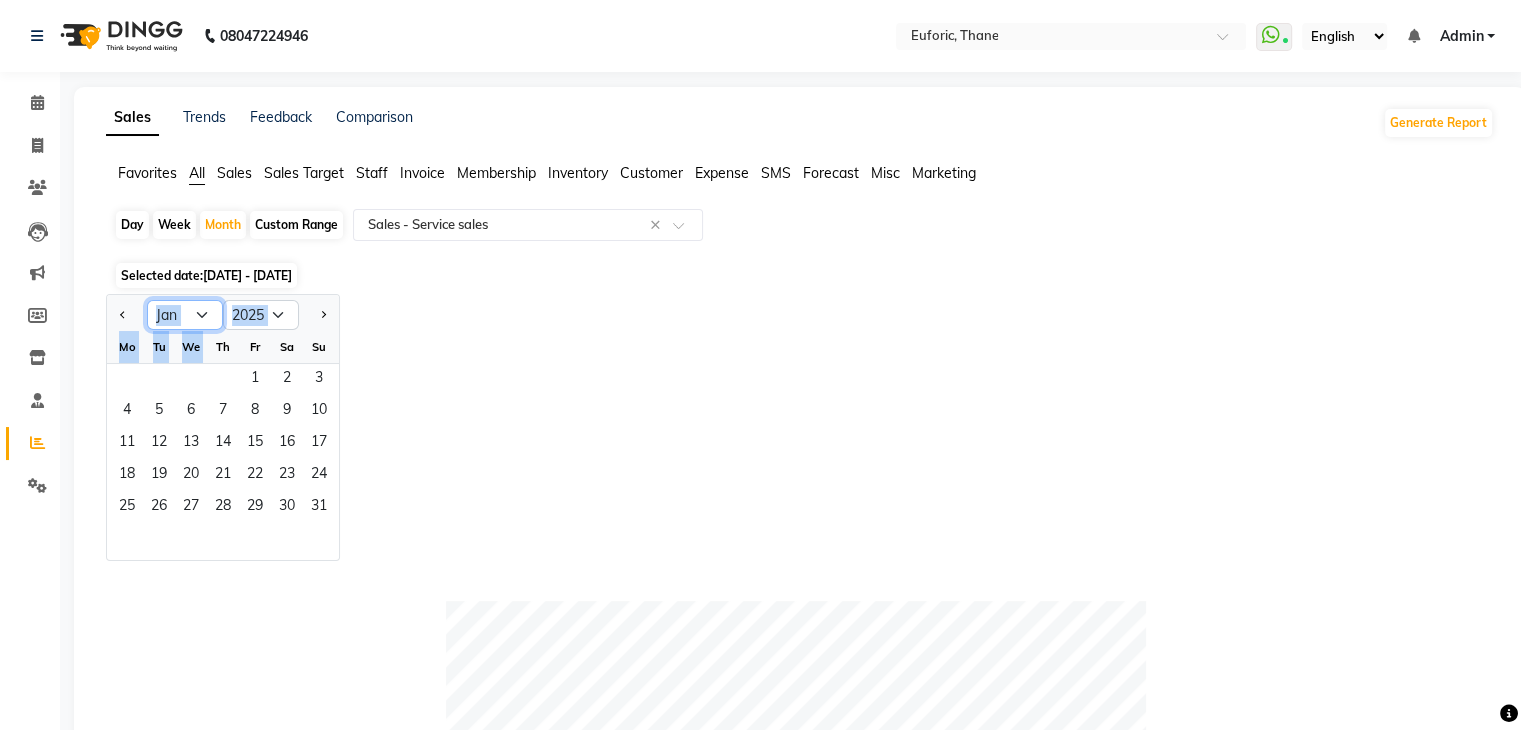 click on "Jan Feb Mar Apr May Jun [DATE] Aug Sep Oct Nov Dec" 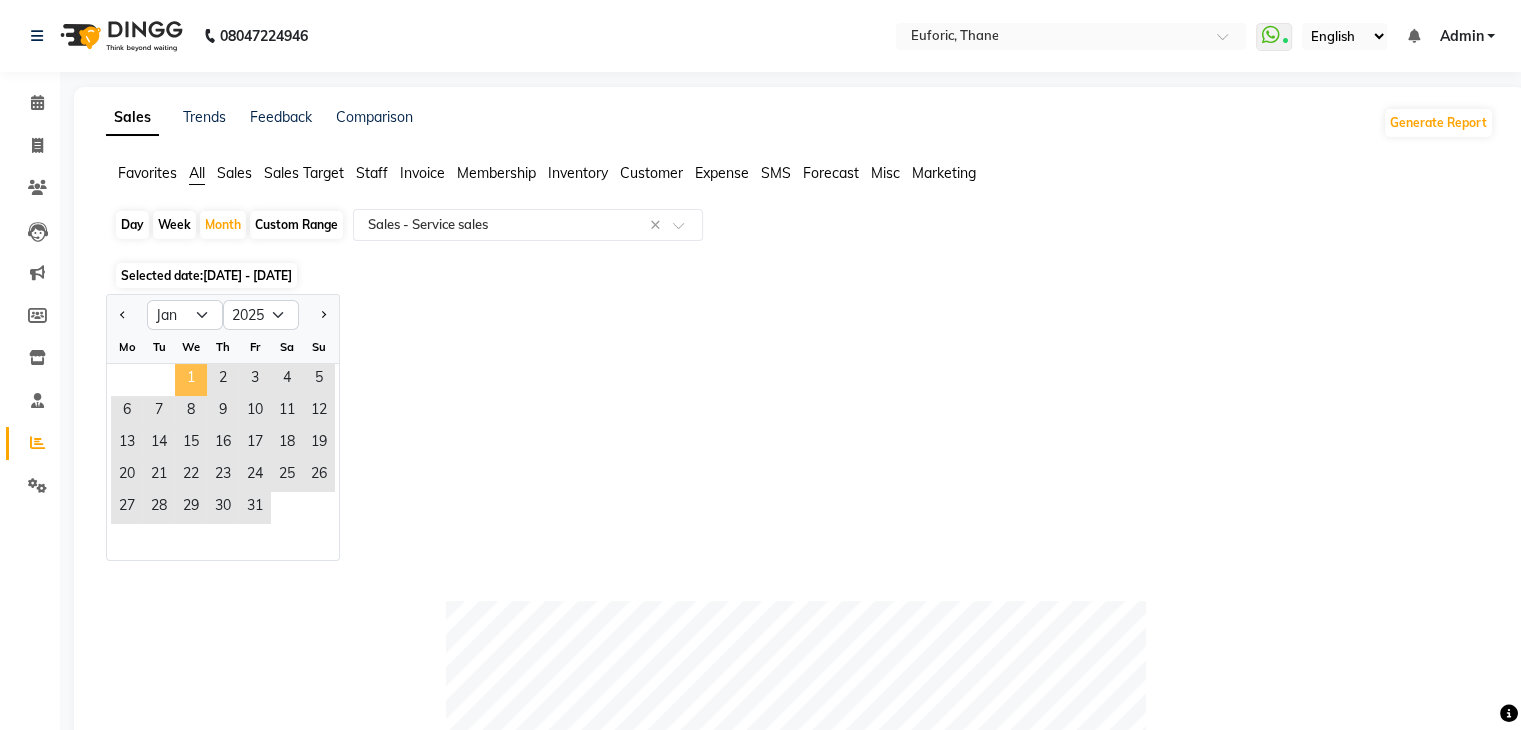 click on "1" 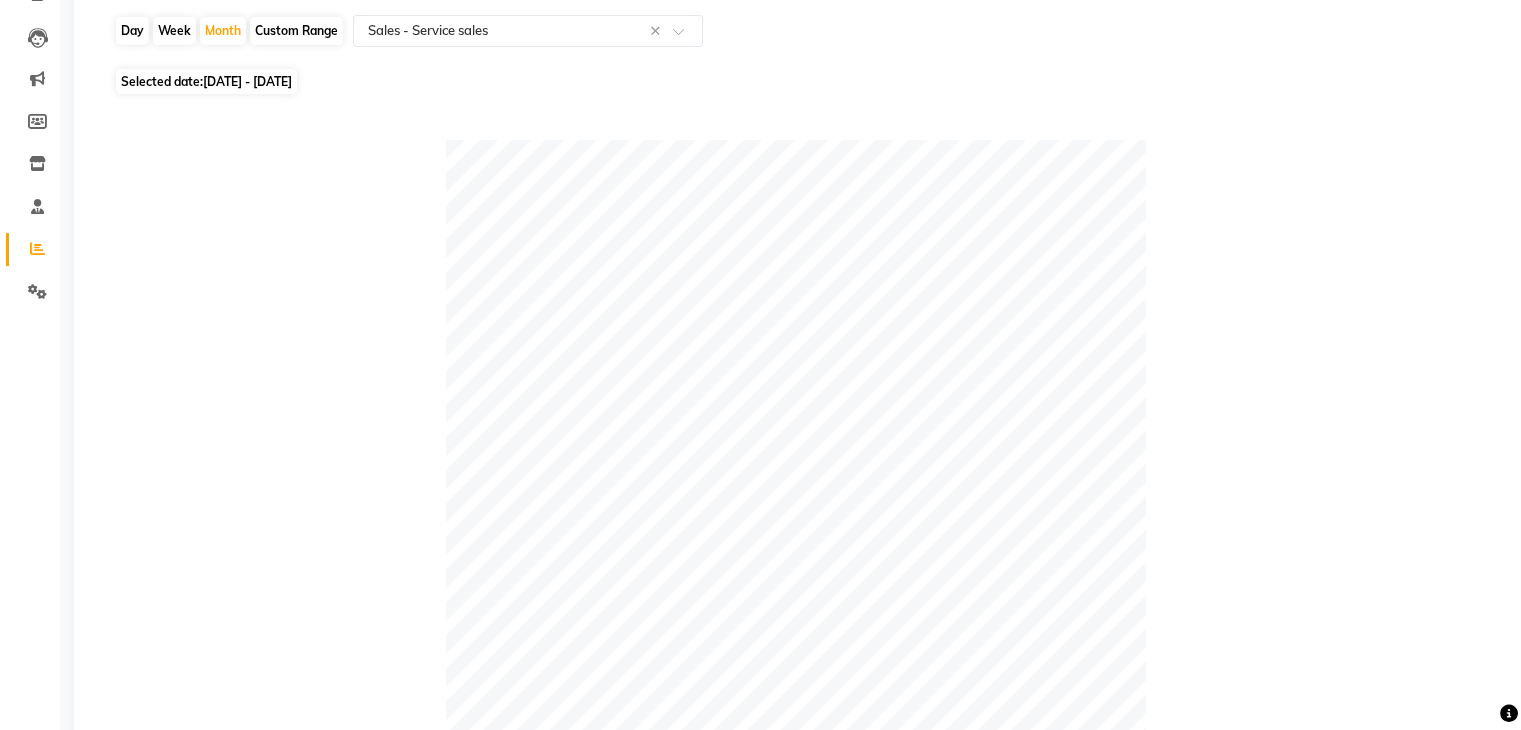 scroll, scrollTop: 215, scrollLeft: 0, axis: vertical 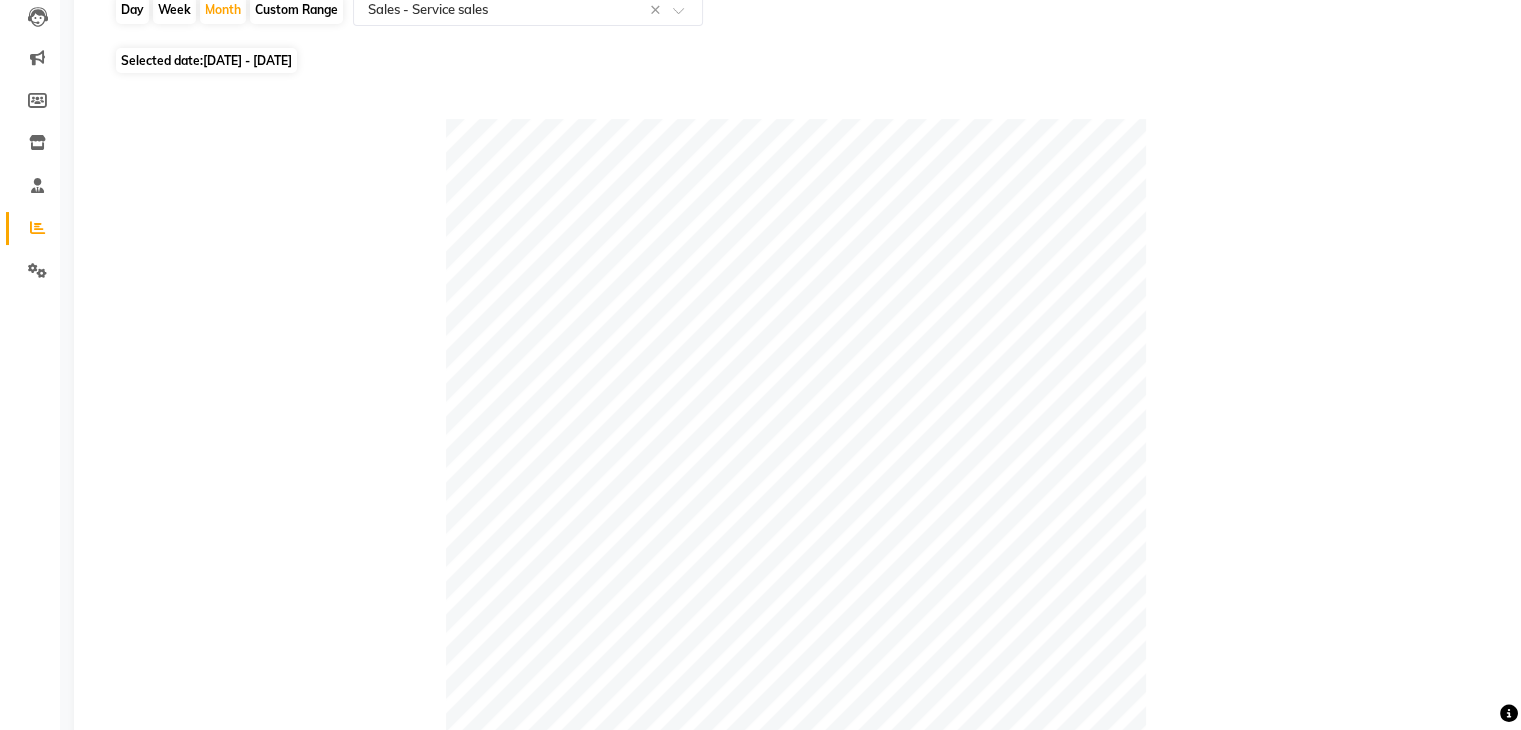 drag, startPoint x: 544, startPoint y: 300, endPoint x: 391, endPoint y: 528, distance: 274.57785 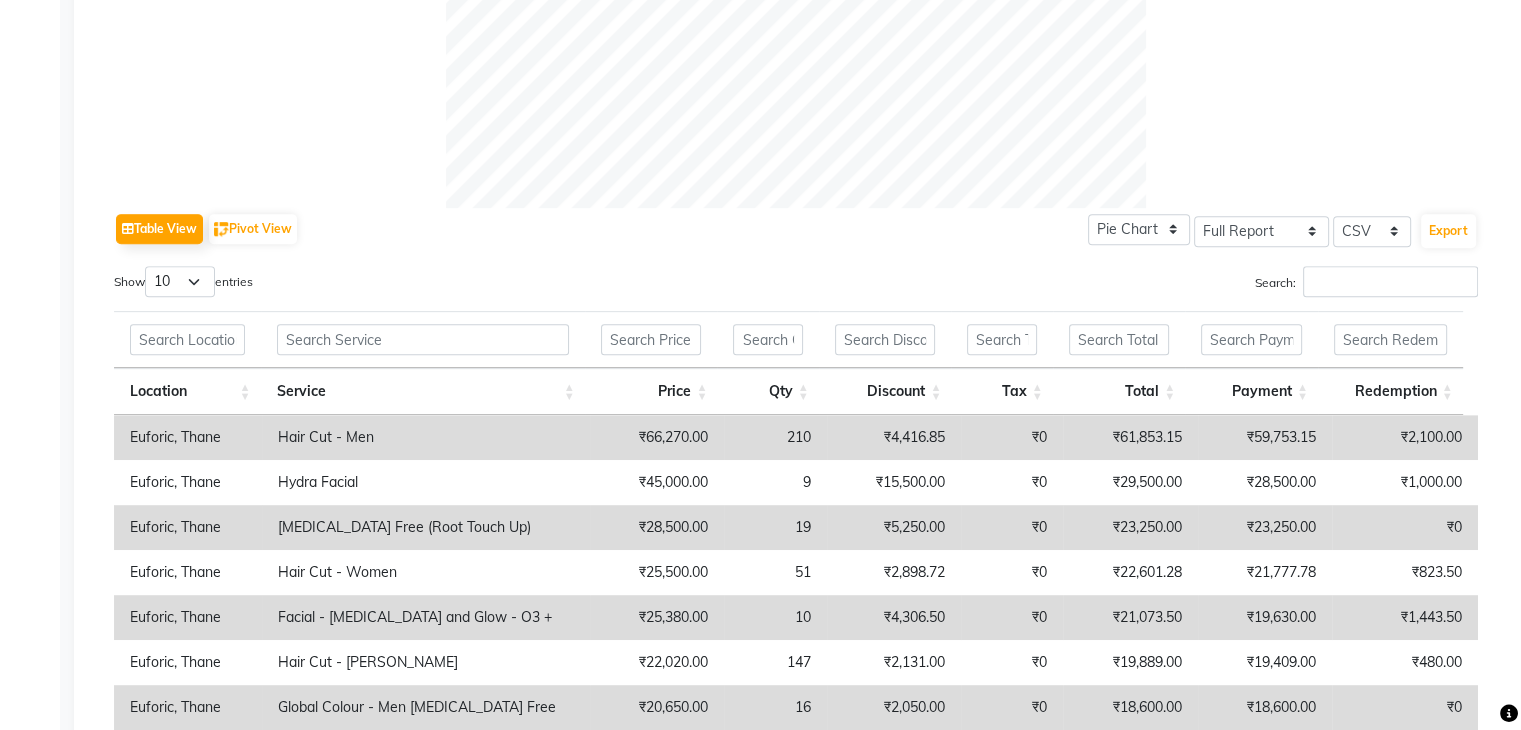 scroll, scrollTop: 842, scrollLeft: 0, axis: vertical 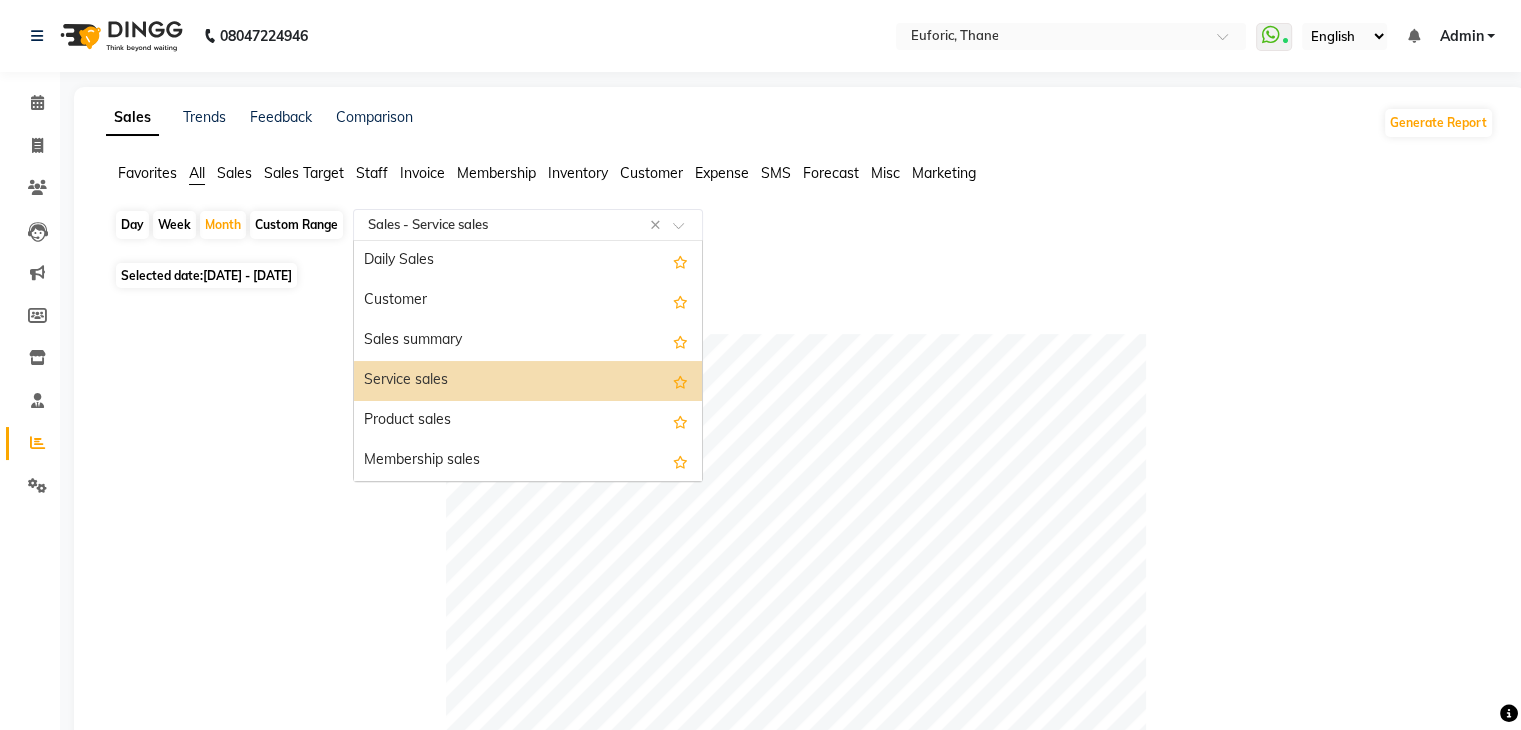 click 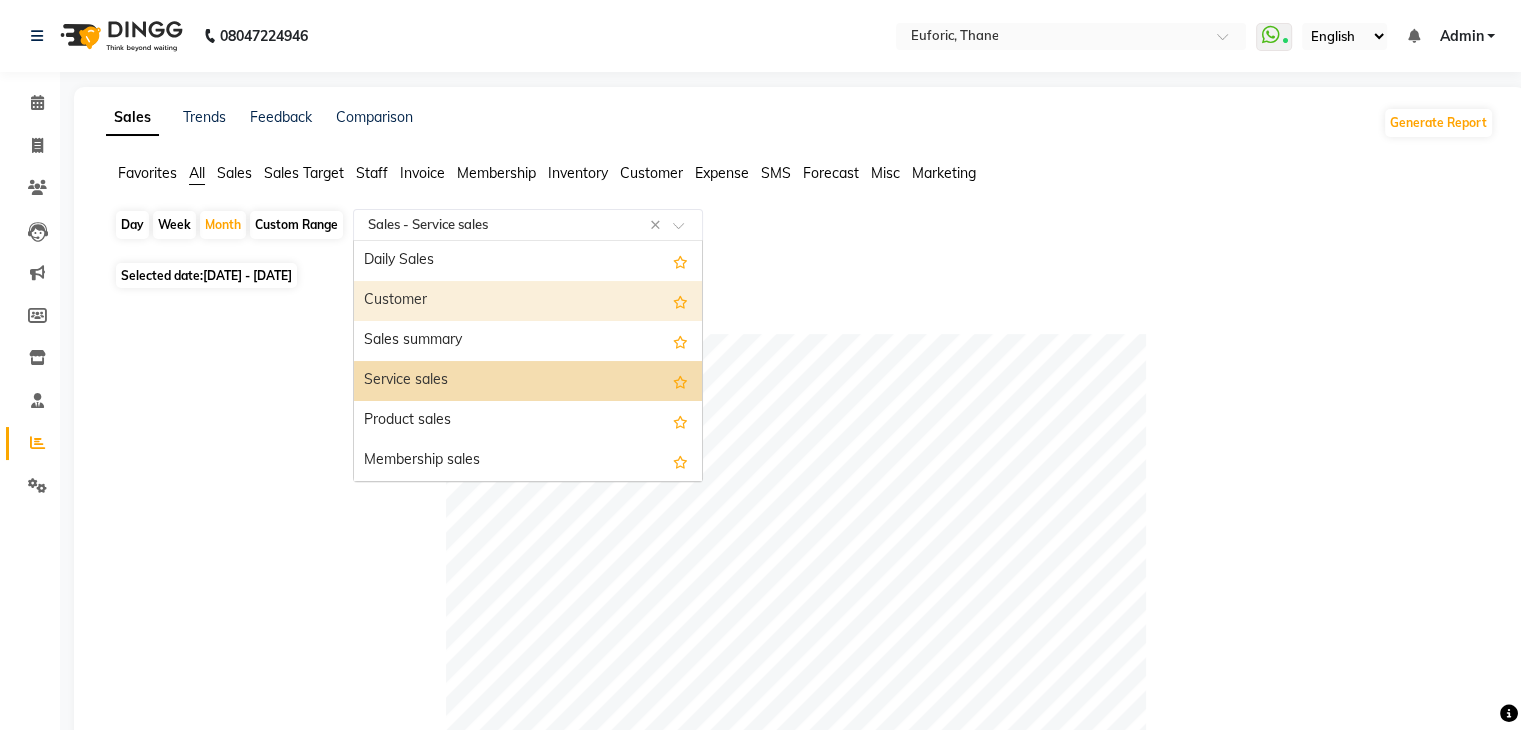 click on "Customer" at bounding box center [528, 301] 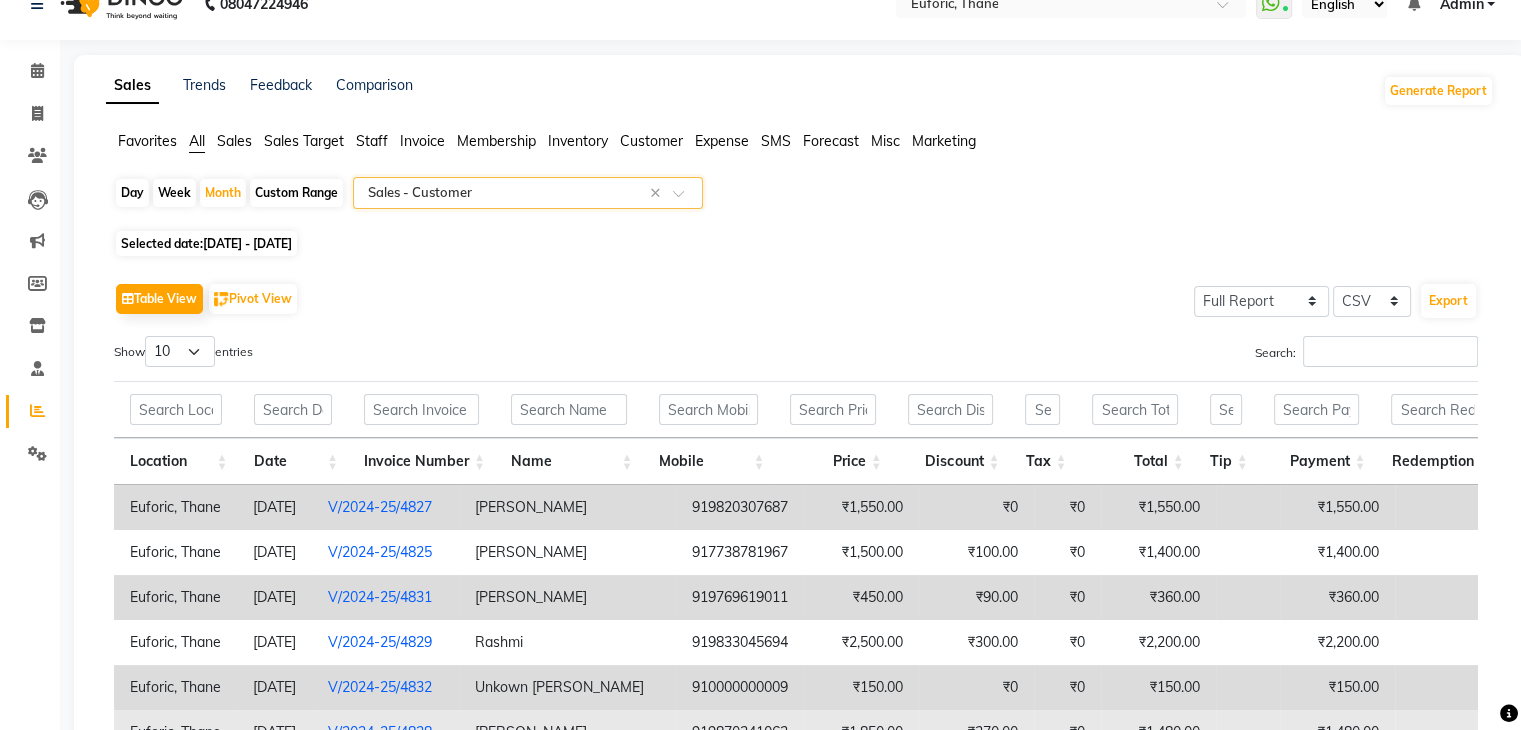 scroll, scrollTop: 26, scrollLeft: 0, axis: vertical 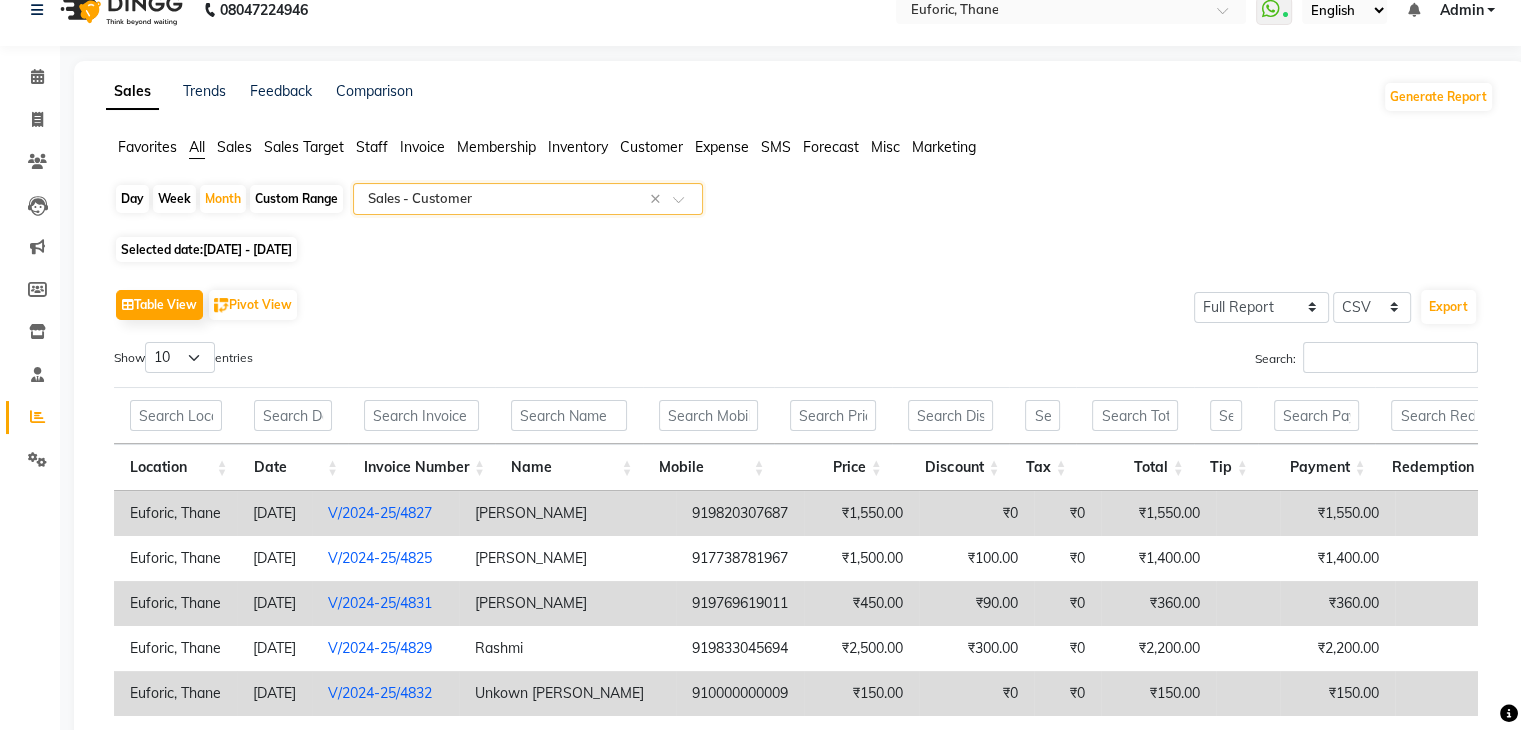 click 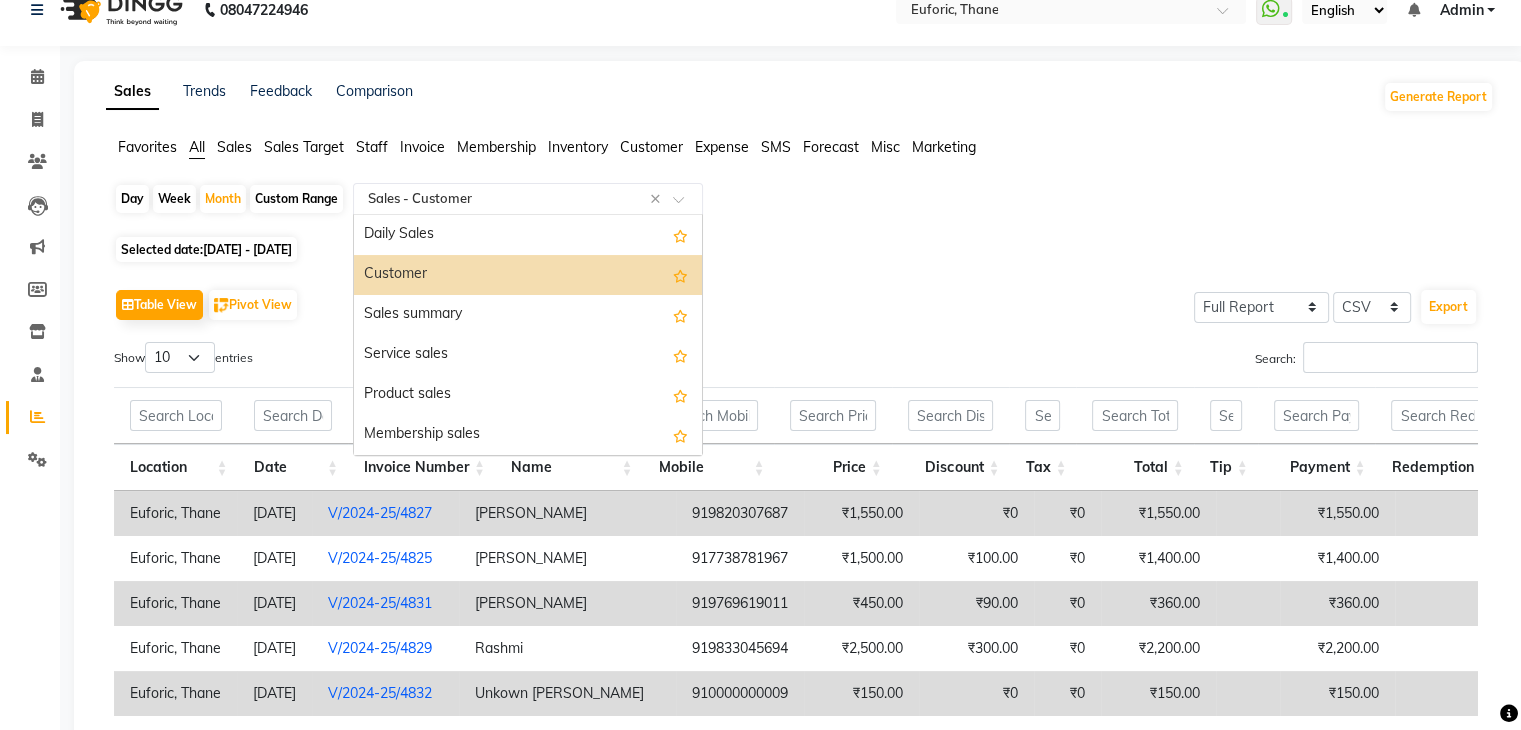 click on "Customer" at bounding box center (528, 275) 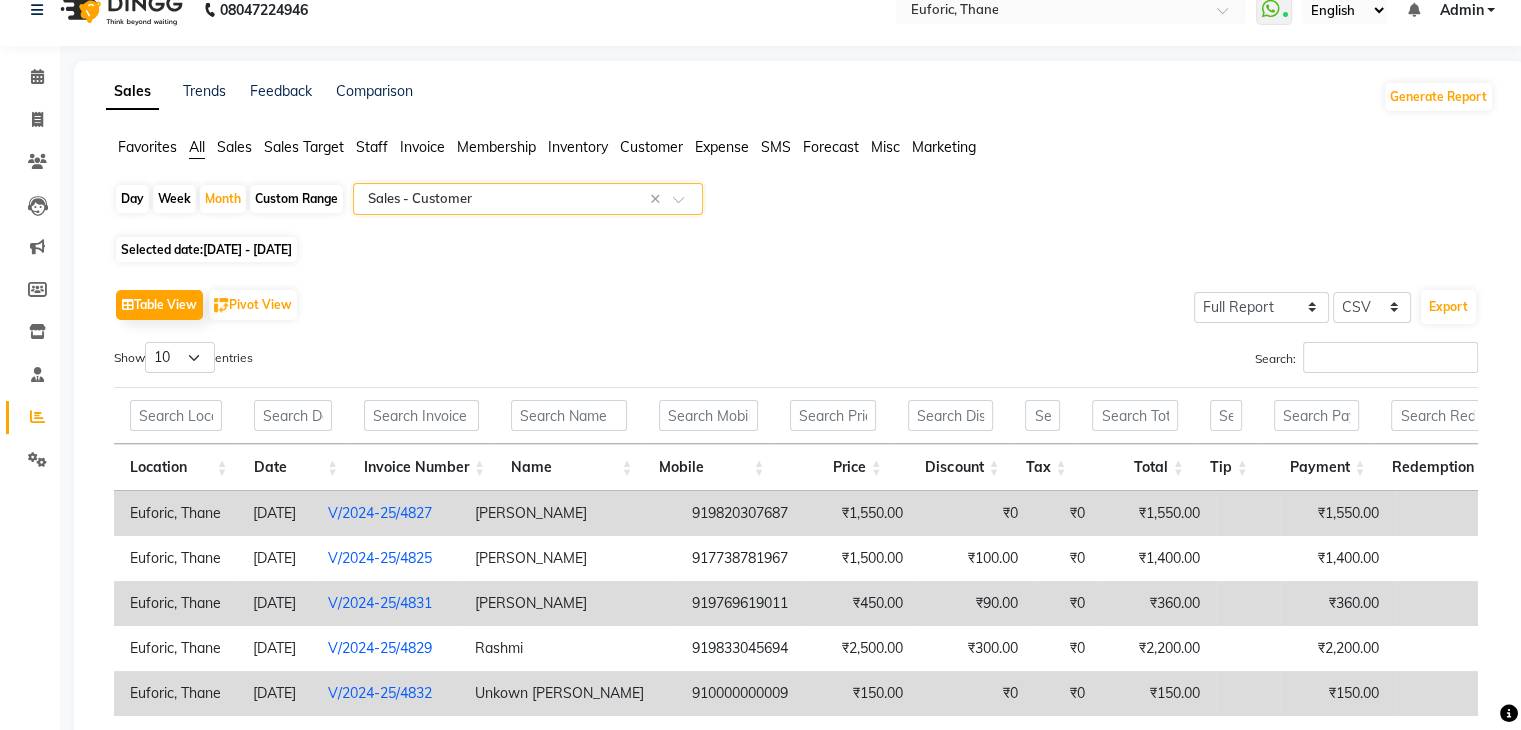scroll, scrollTop: 84, scrollLeft: 0, axis: vertical 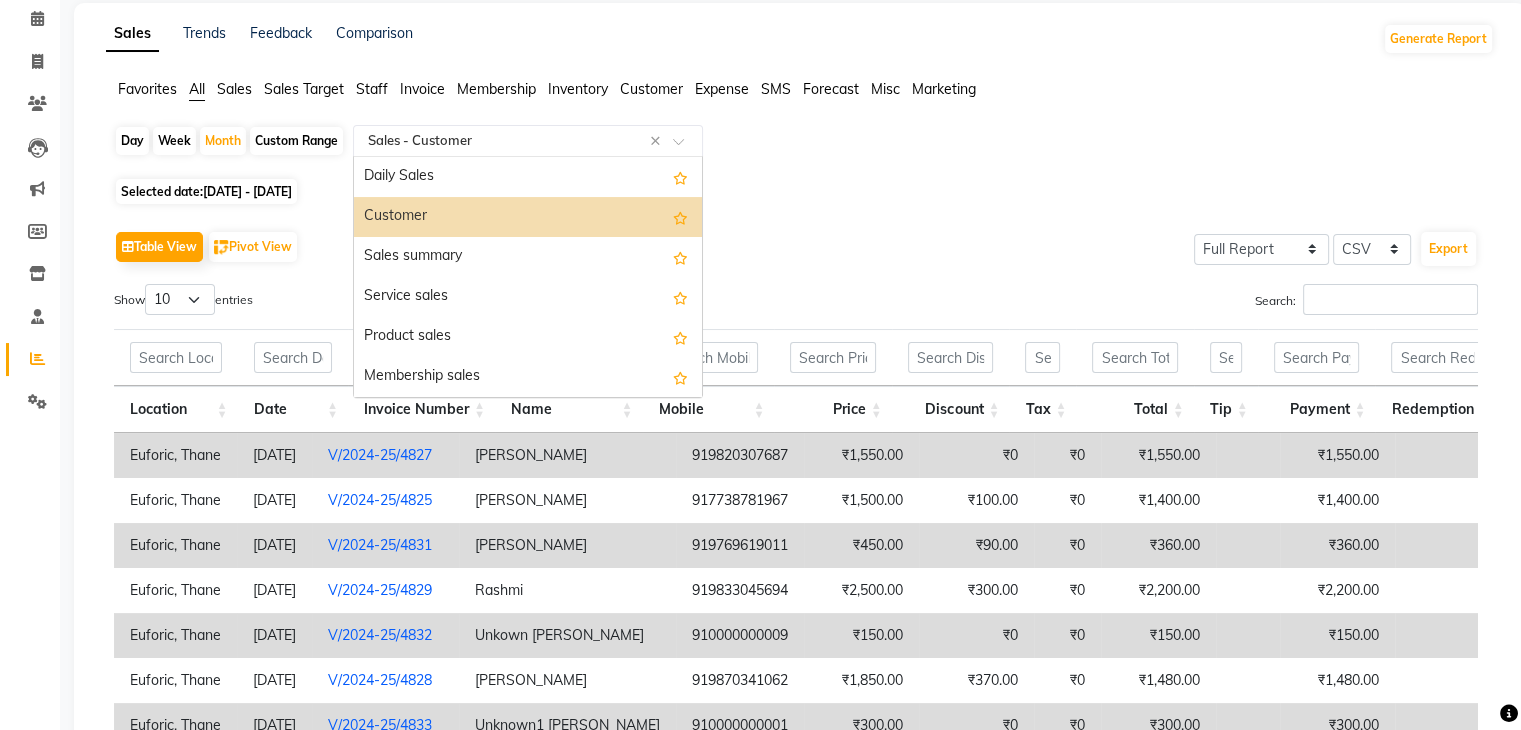 click 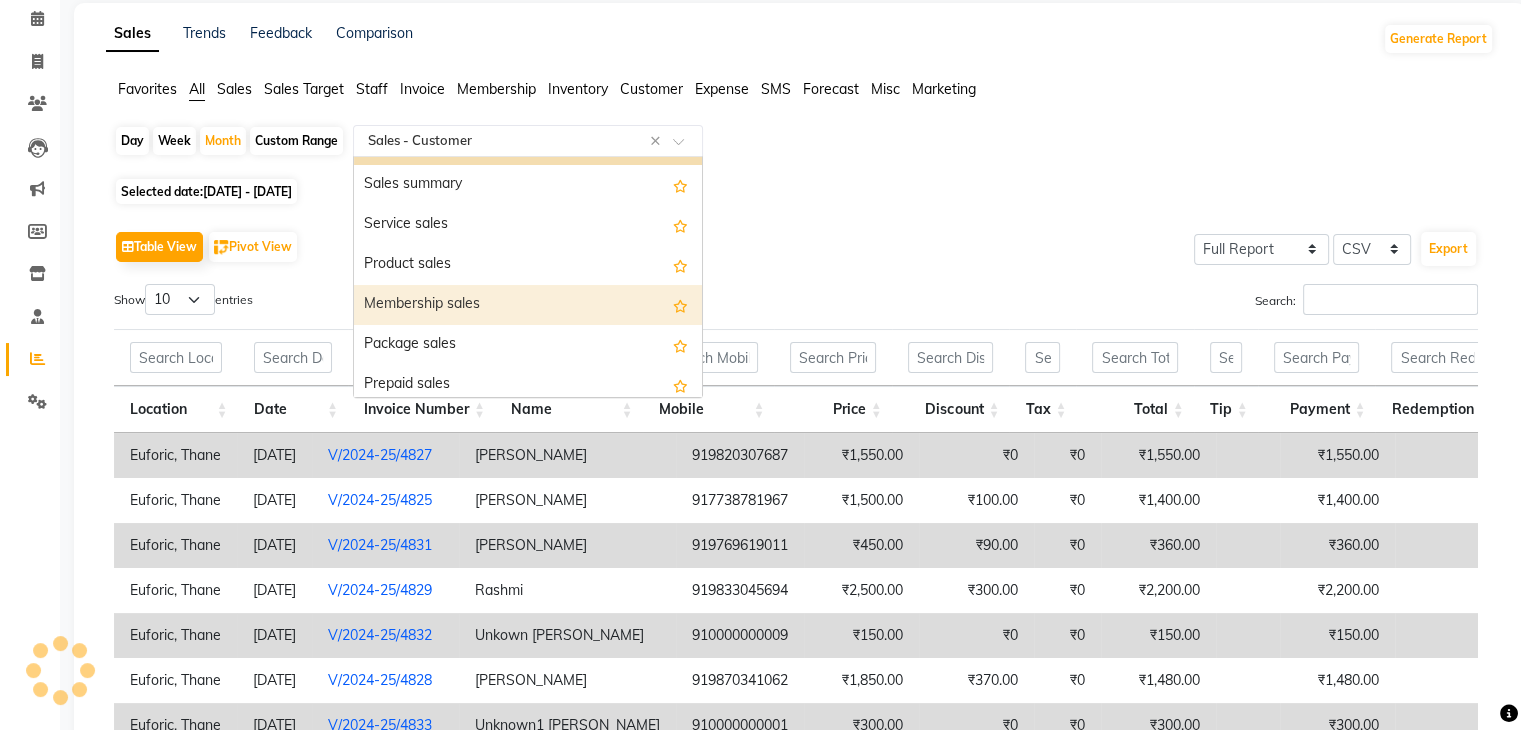scroll, scrollTop: 0, scrollLeft: 0, axis: both 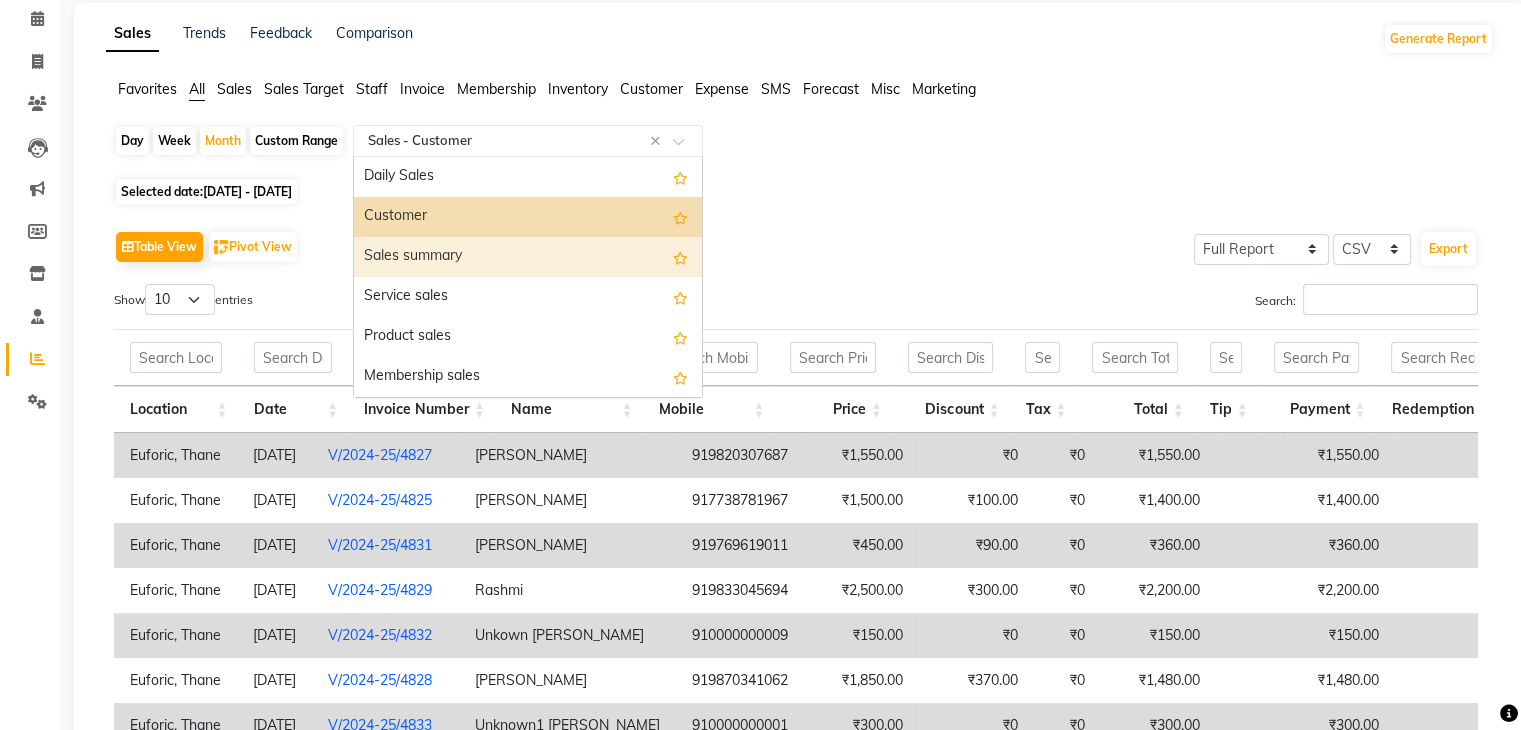 click on "Sales summary" at bounding box center [528, 257] 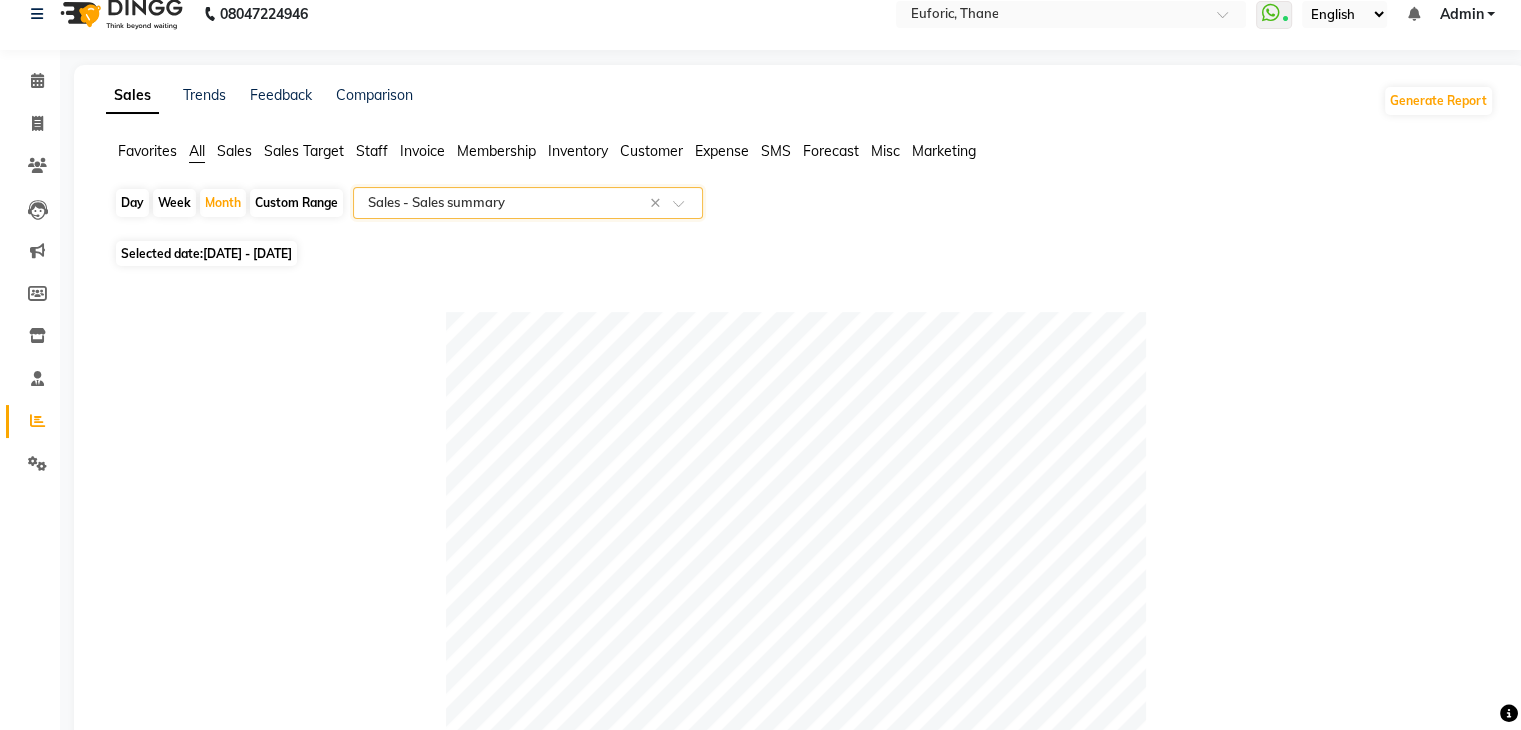 scroll, scrollTop: 0, scrollLeft: 0, axis: both 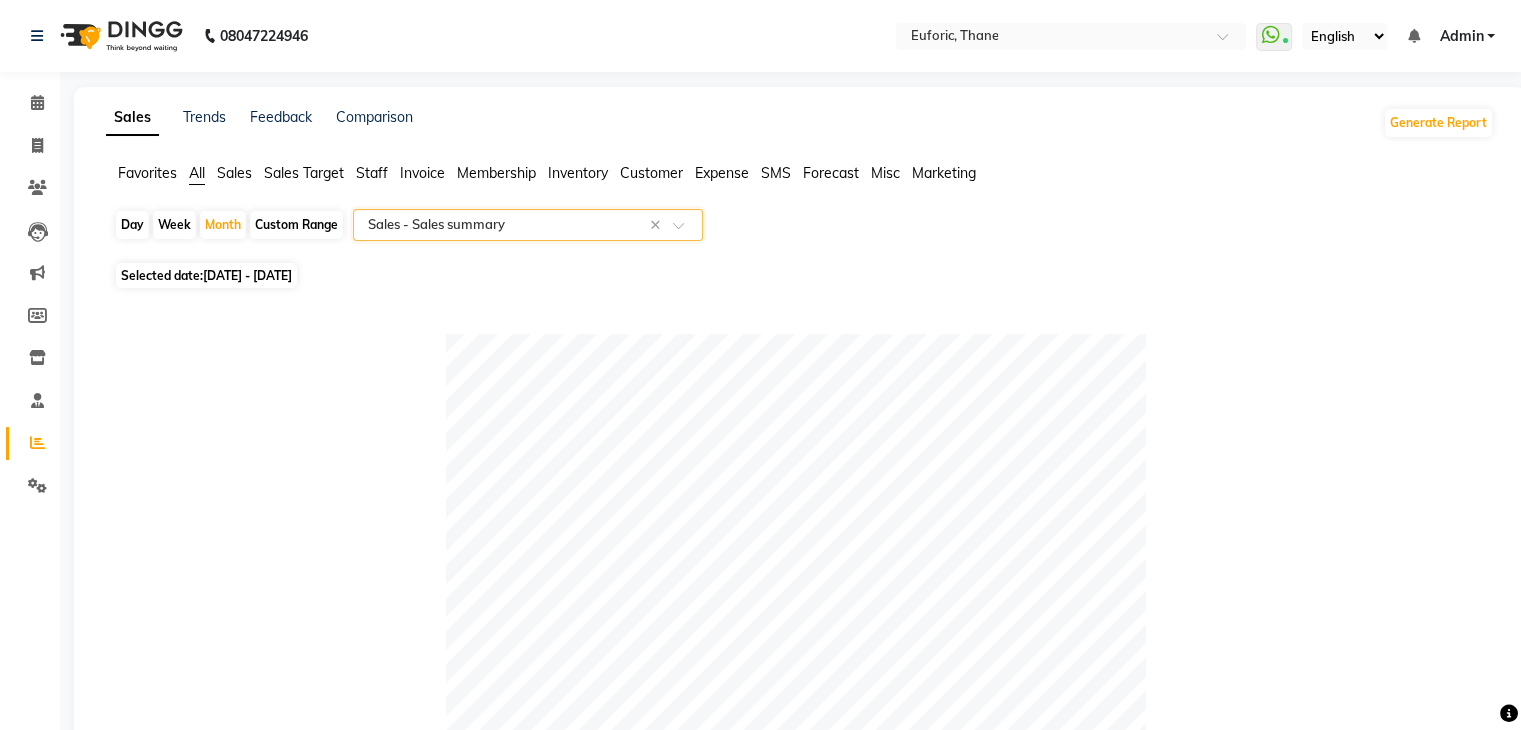 click 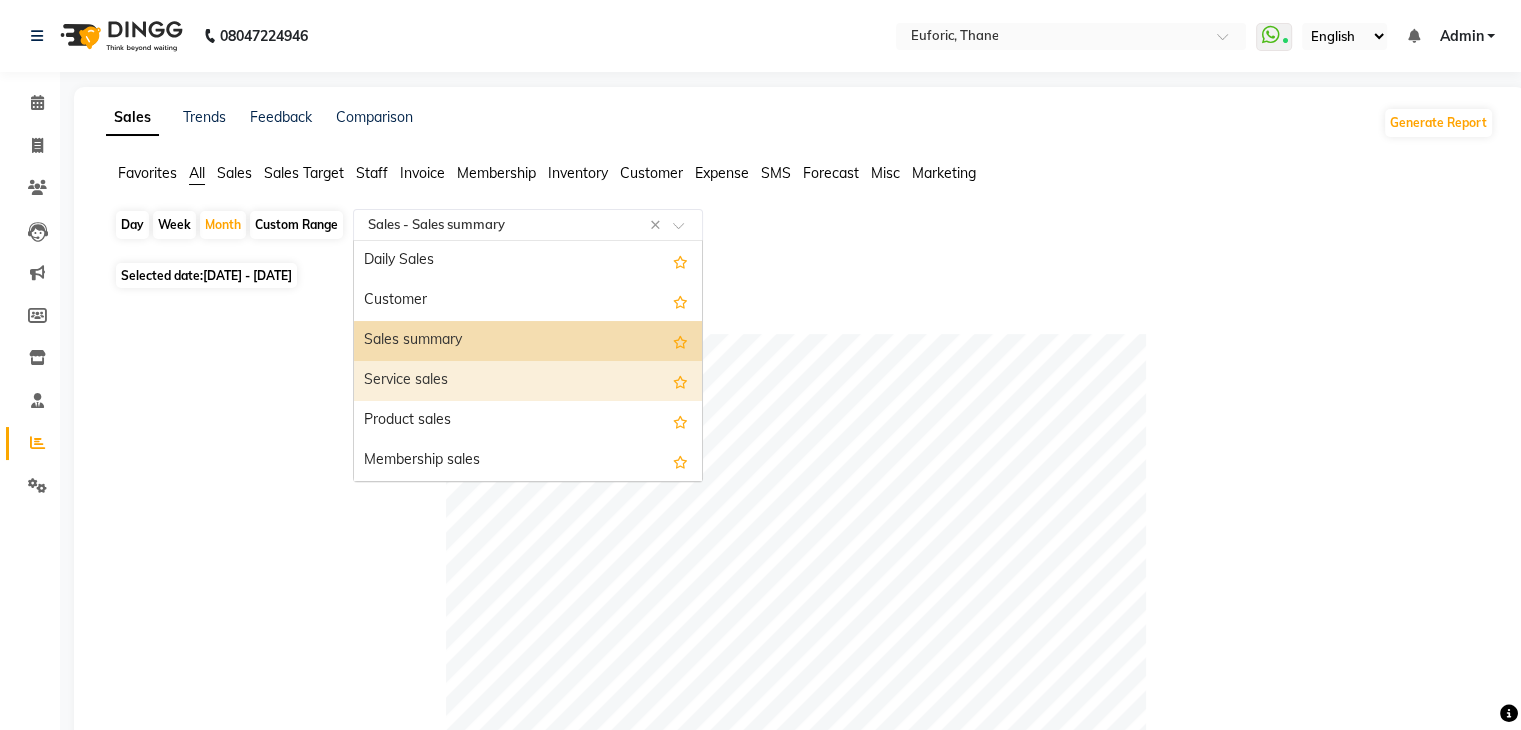 click on "Service sales" at bounding box center (528, 381) 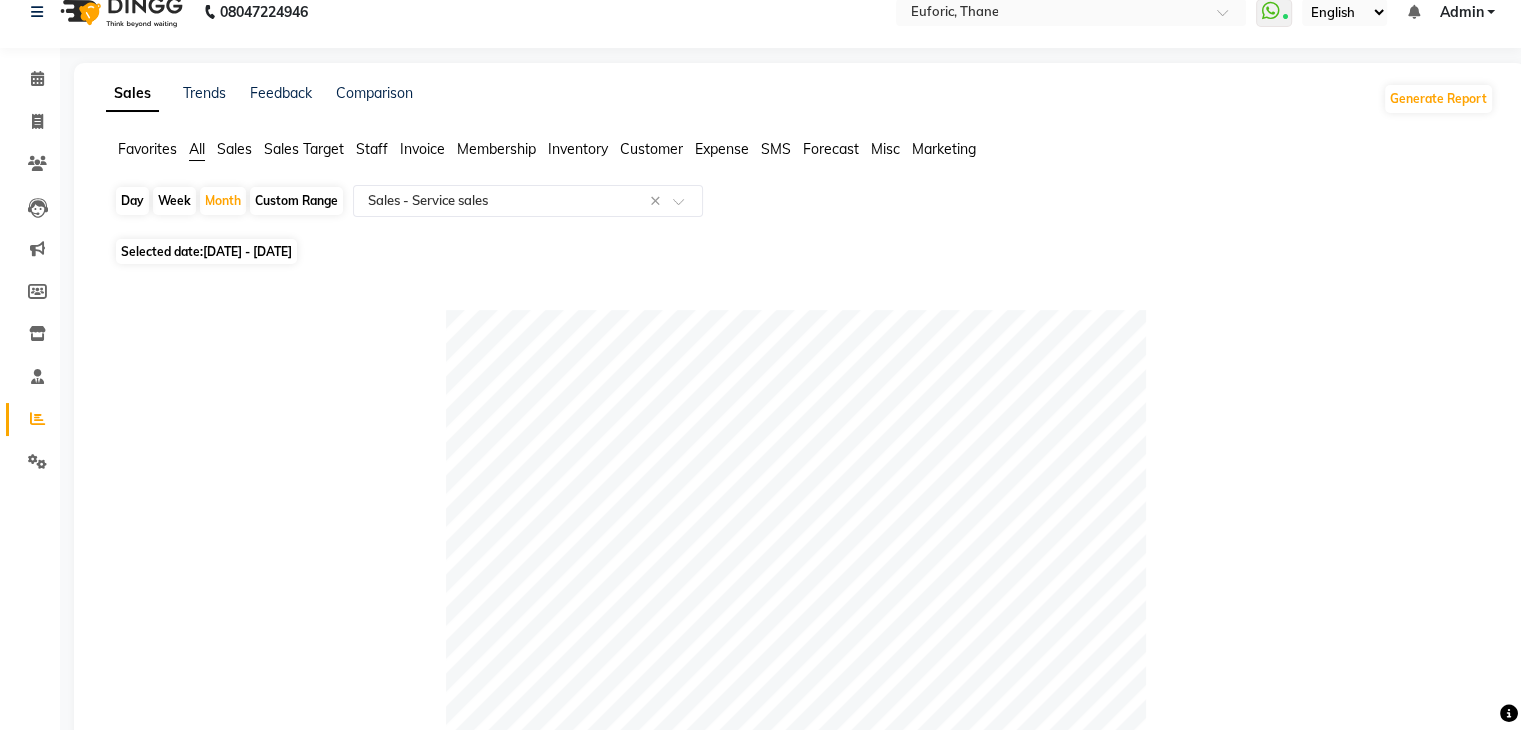 scroll, scrollTop: 24, scrollLeft: 0, axis: vertical 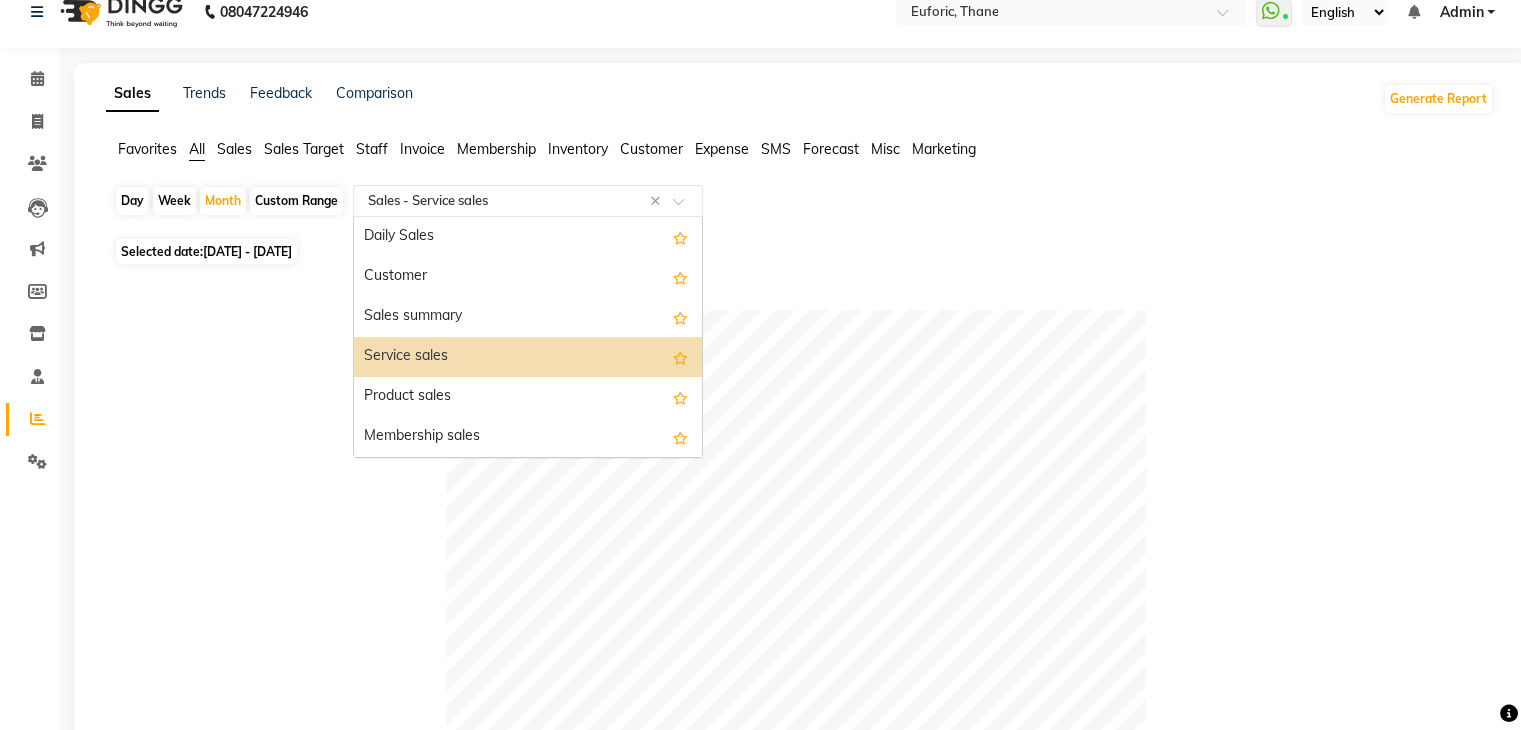 click 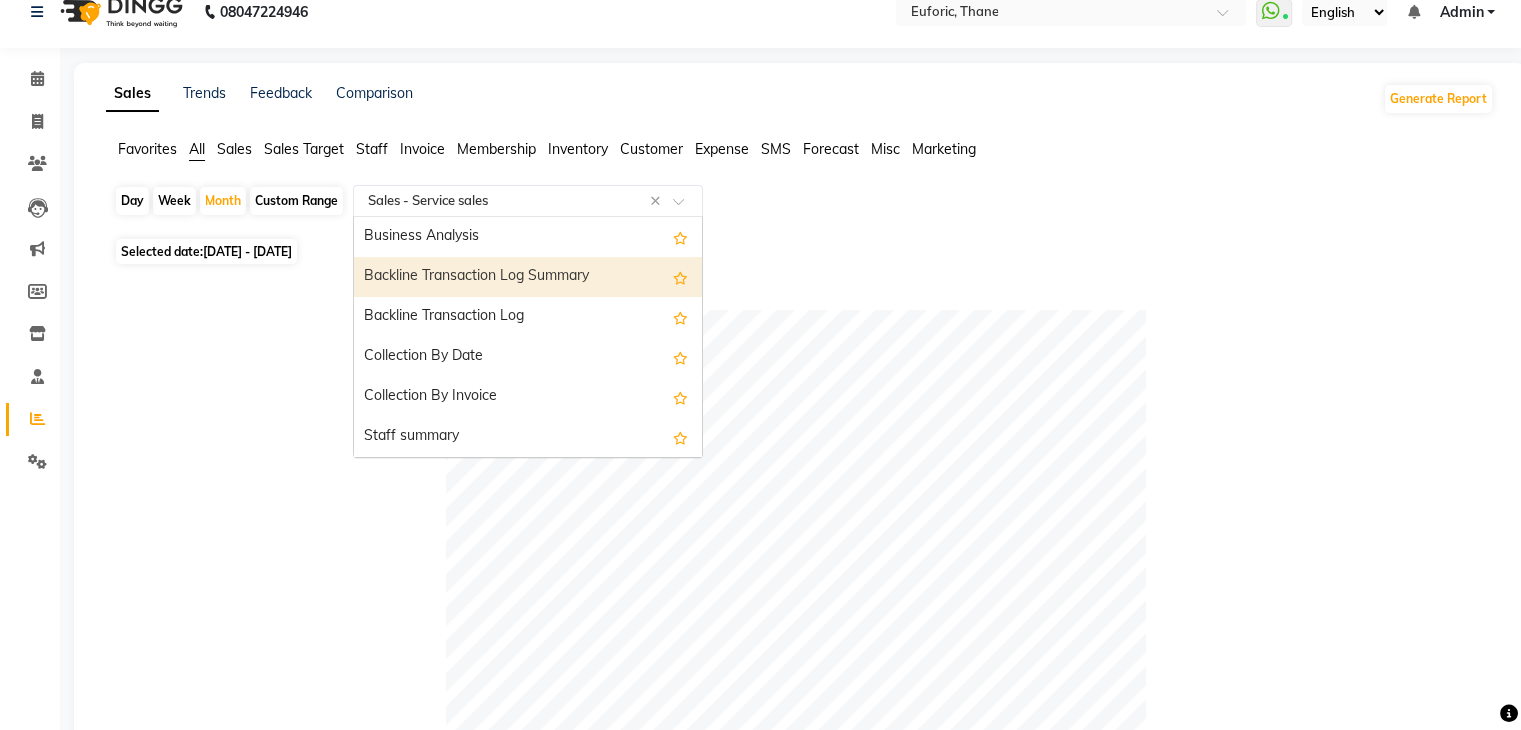 scroll, scrollTop: 518, scrollLeft: 0, axis: vertical 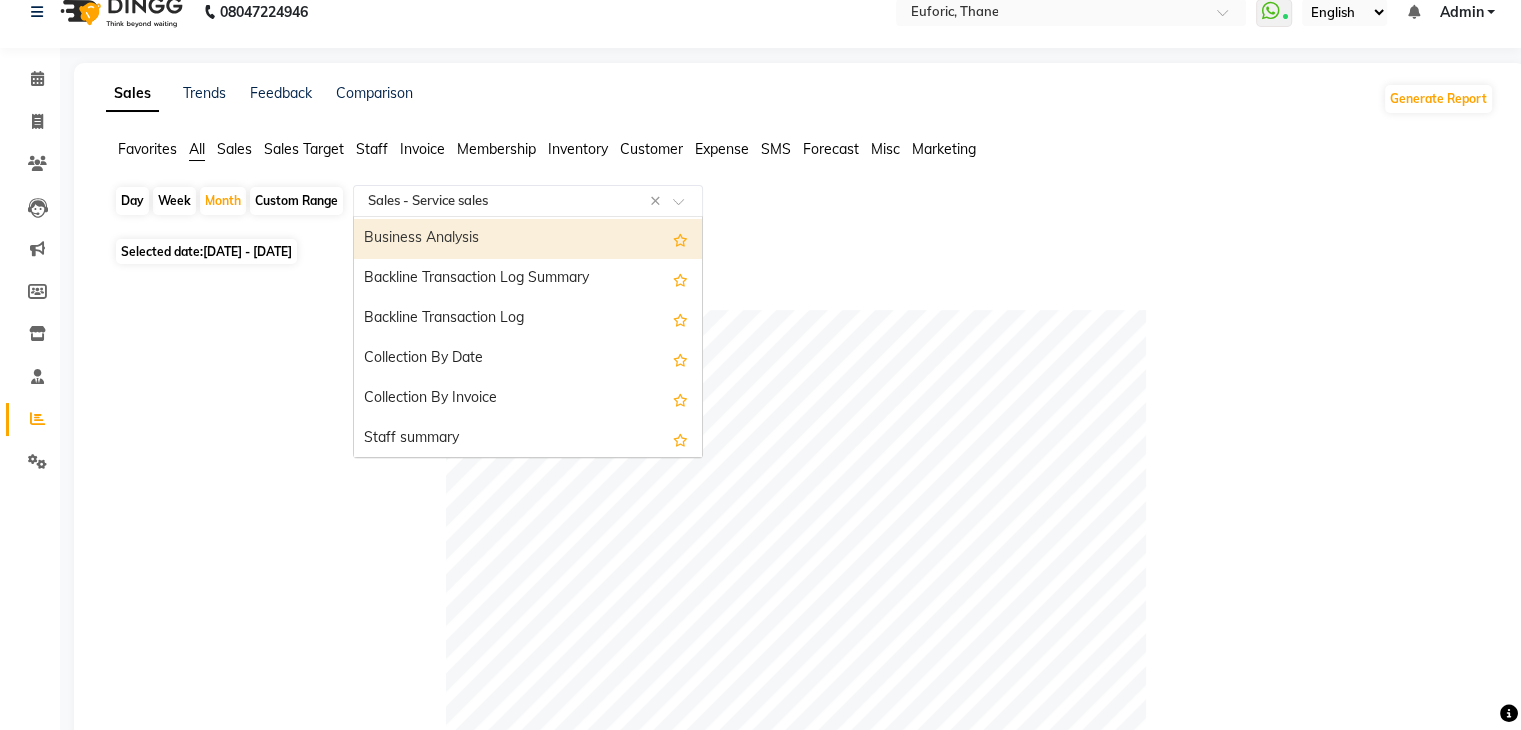 click on "Business Analysis" at bounding box center (528, 239) 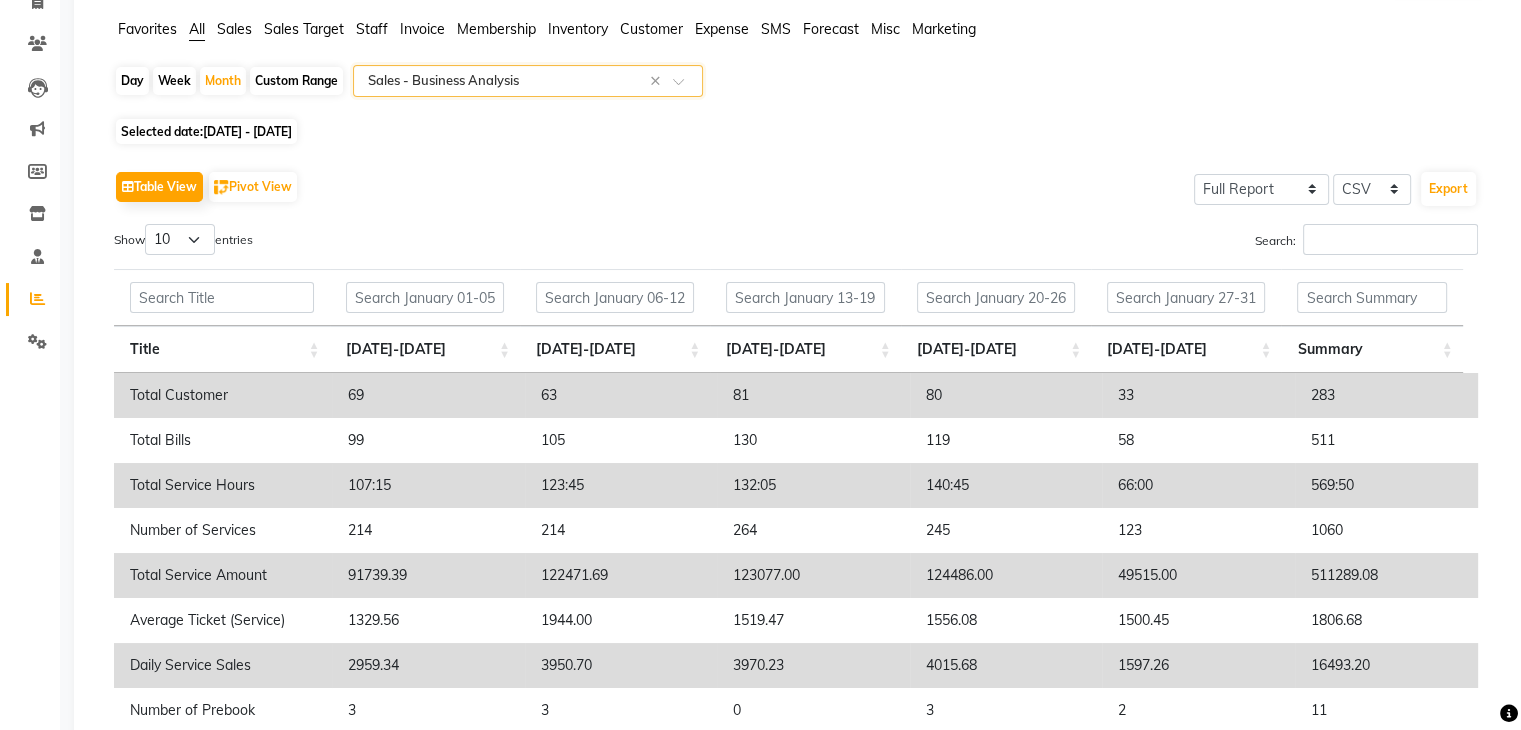 scroll, scrollTop: 168, scrollLeft: 0, axis: vertical 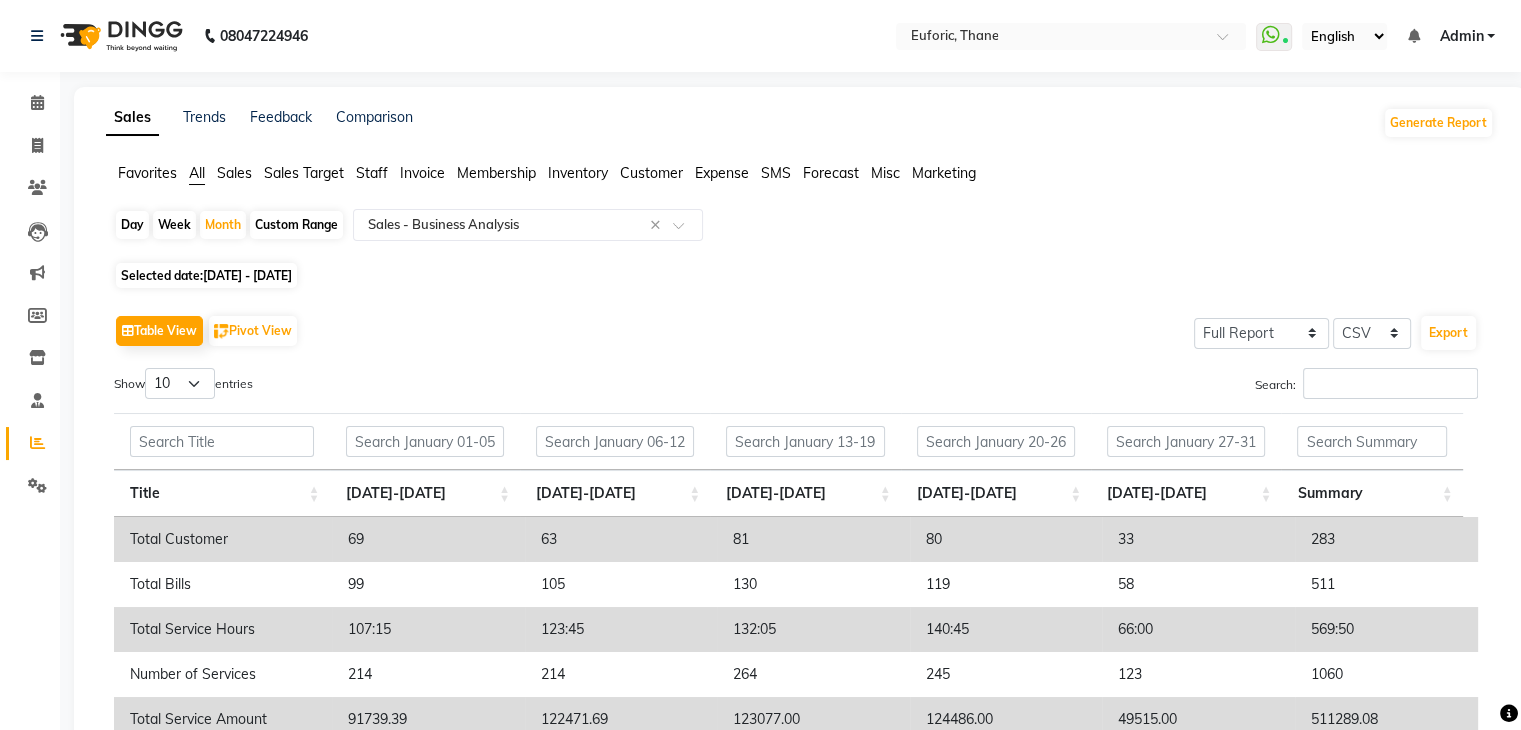 click on "[DATE] - [DATE]" 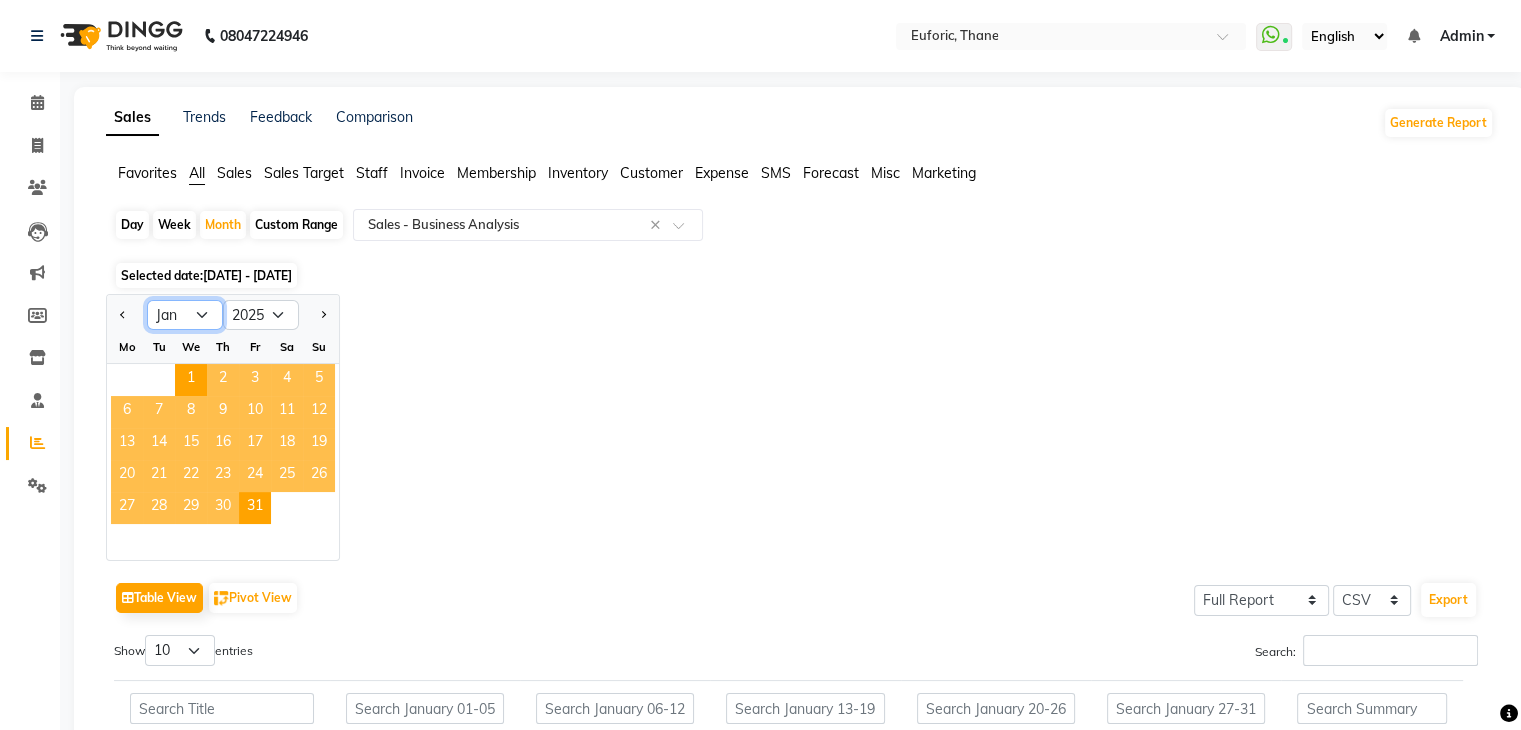 click on "Jan Feb Mar Apr May Jun [DATE] Aug Sep Oct Nov Dec" 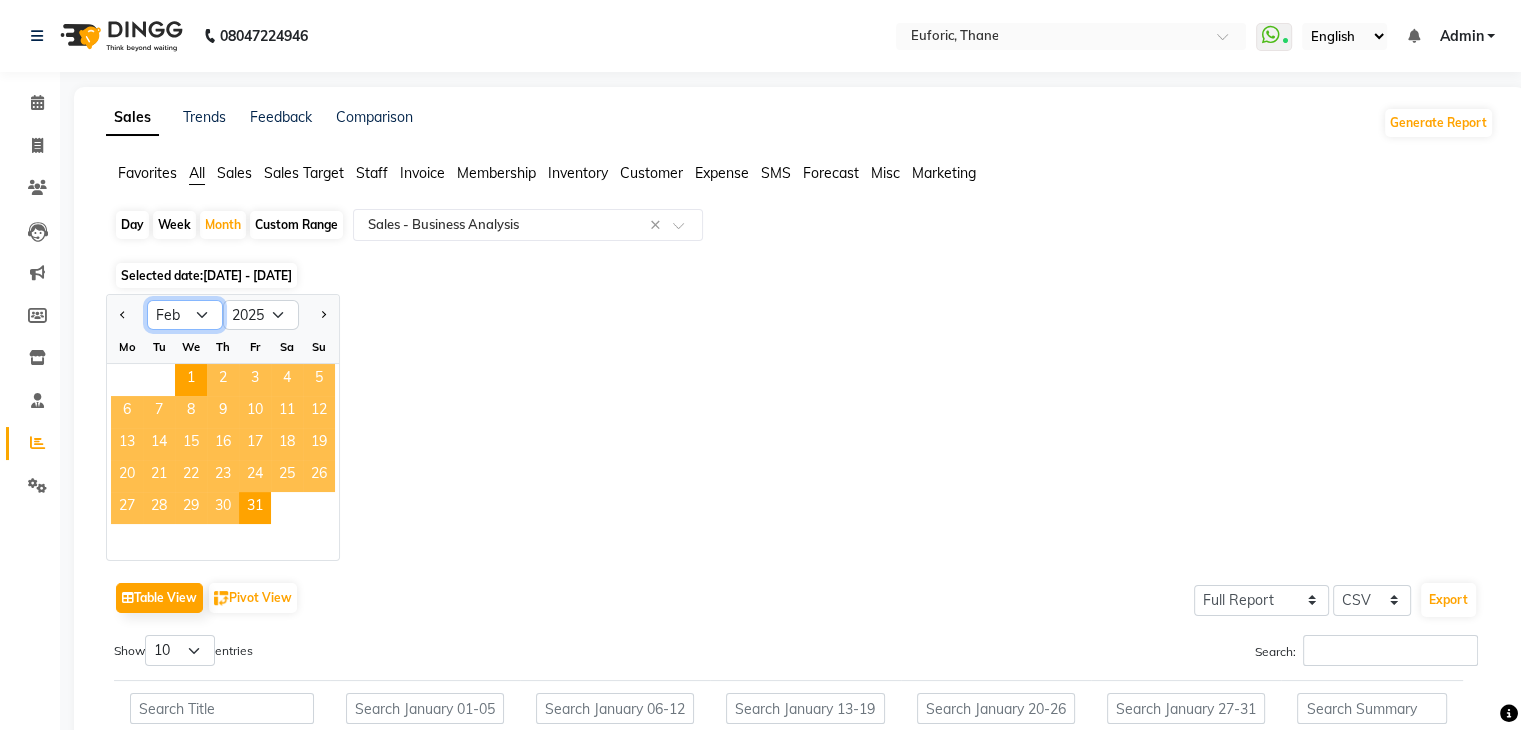 click on "Jan Feb Mar Apr May Jun [DATE] Aug Sep Oct Nov Dec" 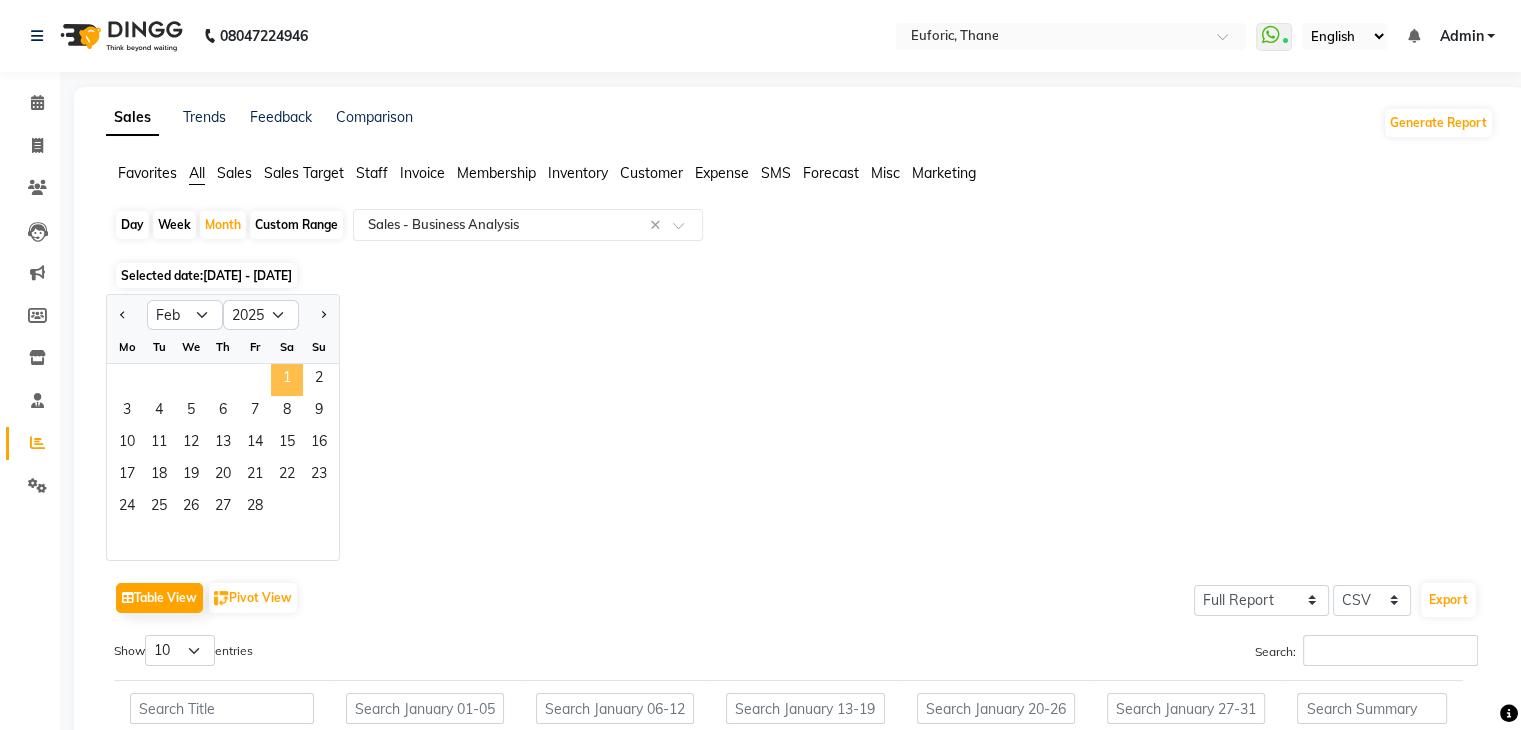 click on "1" 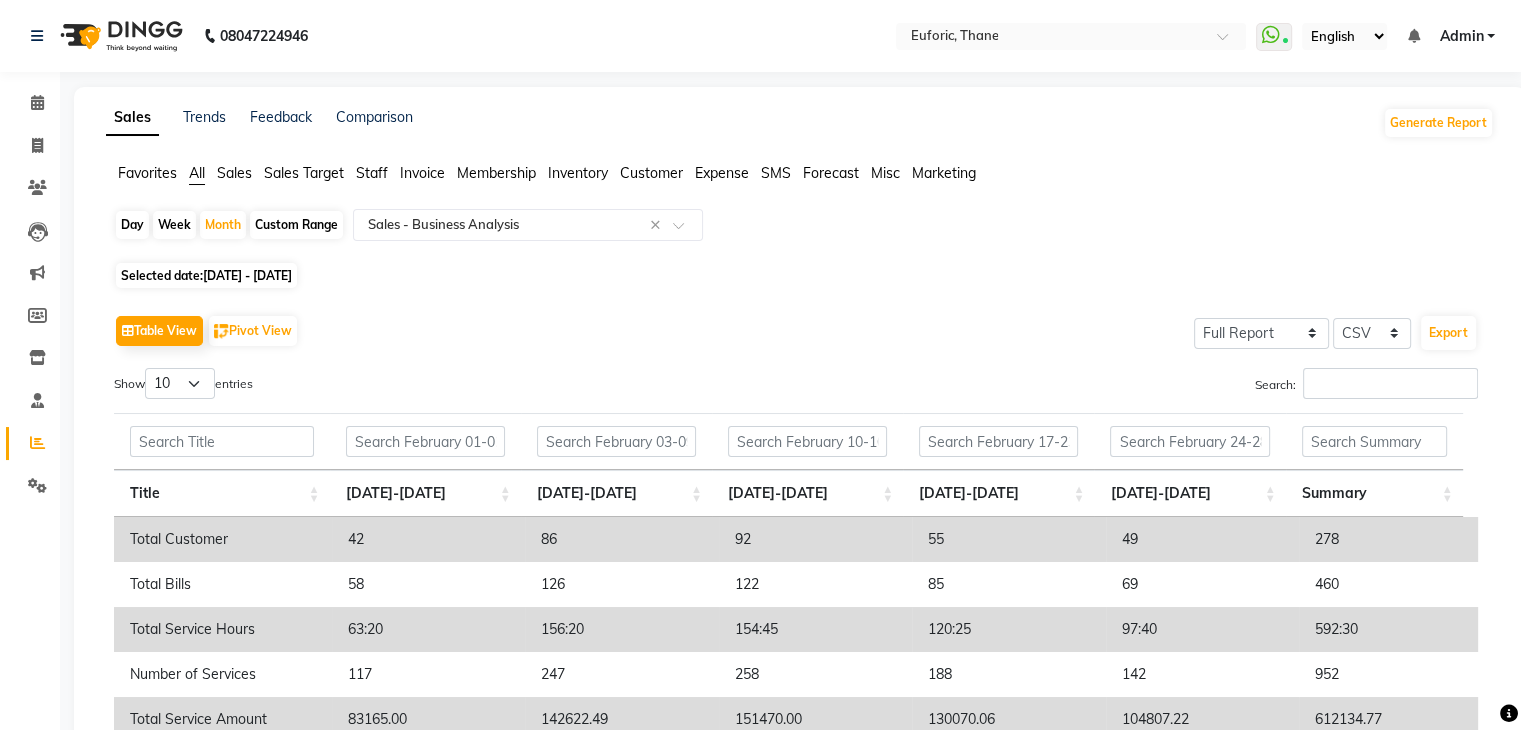 scroll, scrollTop: 360, scrollLeft: 0, axis: vertical 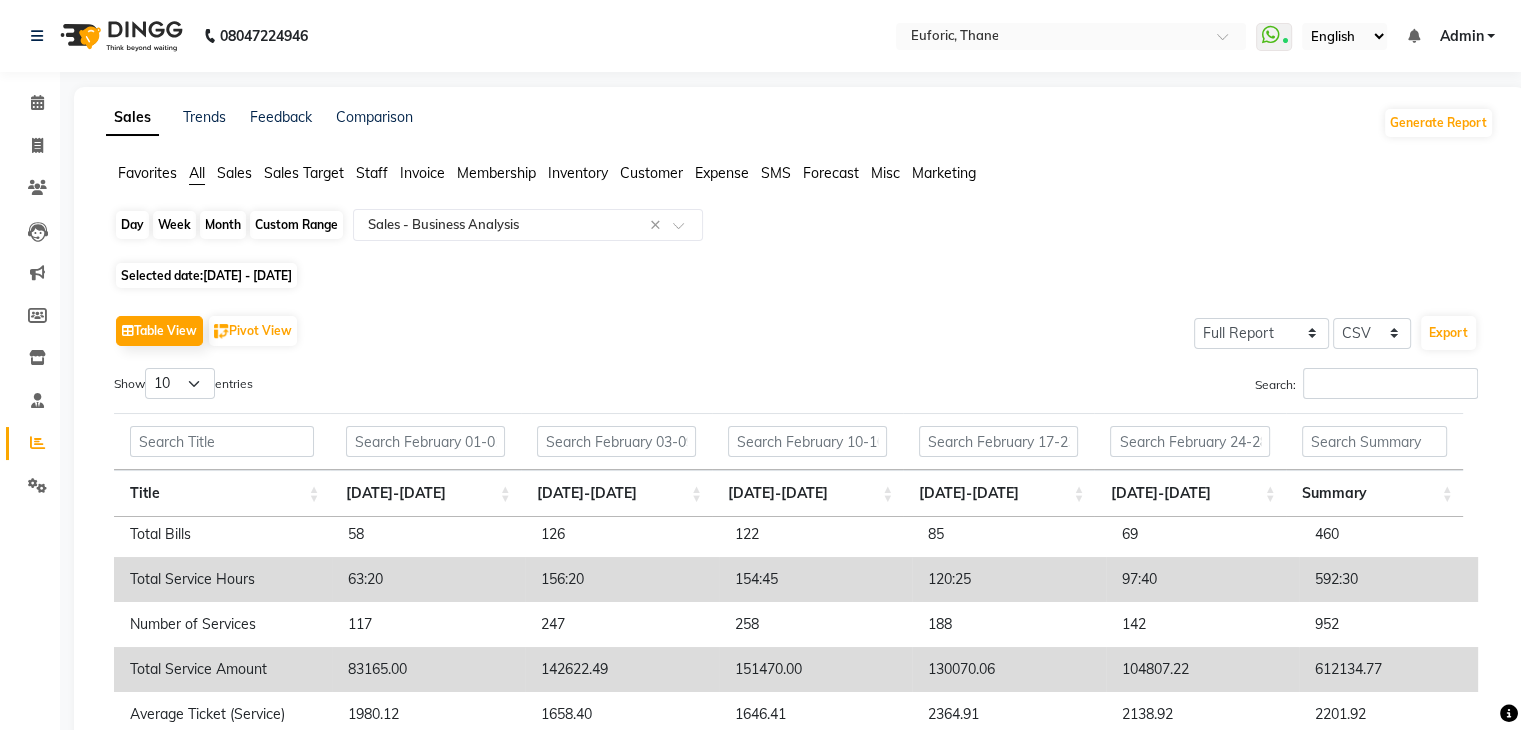 click on "Month" 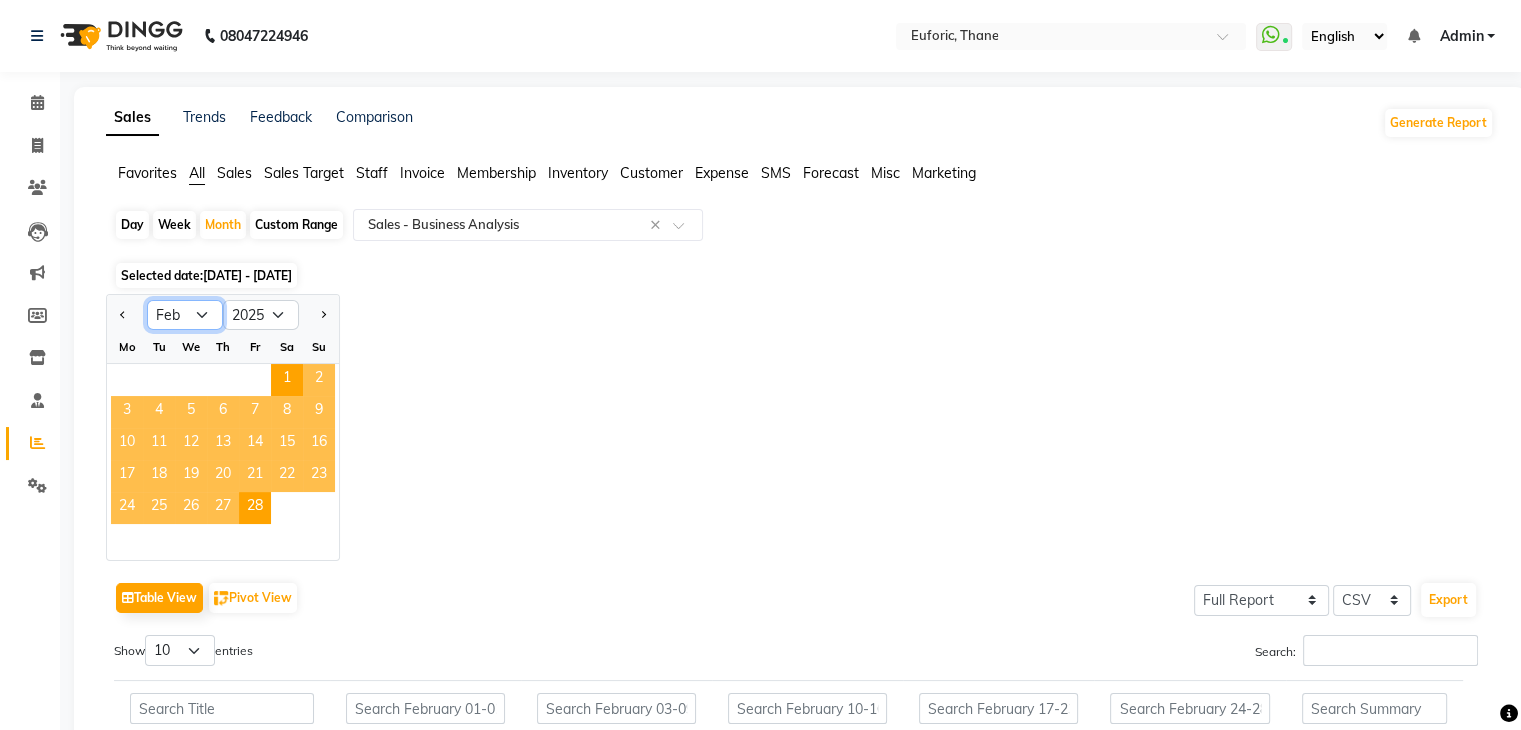 click on "Jan Feb Mar Apr May Jun [DATE] Aug Sep Oct Nov Dec" 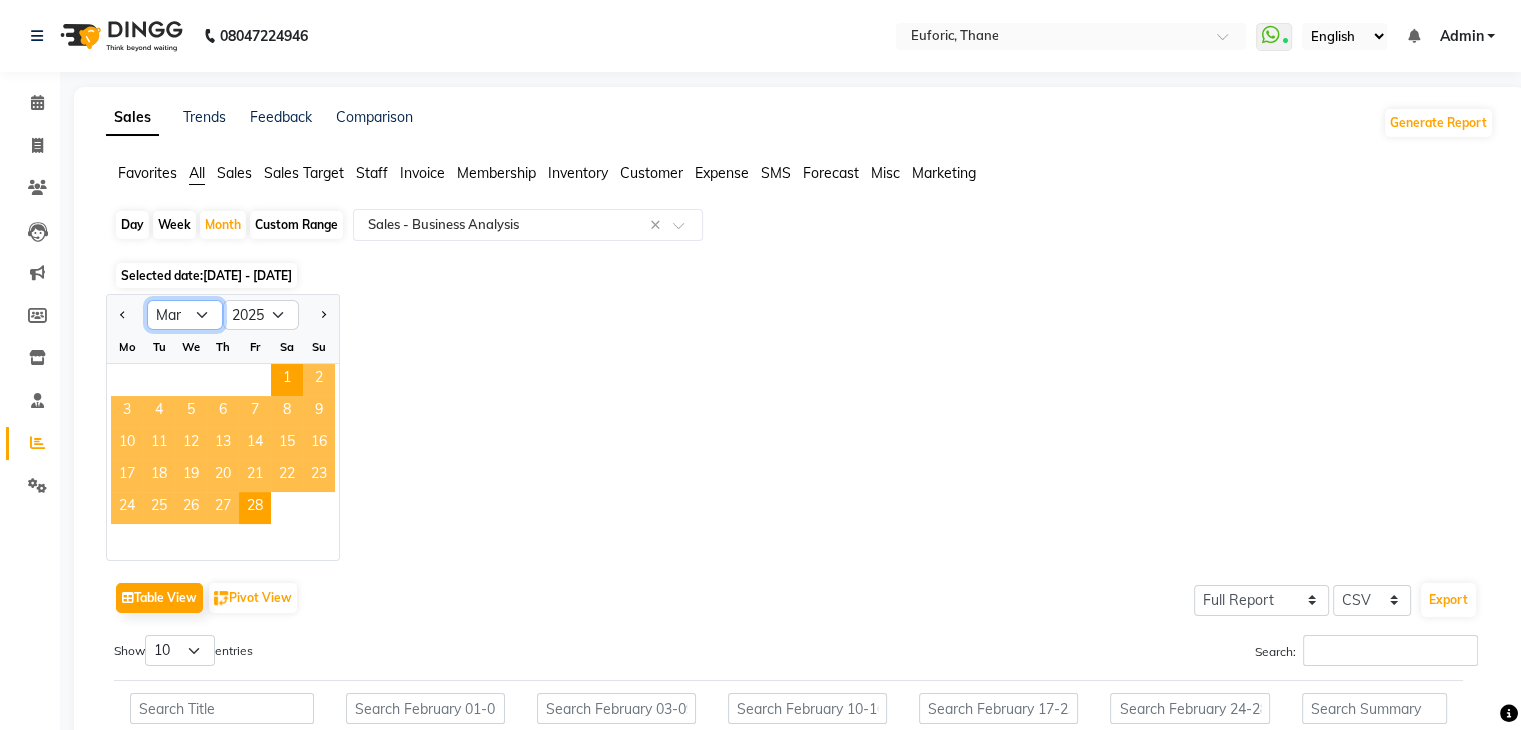 click on "Jan Feb Mar Apr May Jun [DATE] Aug Sep Oct Nov Dec" 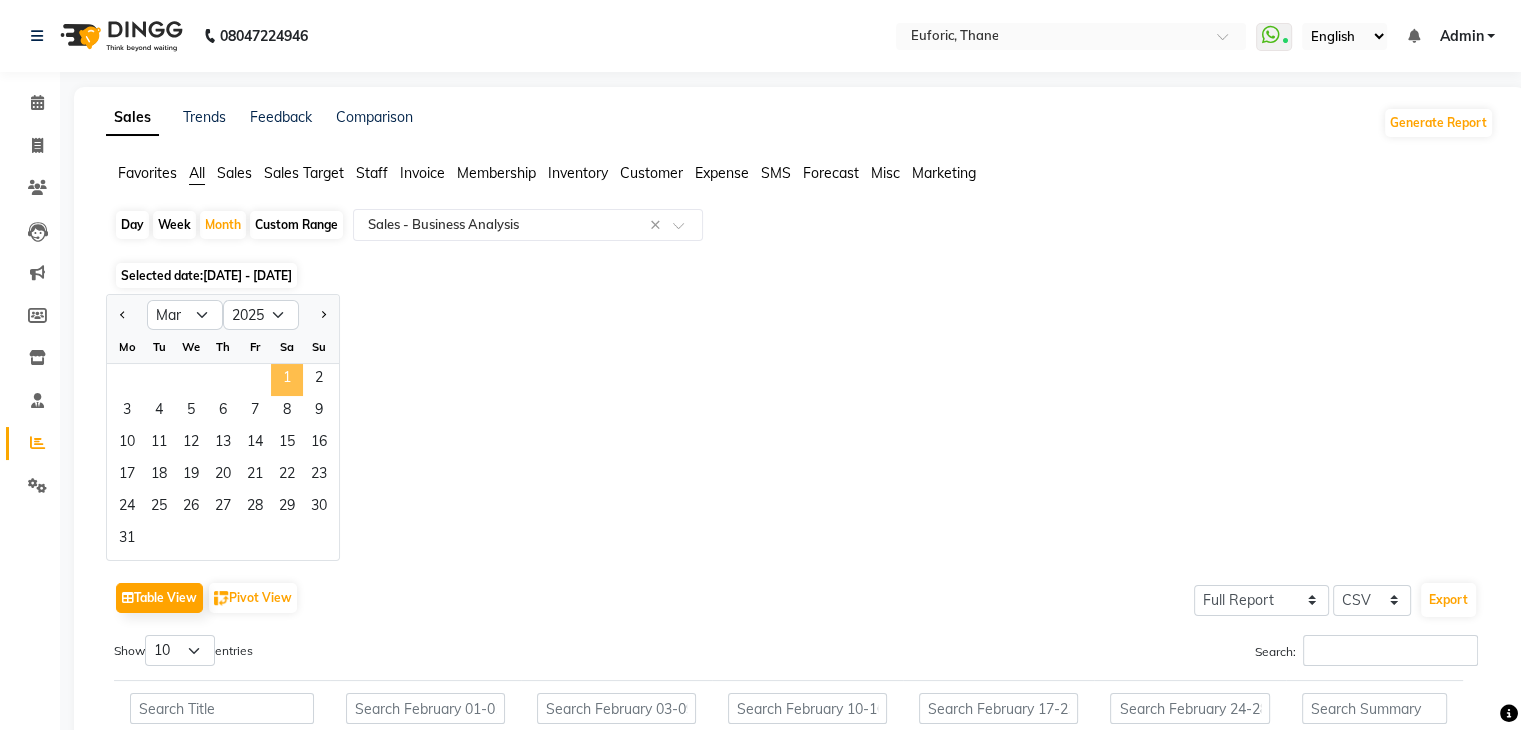 click on "1" 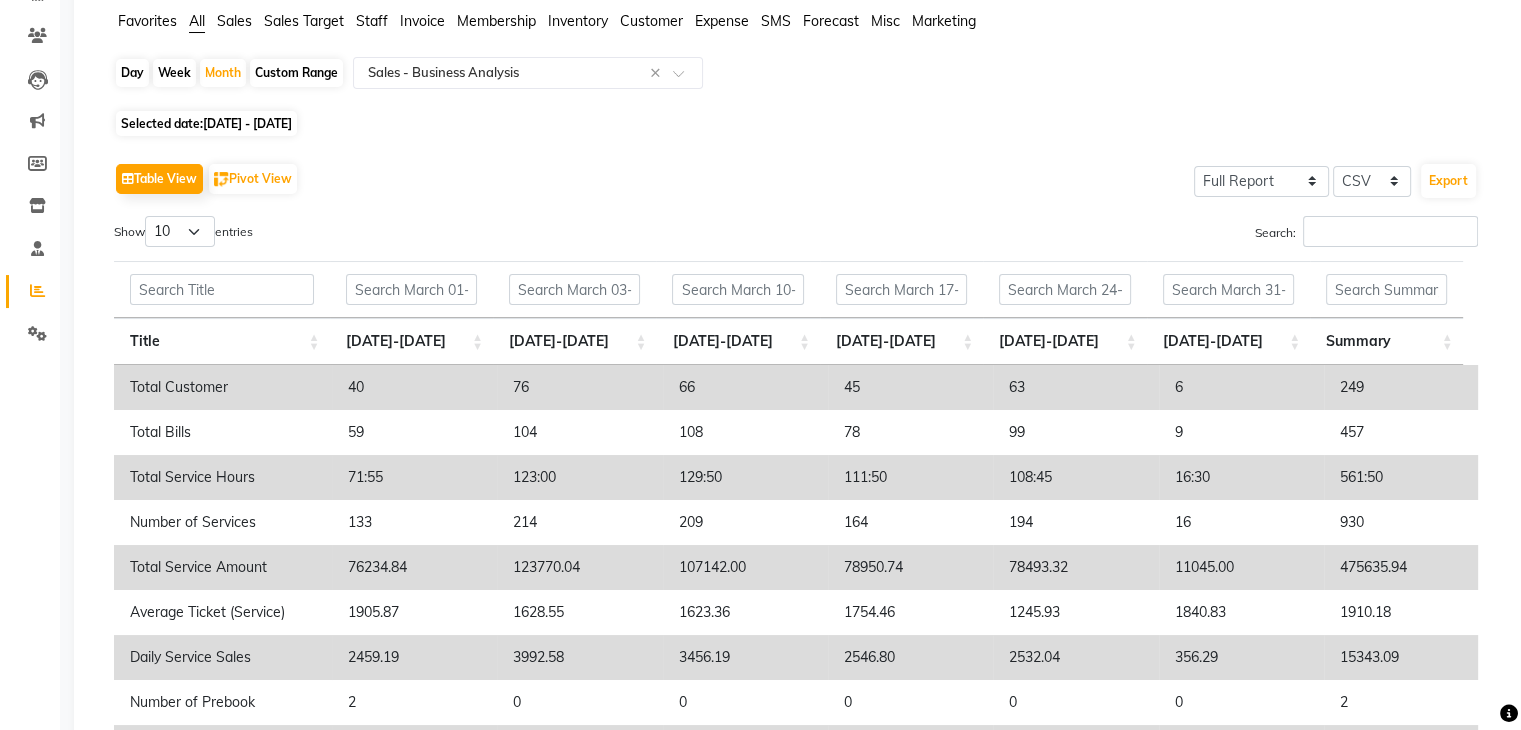 scroll, scrollTop: 180, scrollLeft: 0, axis: vertical 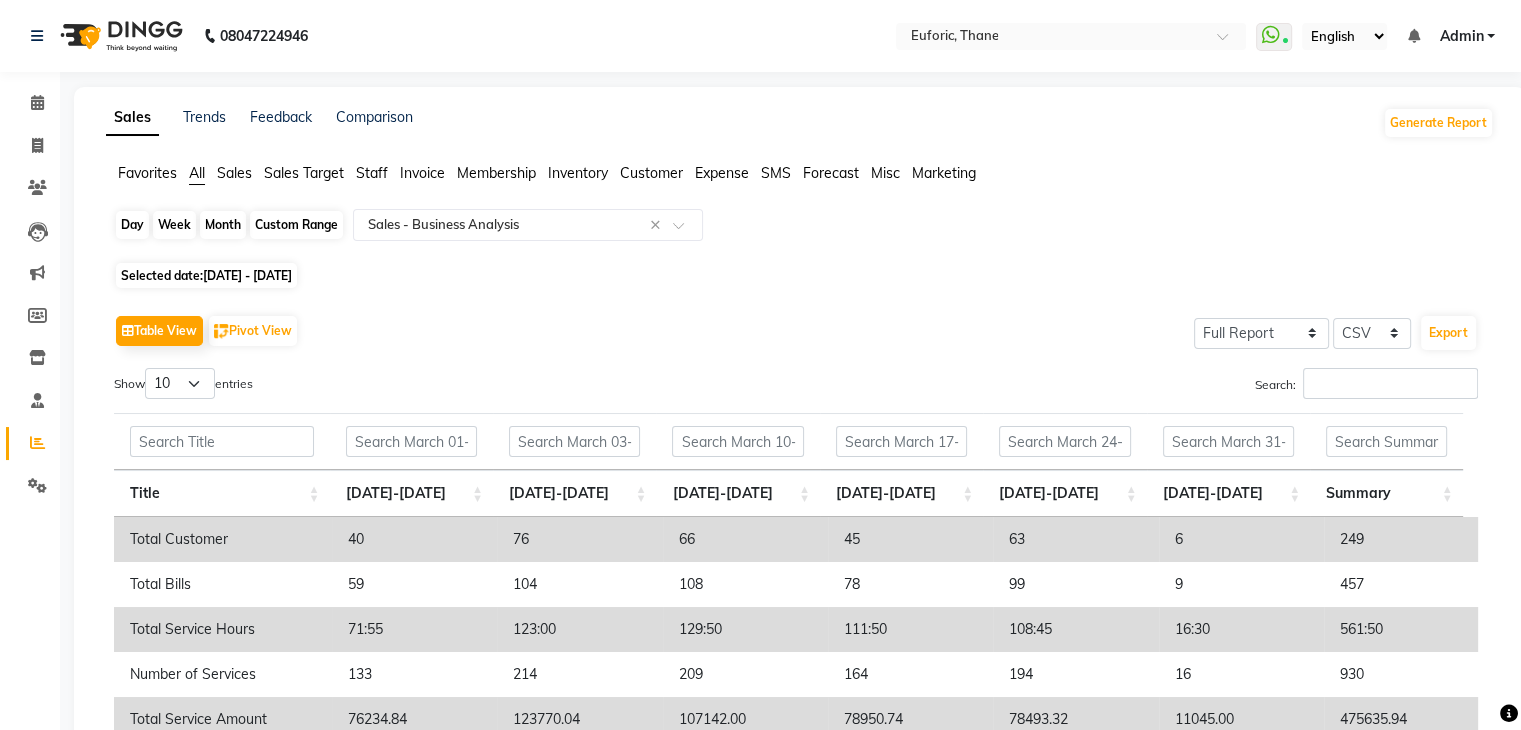 click on "Month" 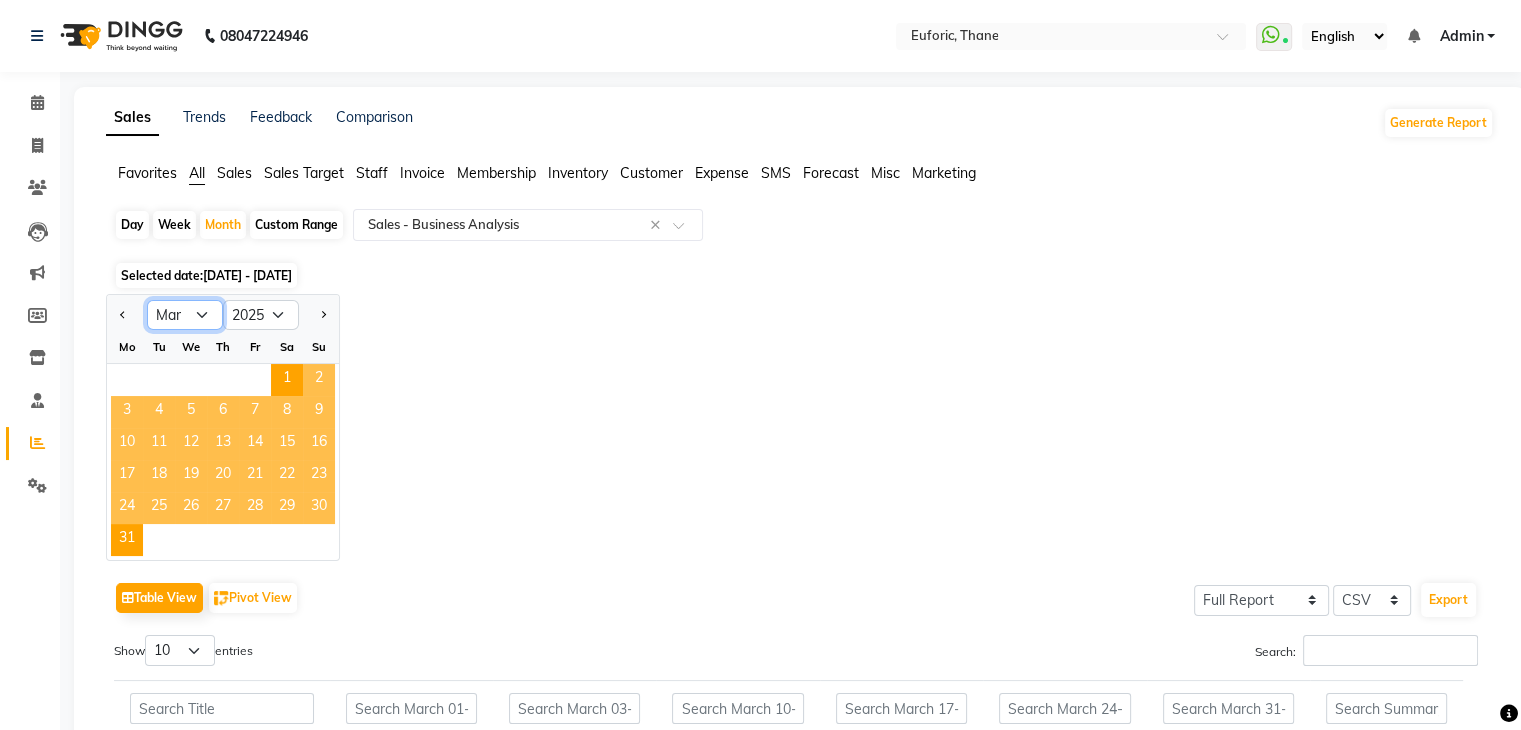 click on "Jan Feb Mar Apr May Jun [DATE] Aug Sep Oct Nov Dec" 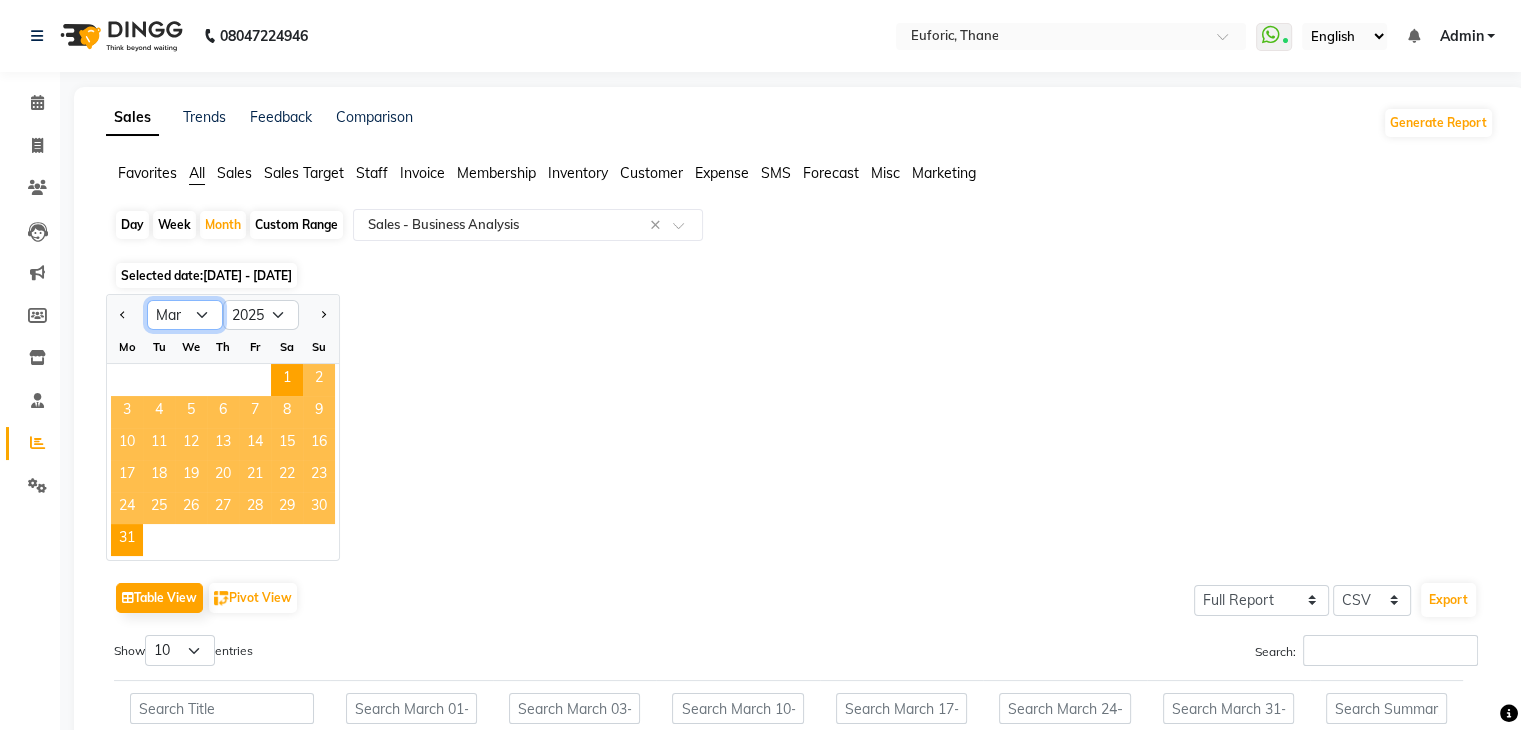 select on "4" 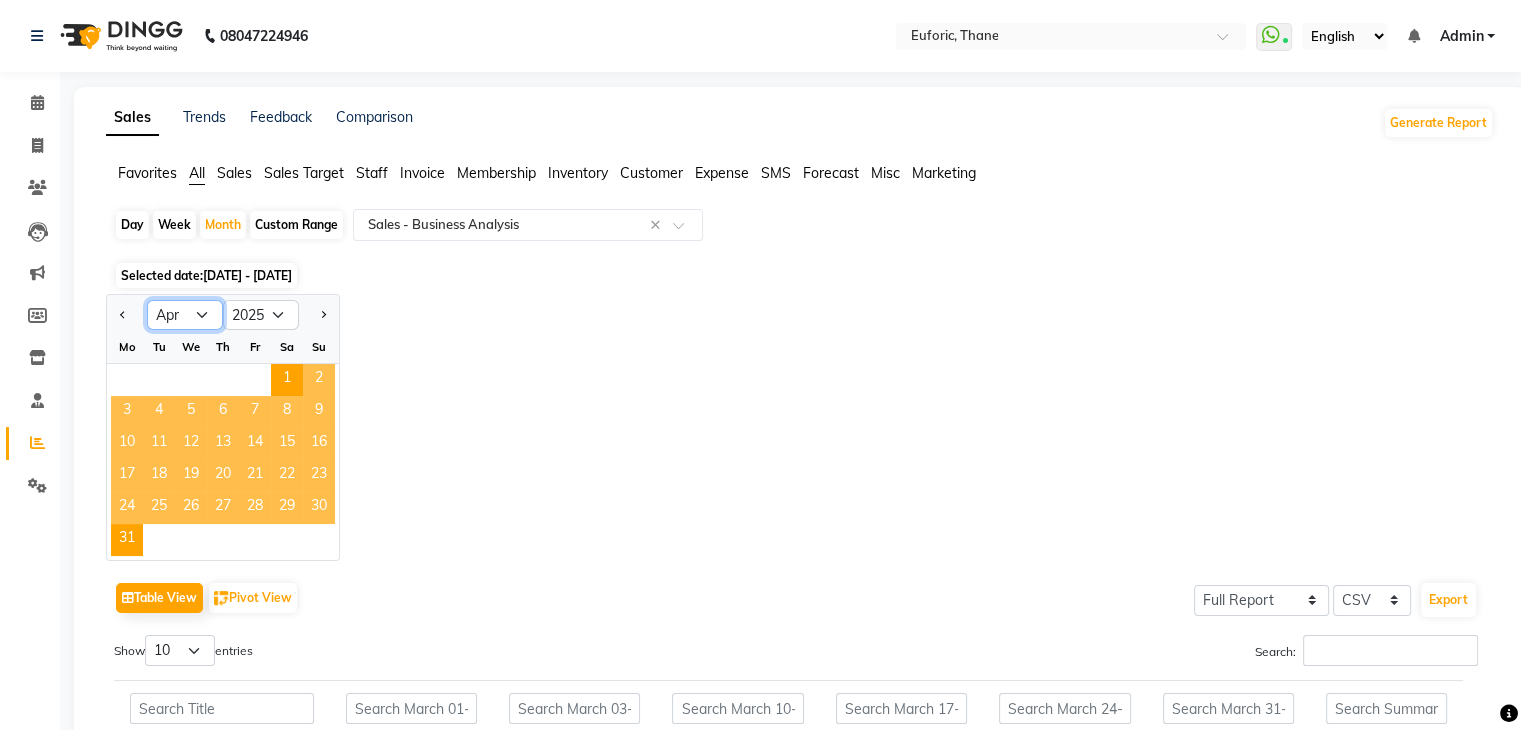 click on "Jan Feb Mar Apr May Jun [DATE] Aug Sep Oct Nov Dec" 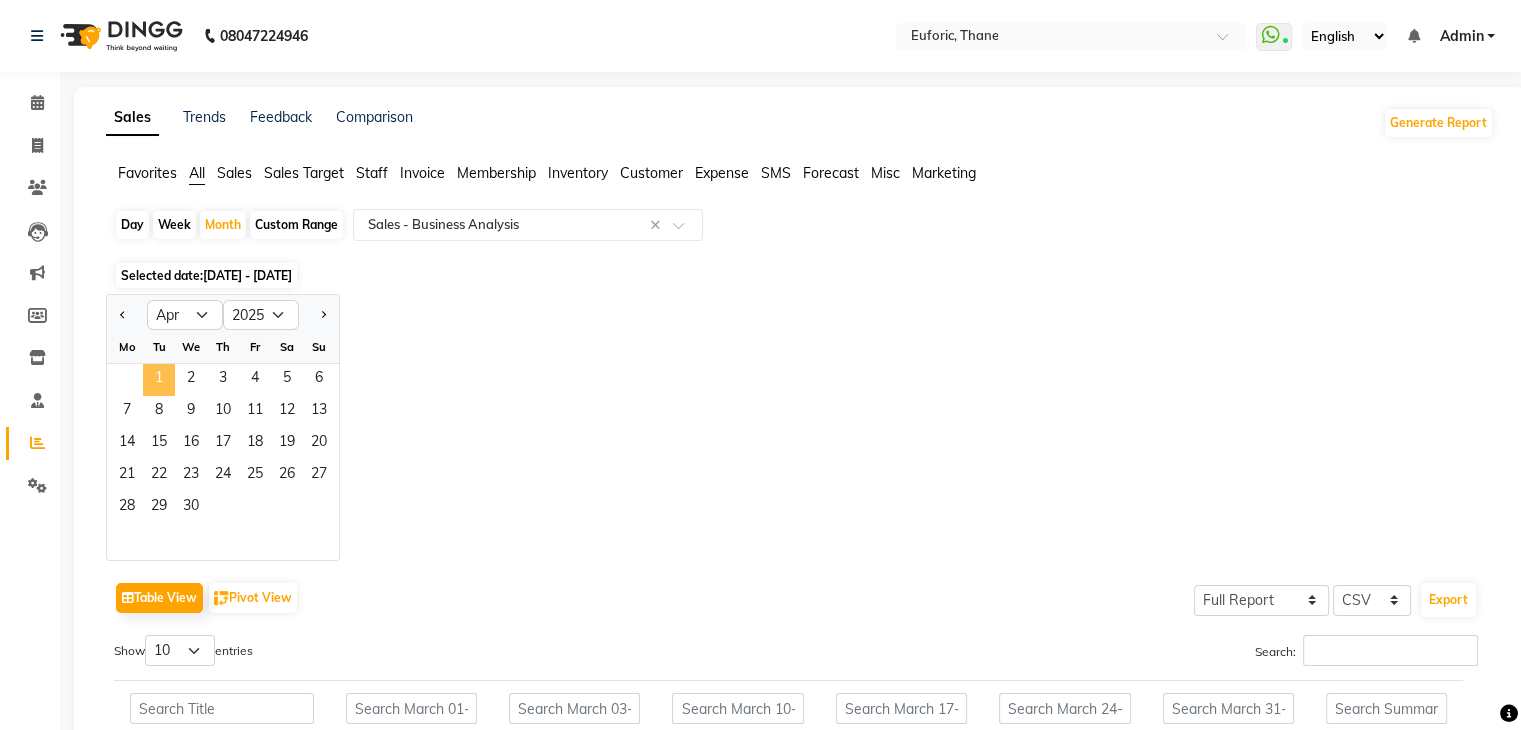 click on "1" 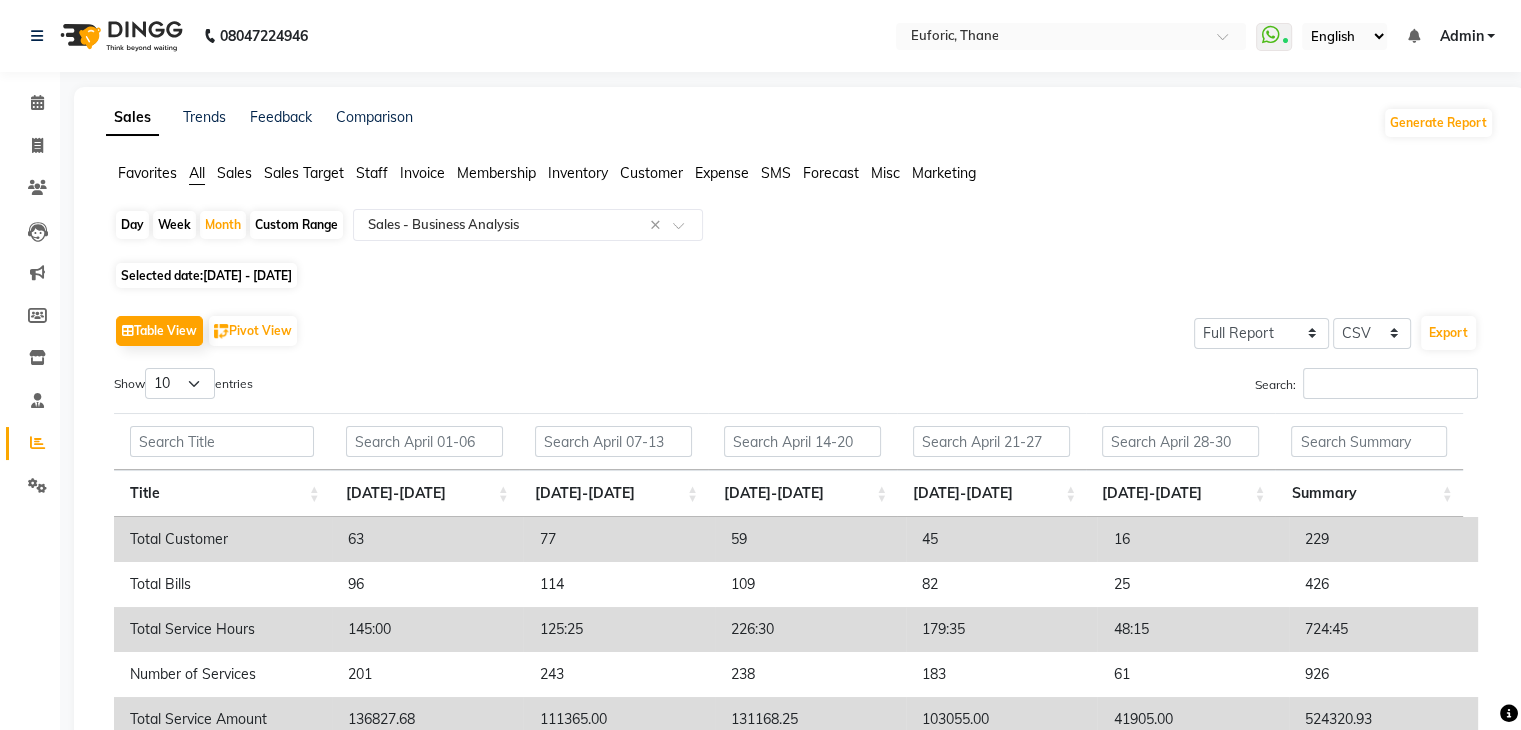 scroll, scrollTop: 360, scrollLeft: 0, axis: vertical 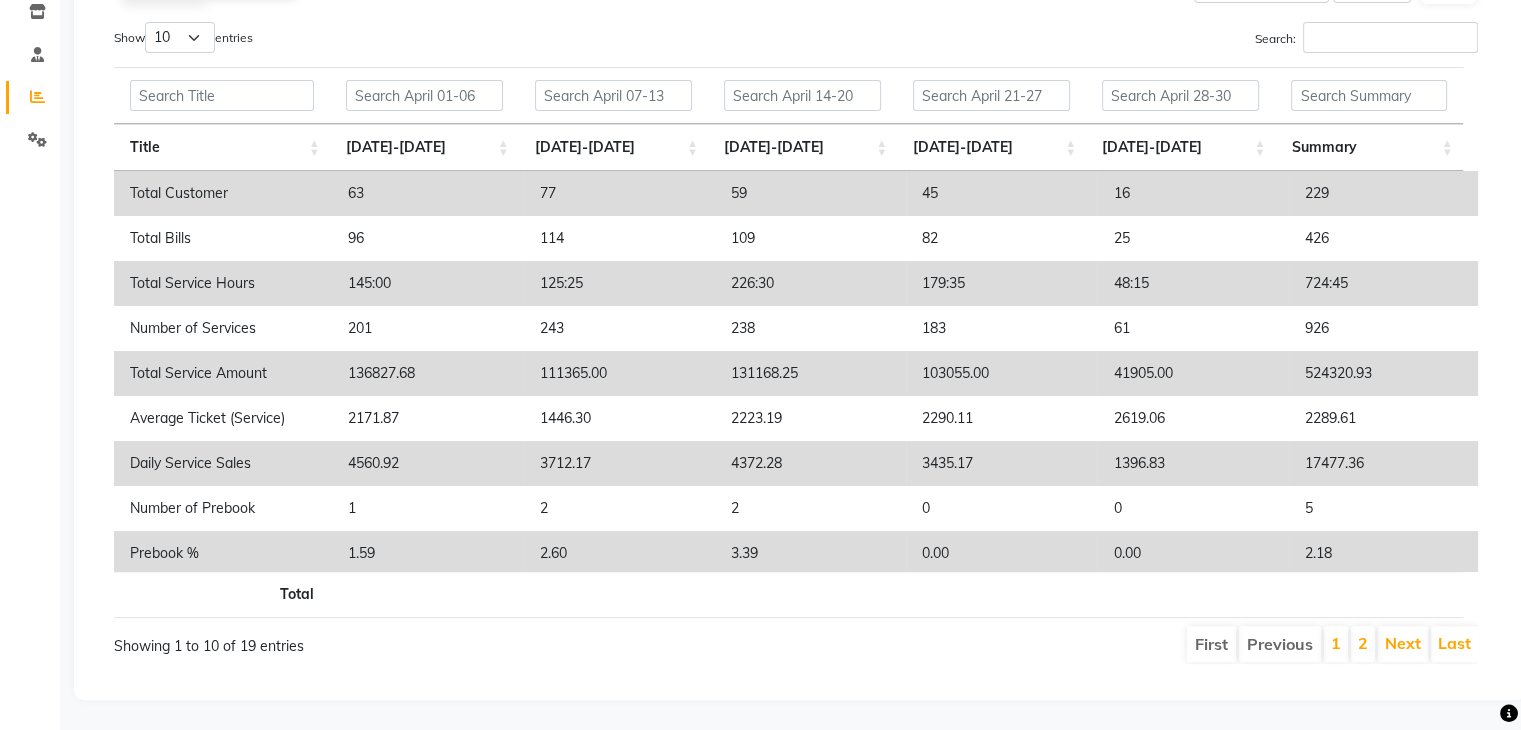 click on "Show  10 25 50 100  entries" at bounding box center (447, 41) 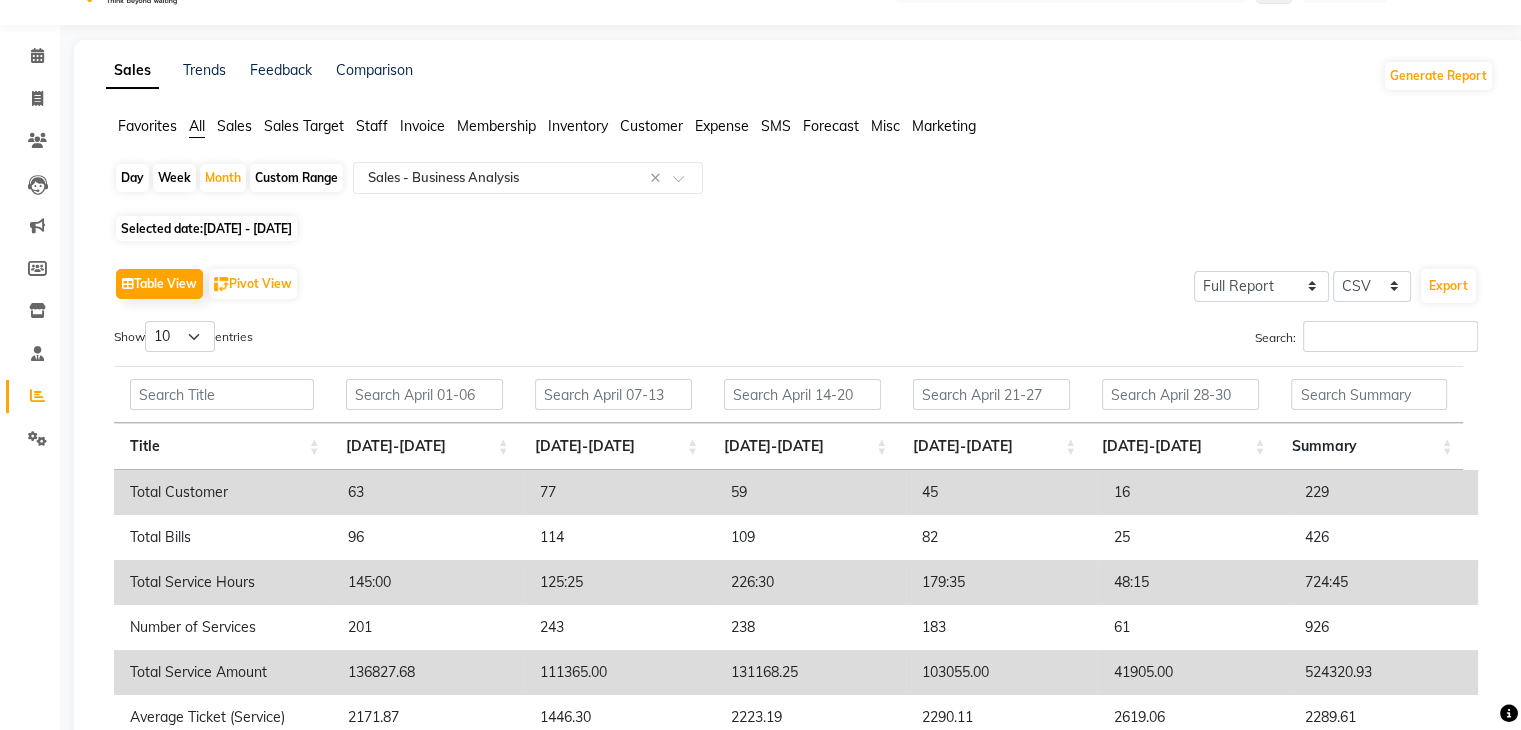 scroll, scrollTop: 0, scrollLeft: 0, axis: both 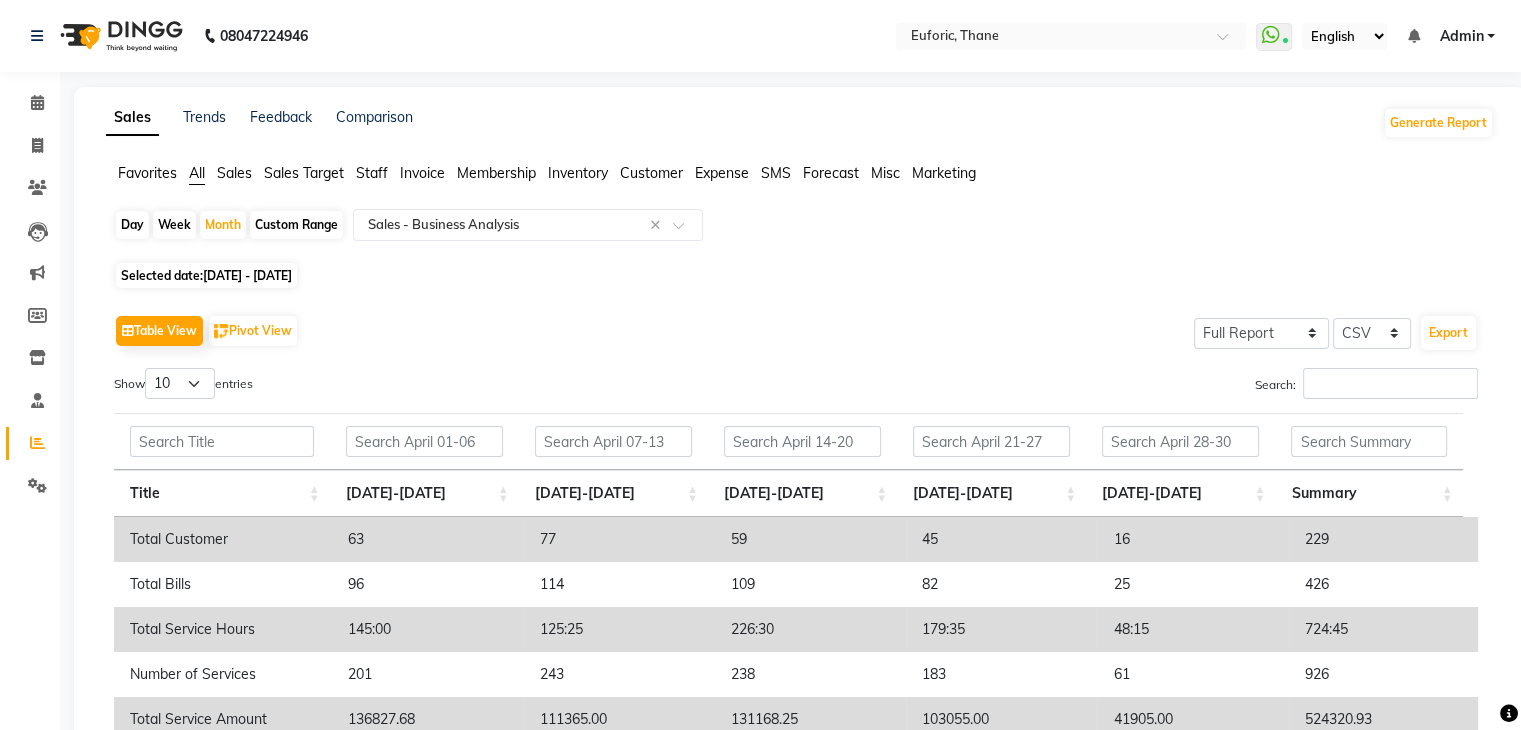 click on "[DATE] - [DATE]" 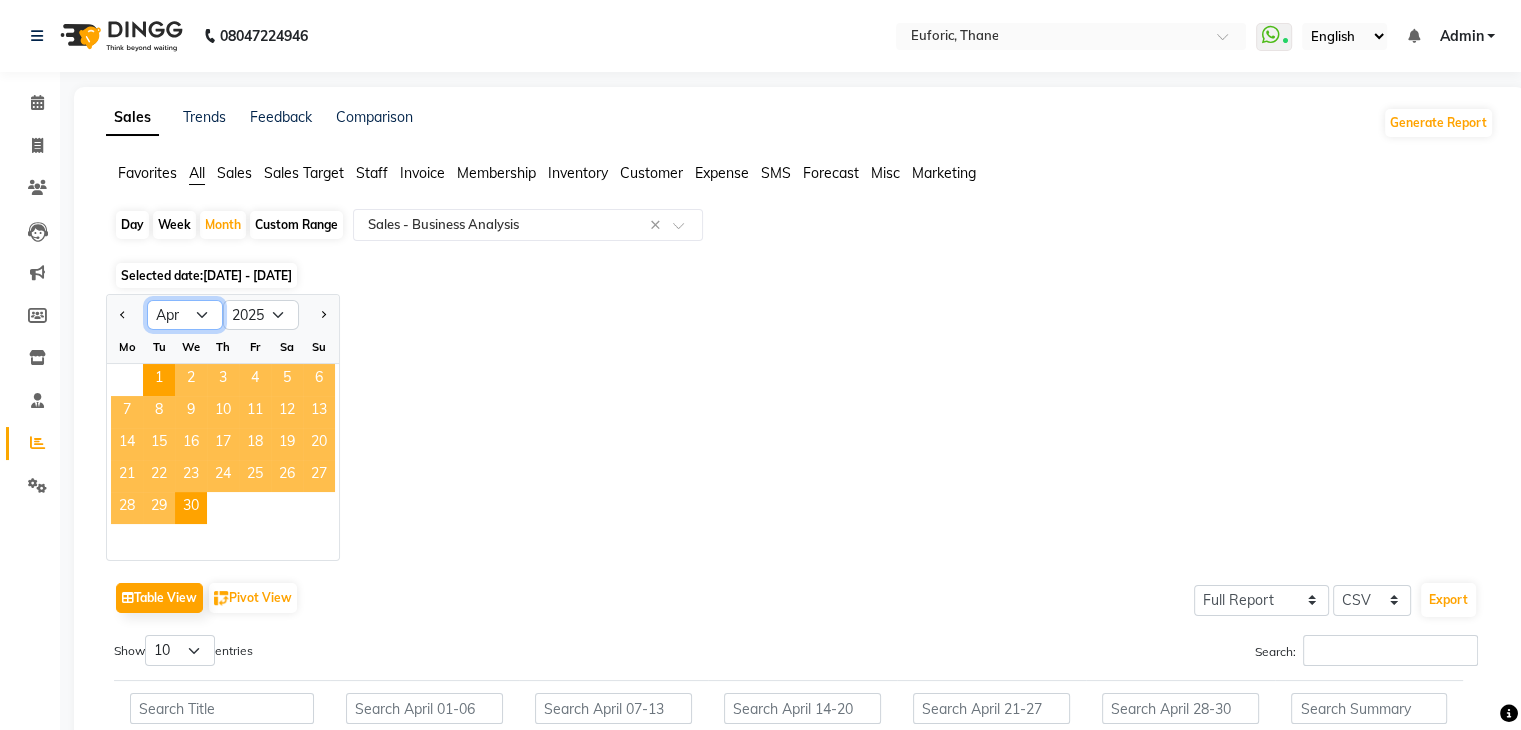click on "Jan Feb Mar Apr May Jun [DATE] Aug Sep Oct Nov Dec" 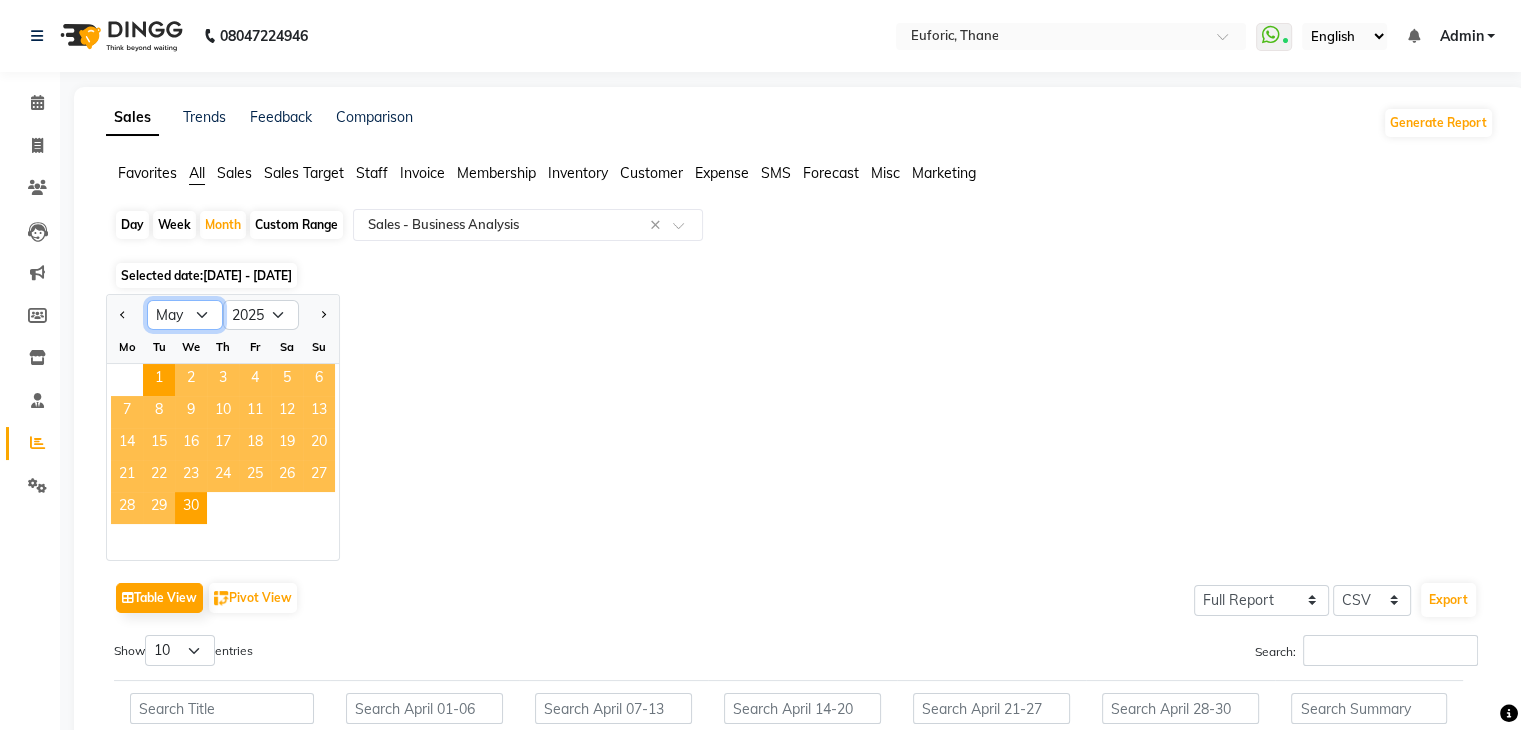 click on "Jan Feb Mar Apr May Jun [DATE] Aug Sep Oct Nov Dec" 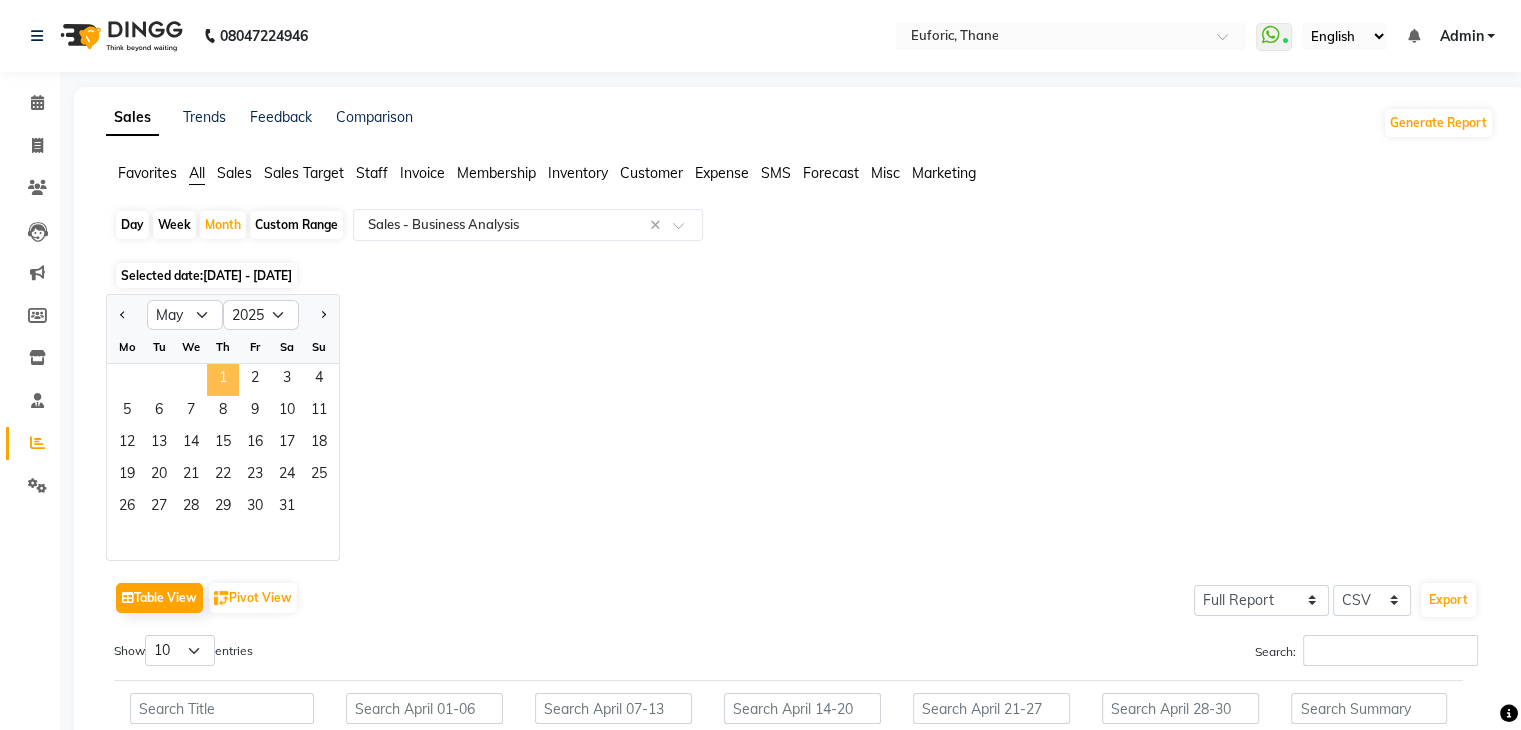 click on "1" 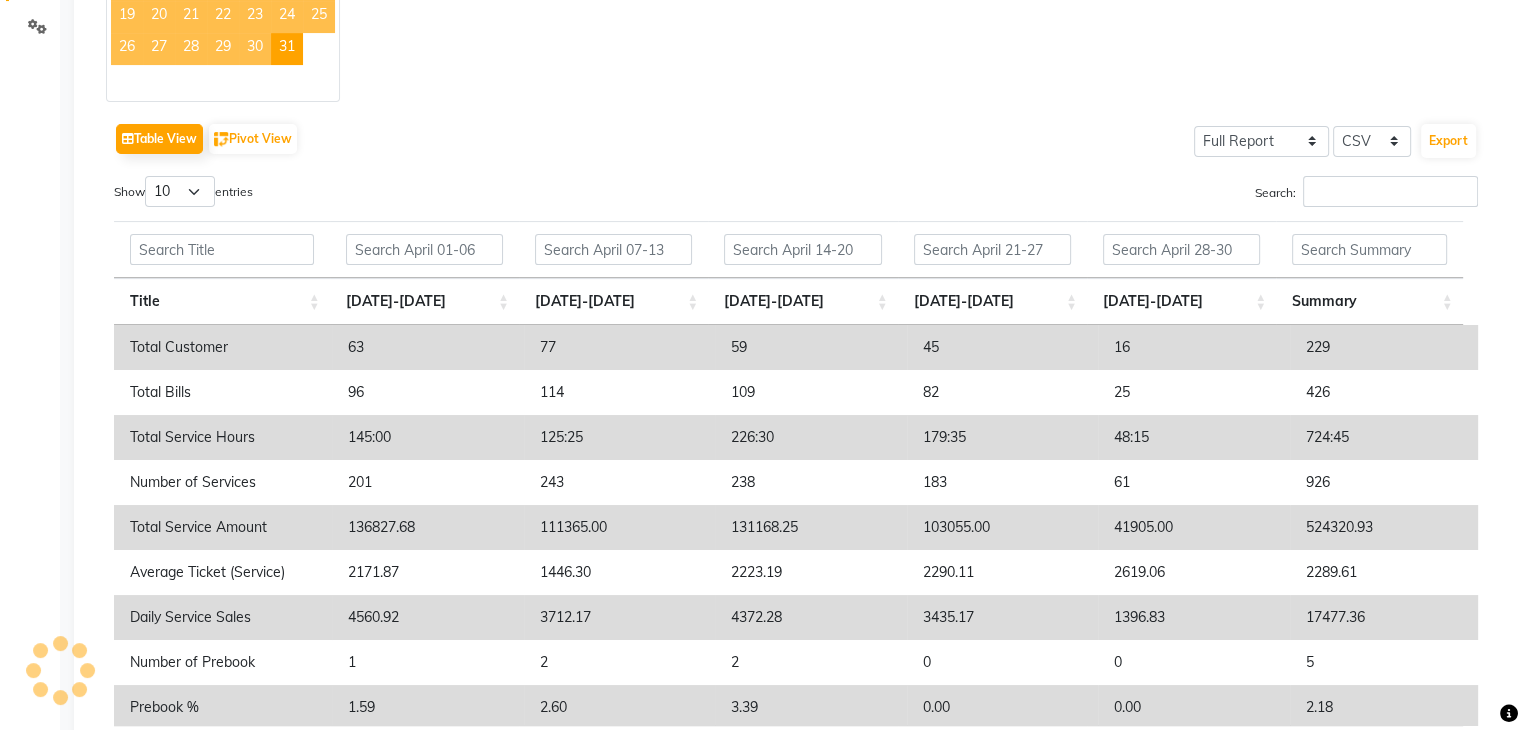scroll, scrollTop: 468, scrollLeft: 0, axis: vertical 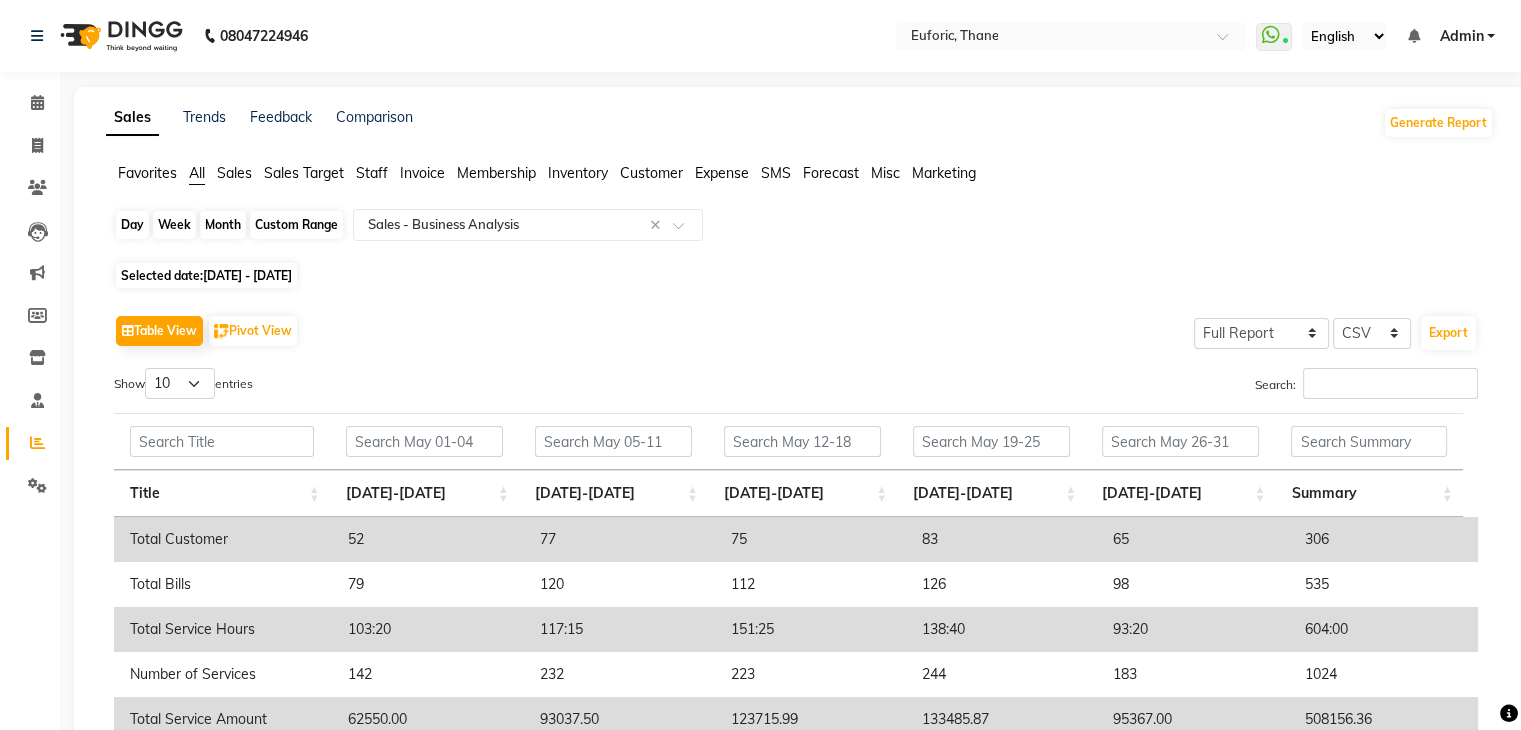 click on "Month" 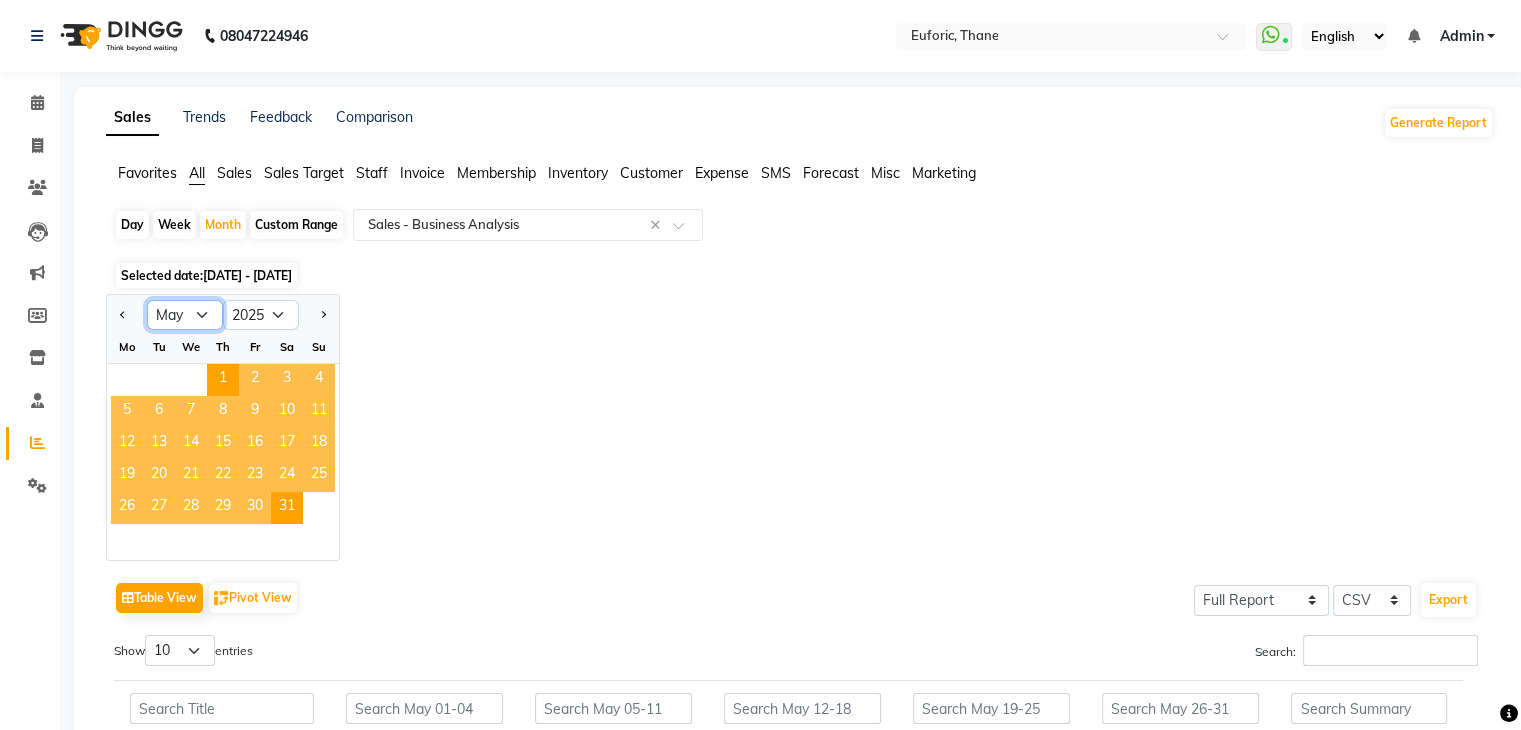 click on "Jan Feb Mar Apr May Jun [DATE] Aug Sep Oct Nov Dec" 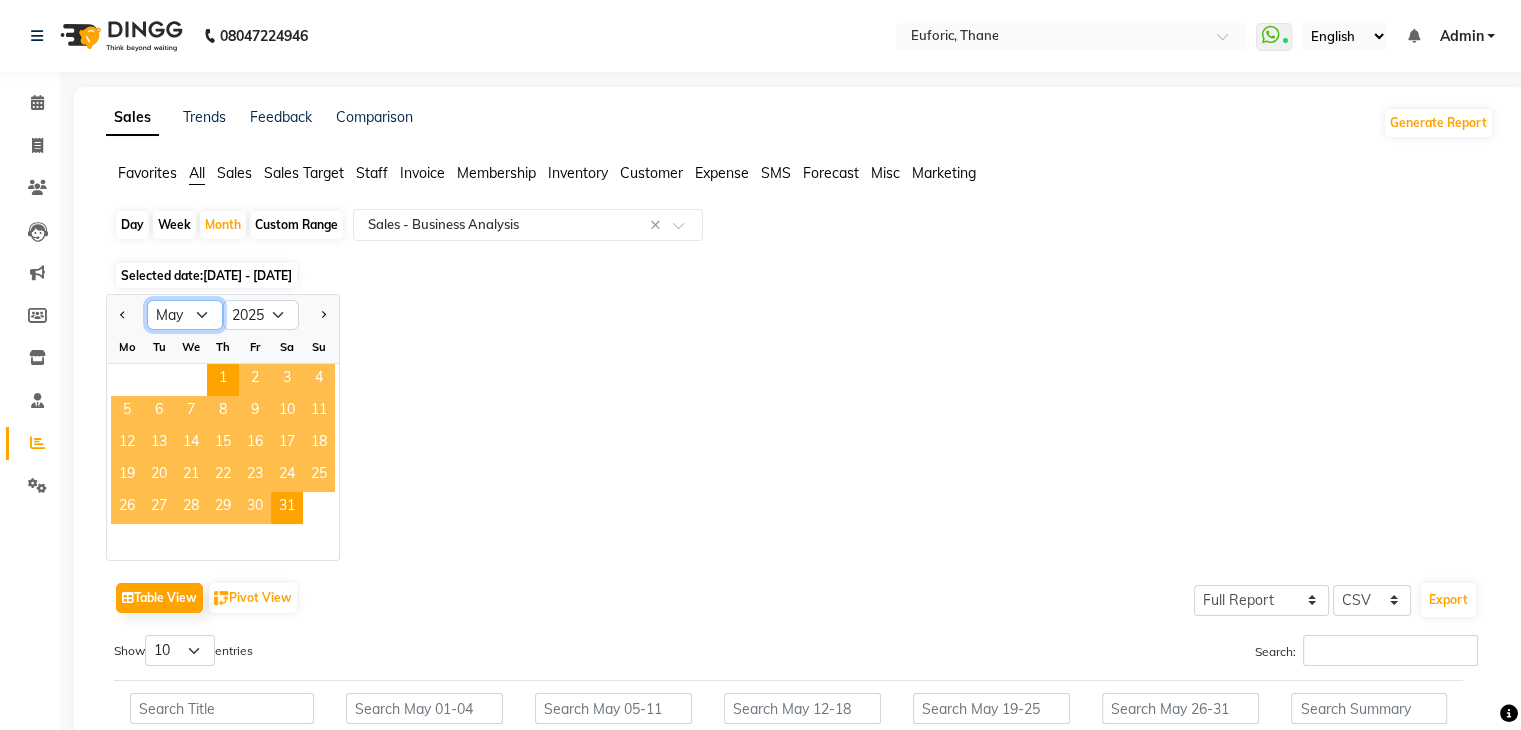 select on "6" 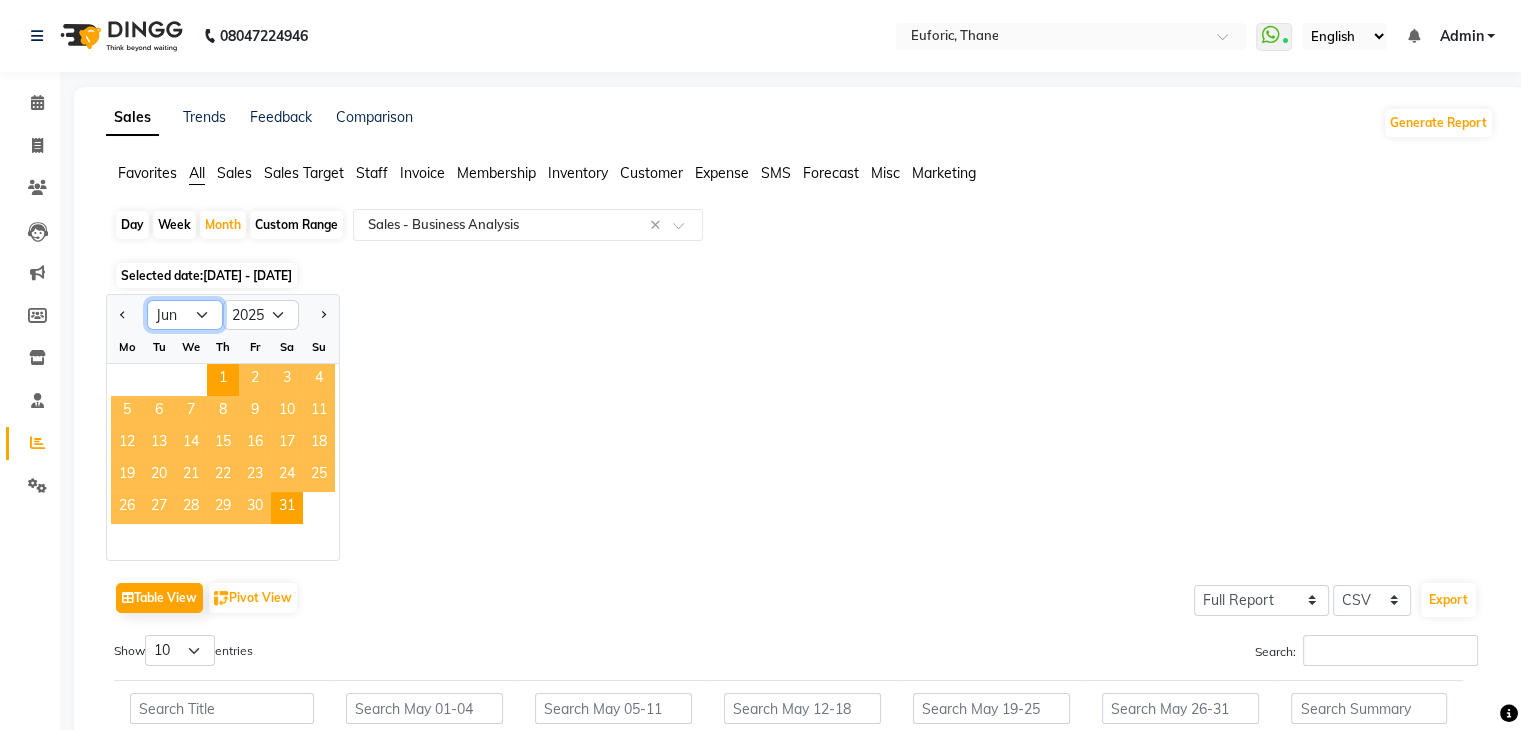 click on "Jan Feb Mar Apr May Jun [DATE] Aug Sep Oct Nov Dec" 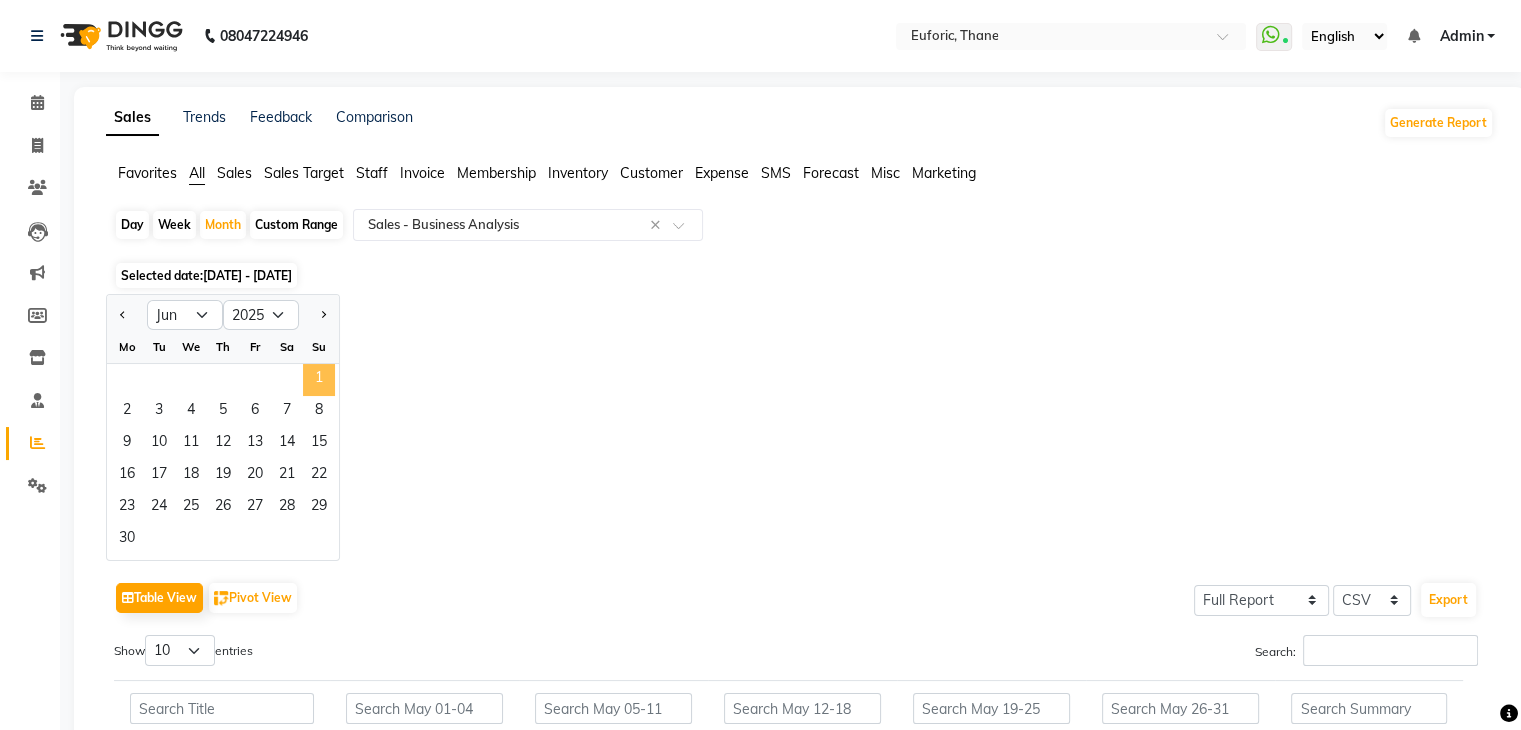click on "1" 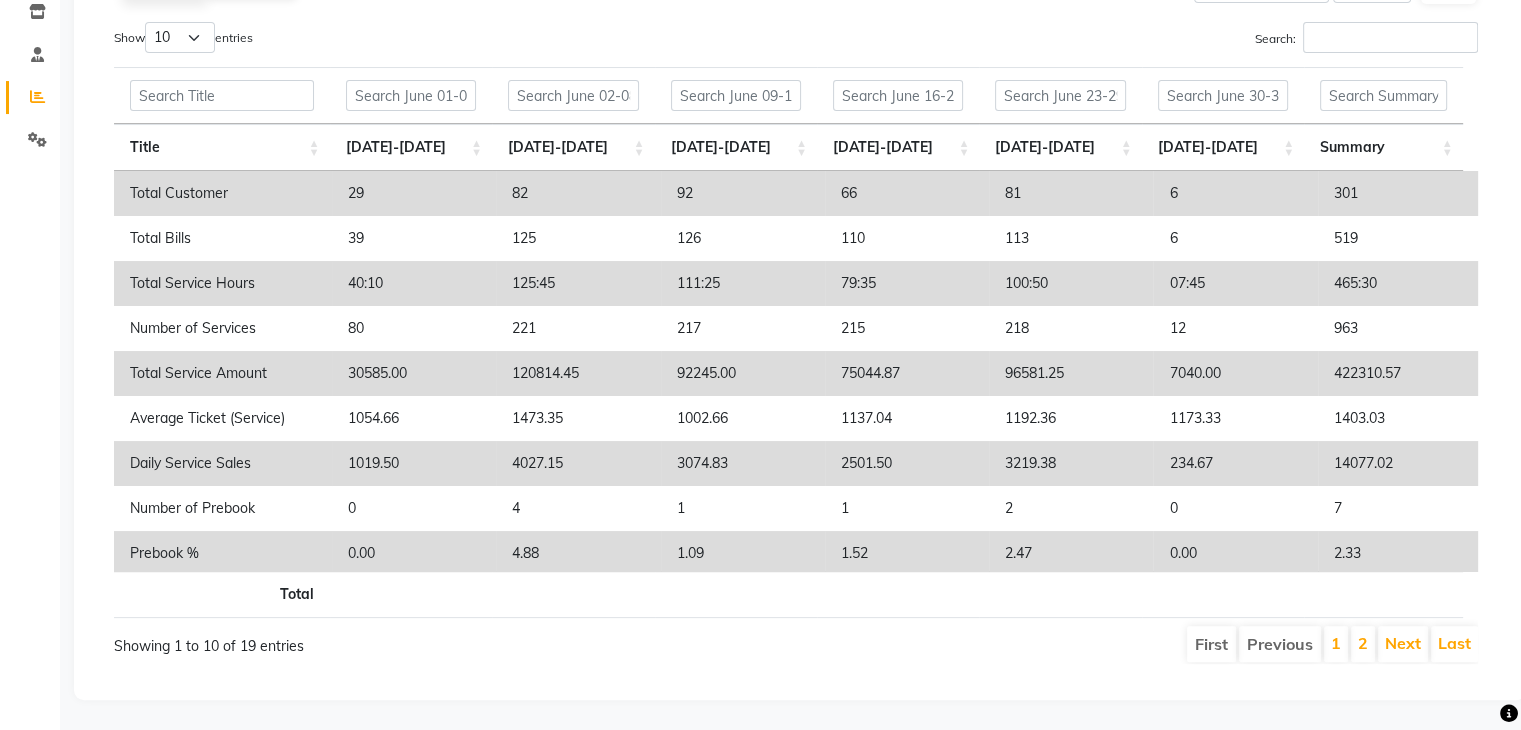scroll, scrollTop: 0, scrollLeft: 0, axis: both 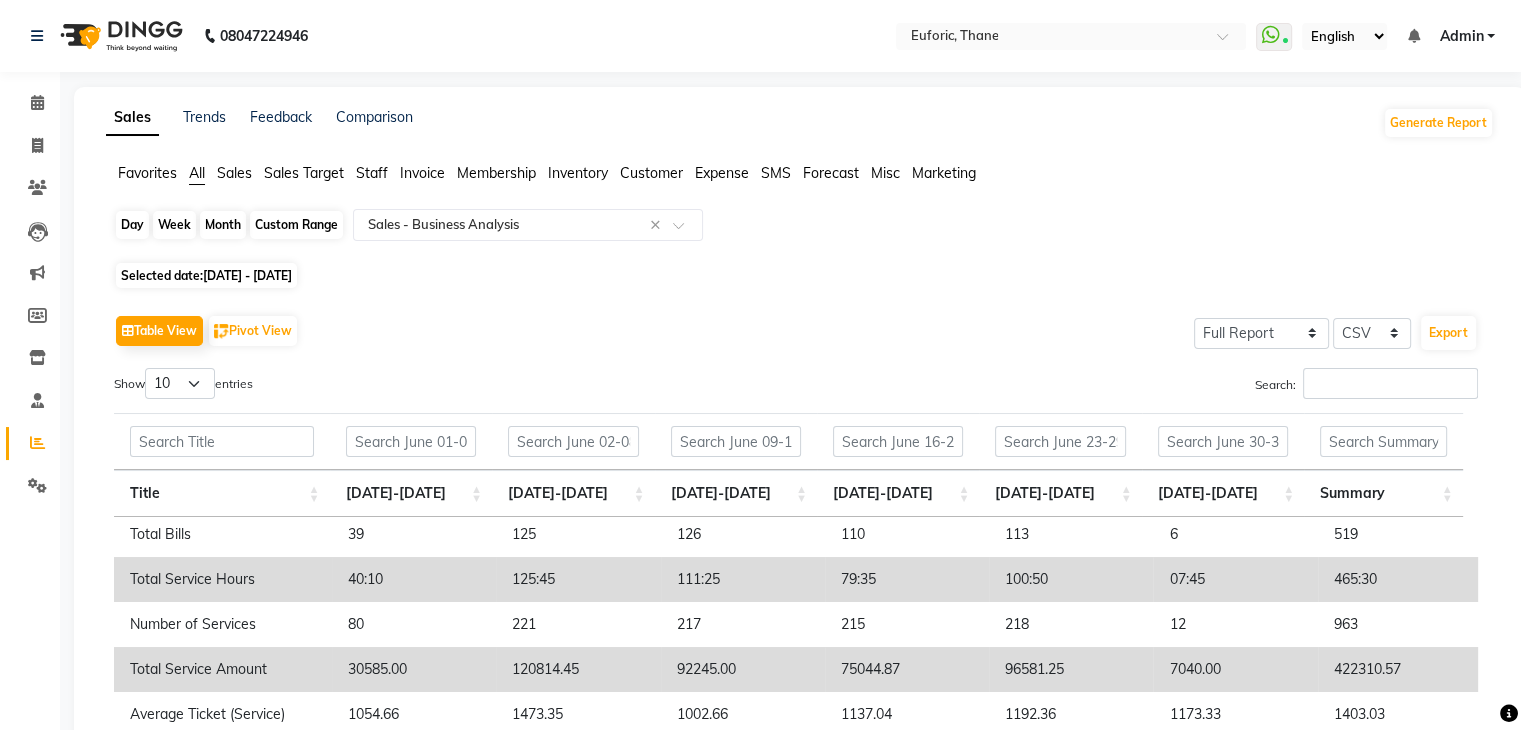 click on "Month" 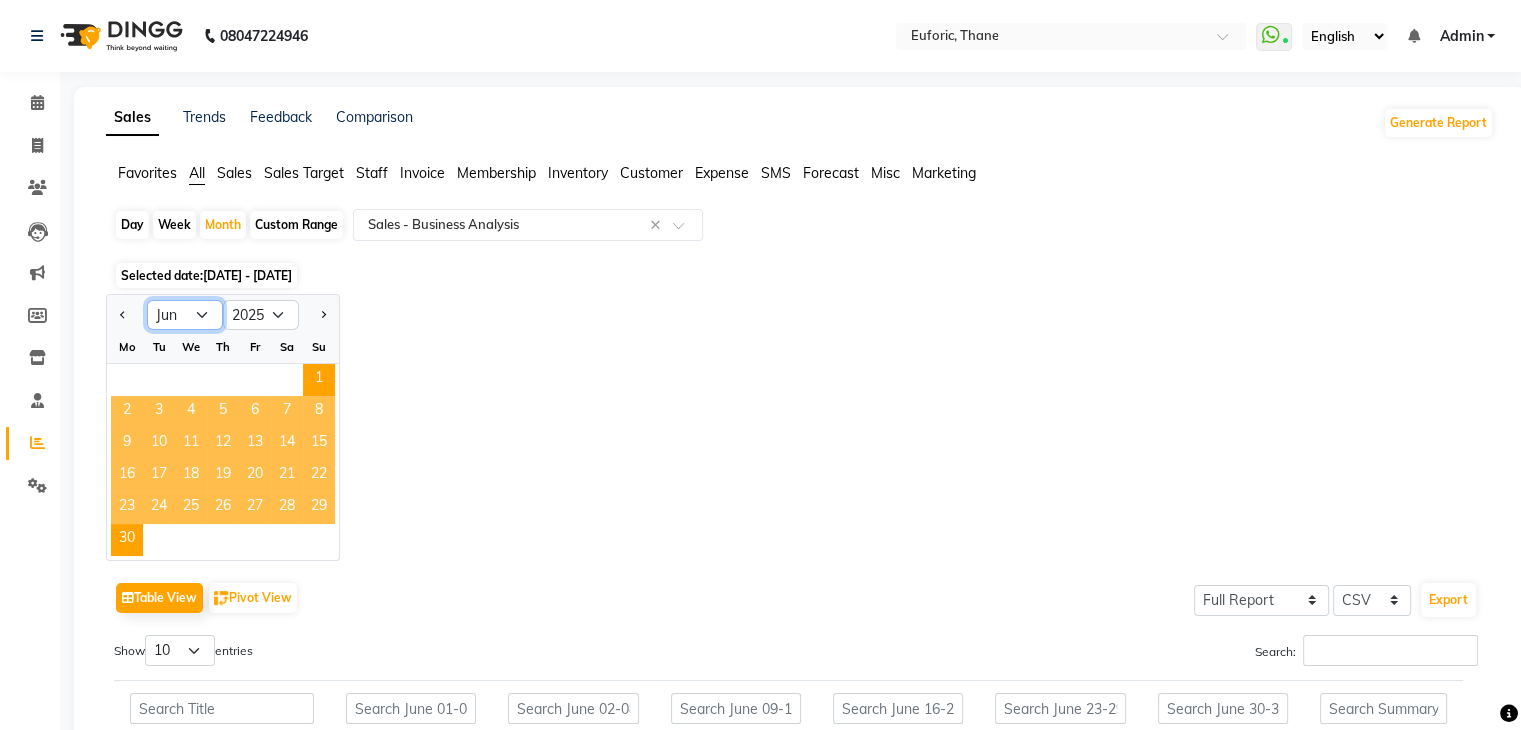 click on "Jan Feb Mar Apr May Jun [DATE] Aug Sep Oct Nov Dec" 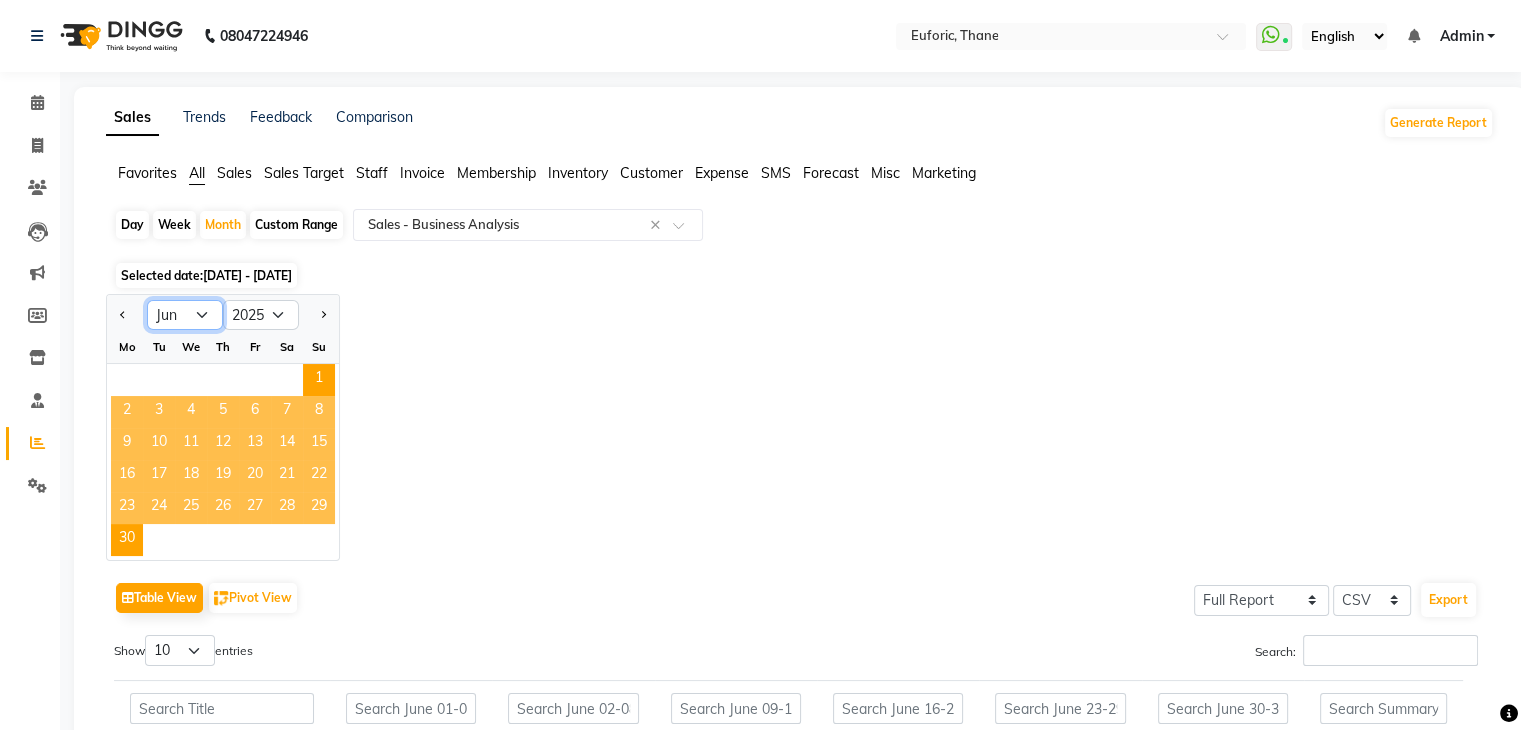 select on "5" 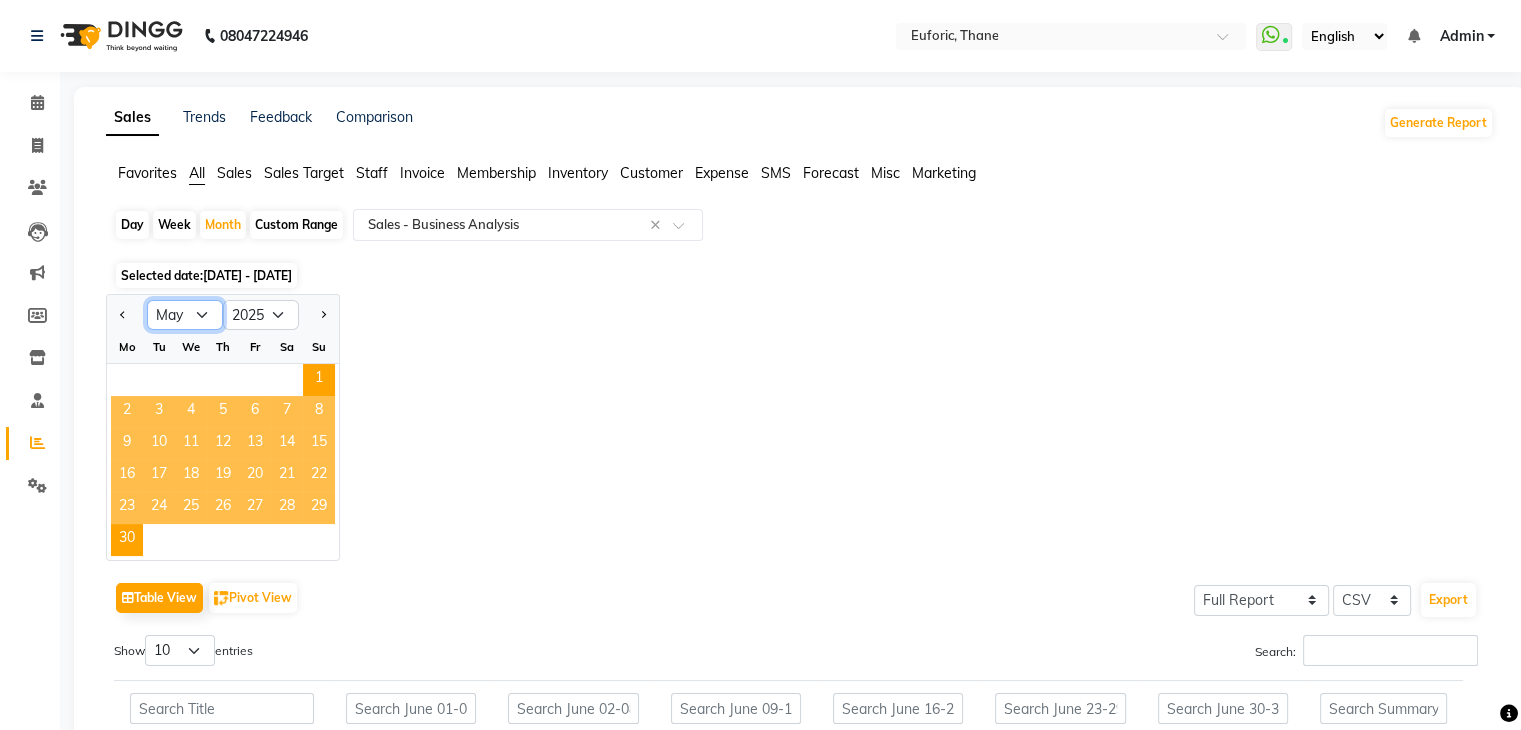 click on "Jan Feb Mar Apr May Jun [DATE] Aug Sep Oct Nov Dec" 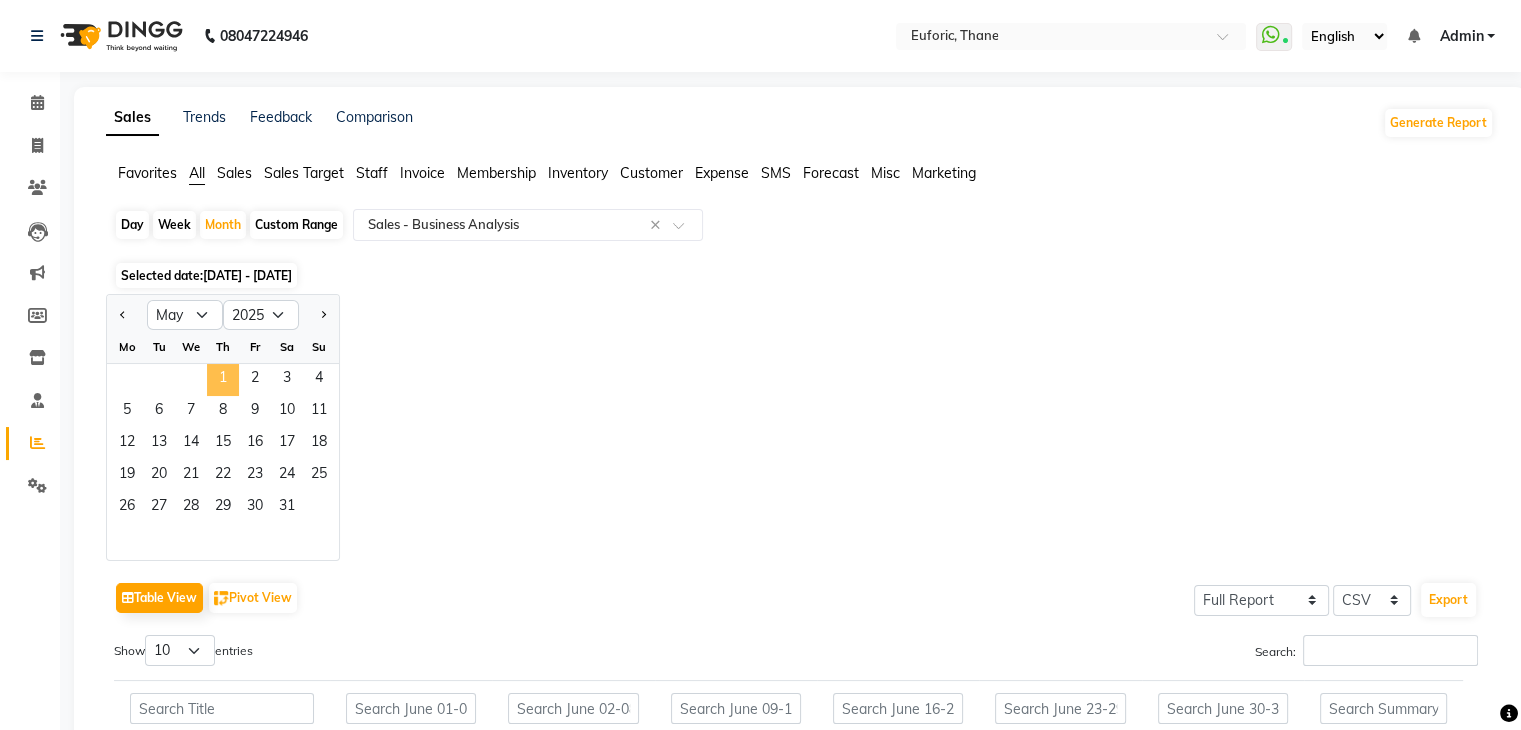 click on "1" 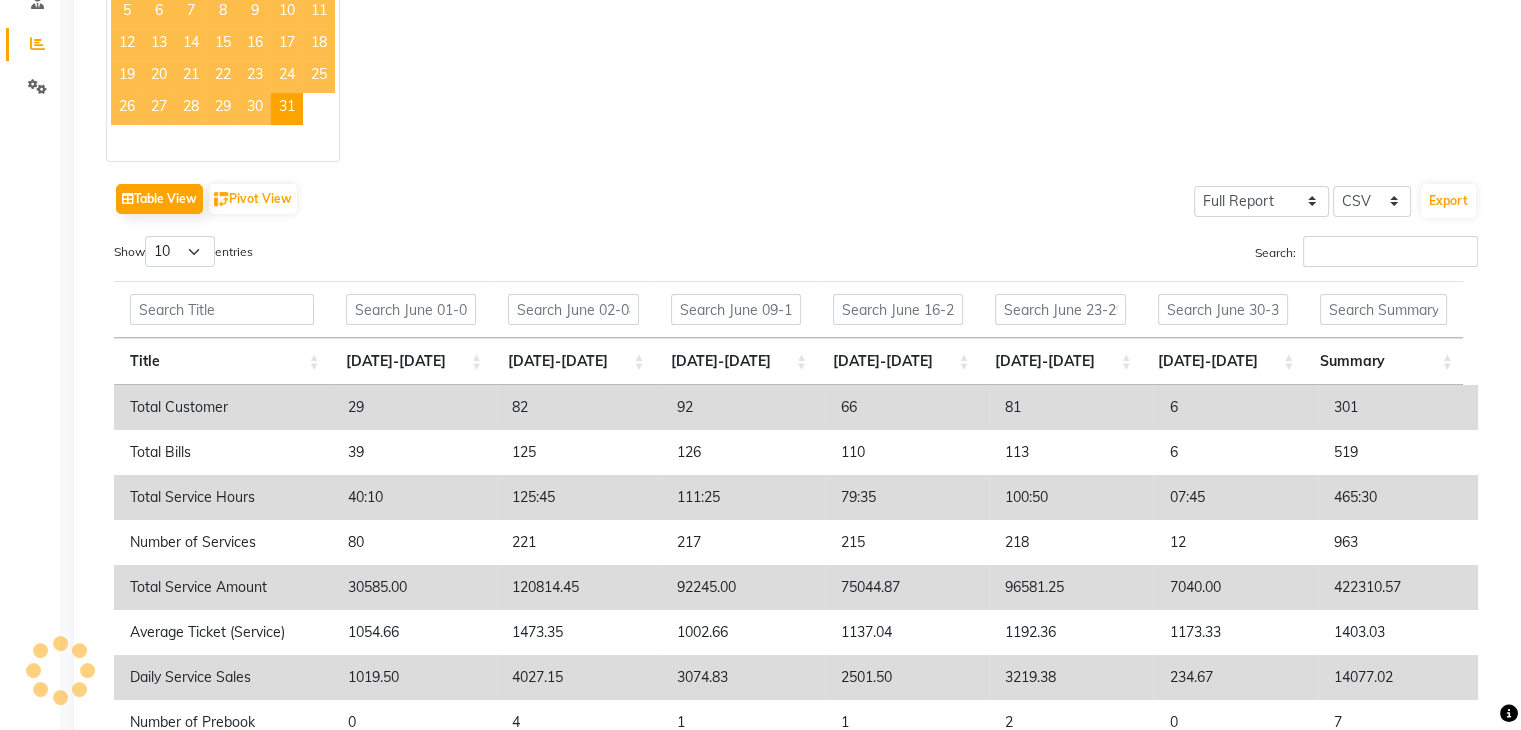 scroll, scrollTop: 422, scrollLeft: 0, axis: vertical 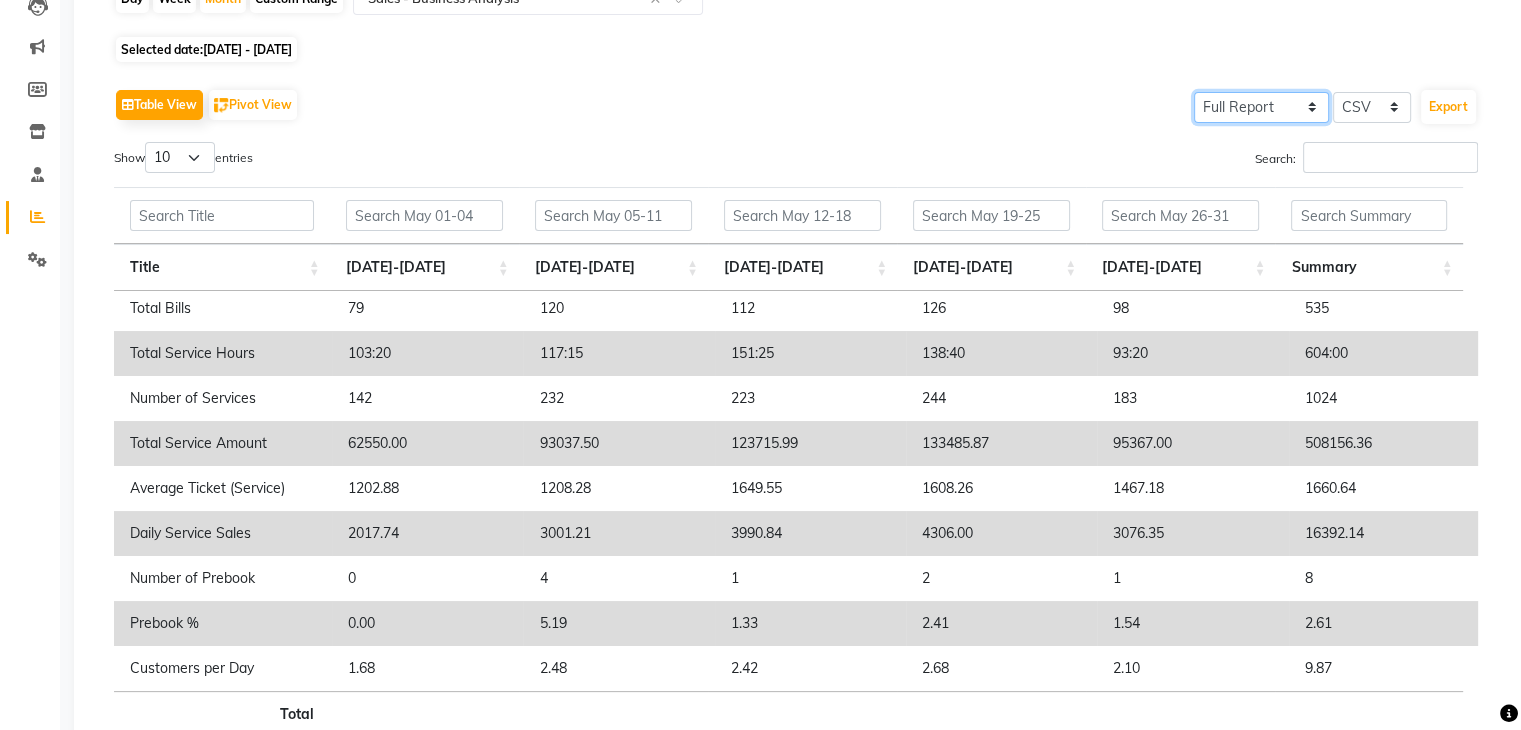 click on "Select Full Report Filtered Report" 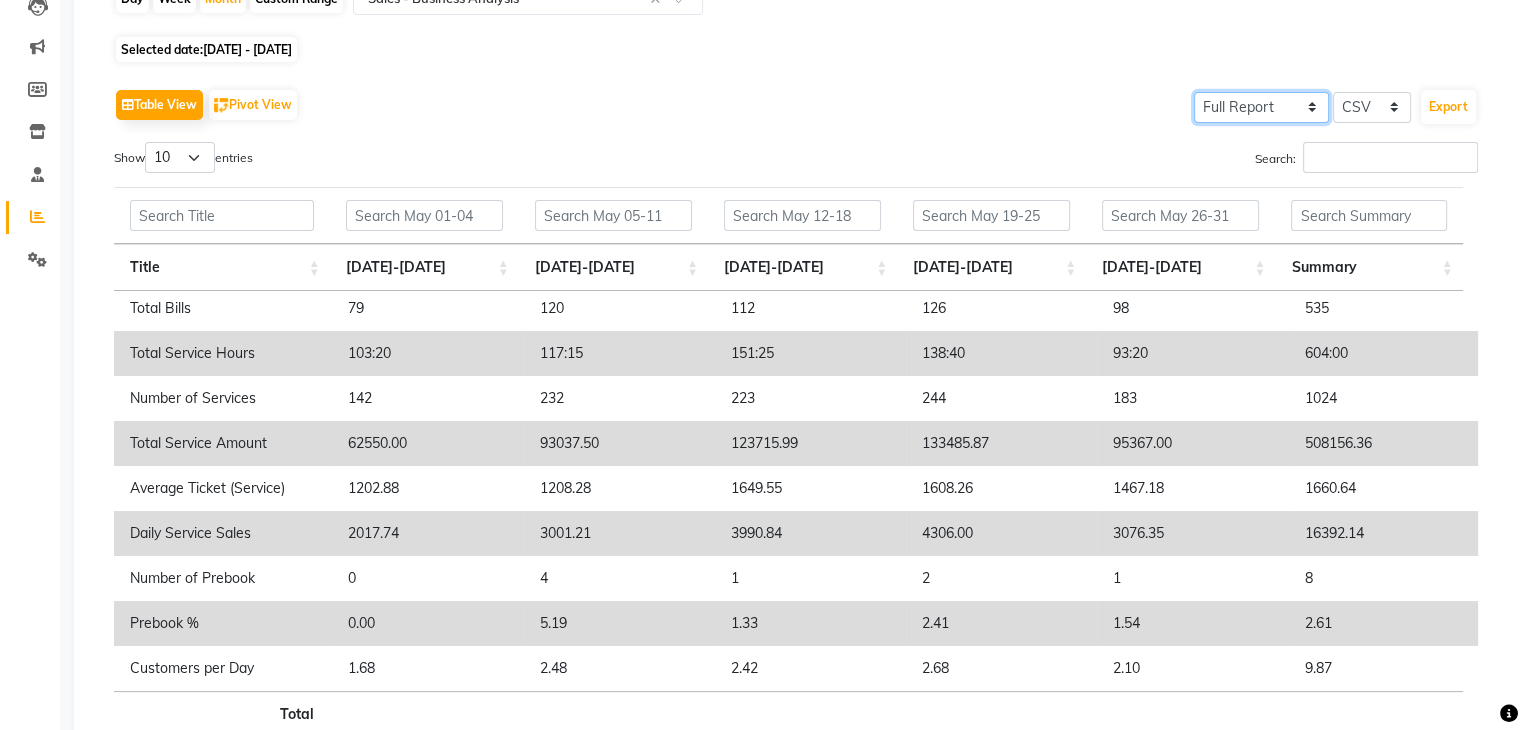 select on "filtered_report" 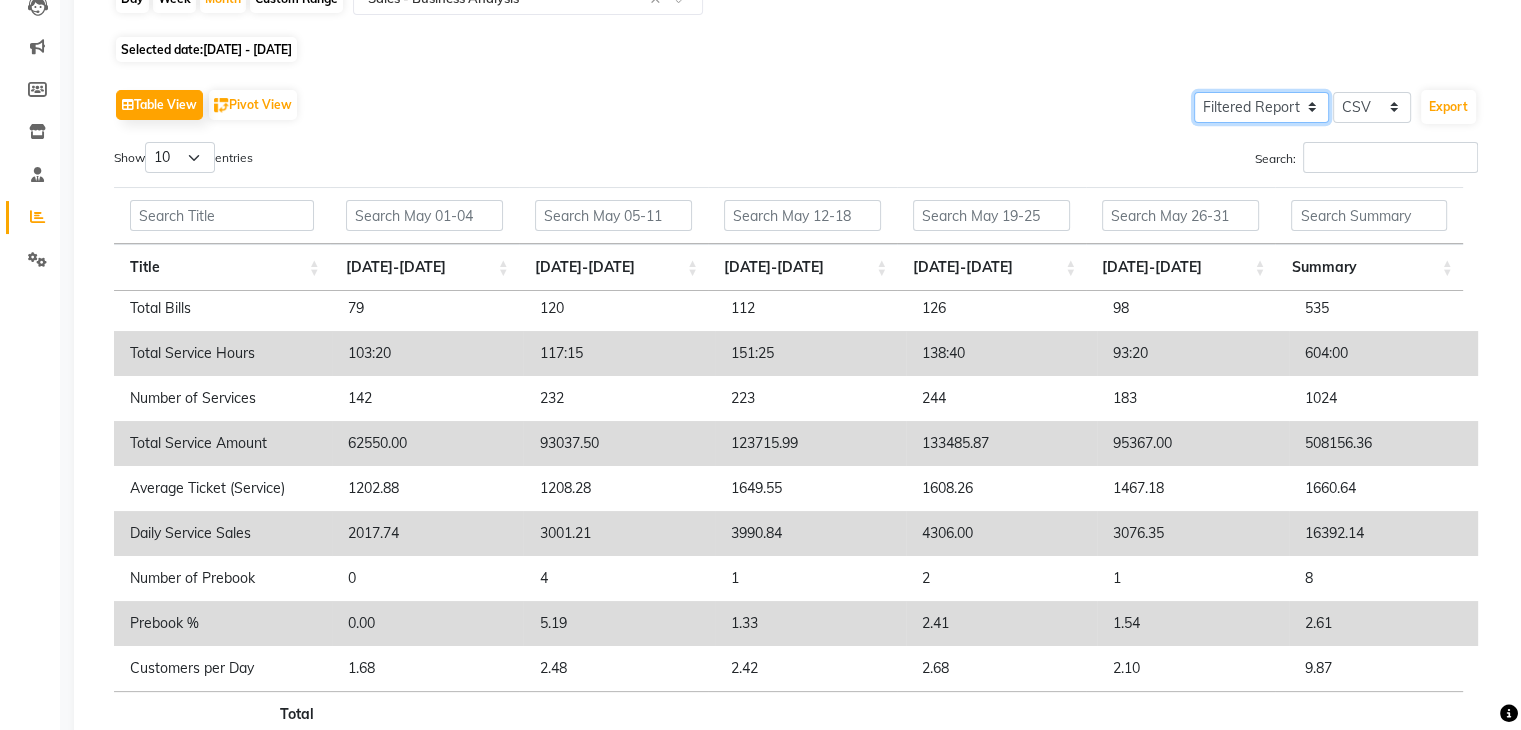 click on "Select Full Report Filtered Report" 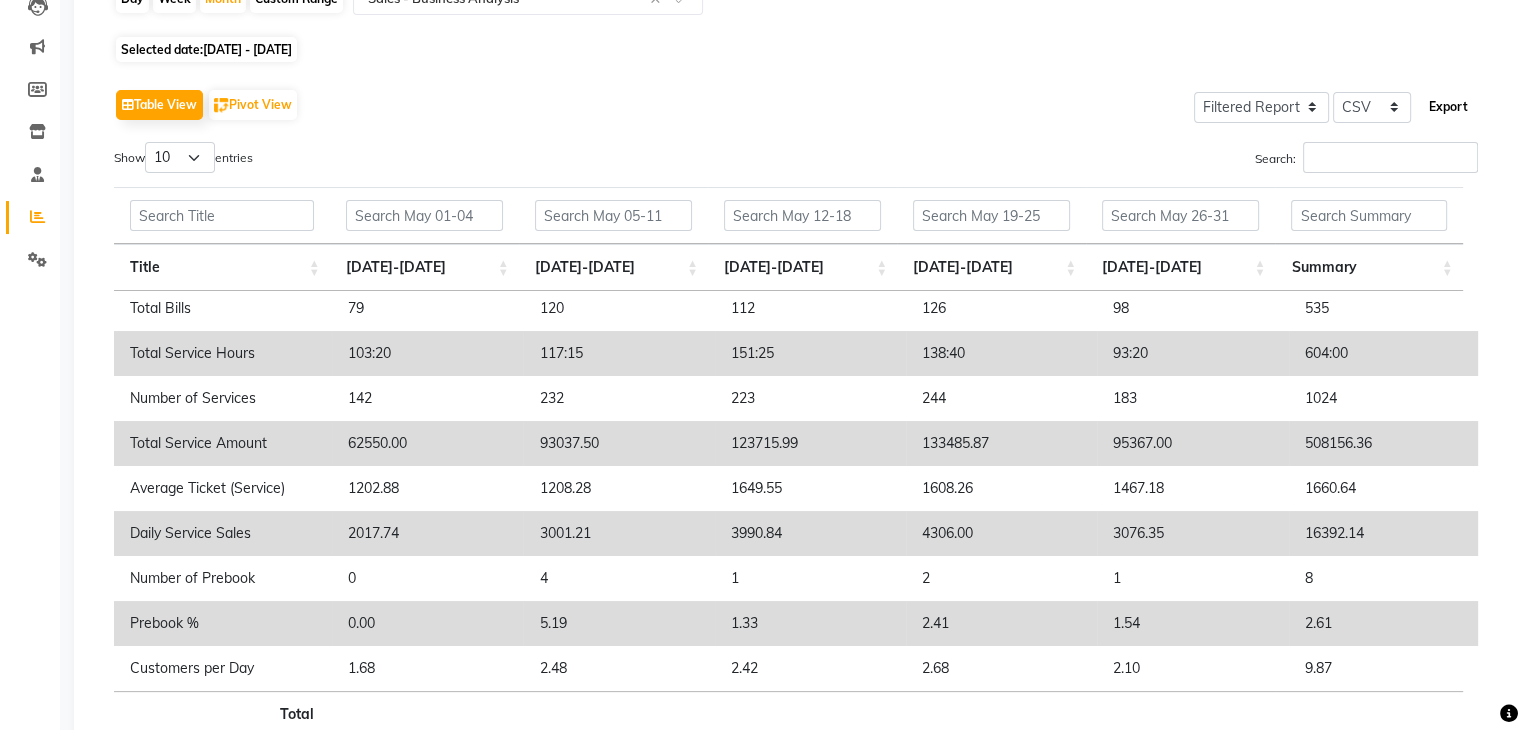 click on "Export" 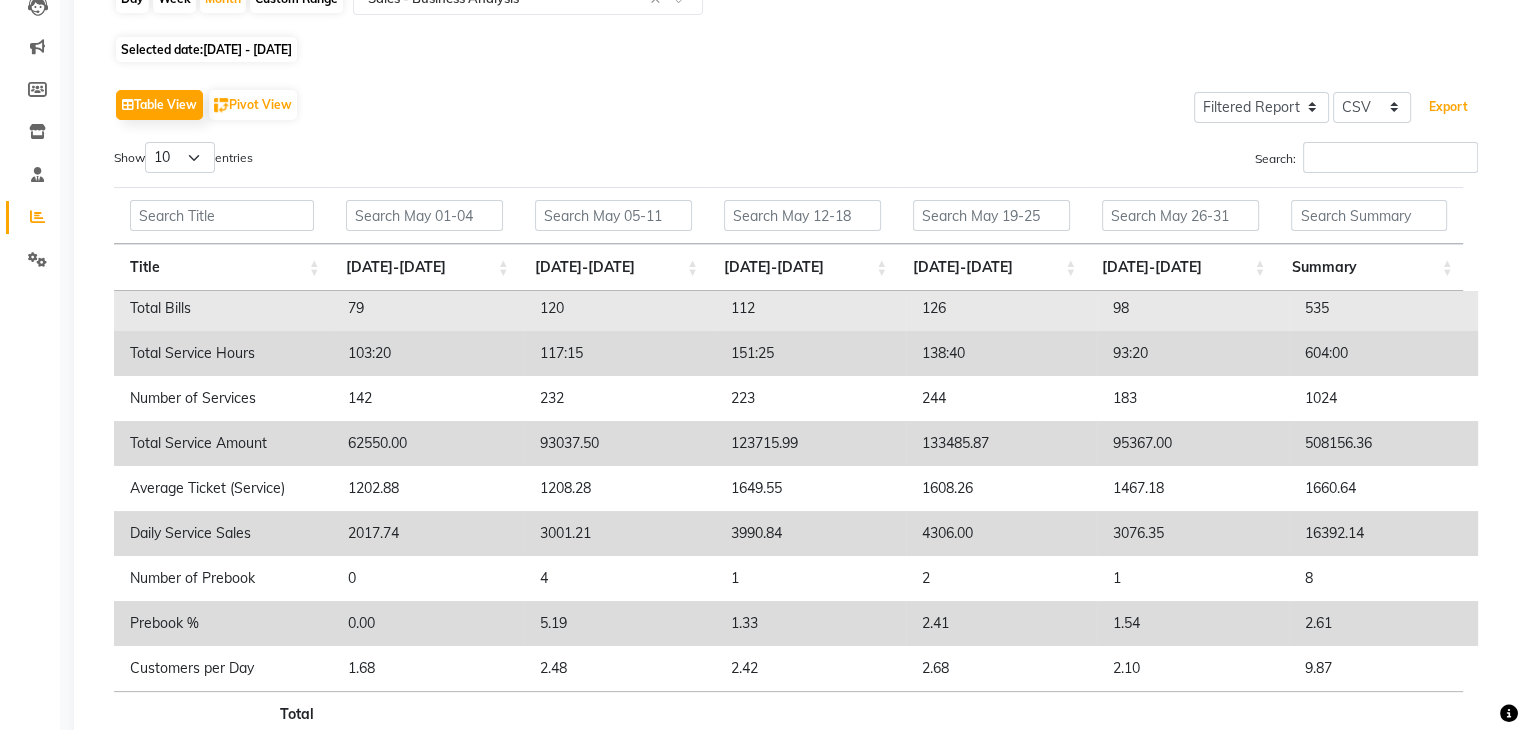 scroll, scrollTop: 0, scrollLeft: 0, axis: both 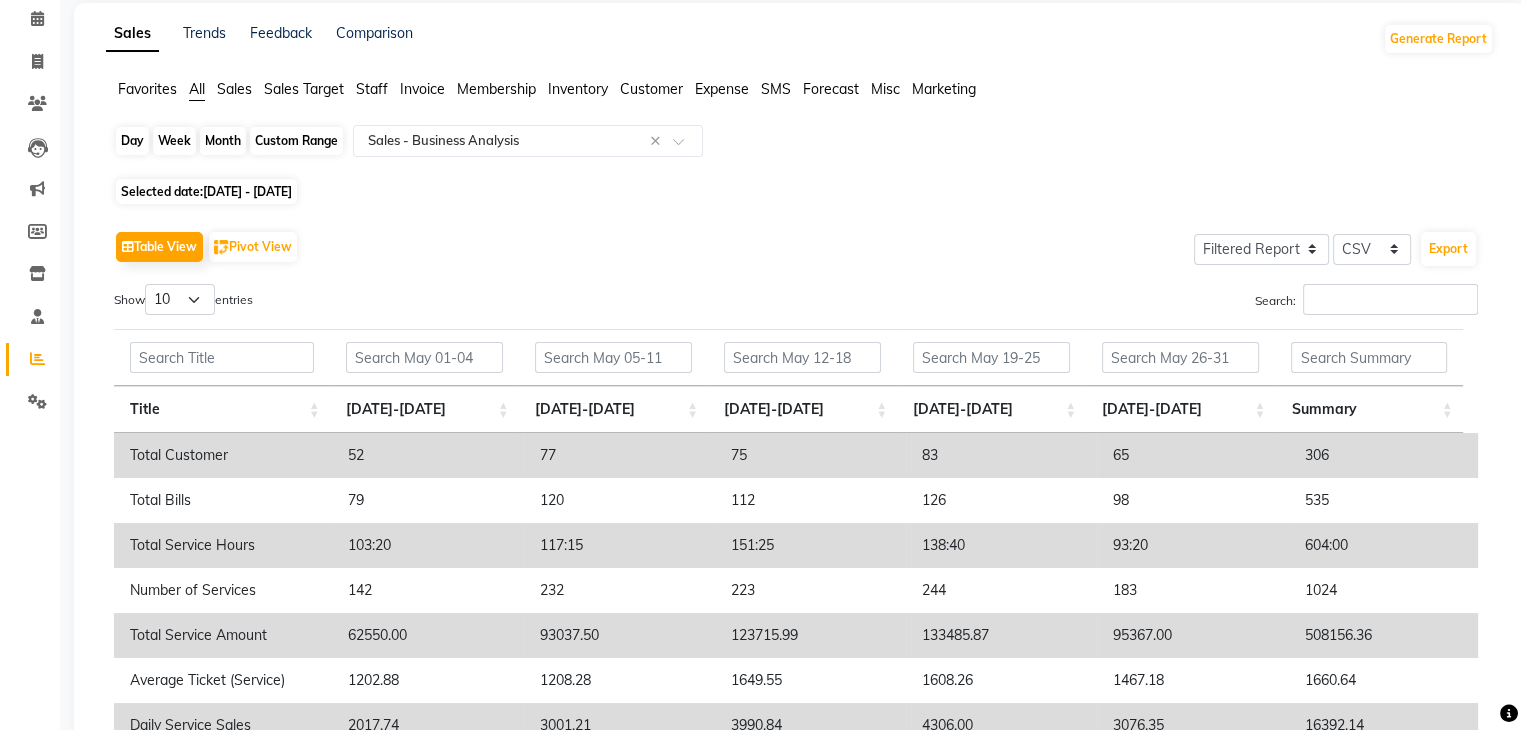 click on "Month" 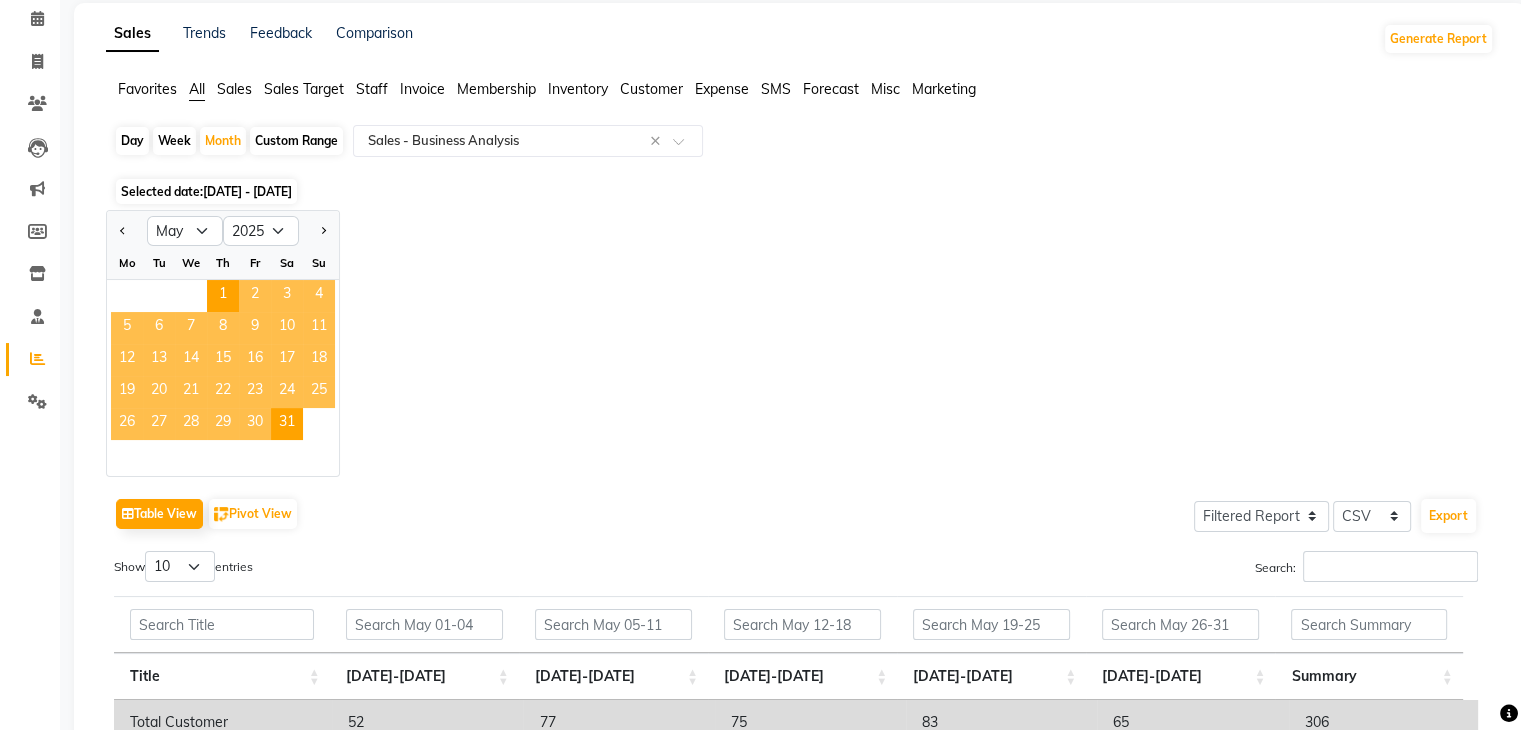click on "Custom Range" 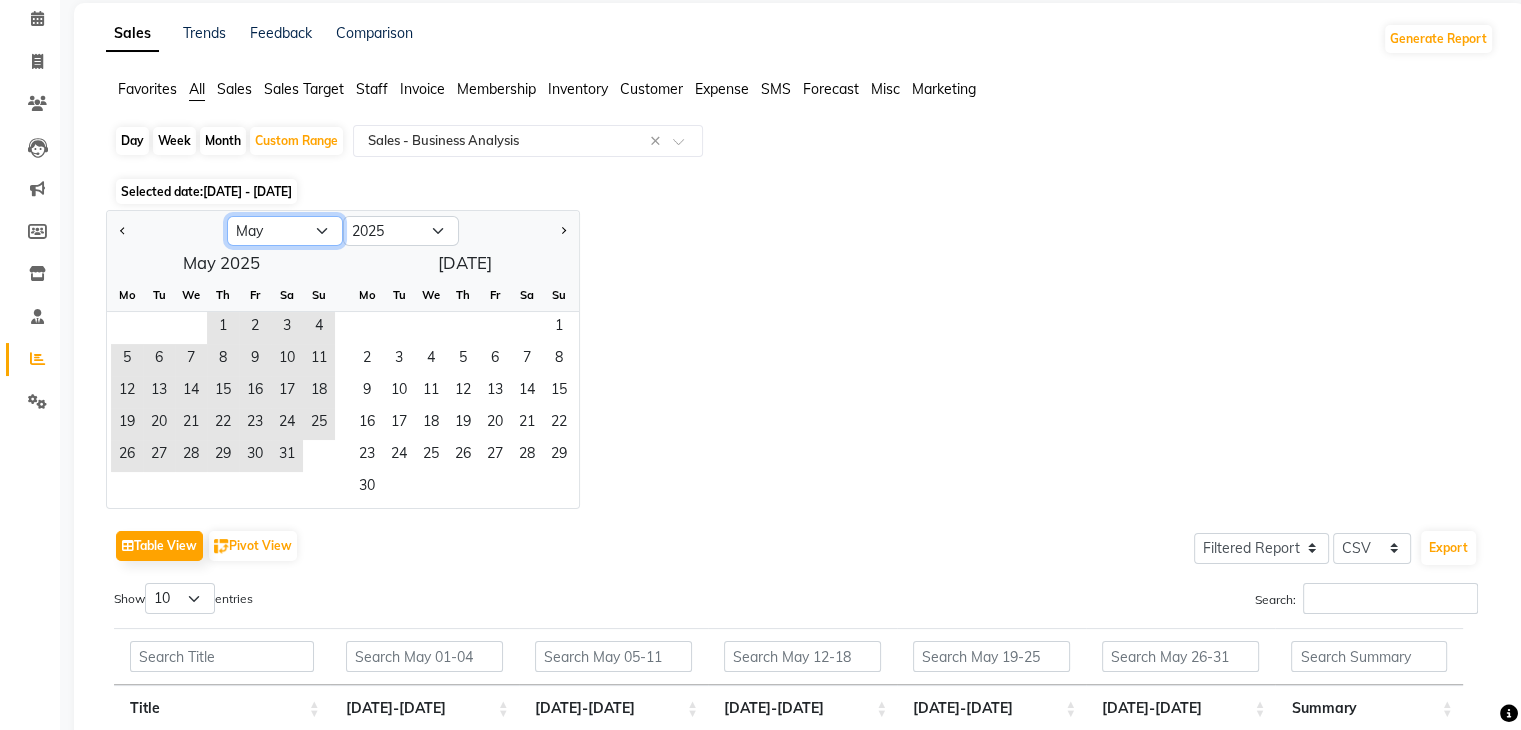 click on "Jan Feb Mar Apr May Jun [DATE] Aug Sep Oct Nov Dec" 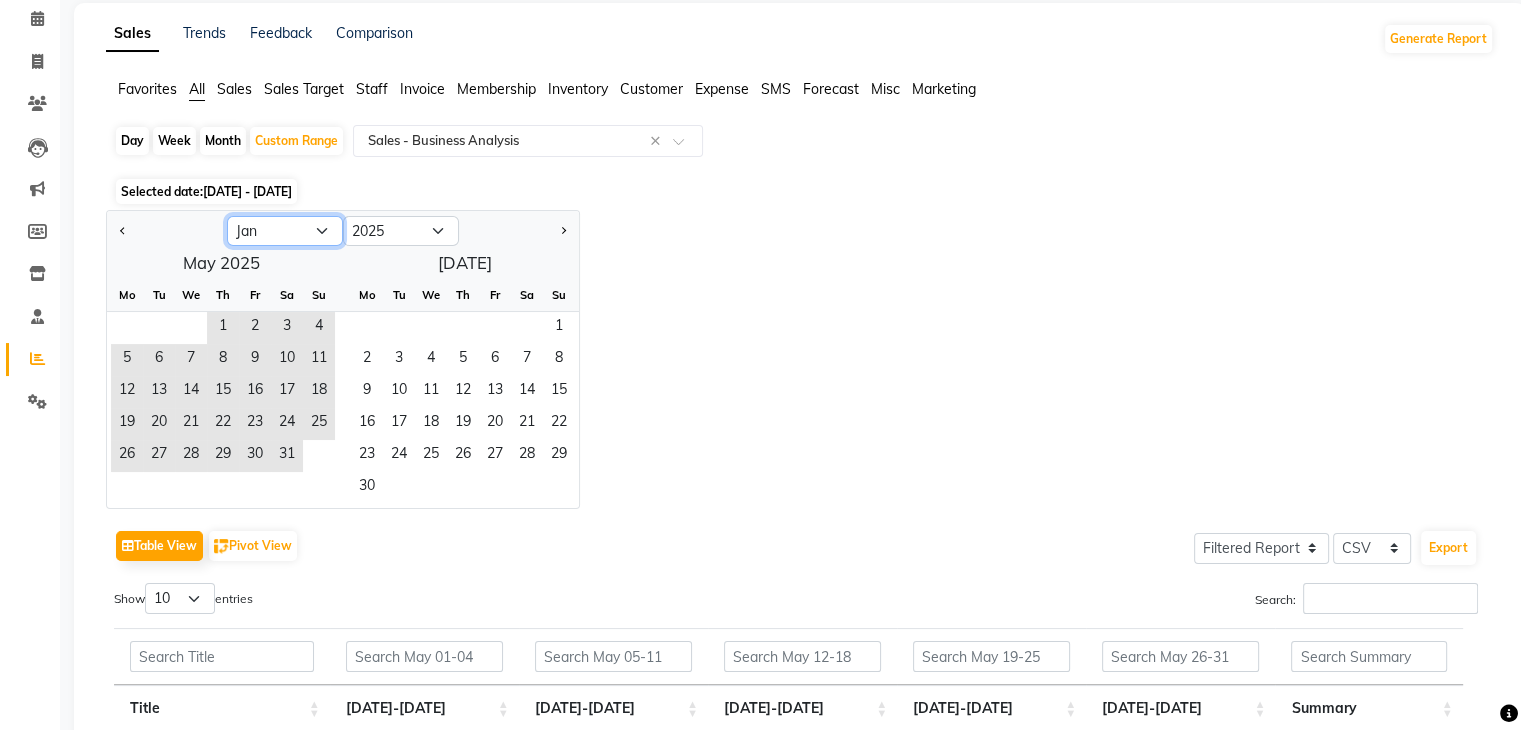 click on "Jan Feb Mar Apr May Jun [DATE] Aug Sep Oct Nov Dec" 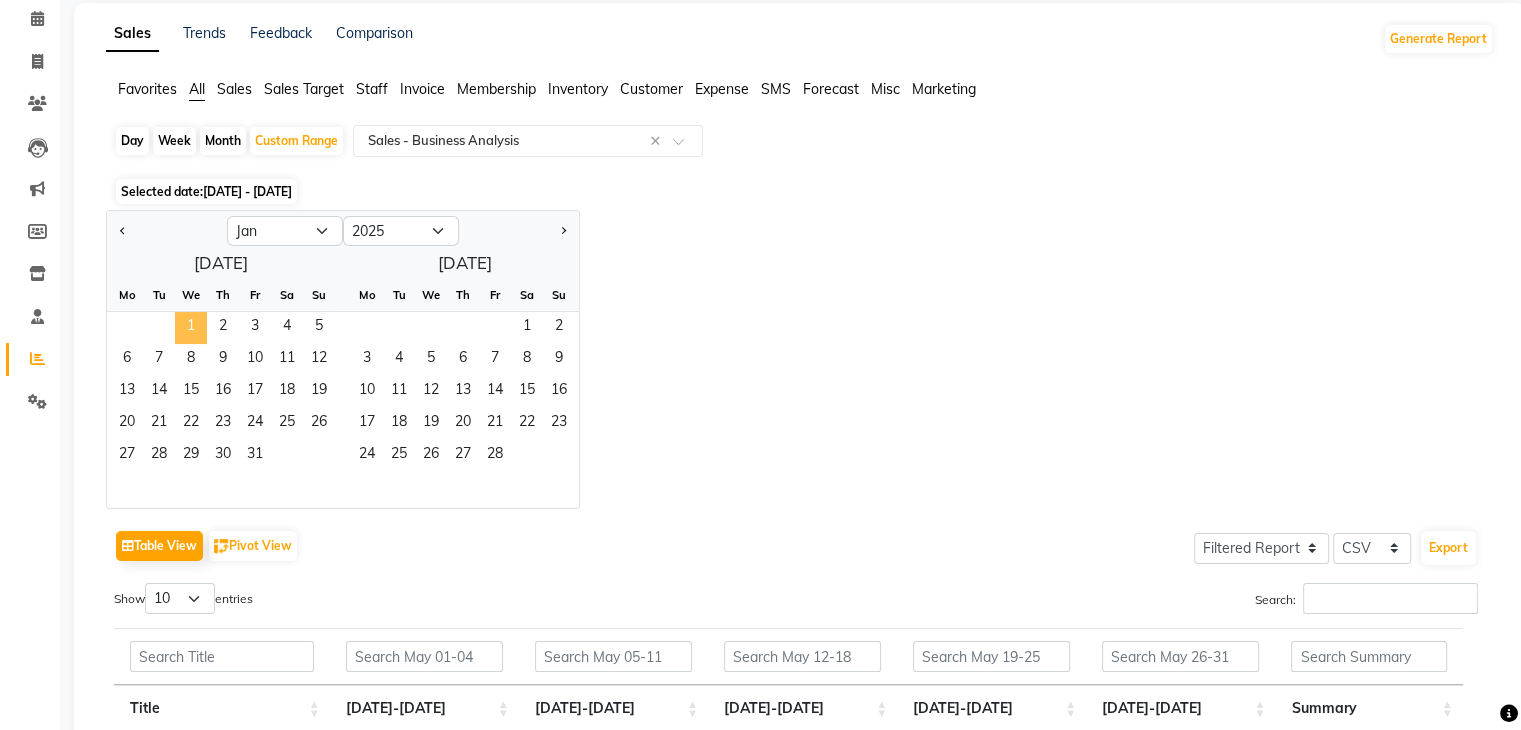 click on "1" 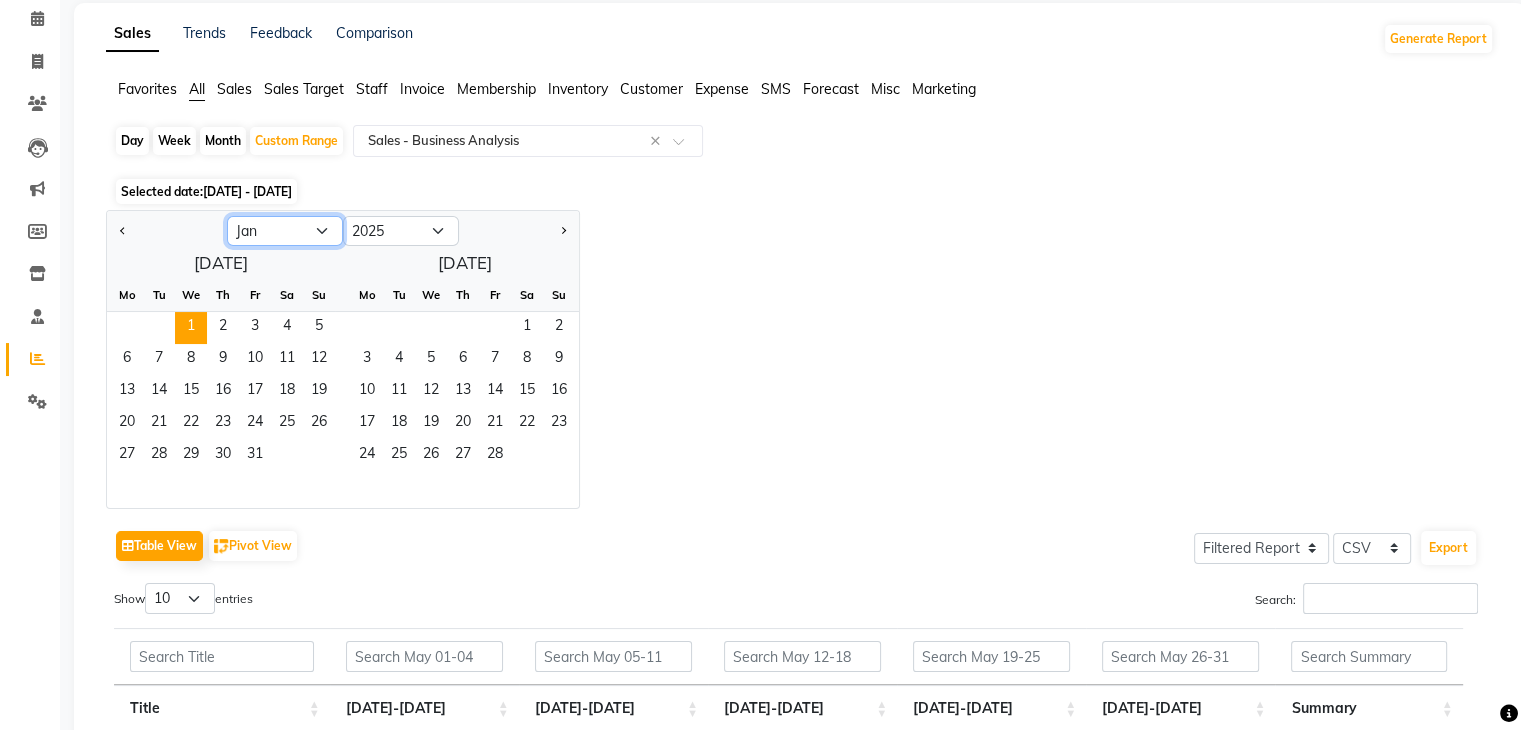 click on "Jan Feb Mar Apr May Jun [DATE] Aug Sep Oct Nov Dec" 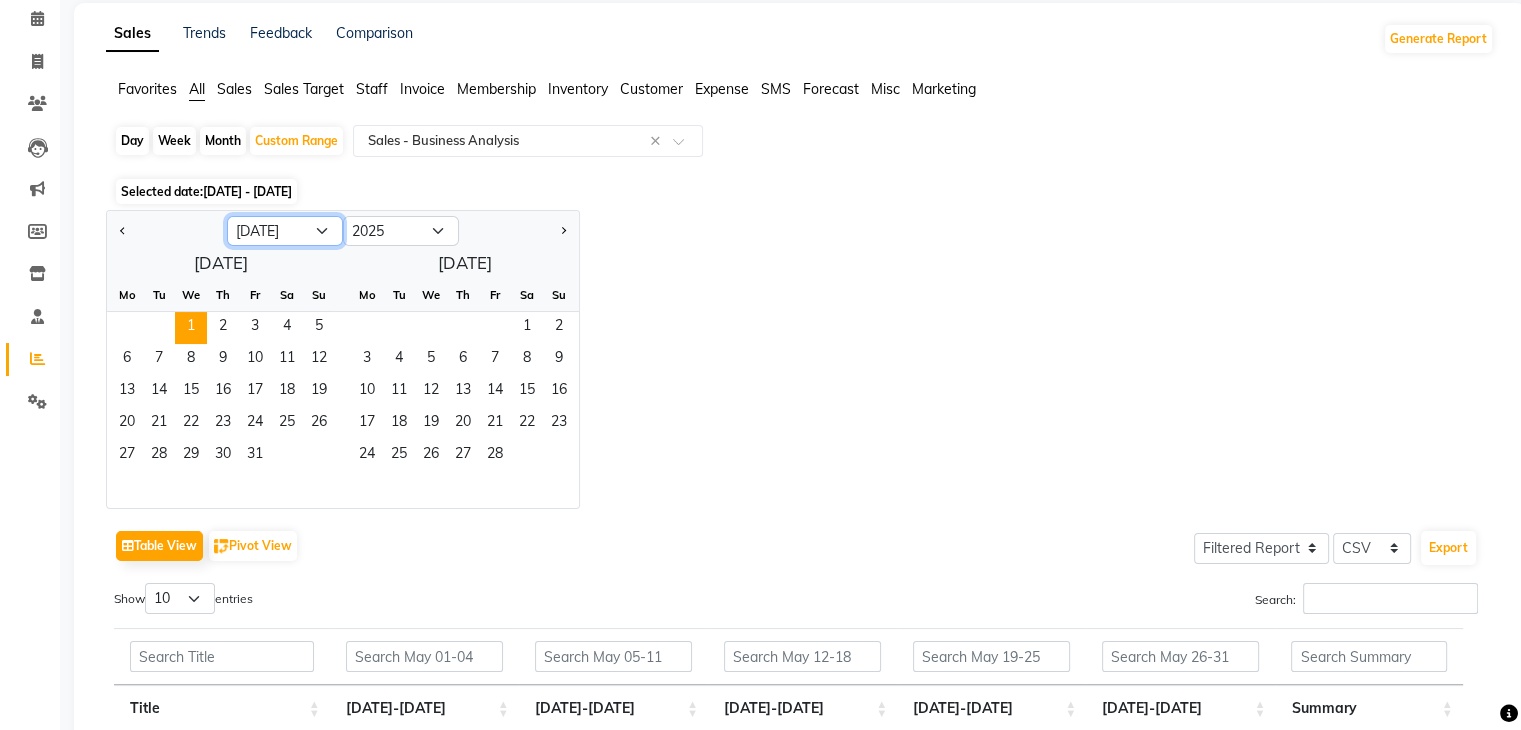 click on "Jan Feb Mar Apr May Jun [DATE] Aug Sep Oct Nov Dec" 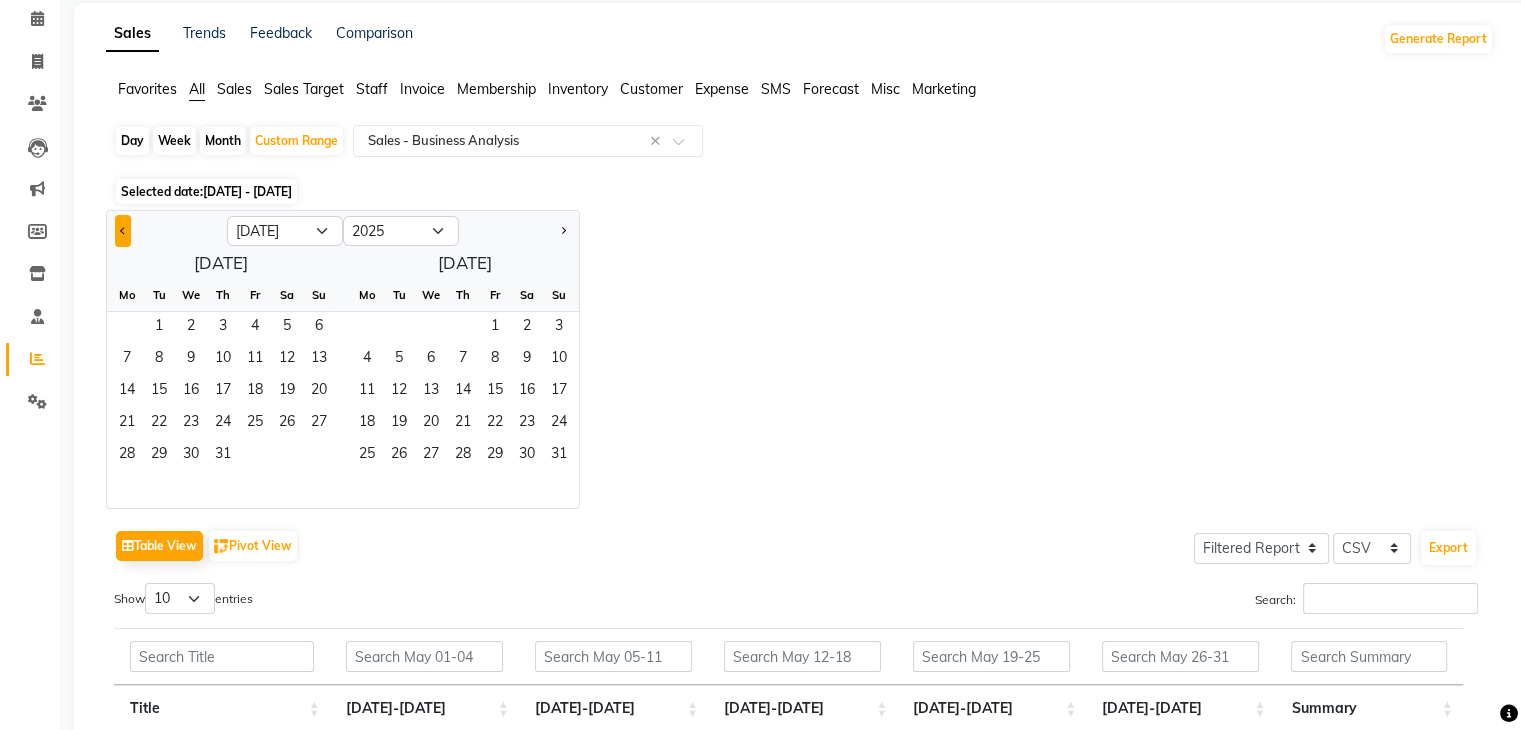 click 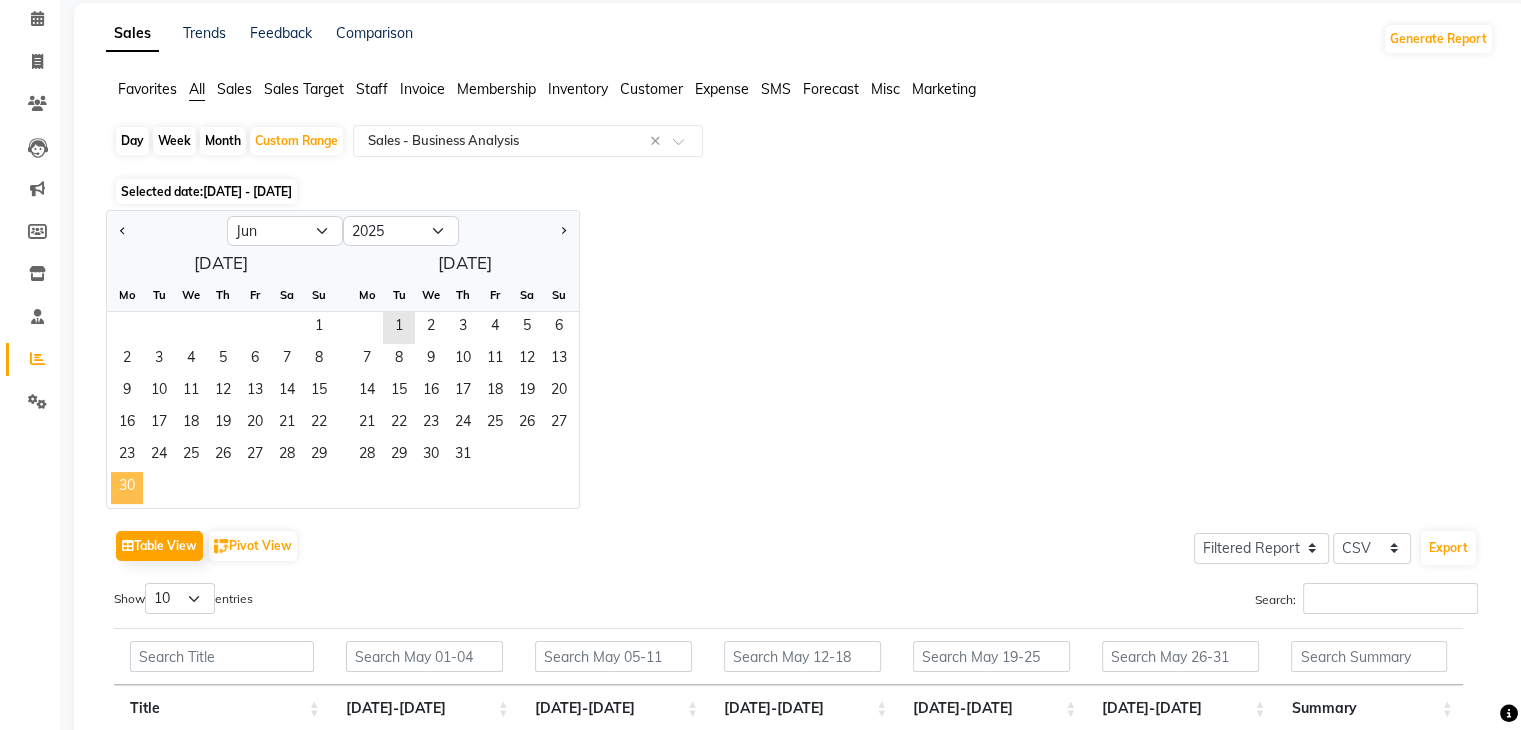 click on "30" 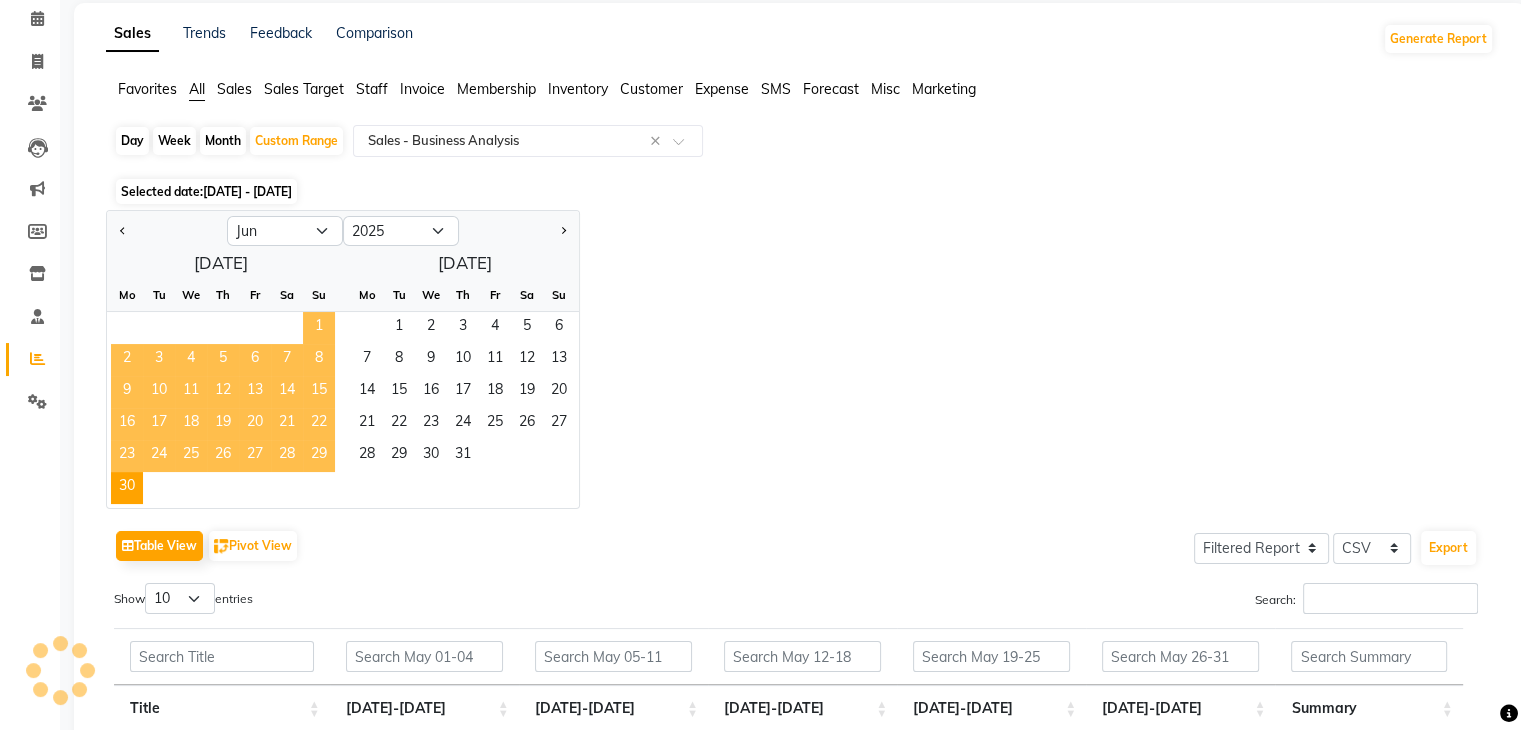 click on "Jan Feb Mar Apr May Jun [DATE] Aug Sep Oct Nov [DATE] 2016 2017 2018 2019 2020 2021 2022 2023 2024 2025 2026 2027 2028 2029 2030 2031 2032 2033 2034 2035  [DATE]  Mo Tu We Th Fr Sa Su  1   2   3   4   5   6   7   8   9   10   11   12   13   14   15   16   17   18   19   20   21   22   23   24   25   26   27   28   29   [DATE] Tu We Th Fr Sa Su  1   2   3   4   5   6   7   8   9   10   11   12   13   14   15   16   17   18   19   20   21   22   23   24   25   26   27   28   29   30   31" 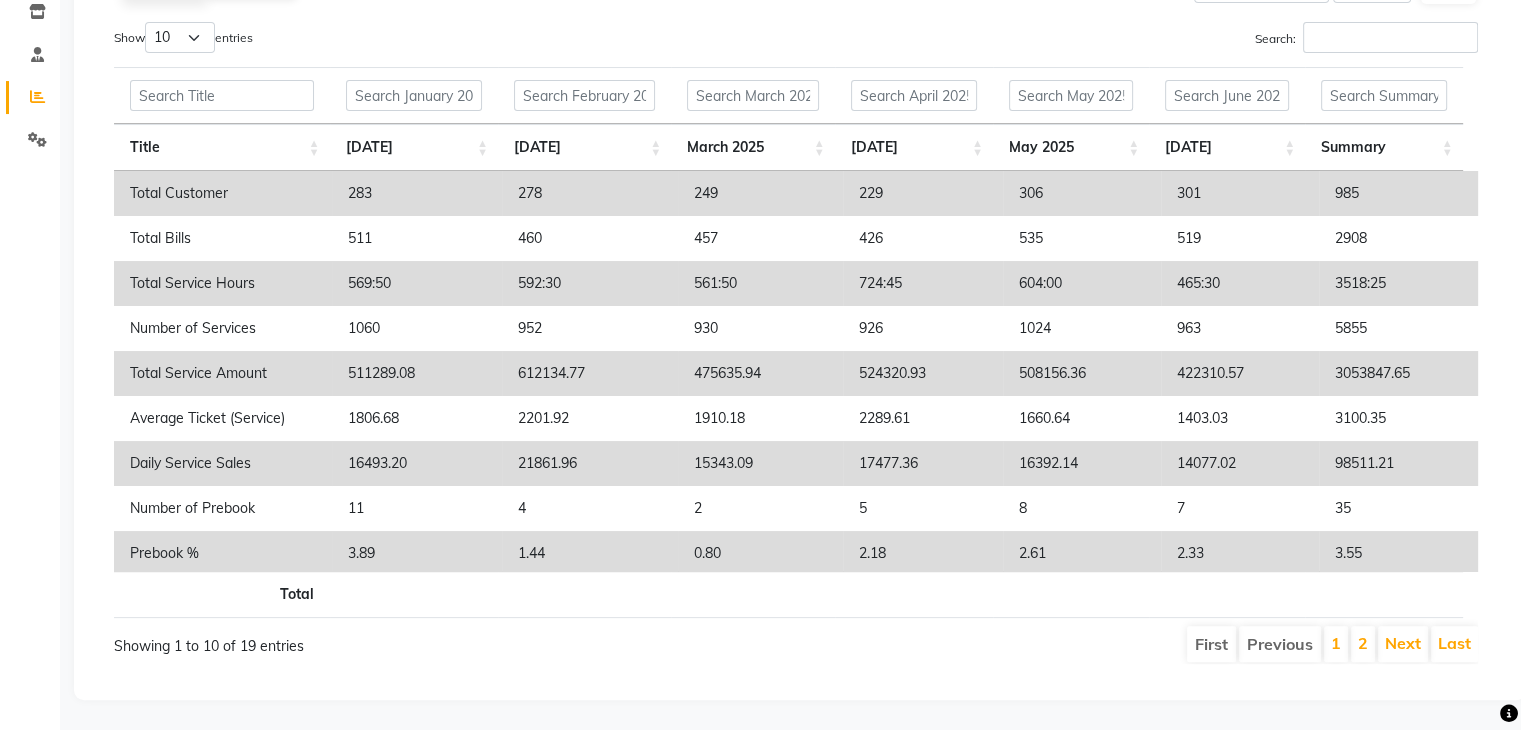 scroll, scrollTop: 360, scrollLeft: 0, axis: vertical 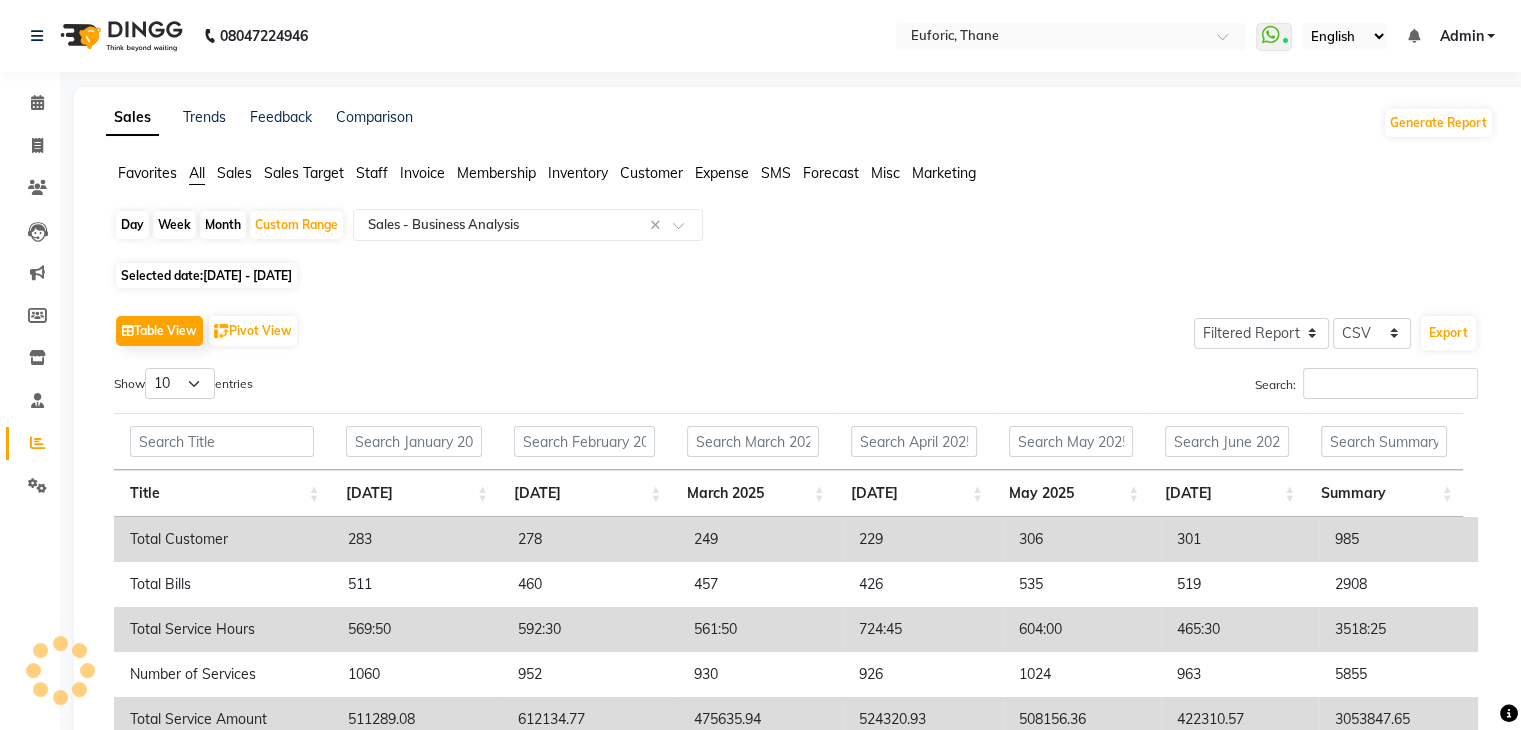 click on "Customer" 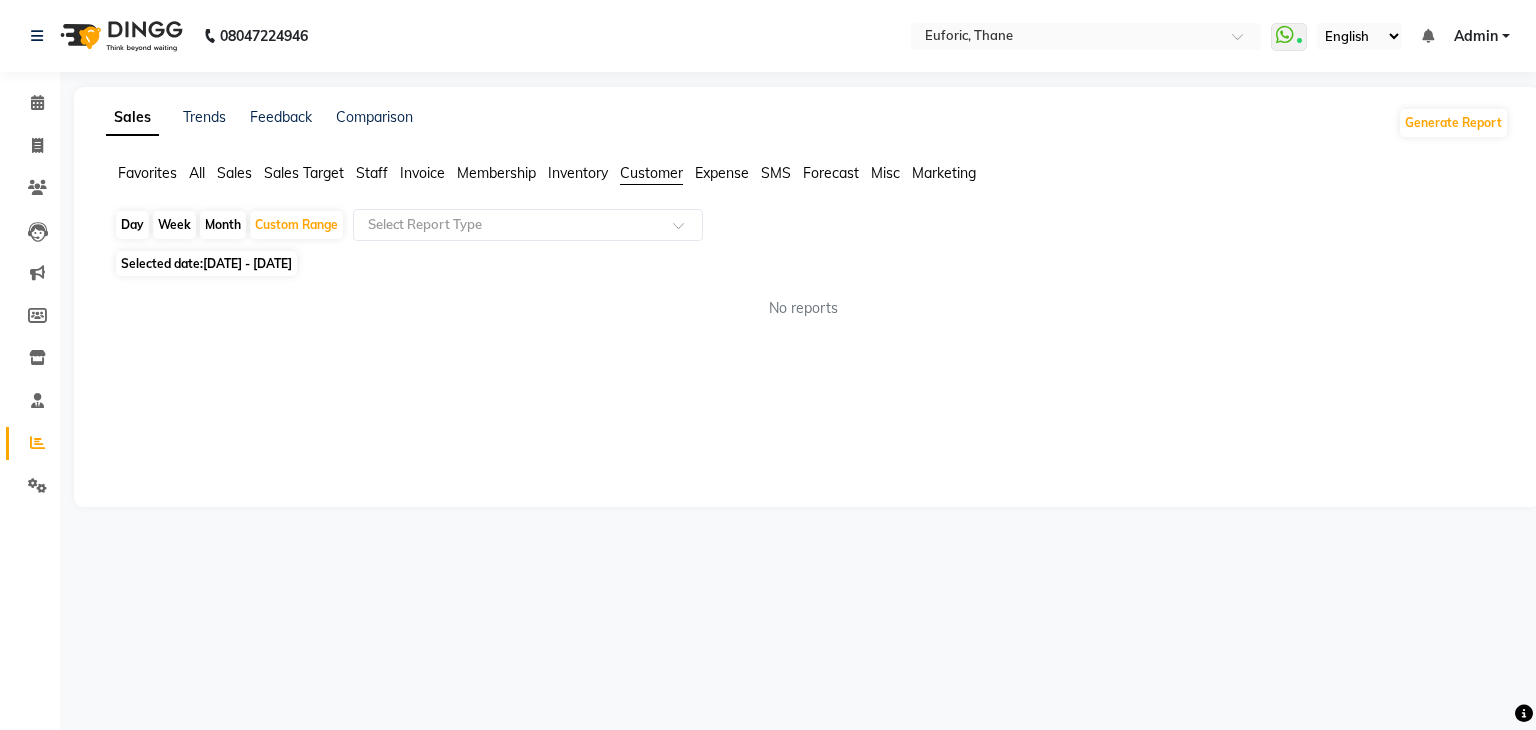 click on "All" 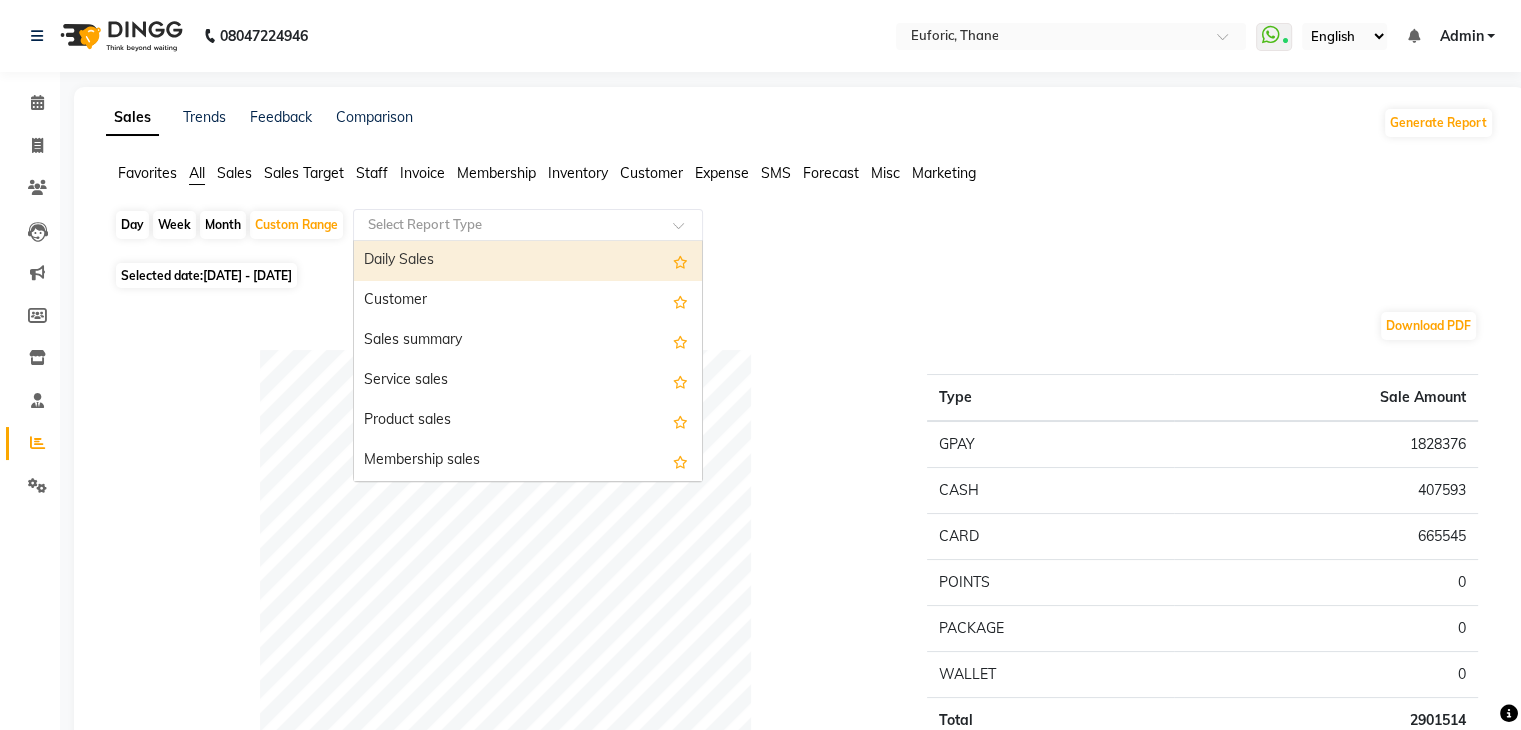 click 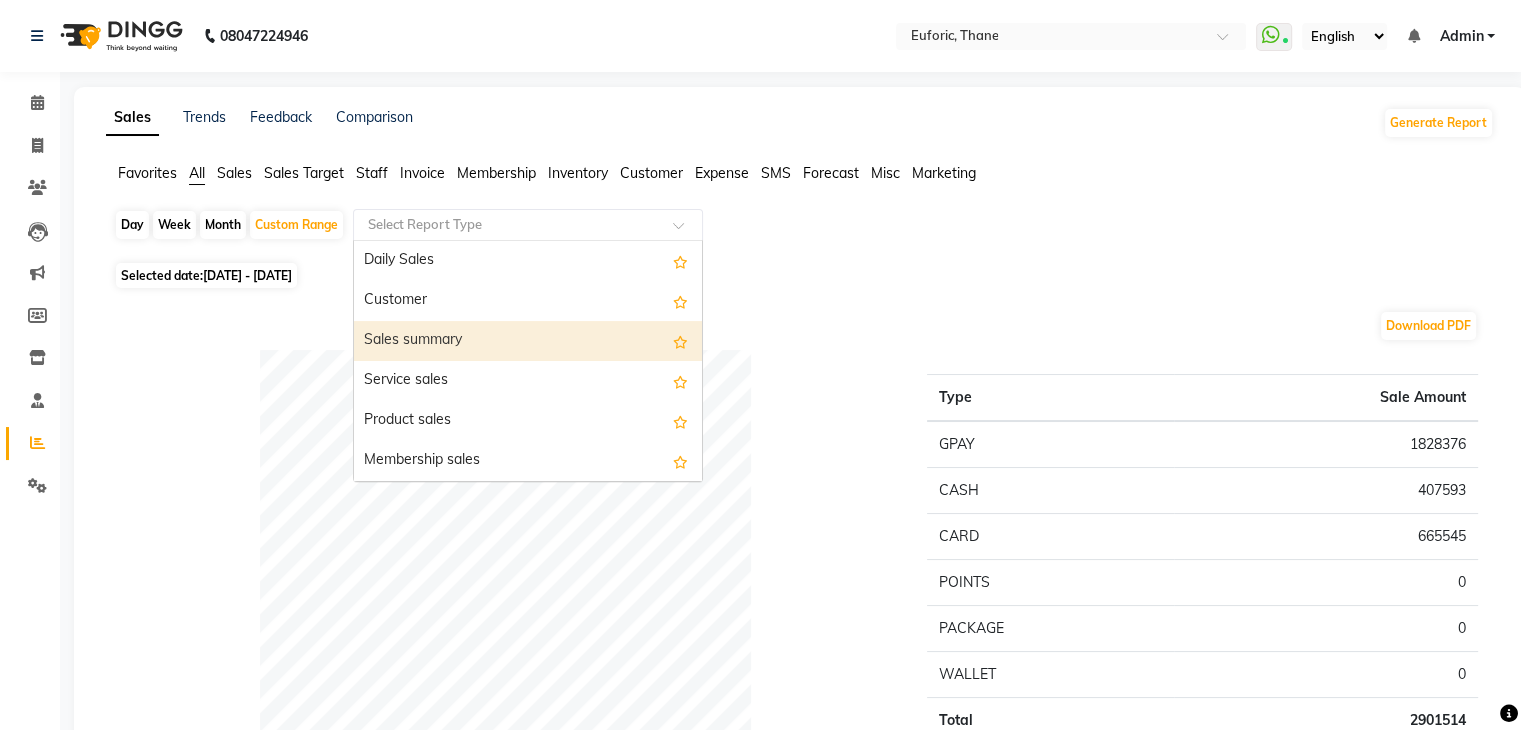 click on "Sales summary" at bounding box center (528, 341) 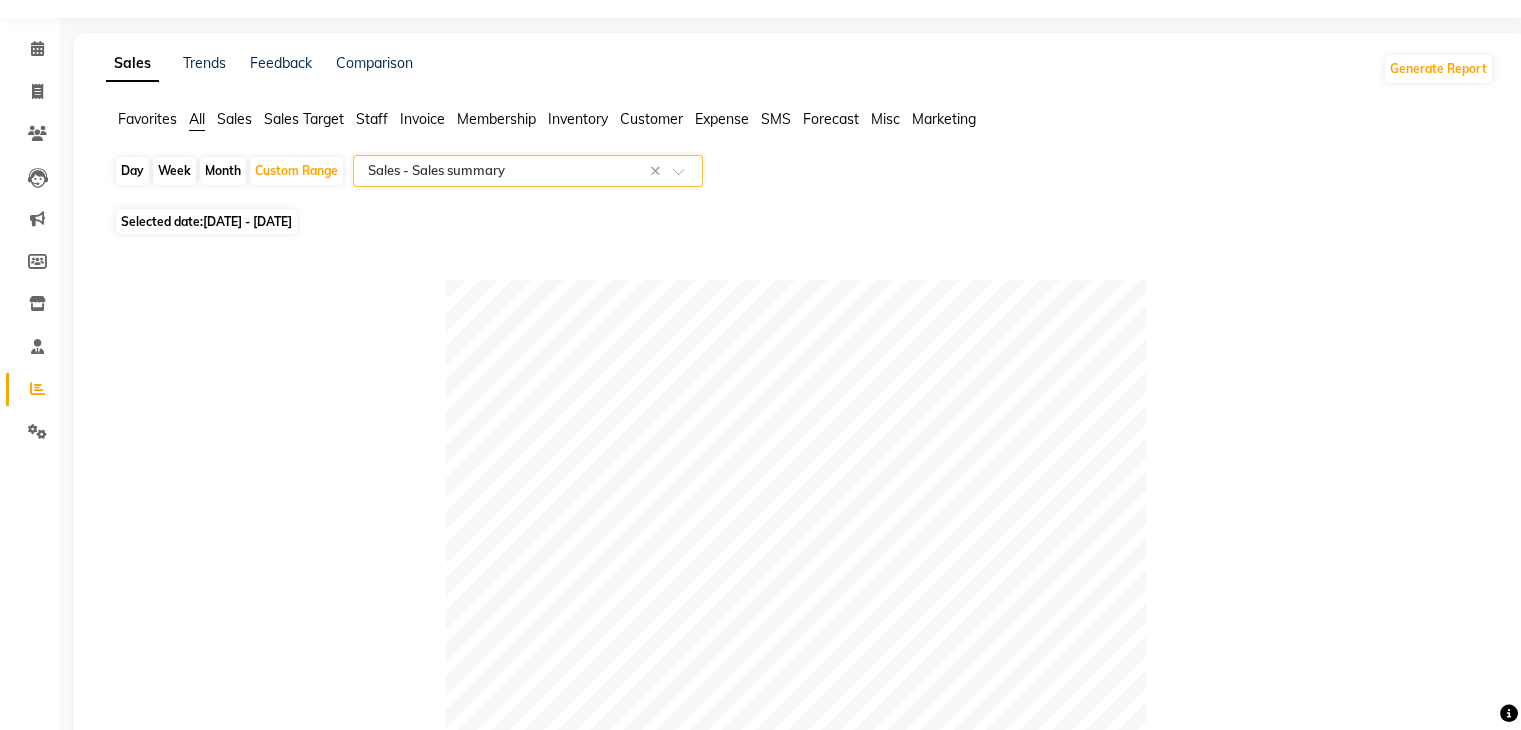 scroll, scrollTop: 51, scrollLeft: 0, axis: vertical 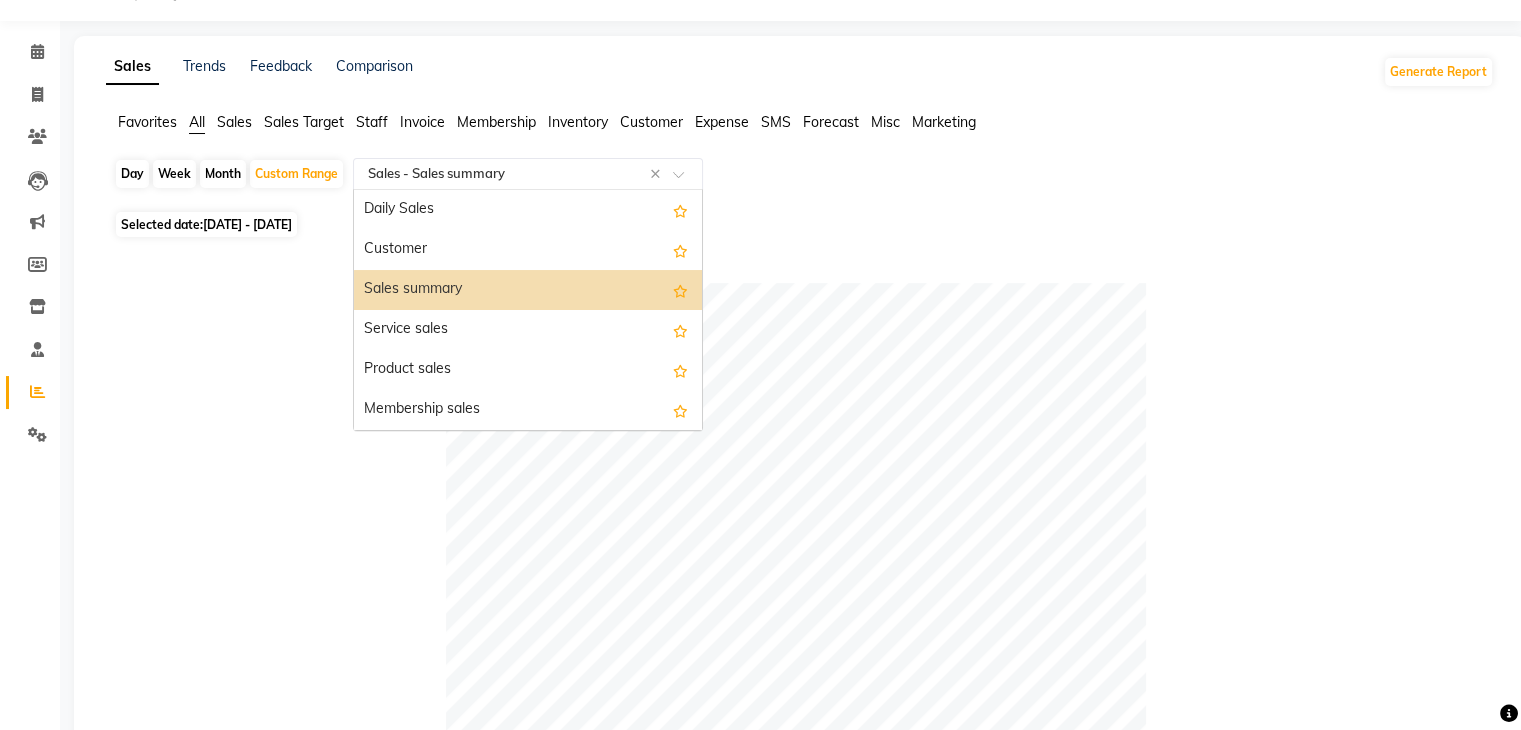 click on "Select Report Type × Sales -  Sales summary ×" 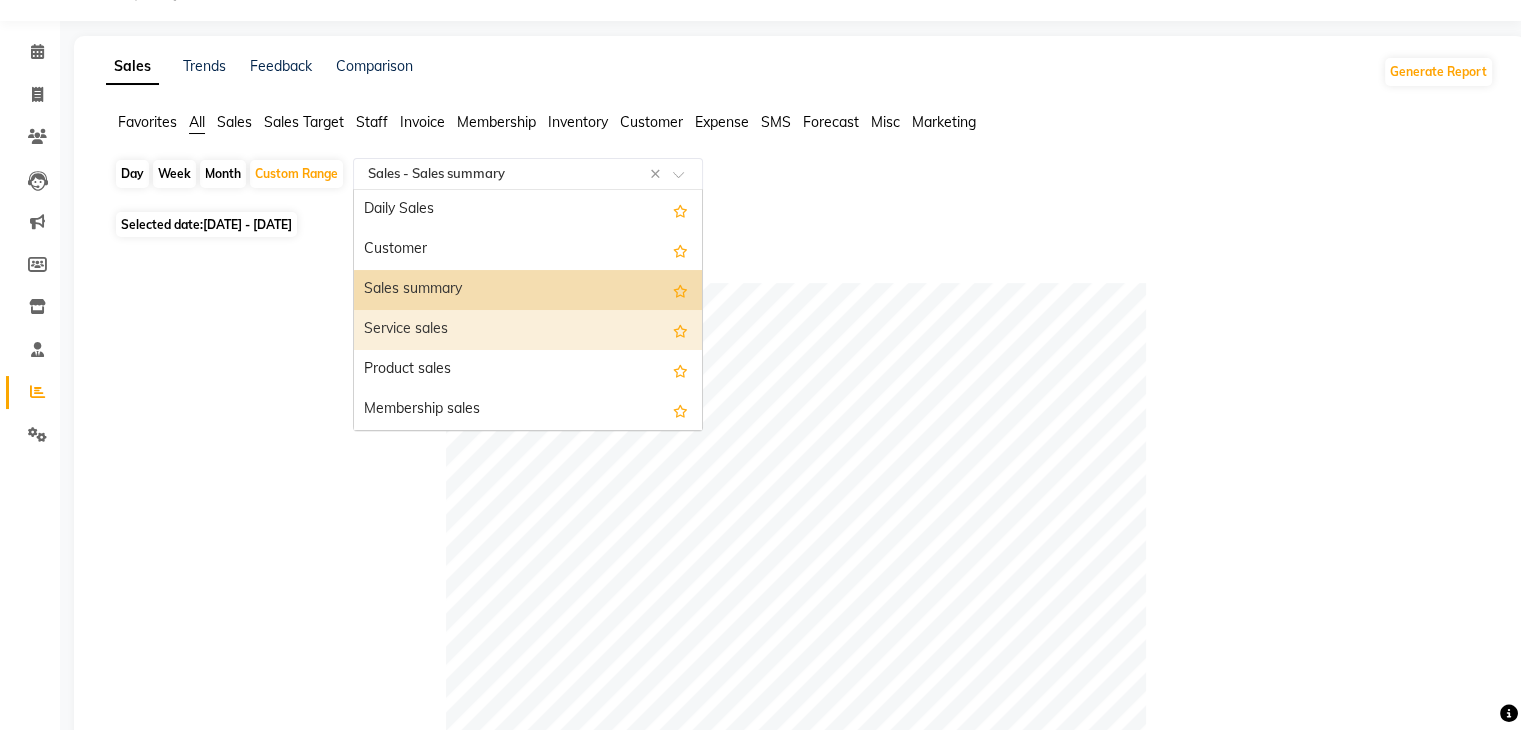 click on "Service sales" at bounding box center [528, 330] 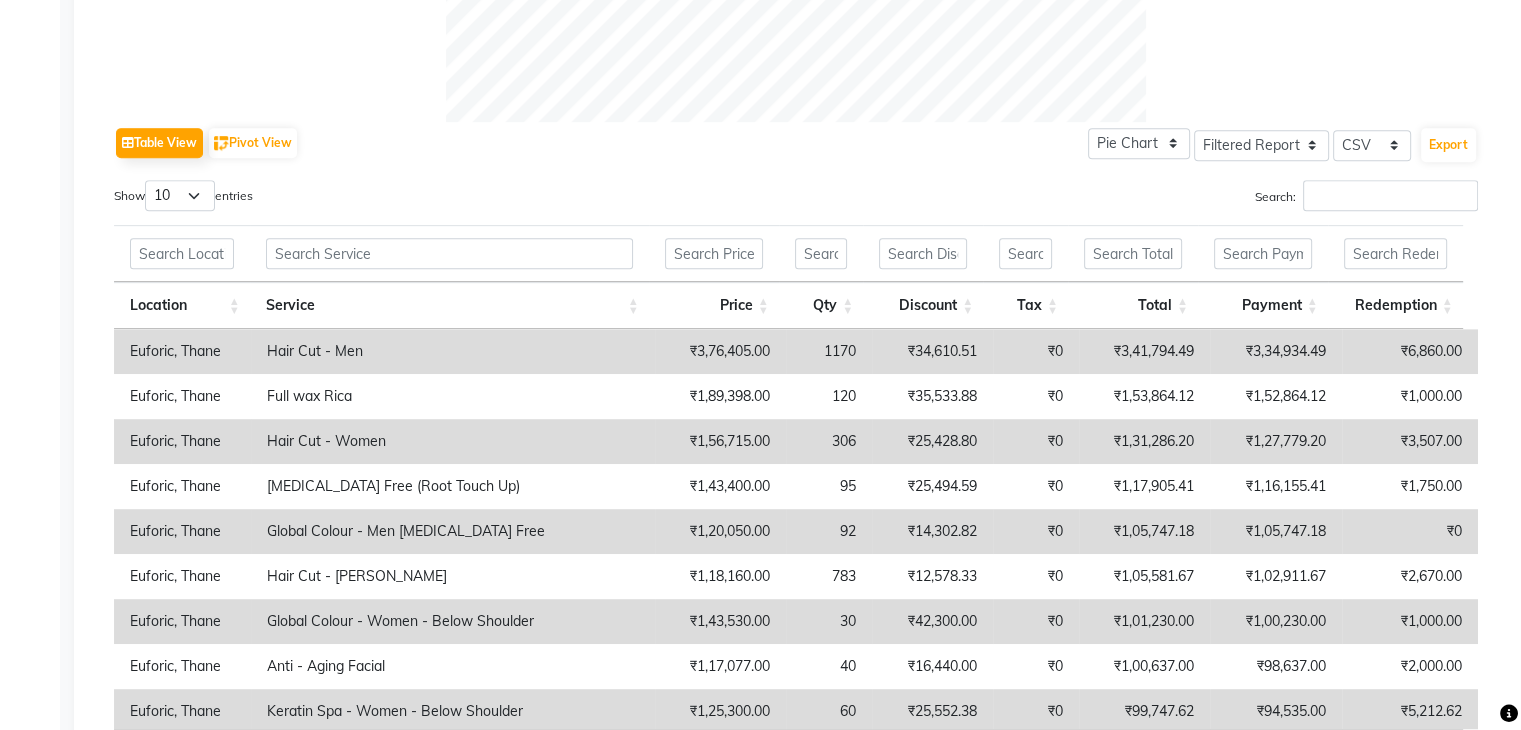 scroll, scrollTop: 931, scrollLeft: 0, axis: vertical 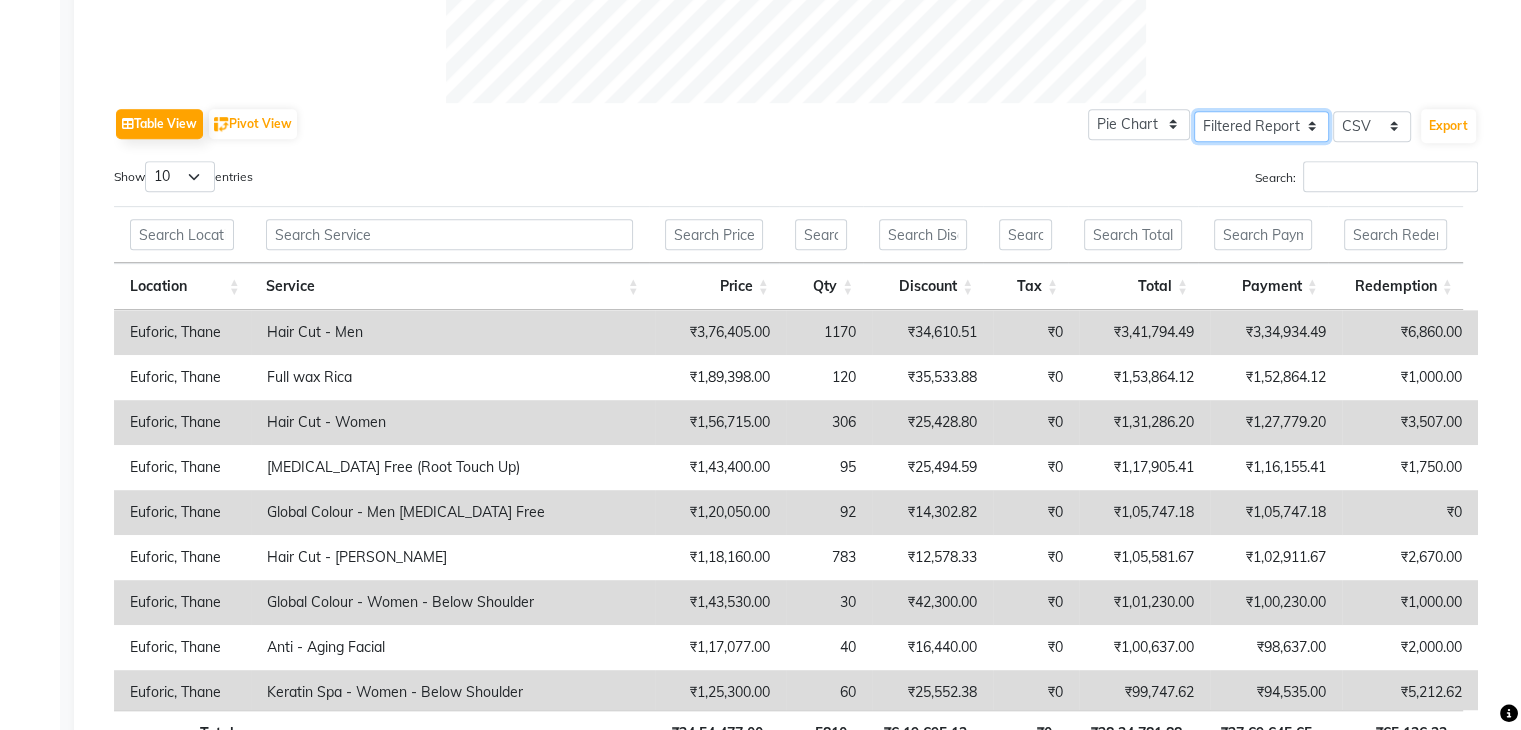 click on "Select Full Report Filtered Report" 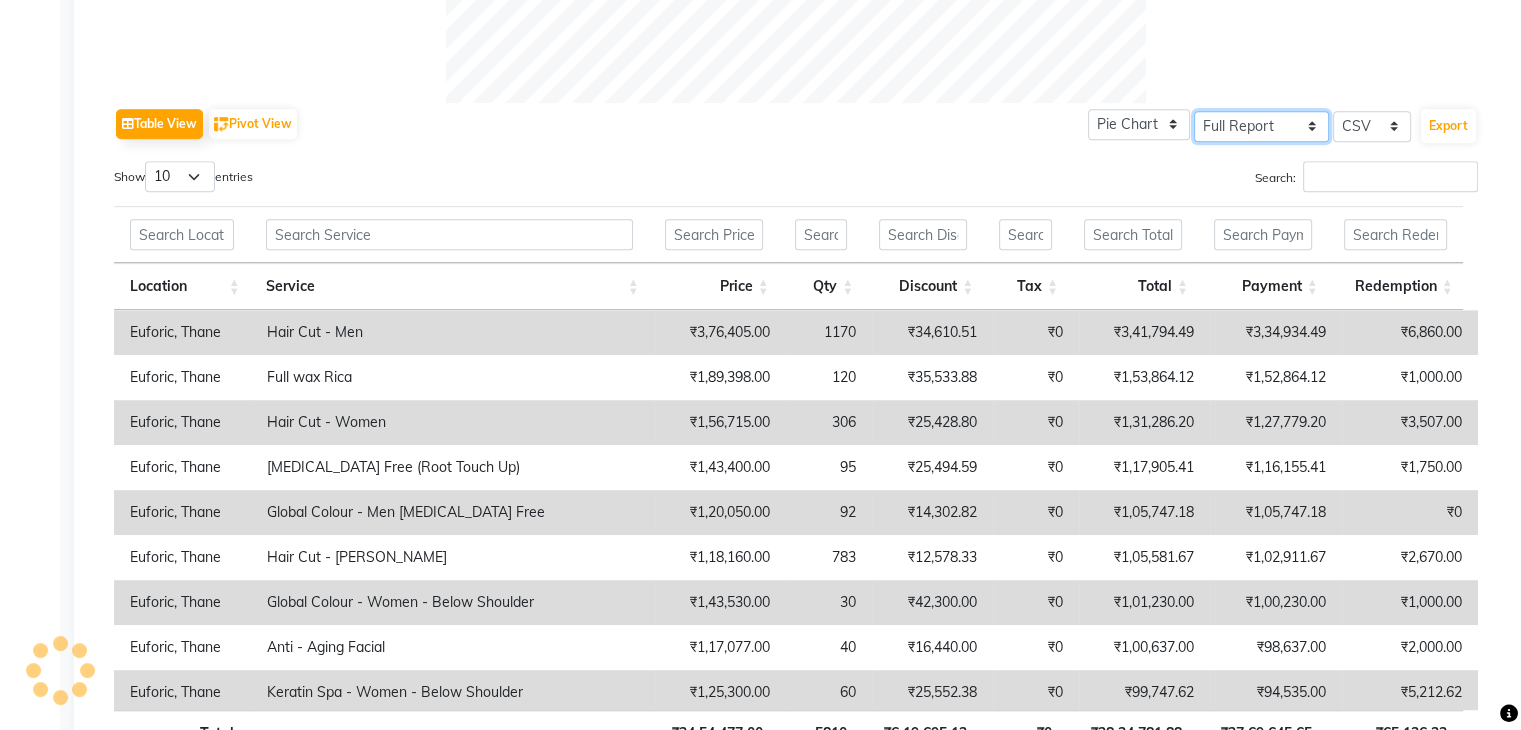 click on "Select Full Report Filtered Report" 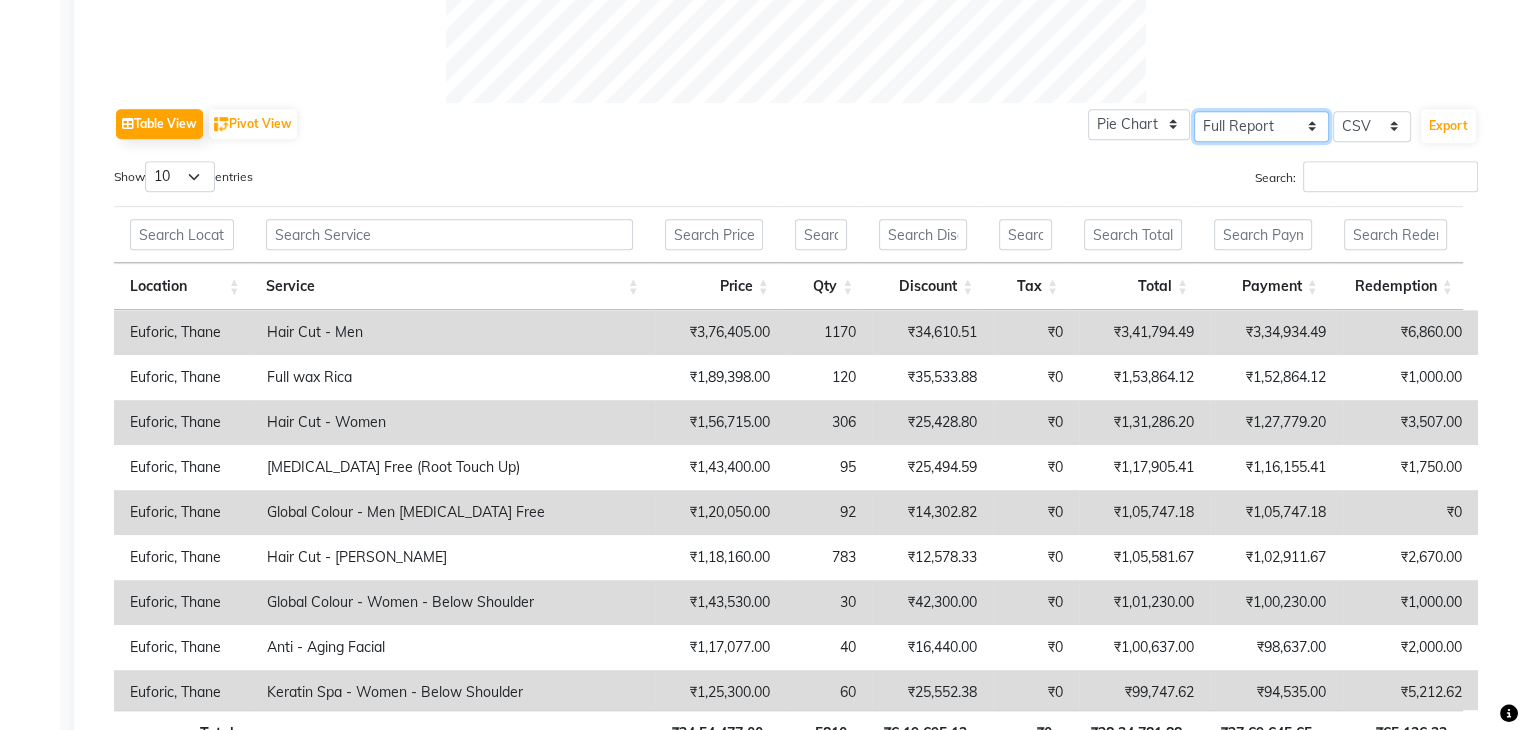click on "Select Full Report Filtered Report" 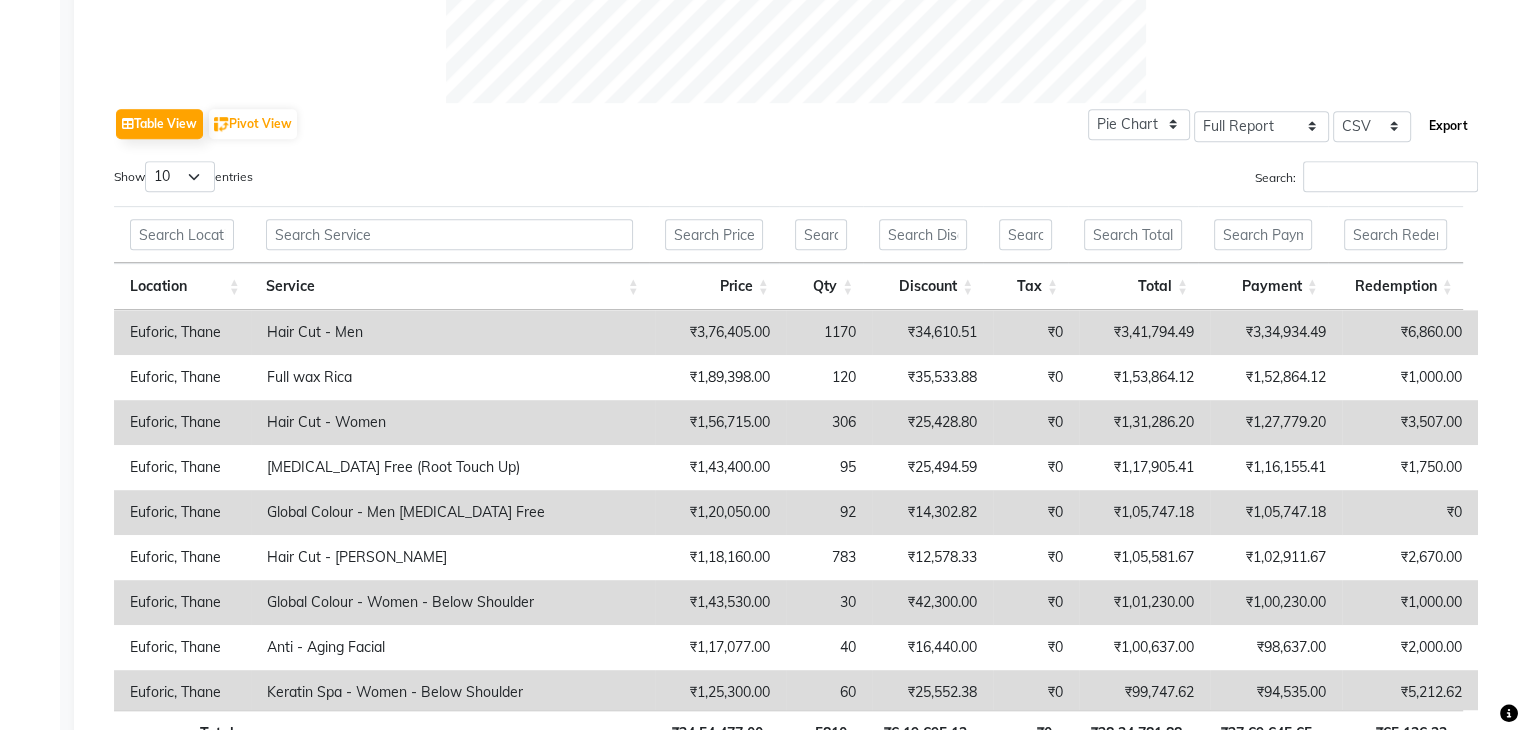 click on "Export" 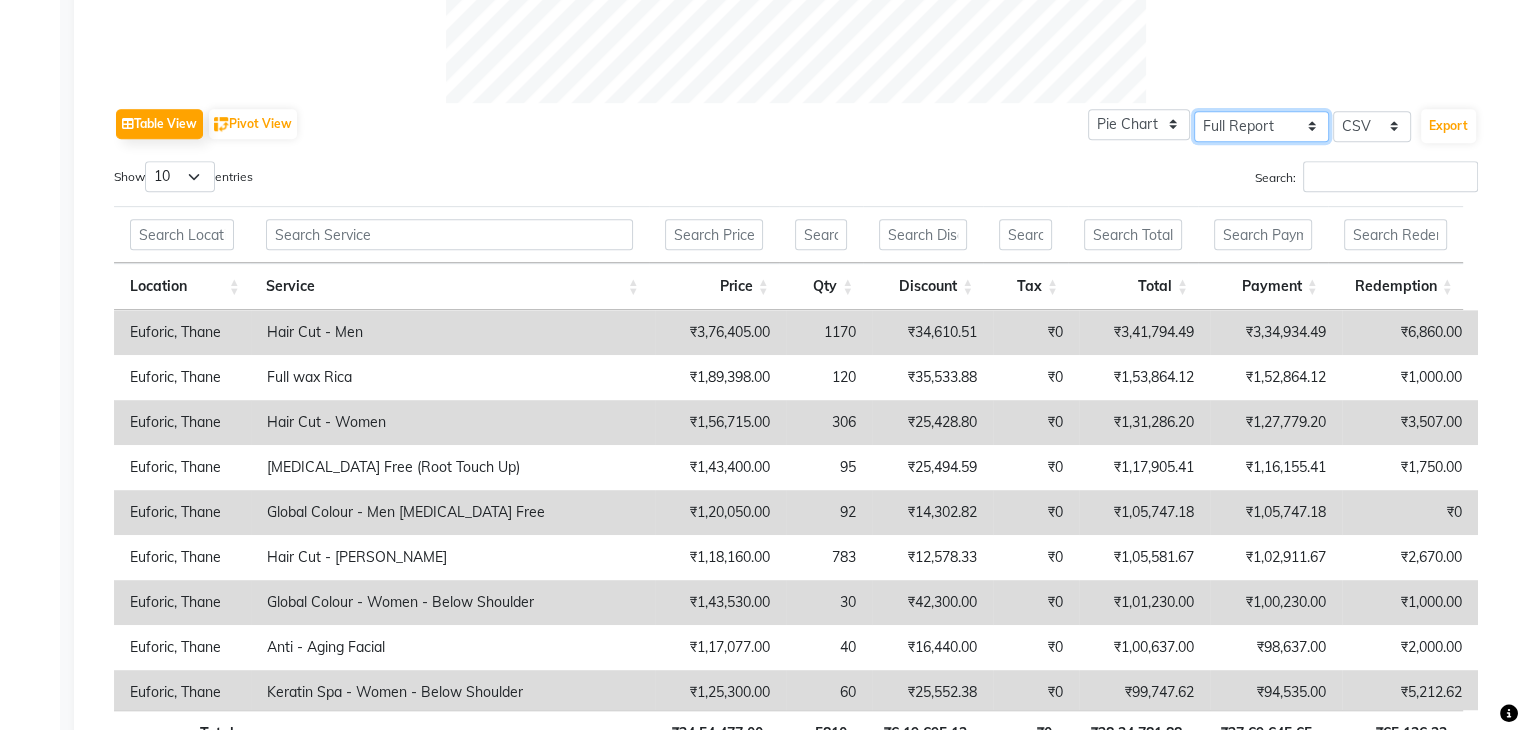 click on "Select Full Report Filtered Report" 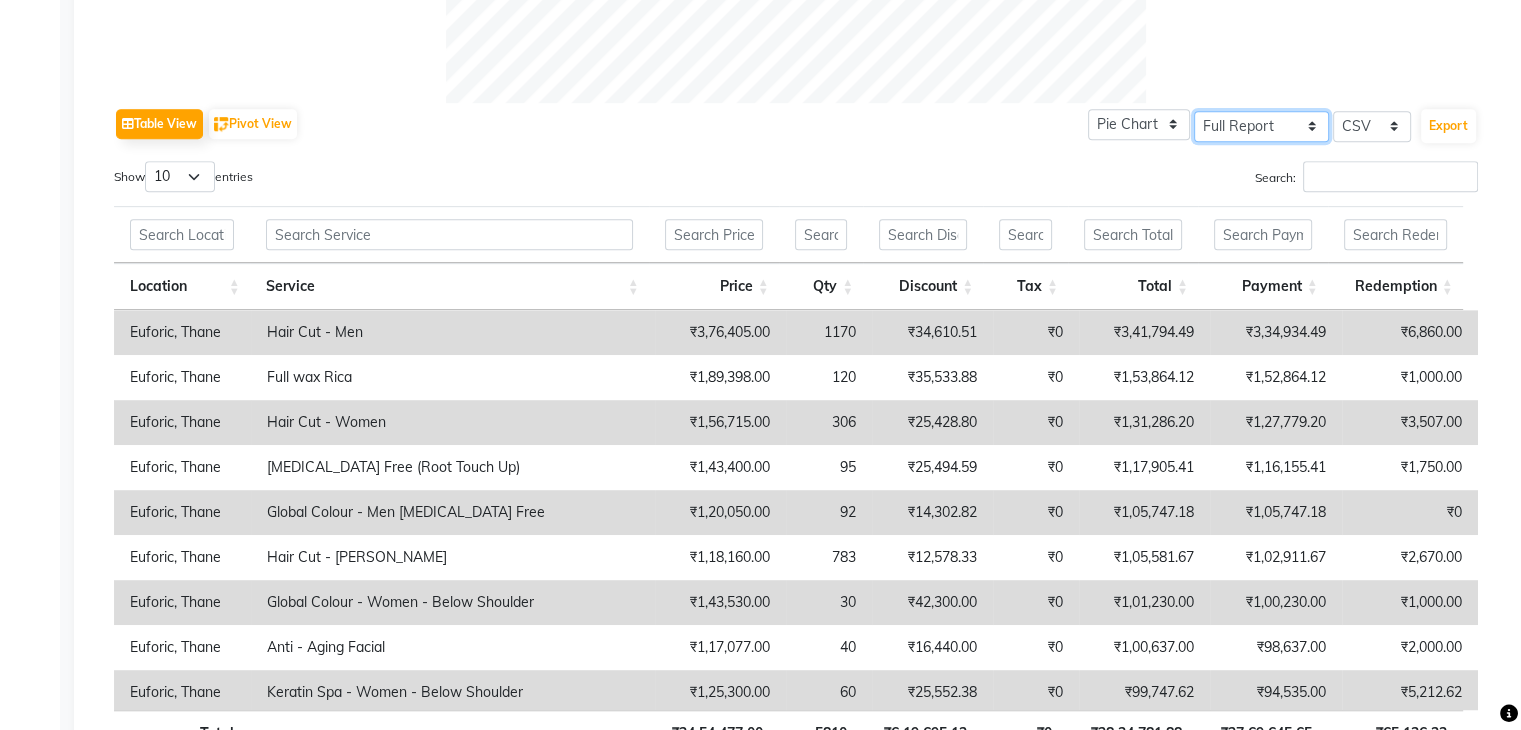 select on "filtered_report" 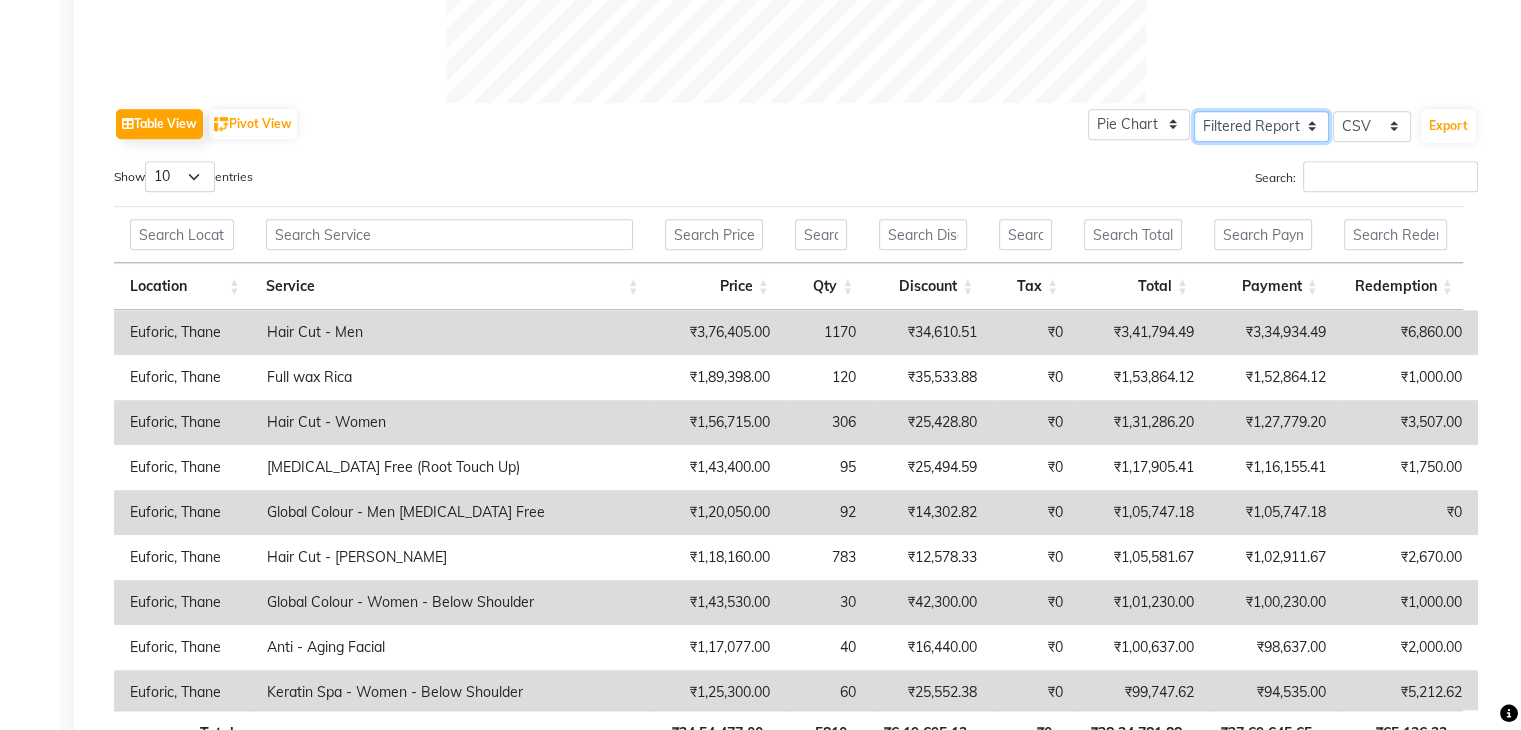 click on "Select Full Report Filtered Report" 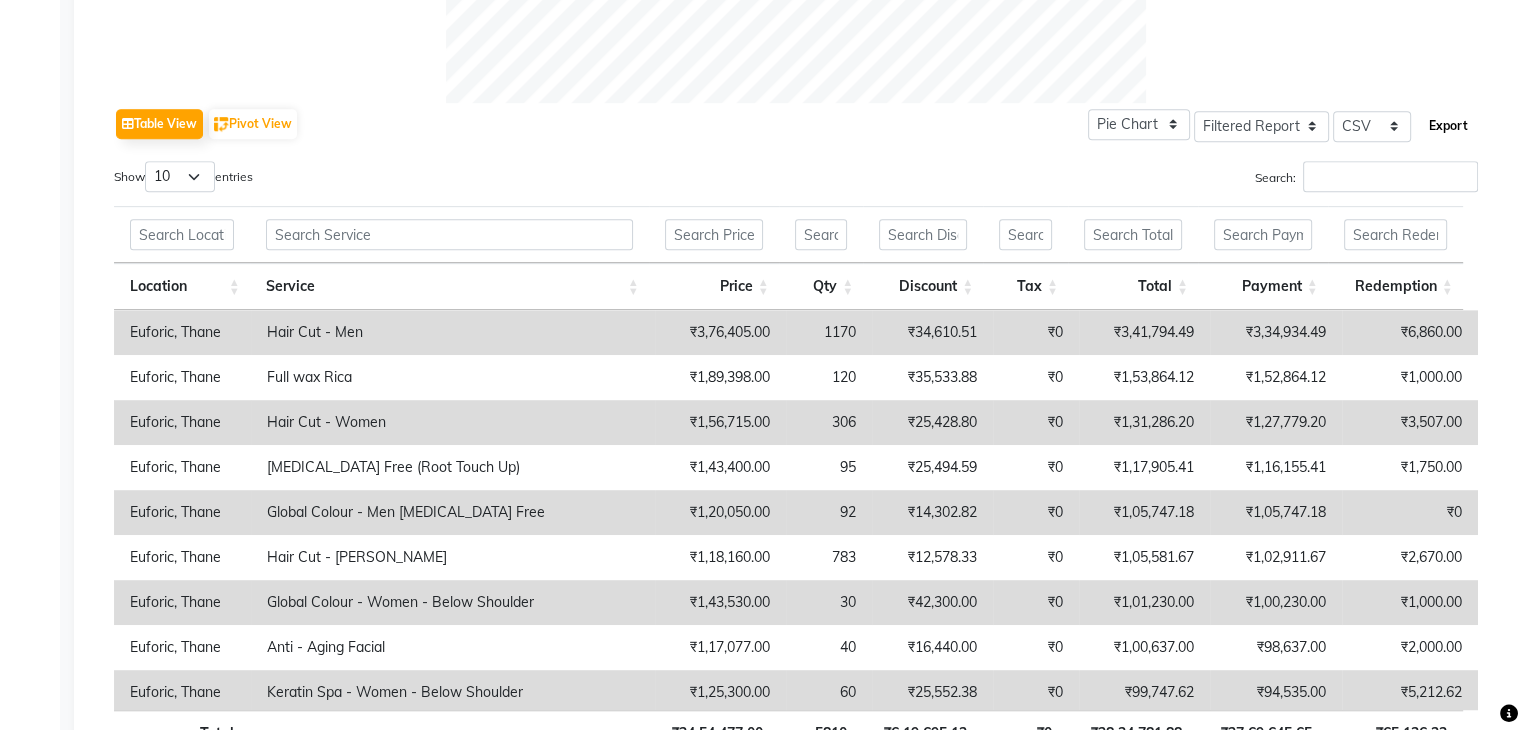 click on "Export" 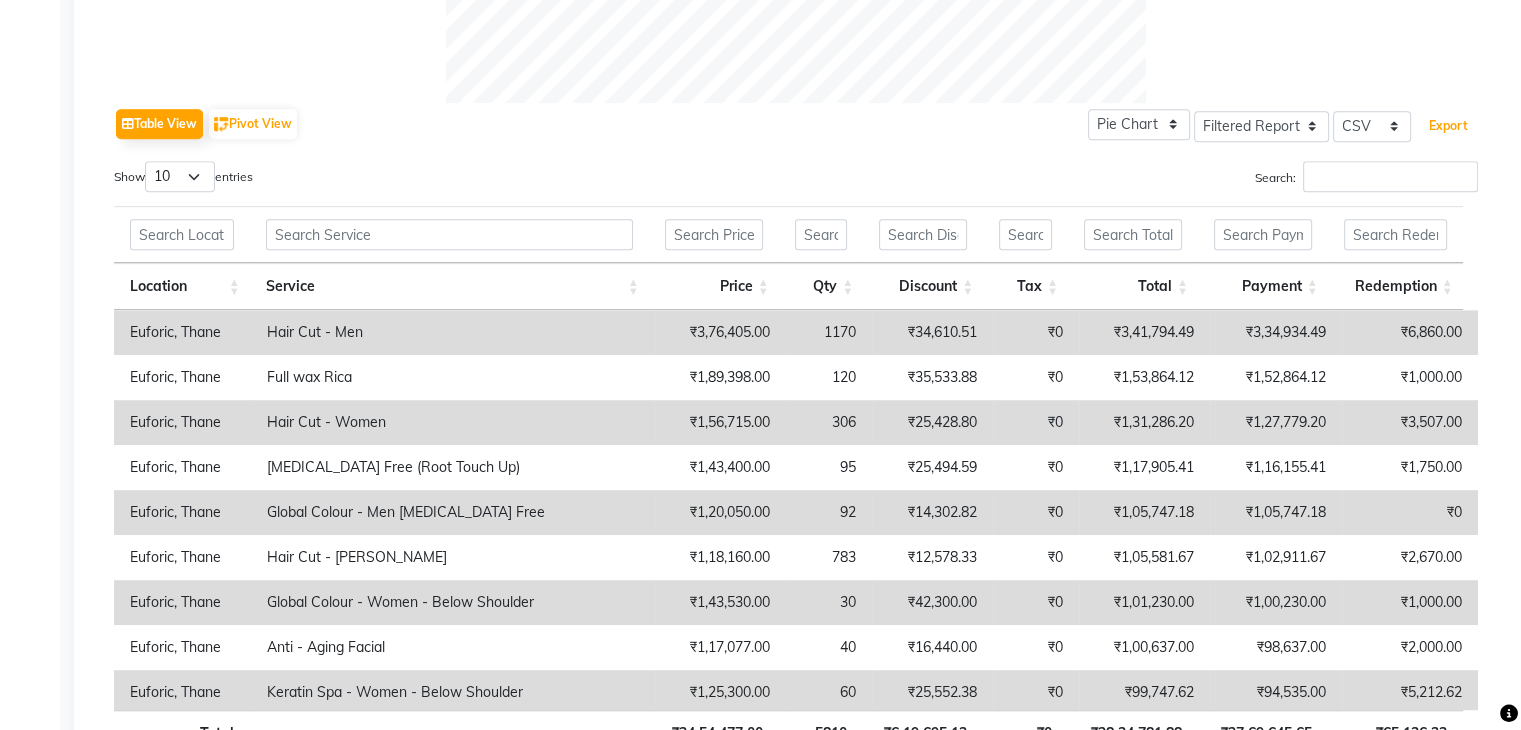 scroll, scrollTop: 932, scrollLeft: 0, axis: vertical 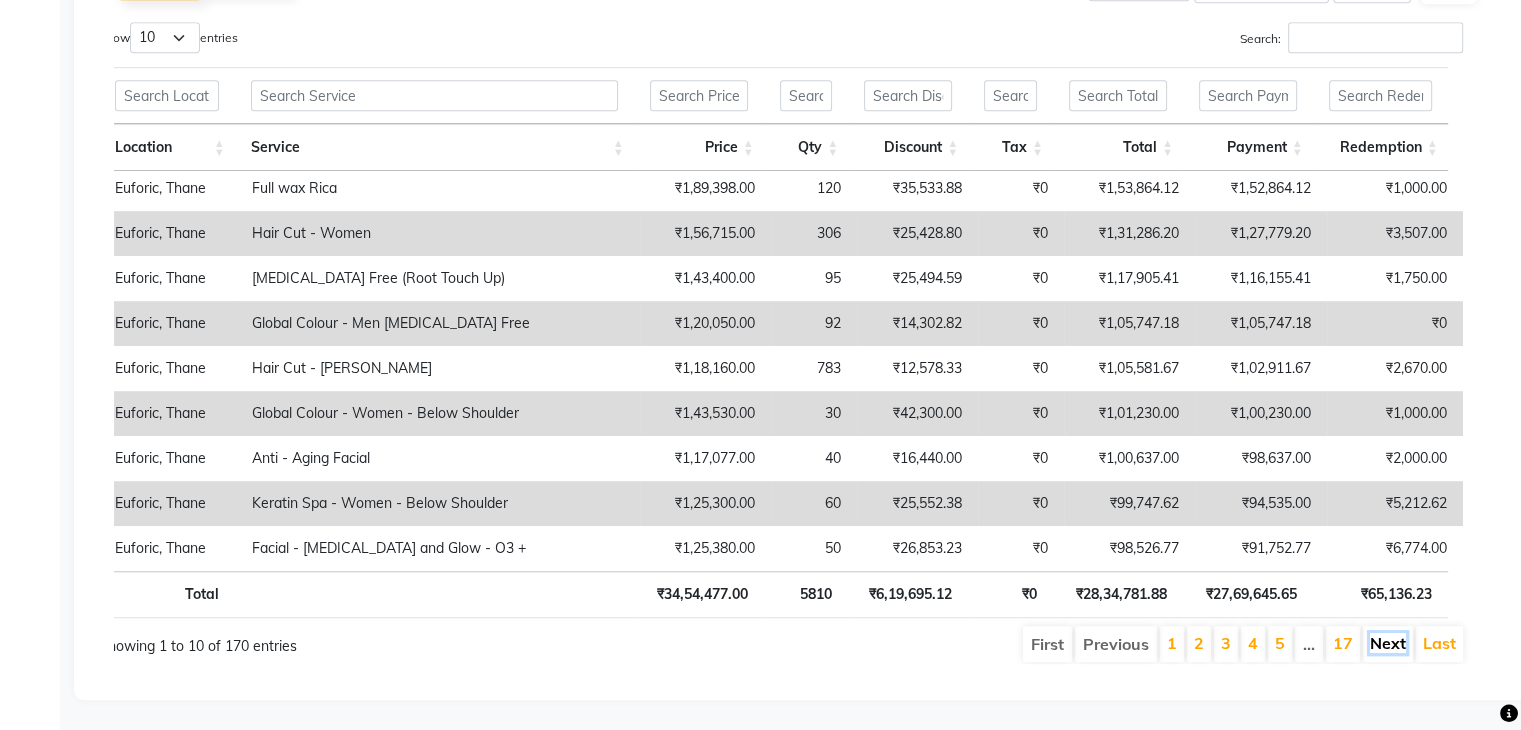 click on "Next" at bounding box center [1388, 643] 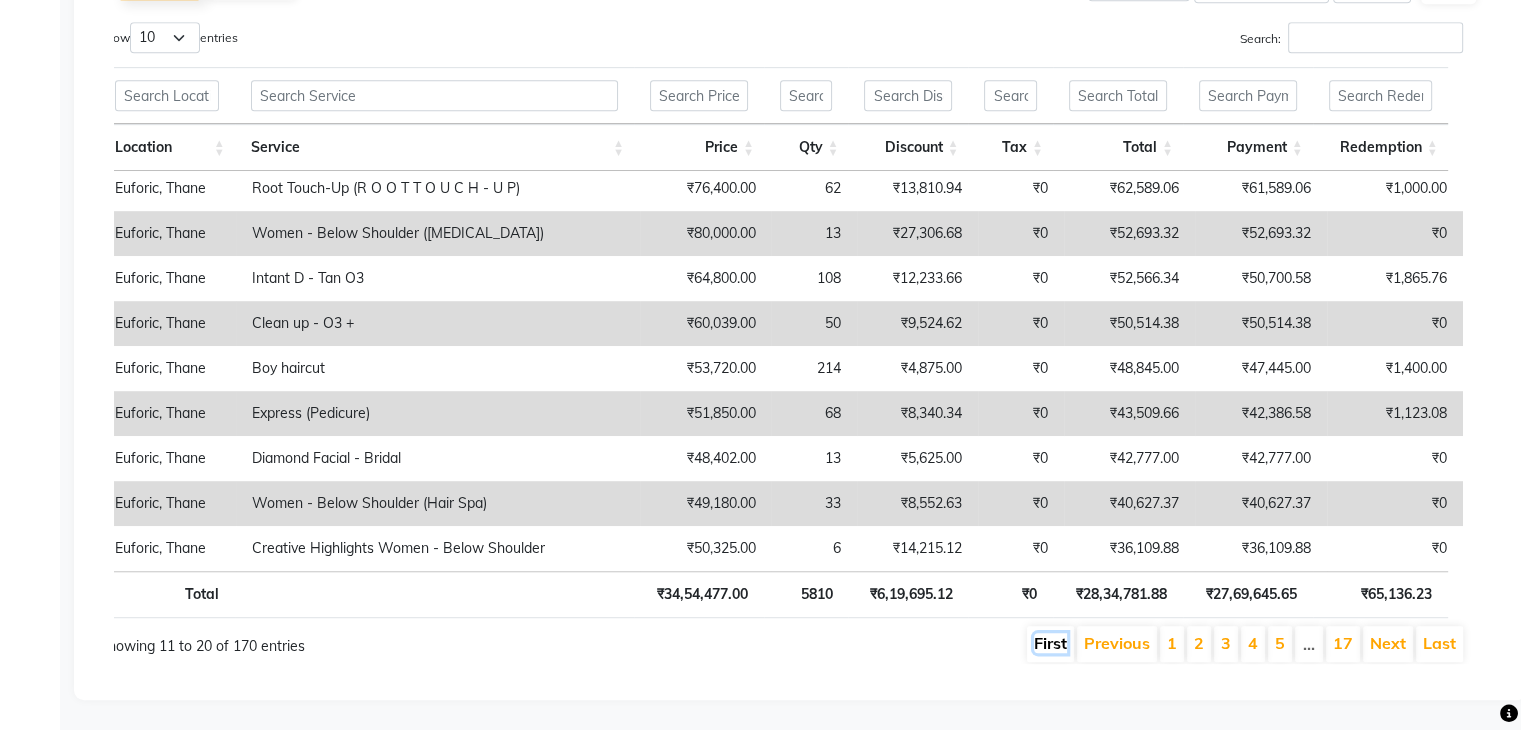 click on "First" at bounding box center [1050, 643] 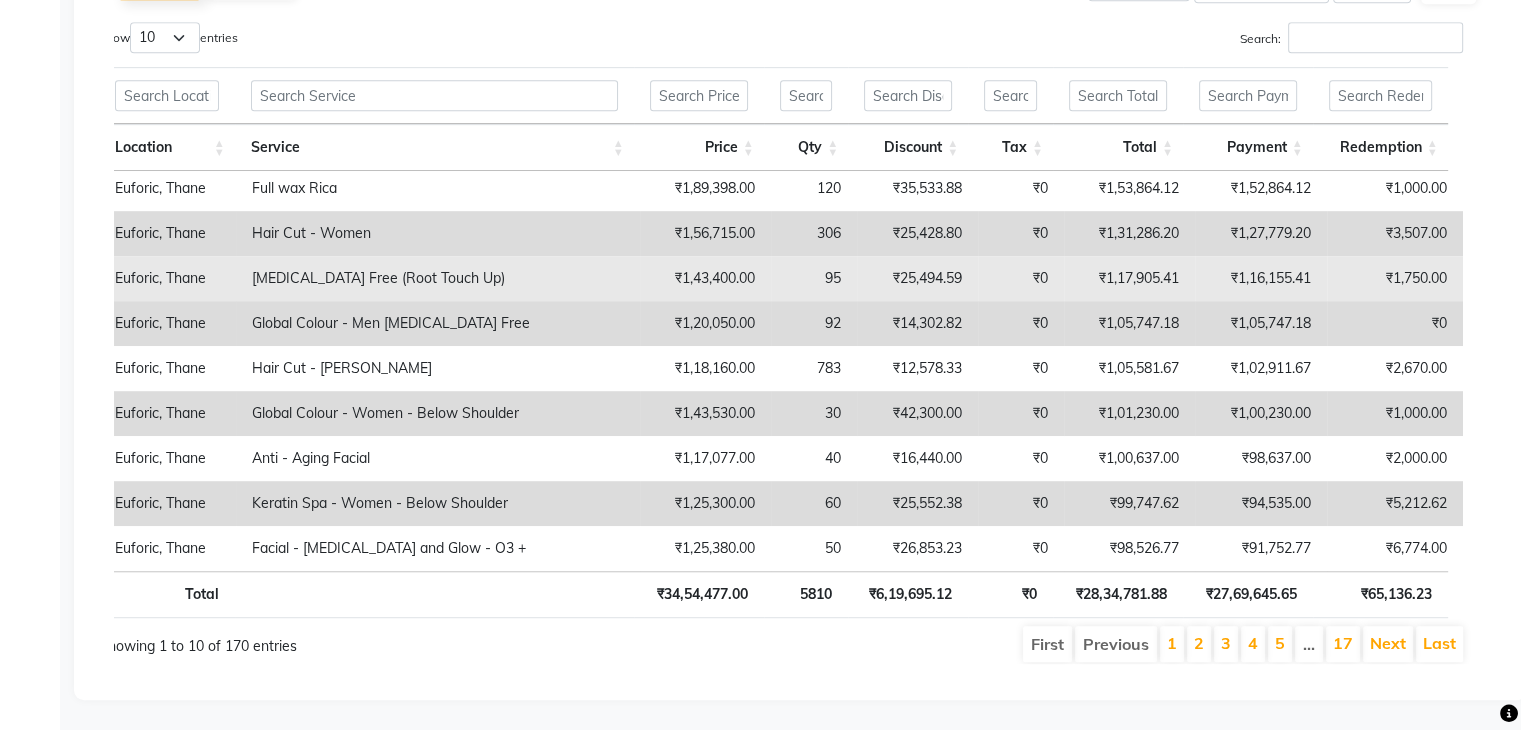 scroll, scrollTop: 0, scrollLeft: 0, axis: both 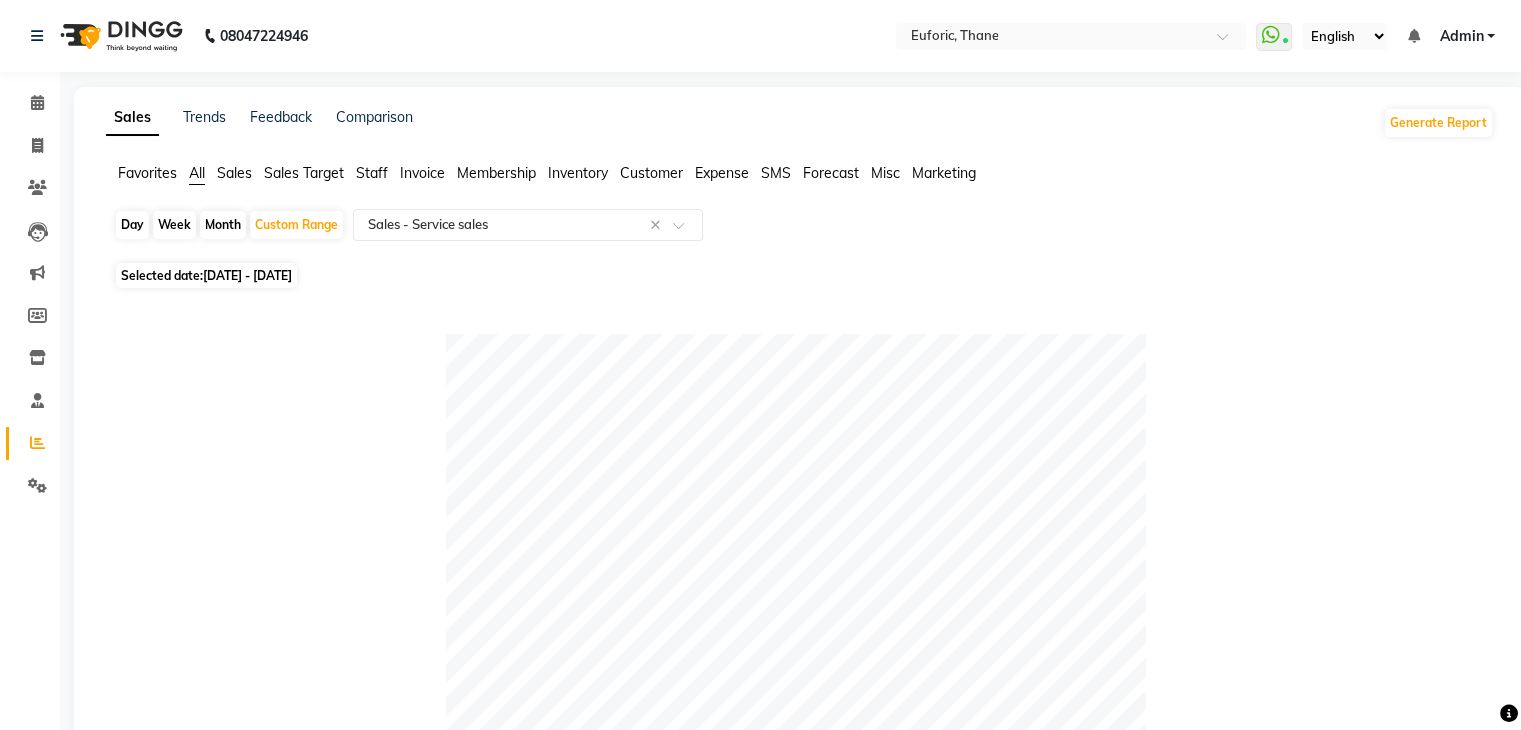 click on "Month" 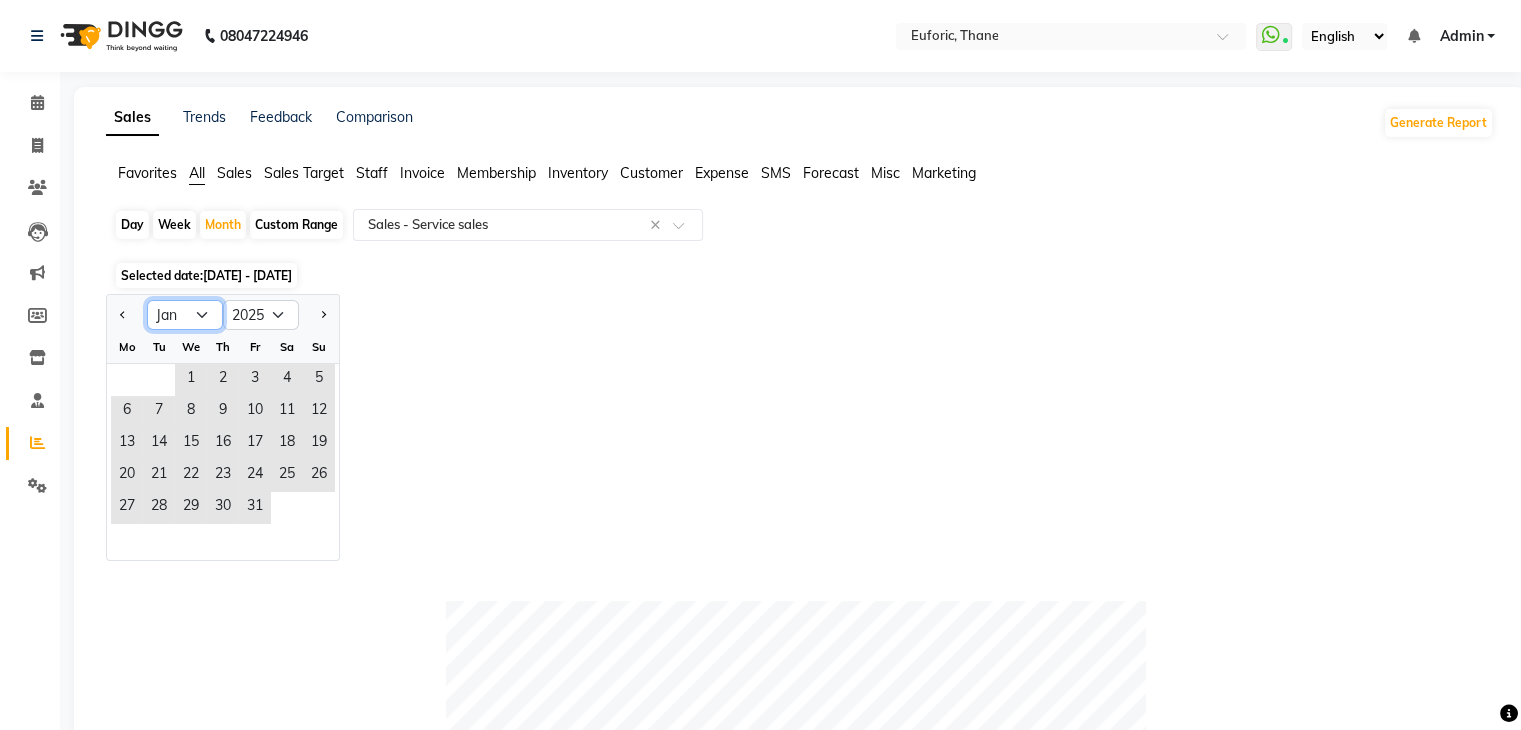 click on "Jan Feb Mar Apr May Jun [DATE] Aug Sep Oct Nov Dec" 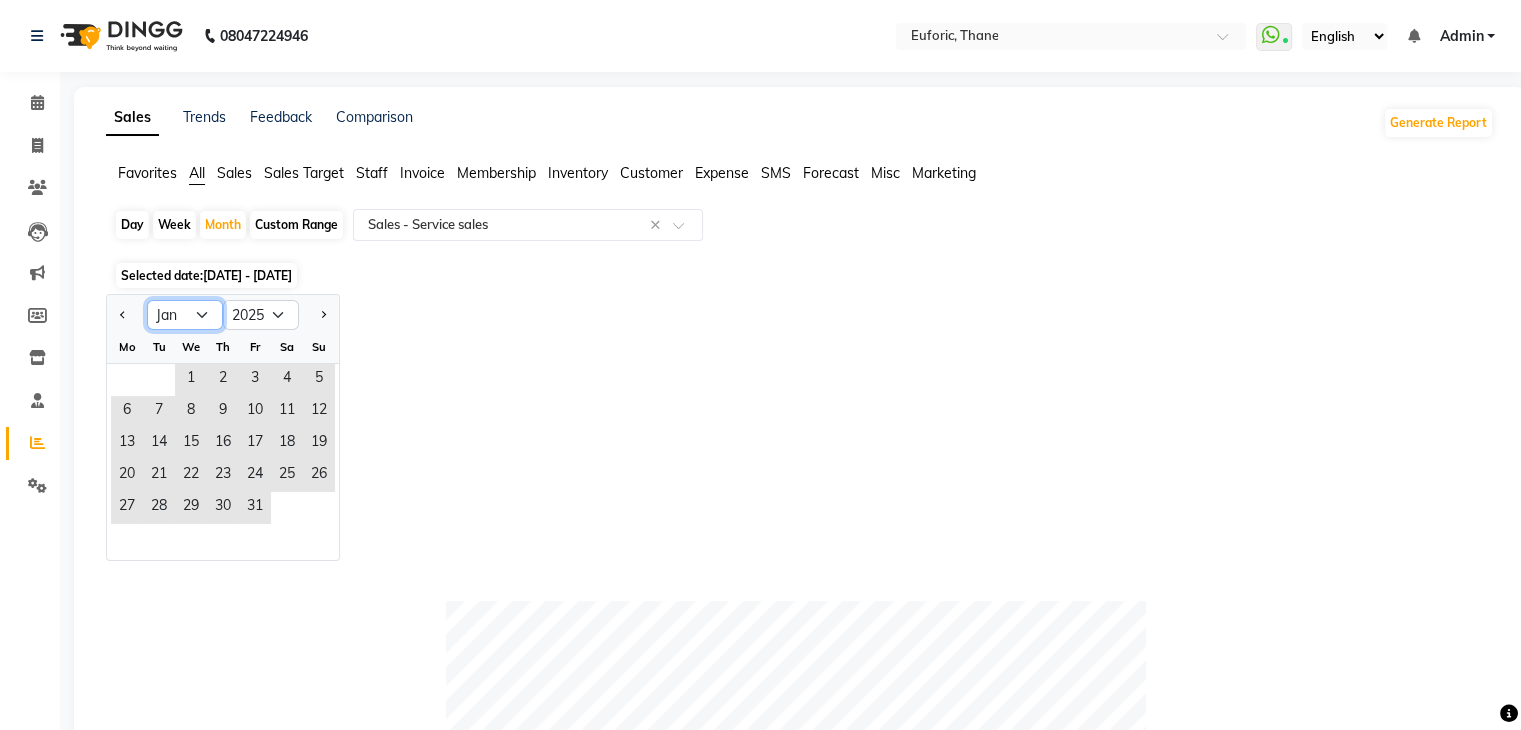 select on "6" 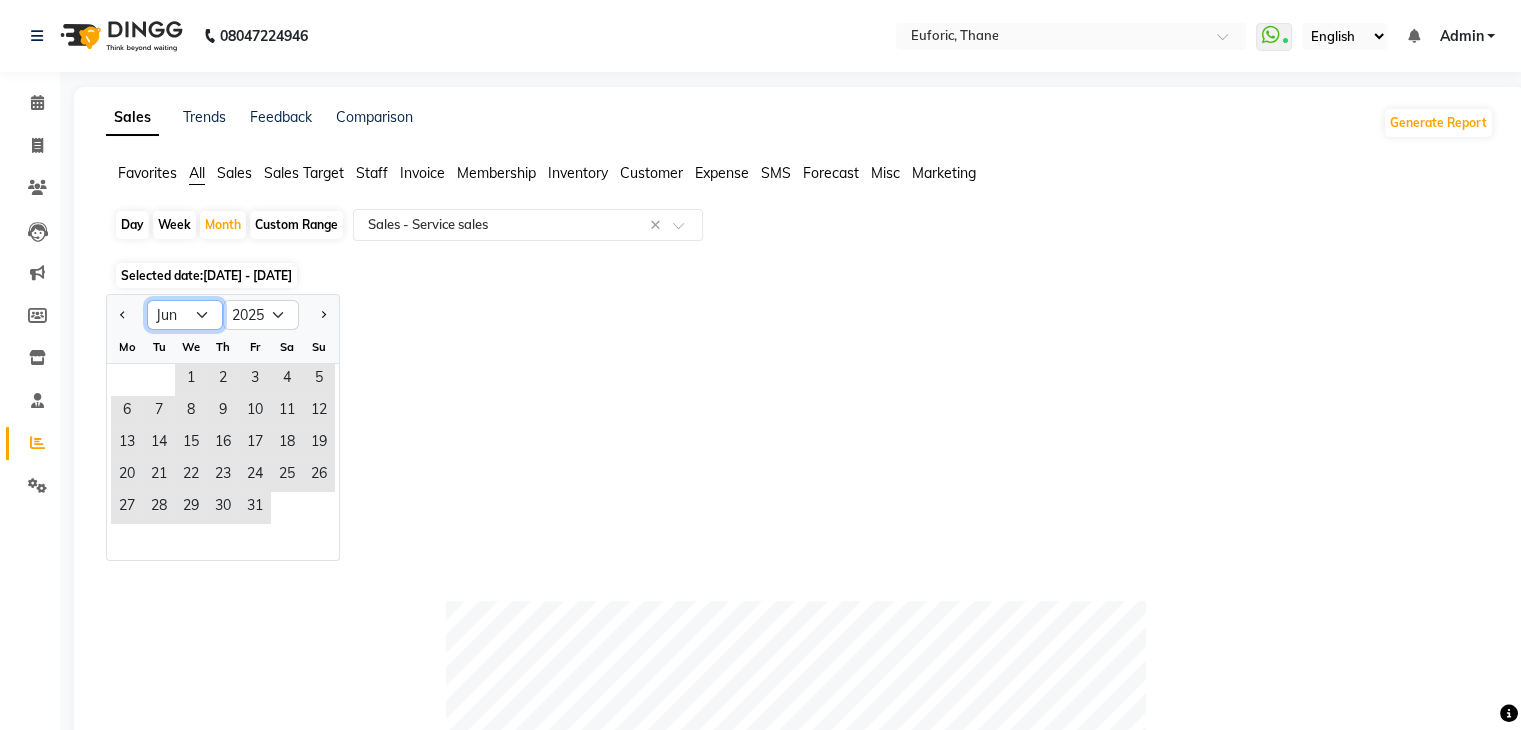click on "Jan Feb Mar Apr May Jun [DATE] Aug Sep Oct Nov Dec" 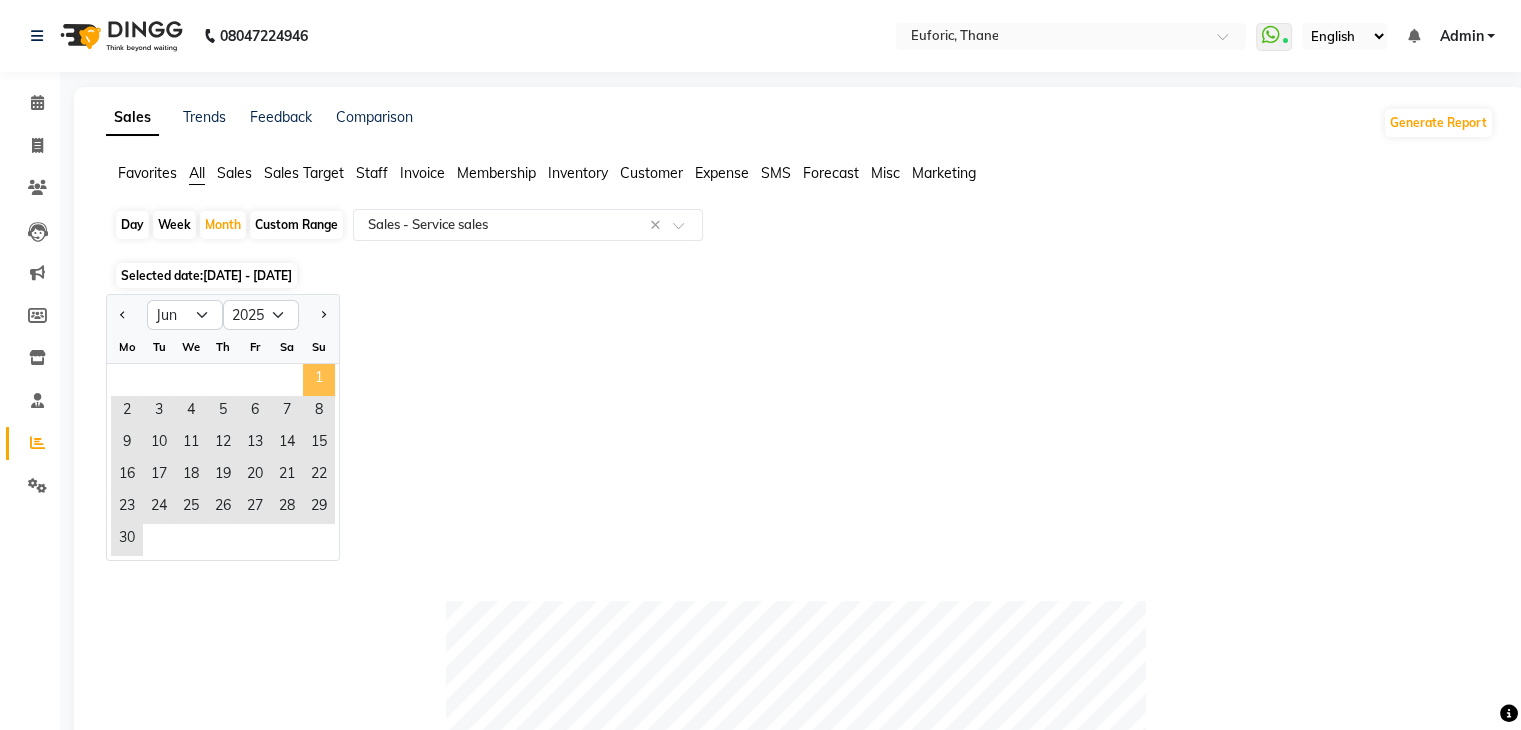 click on "1" 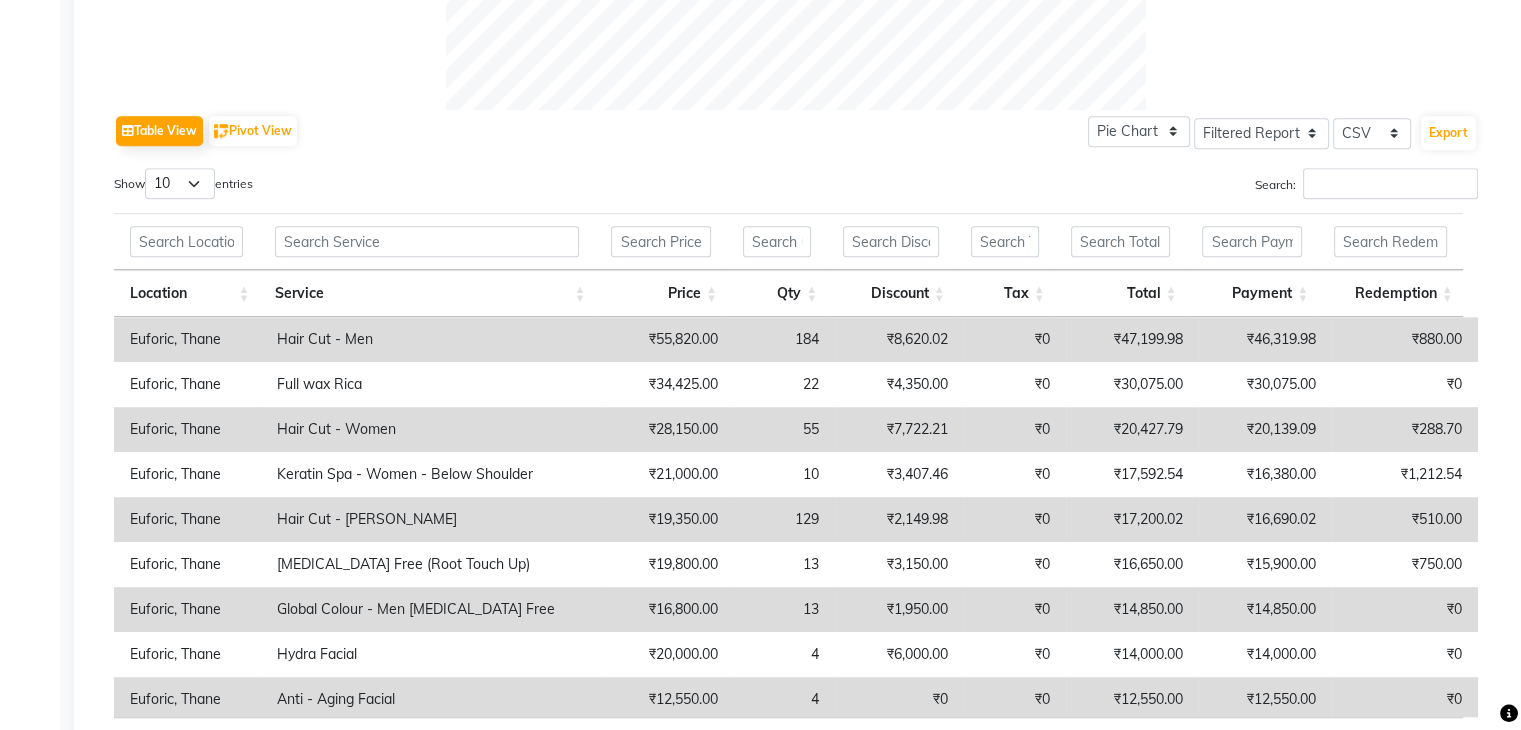 scroll, scrollTop: 928, scrollLeft: 0, axis: vertical 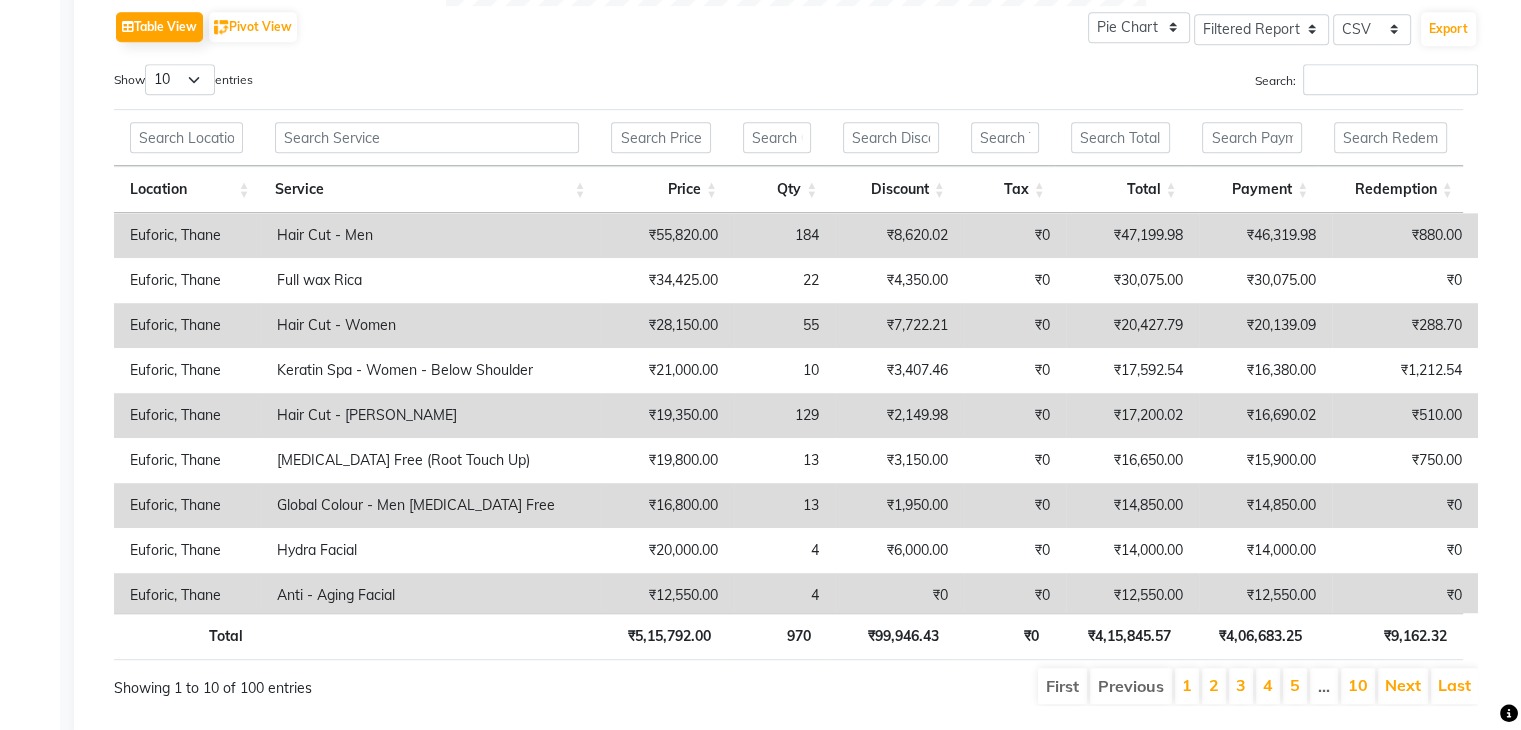 click on "Show  10 25 50 100  entries" at bounding box center (447, 83) 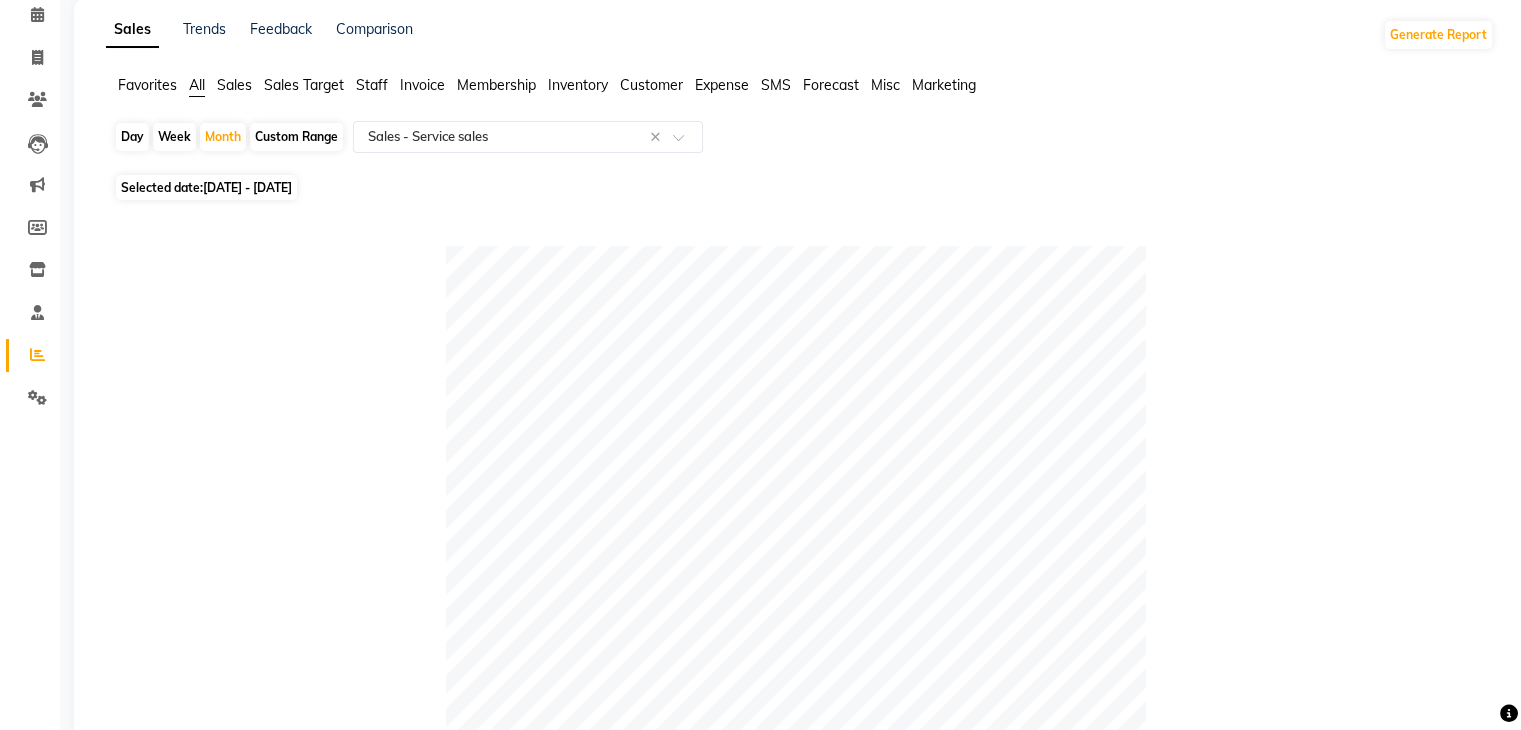 scroll, scrollTop: 88, scrollLeft: 0, axis: vertical 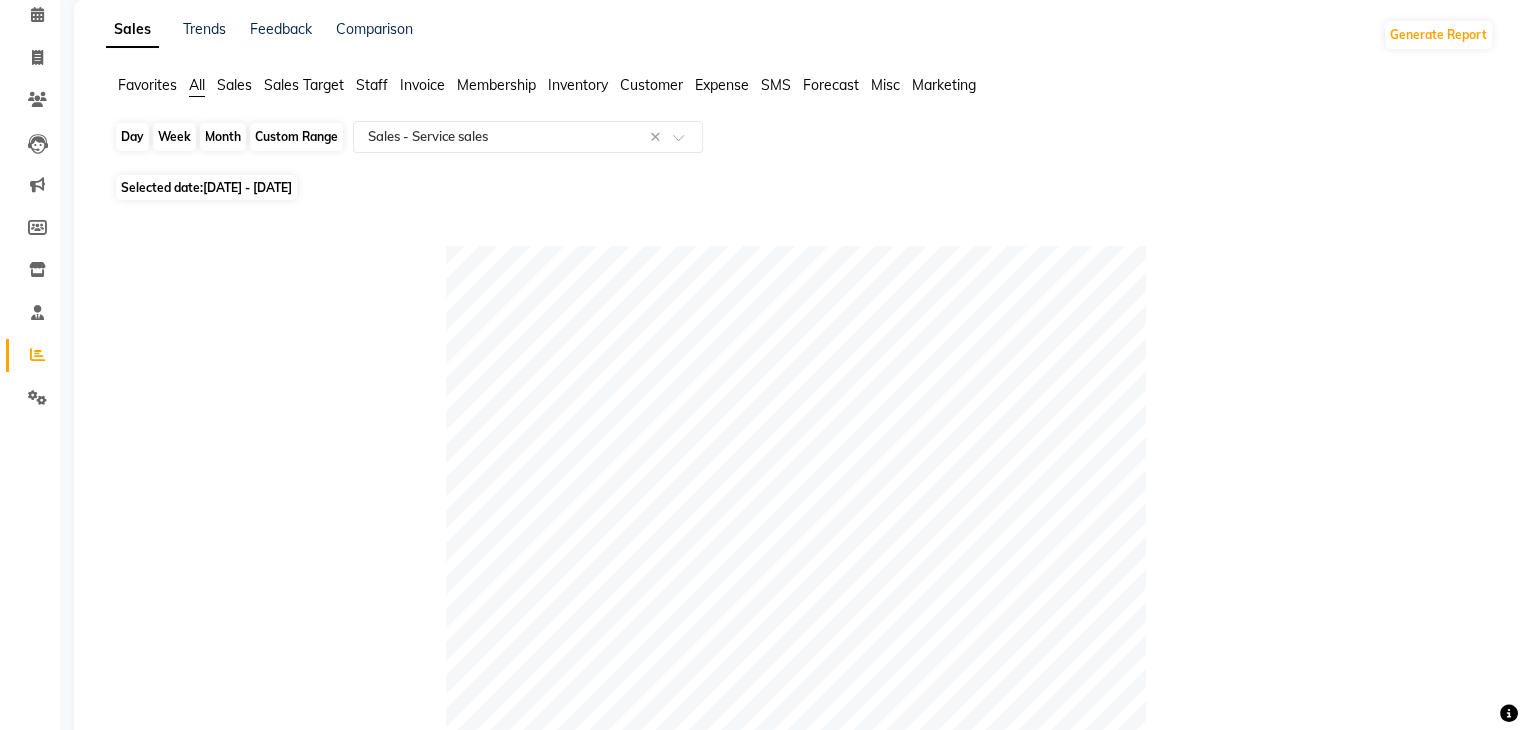 click on "Month" 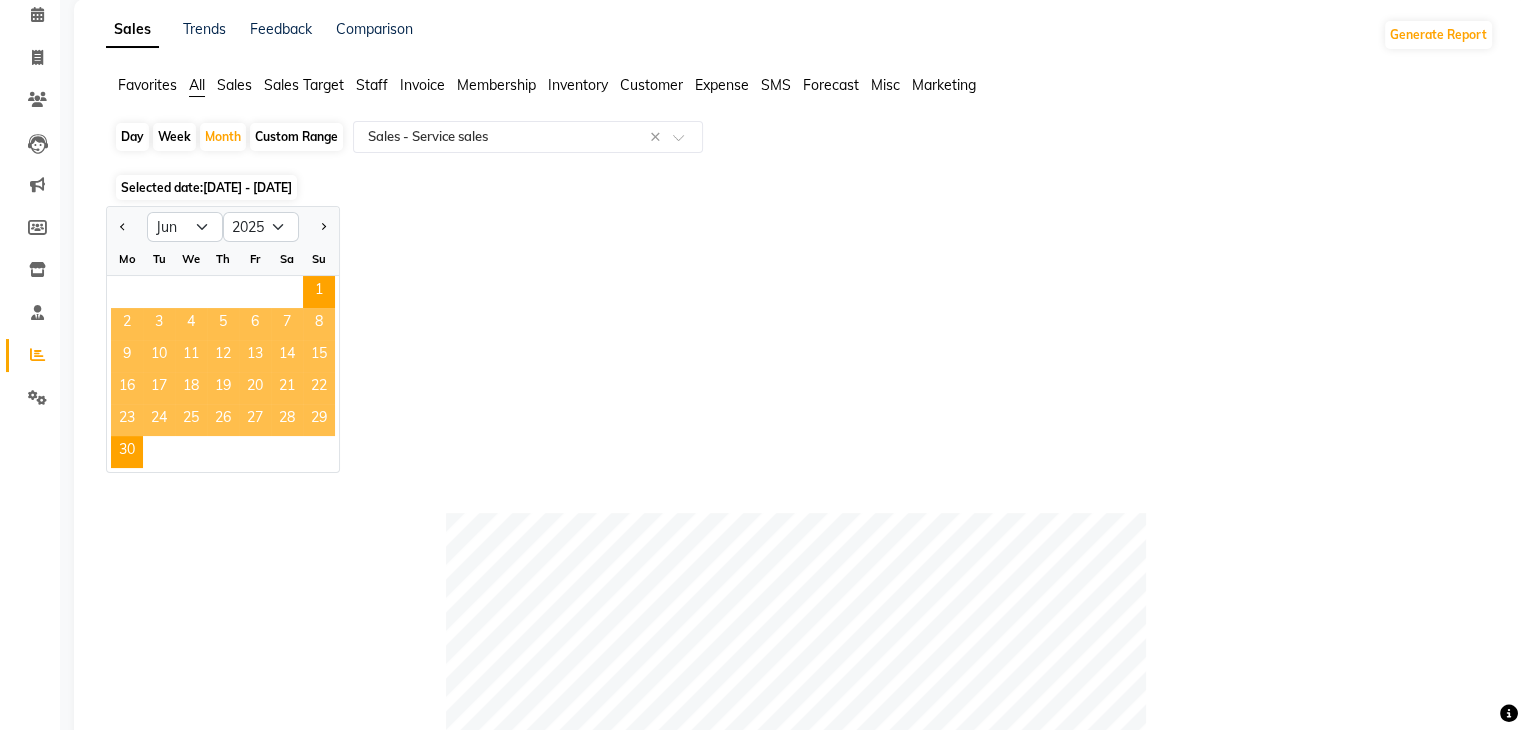click on "Custom Range" 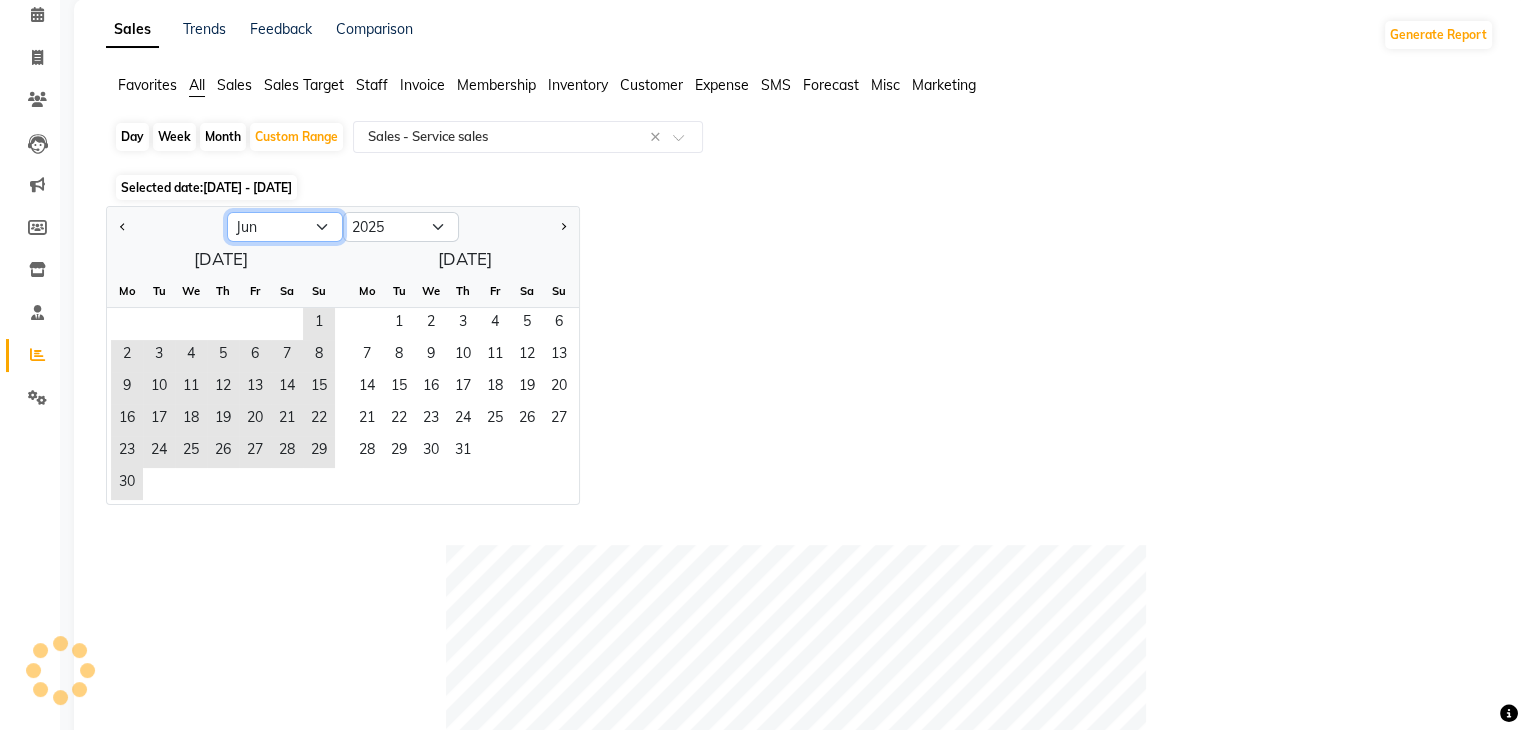 click on "Jan Feb Mar Apr May Jun [DATE] Aug Sep Oct Nov Dec" 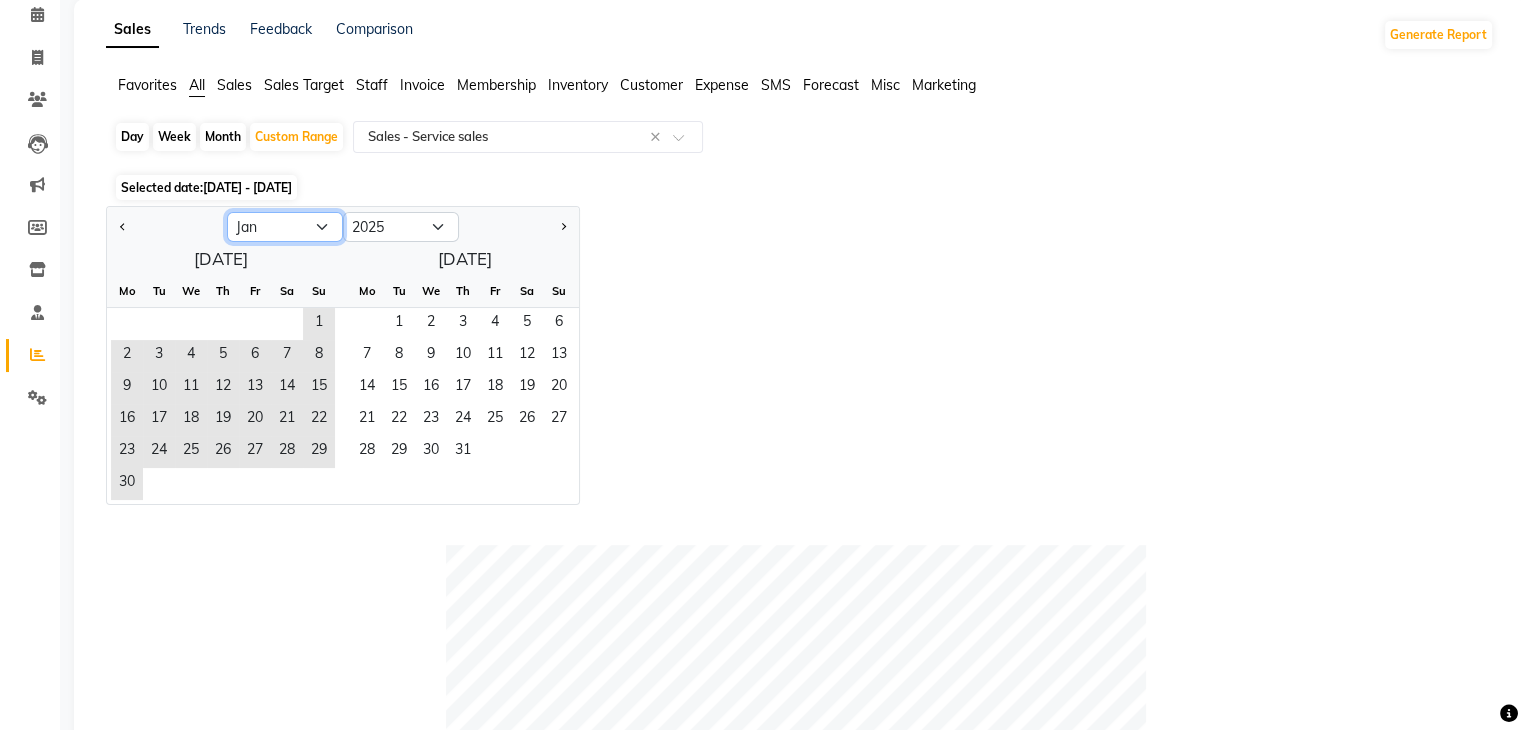 click on "Jan Feb Mar Apr May Jun [DATE] Aug Sep Oct Nov Dec" 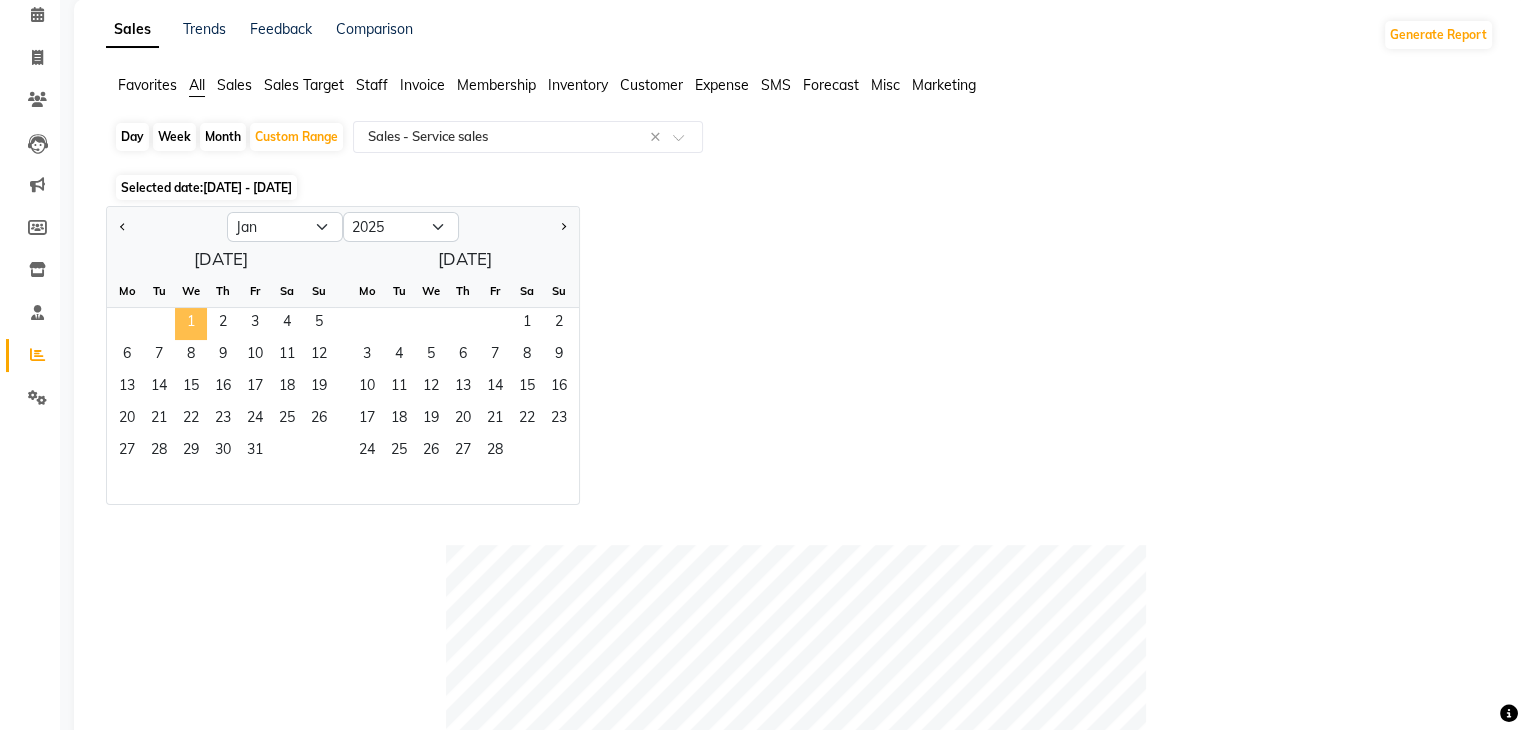 click on "1" 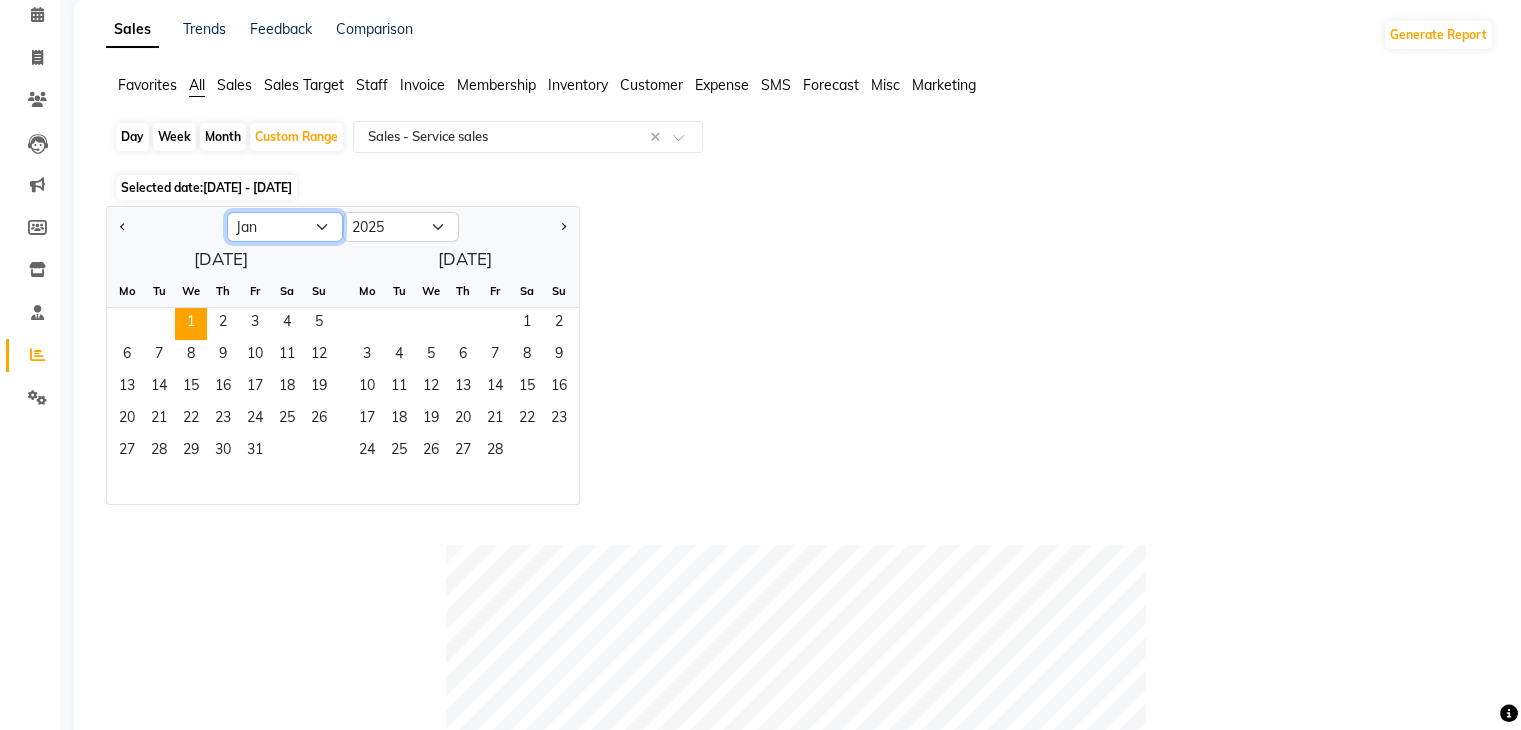 click on "Jan Feb Mar Apr May Jun [DATE] Aug Sep Oct Nov Dec" 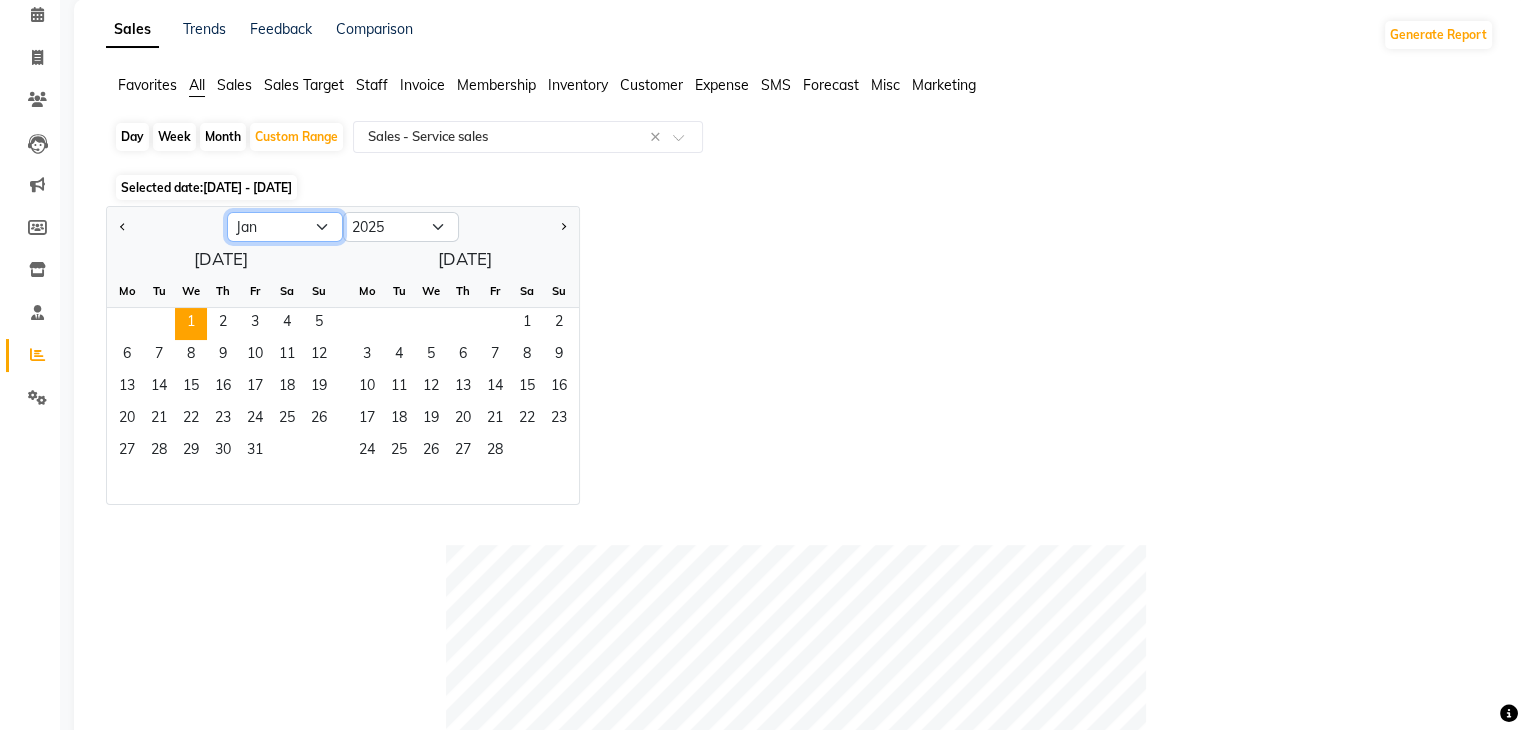 select on "6" 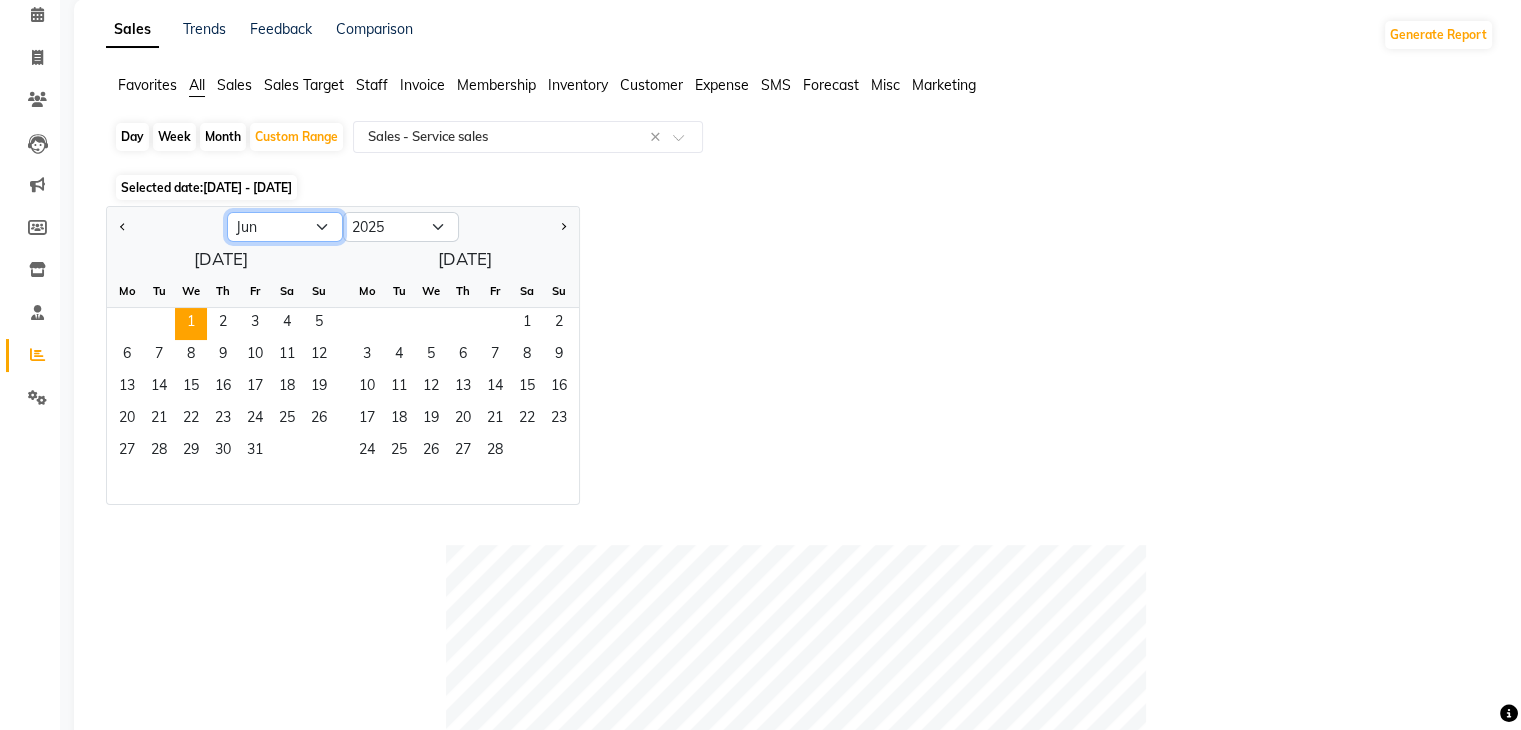 click on "Jan Feb Mar Apr May Jun [DATE] Aug Sep Oct Nov Dec" 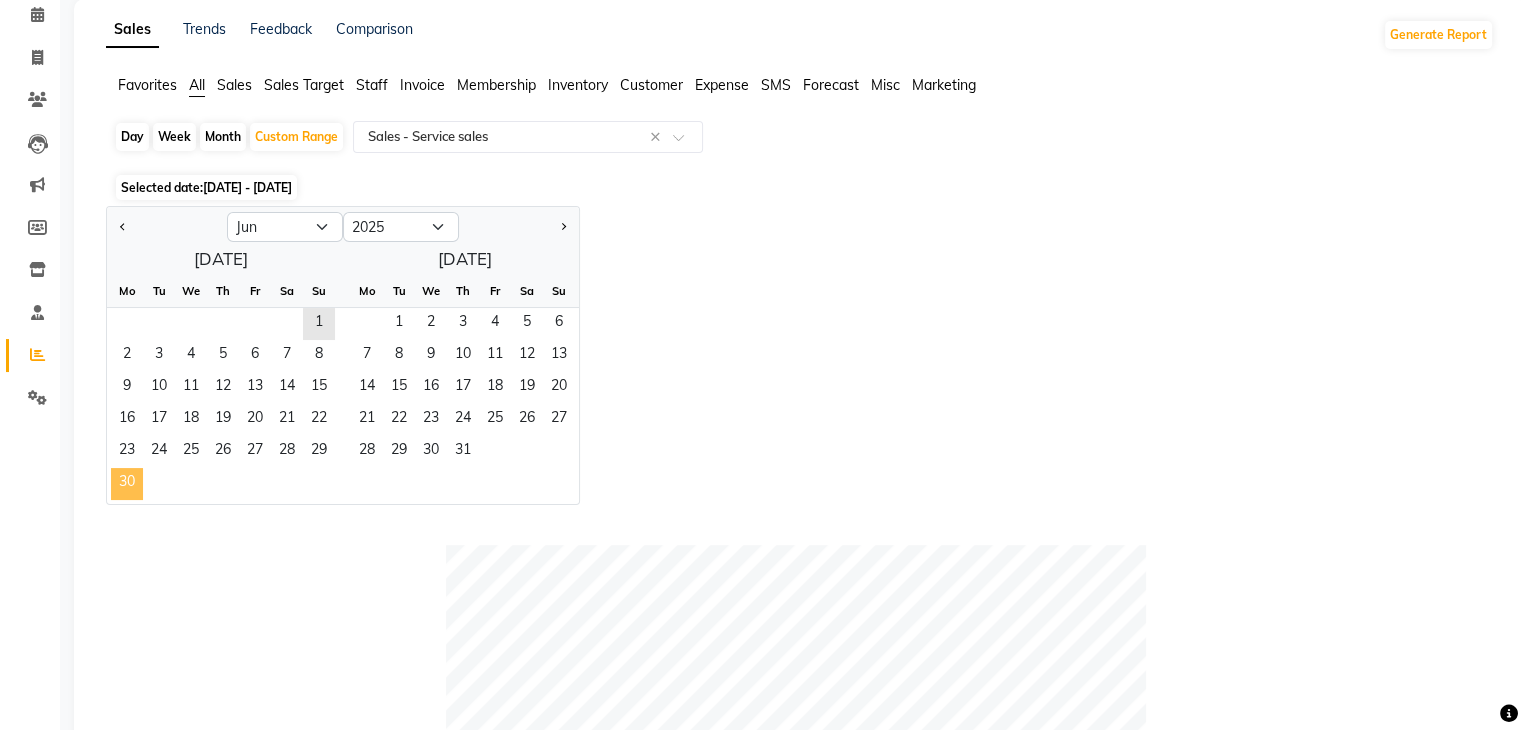 click on "30" 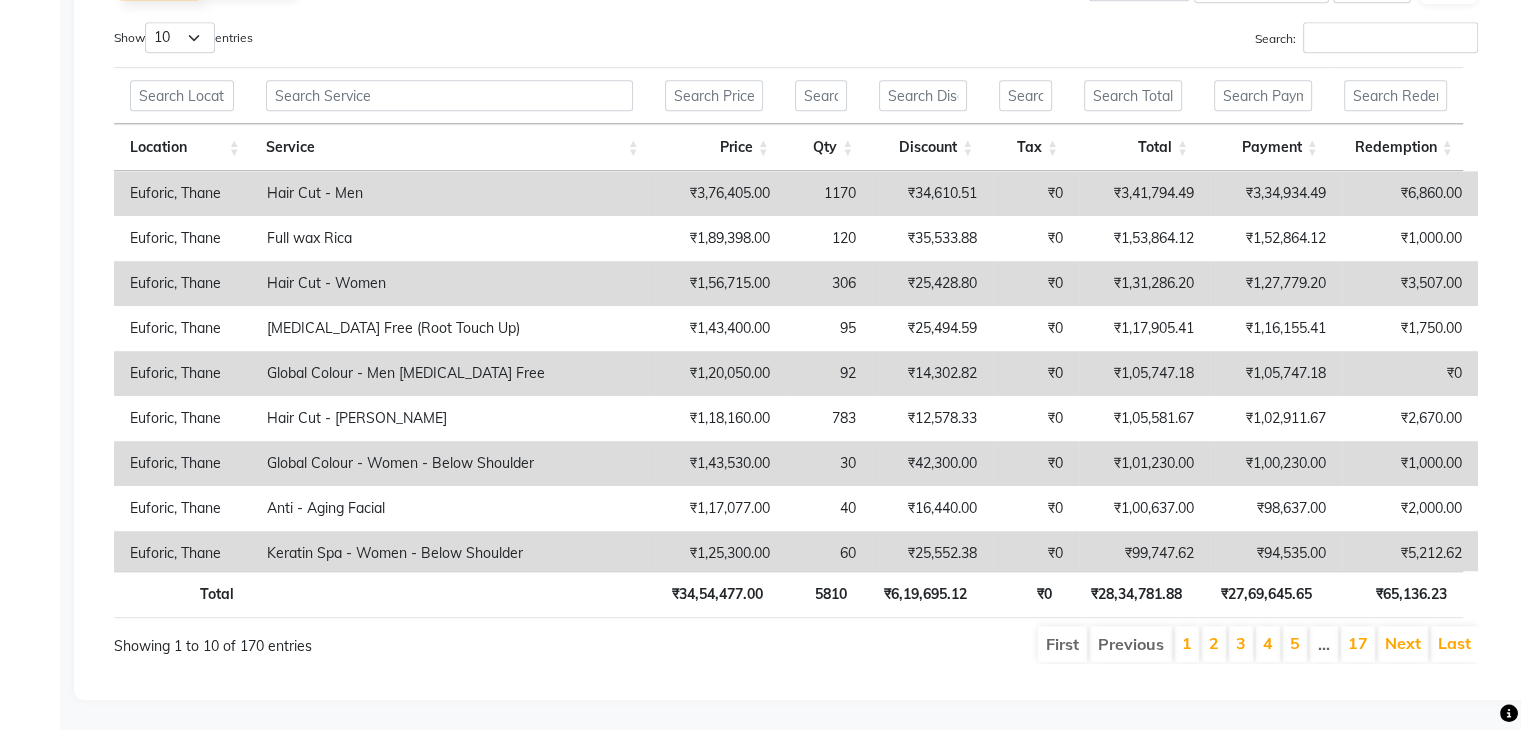scroll, scrollTop: 1080, scrollLeft: 0, axis: vertical 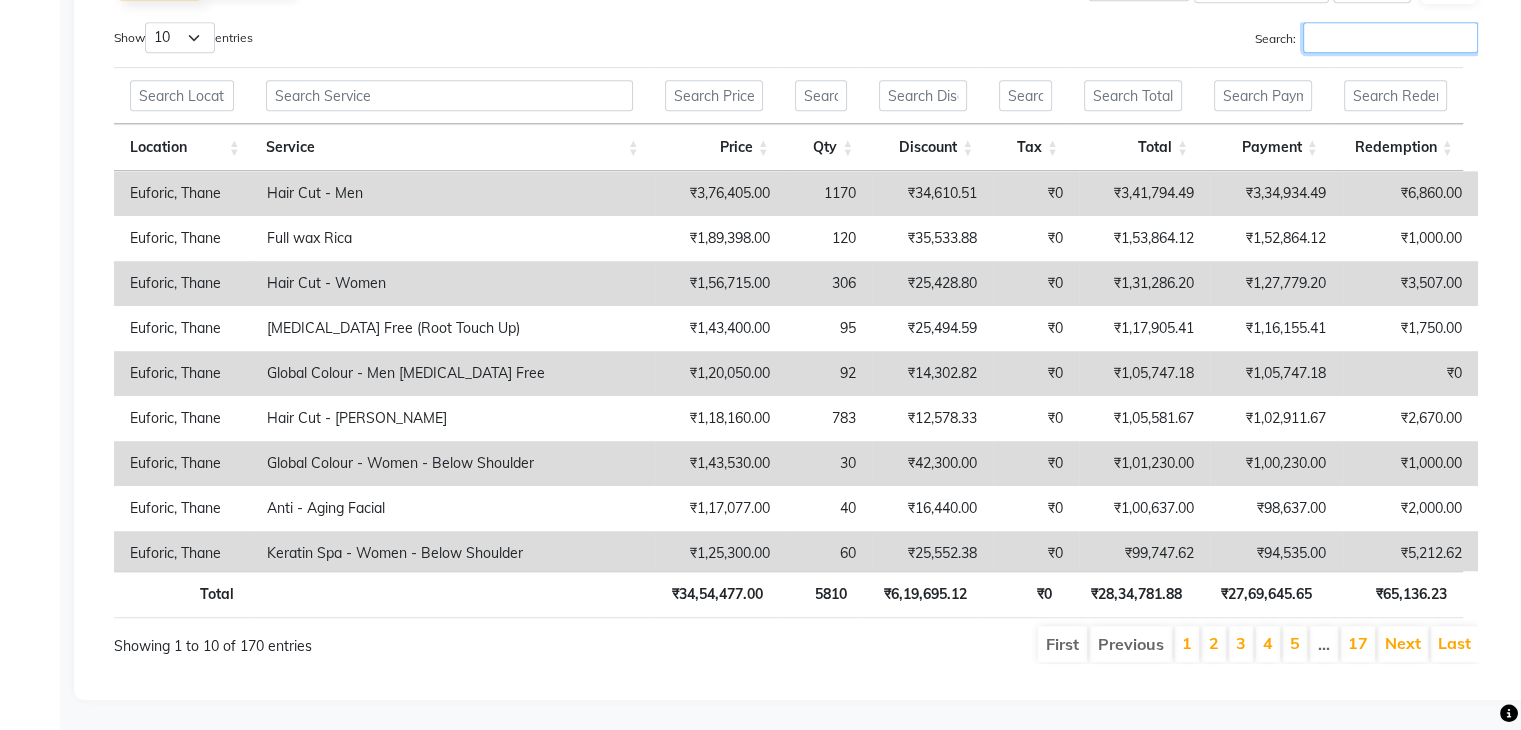 click on "Search:" at bounding box center (1390, 37) 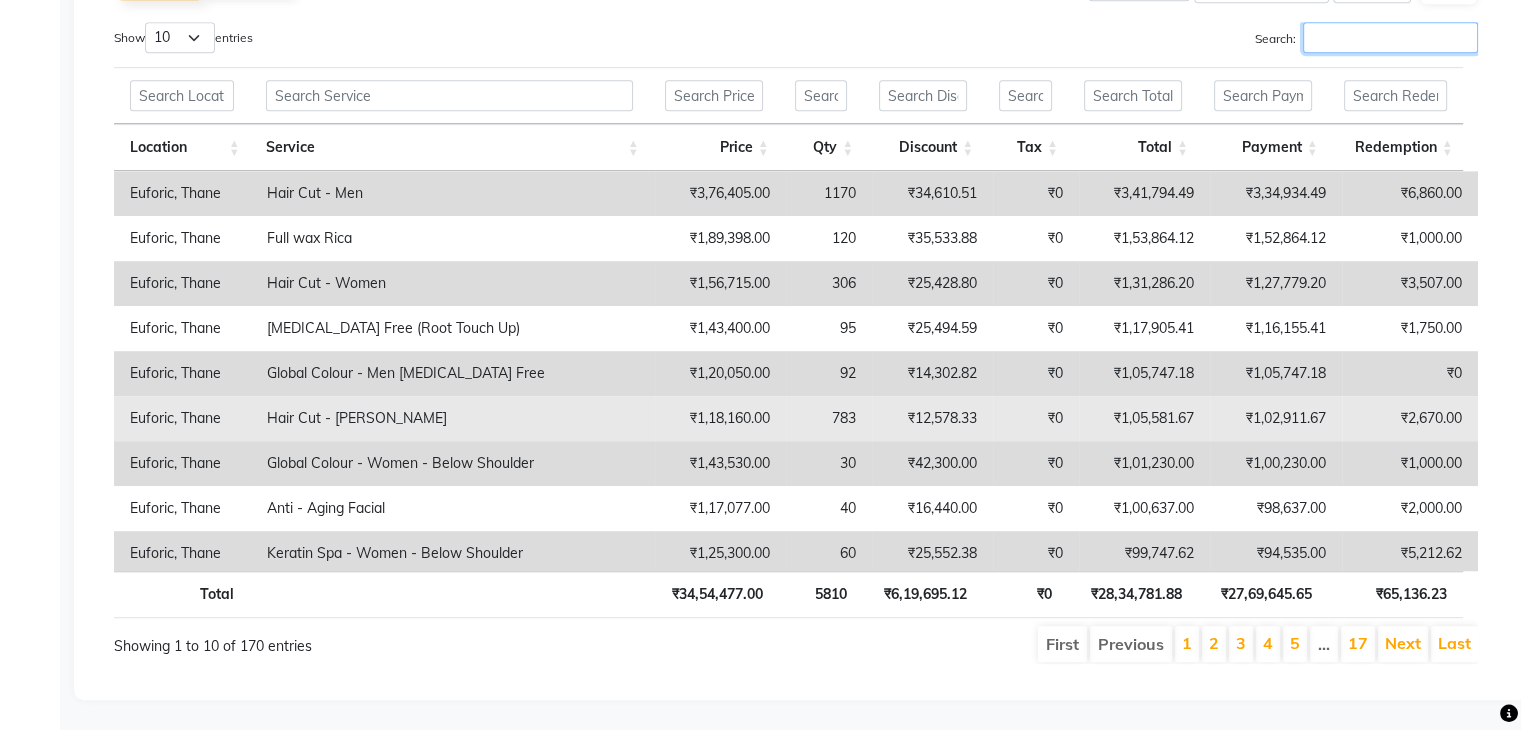 scroll, scrollTop: 50, scrollLeft: 0, axis: vertical 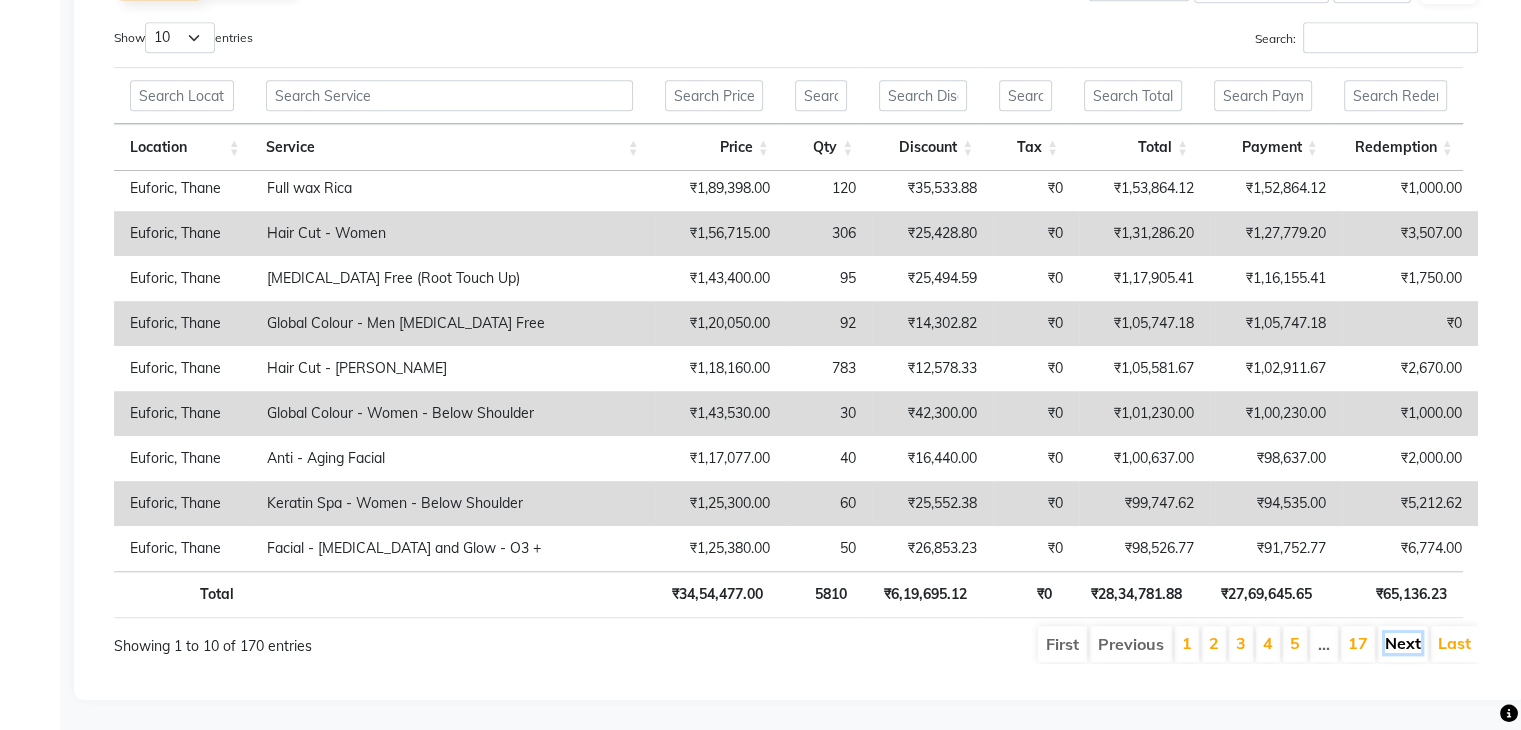click on "Next" at bounding box center [1403, 643] 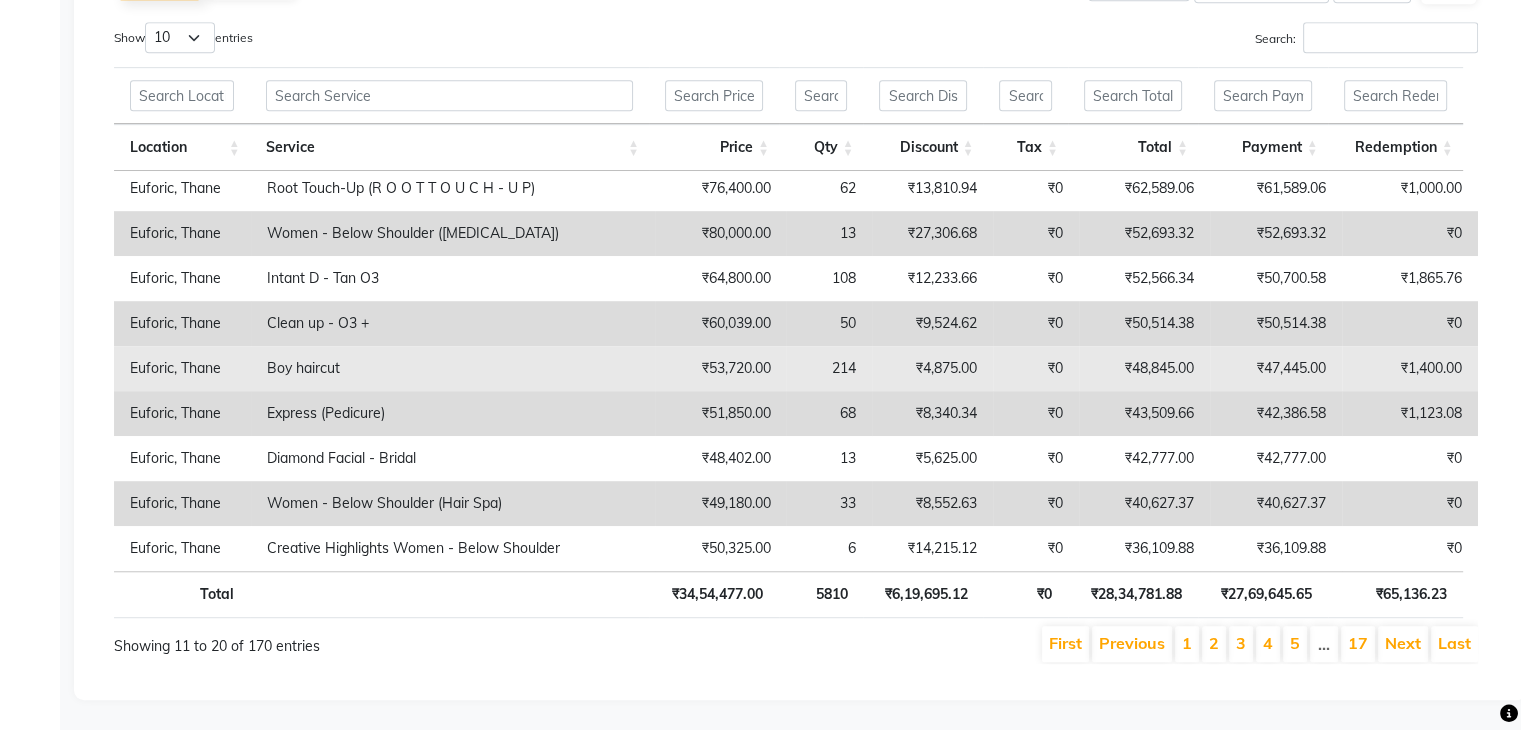 scroll, scrollTop: 0, scrollLeft: 0, axis: both 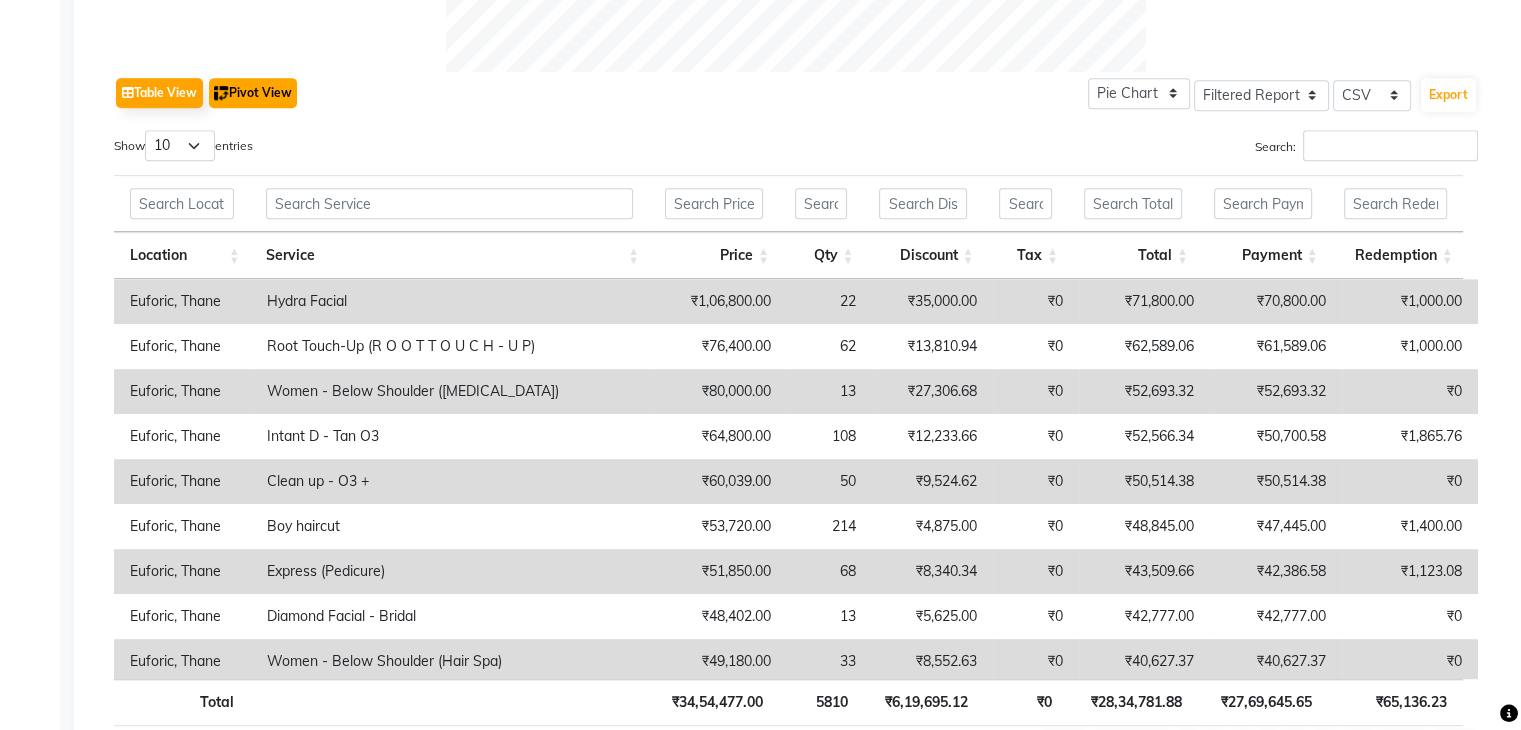 click 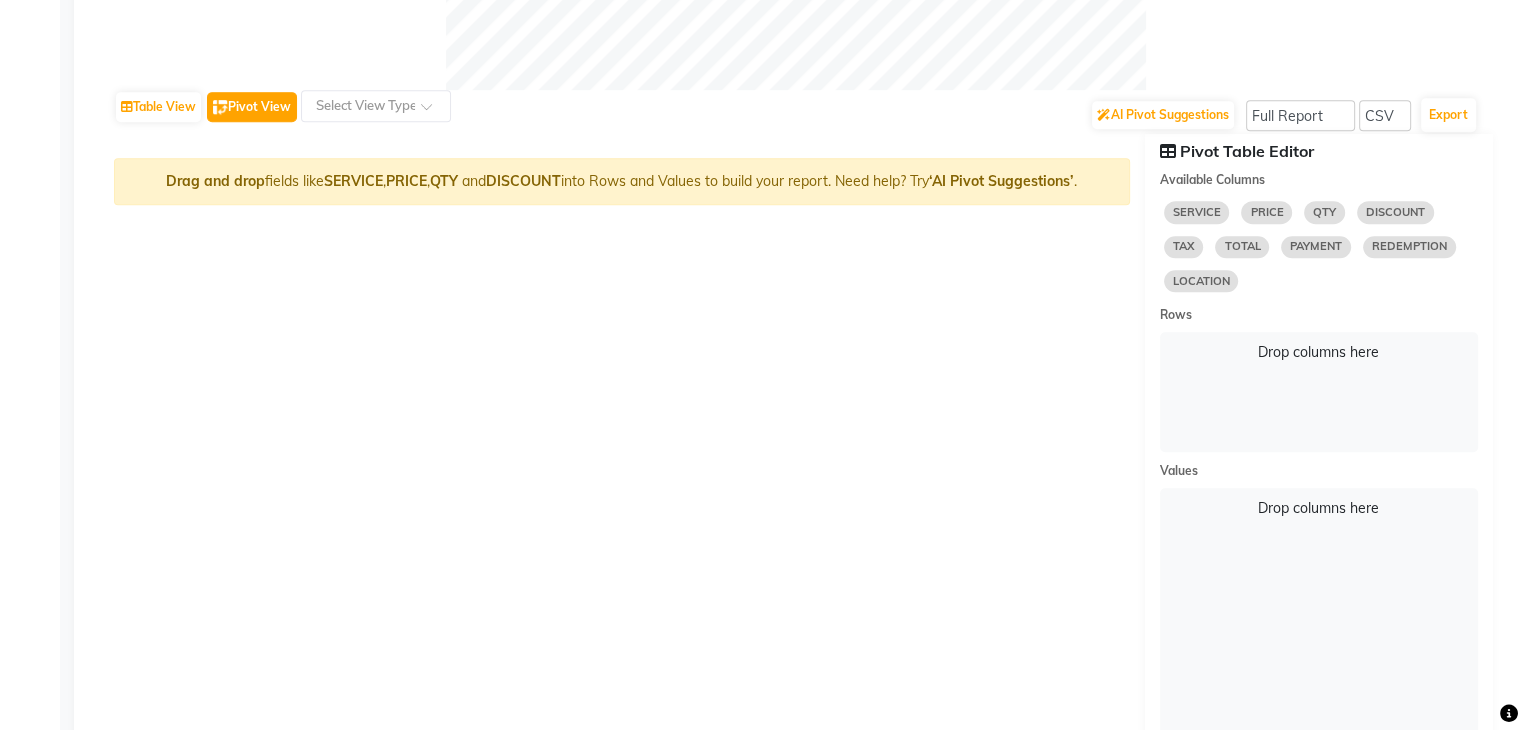 scroll, scrollTop: 946, scrollLeft: 0, axis: vertical 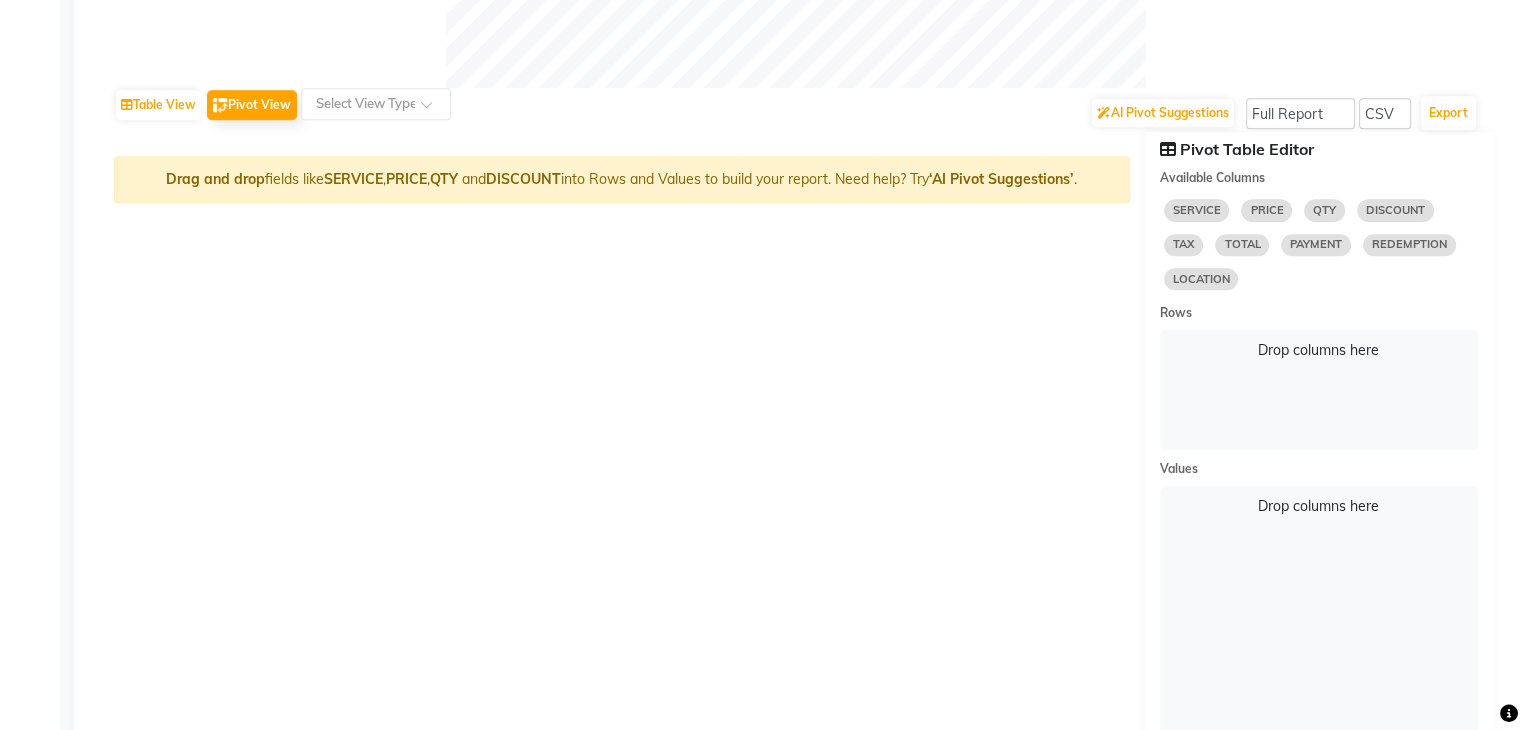 select on "10" 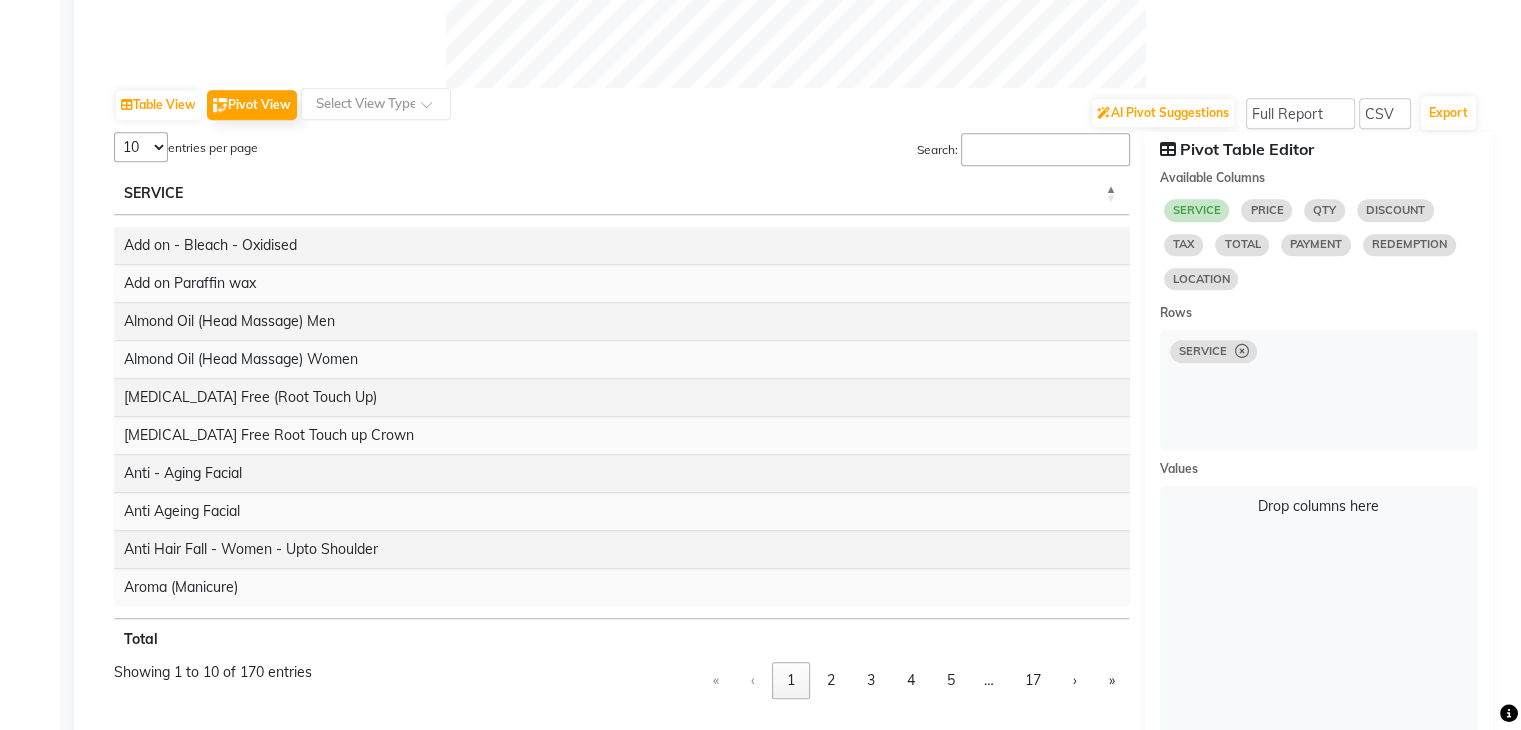 click on "PRICE" 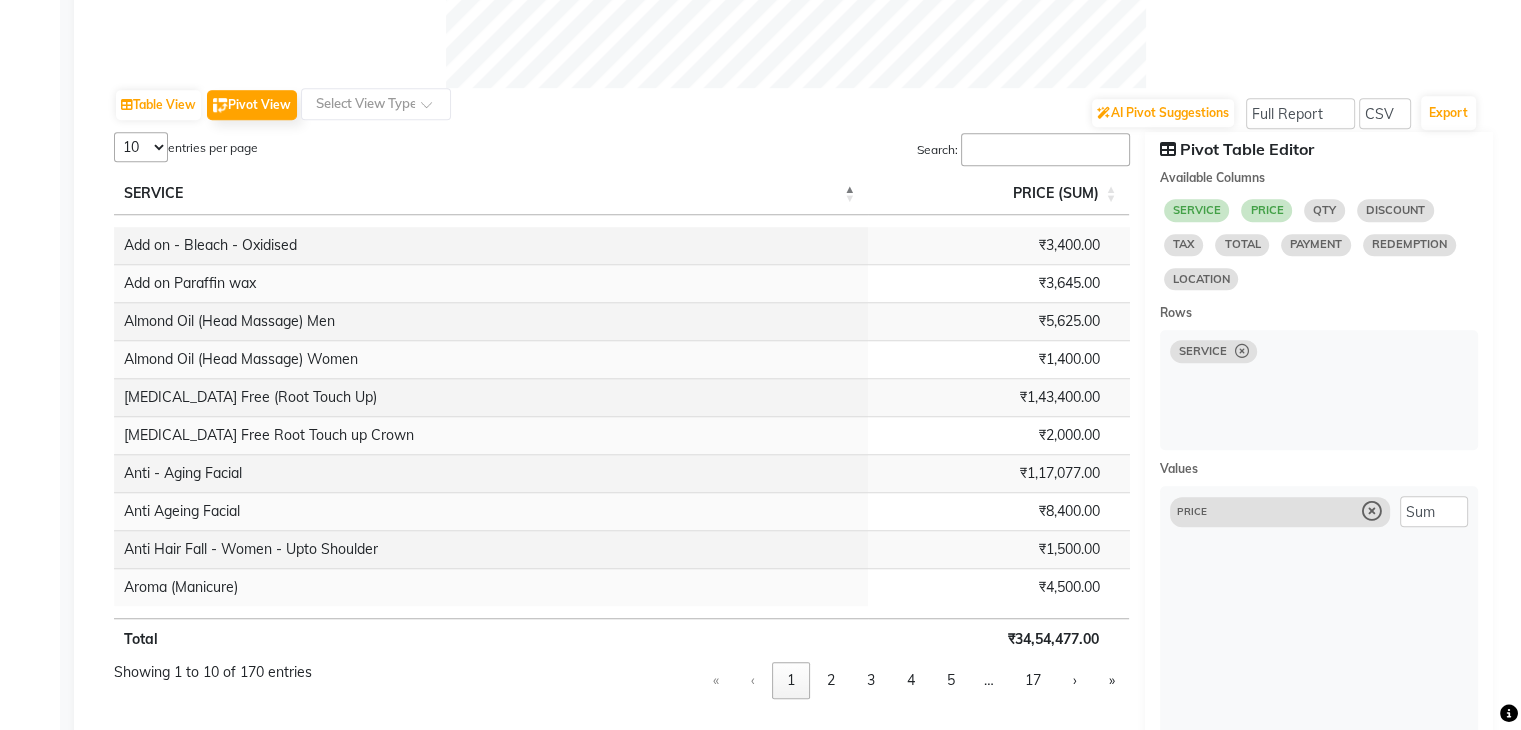 select on "10" 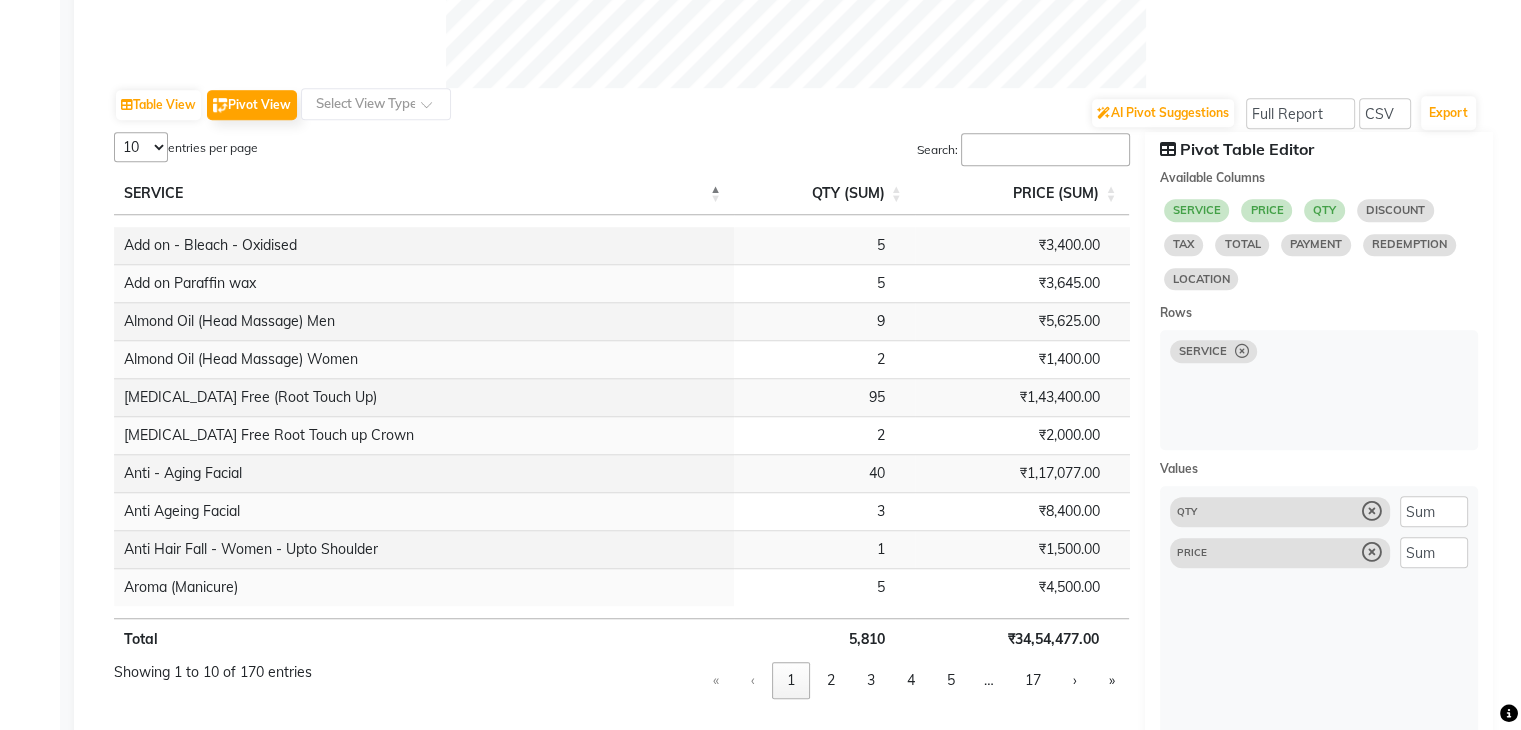 select on "10" 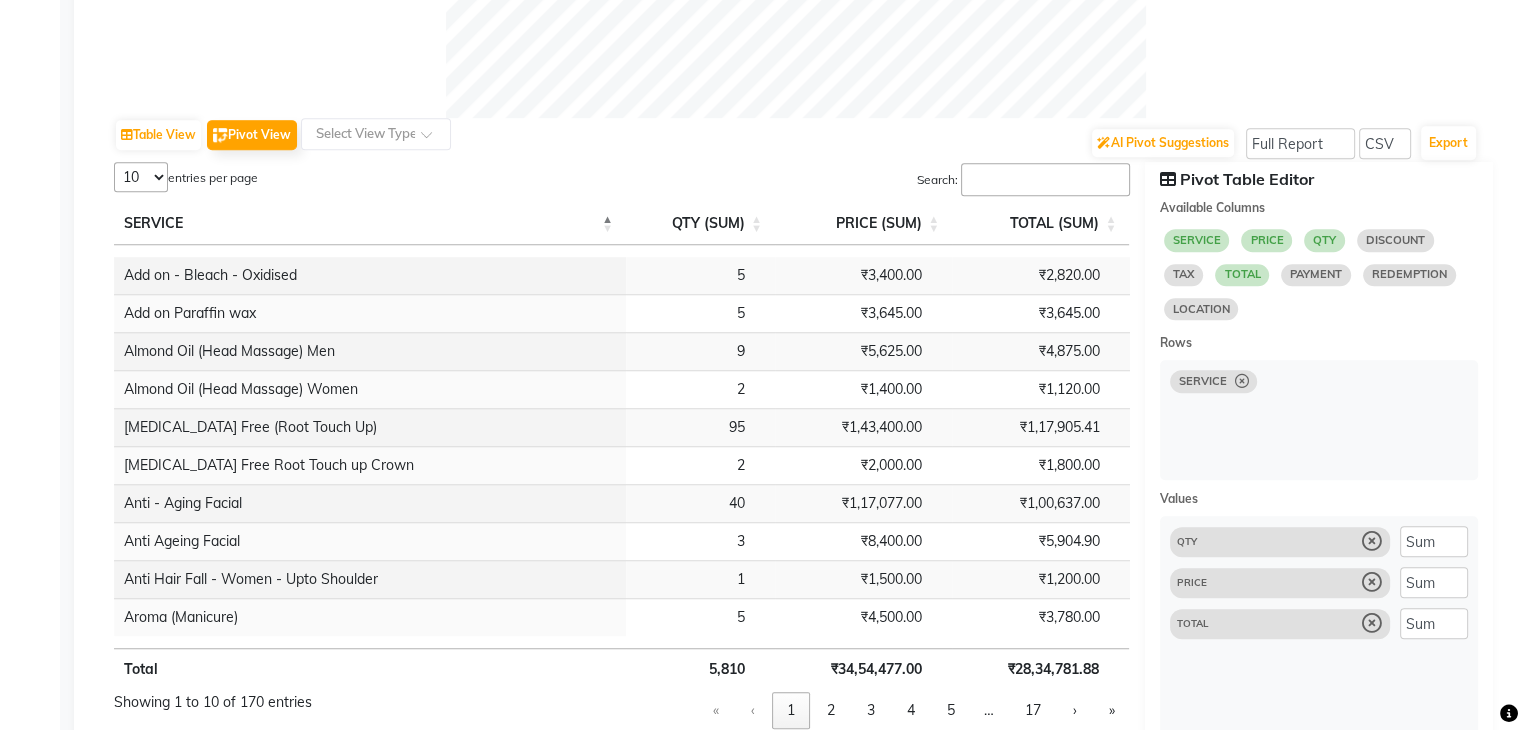 scroll, scrollTop: 918, scrollLeft: 0, axis: vertical 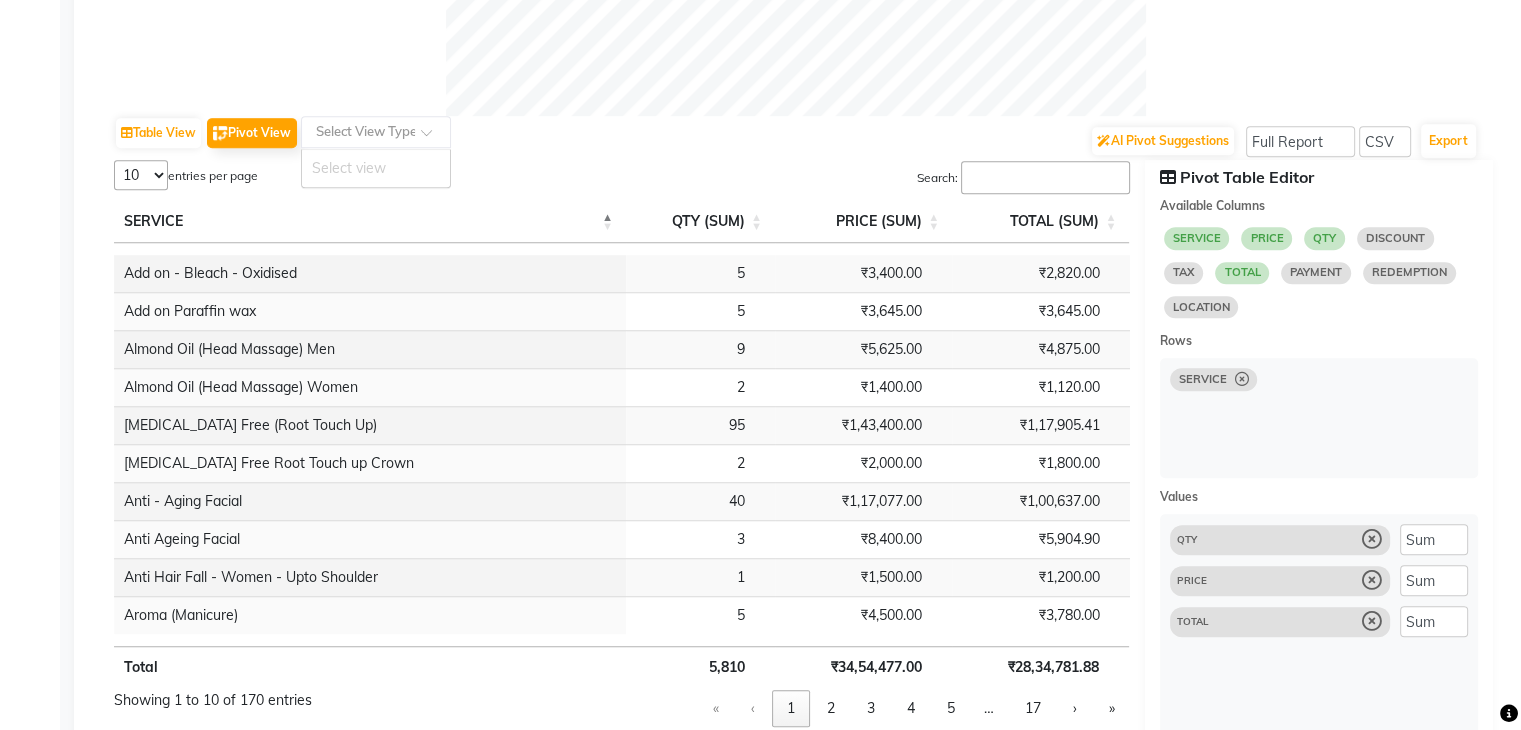 click on "Select View Type" 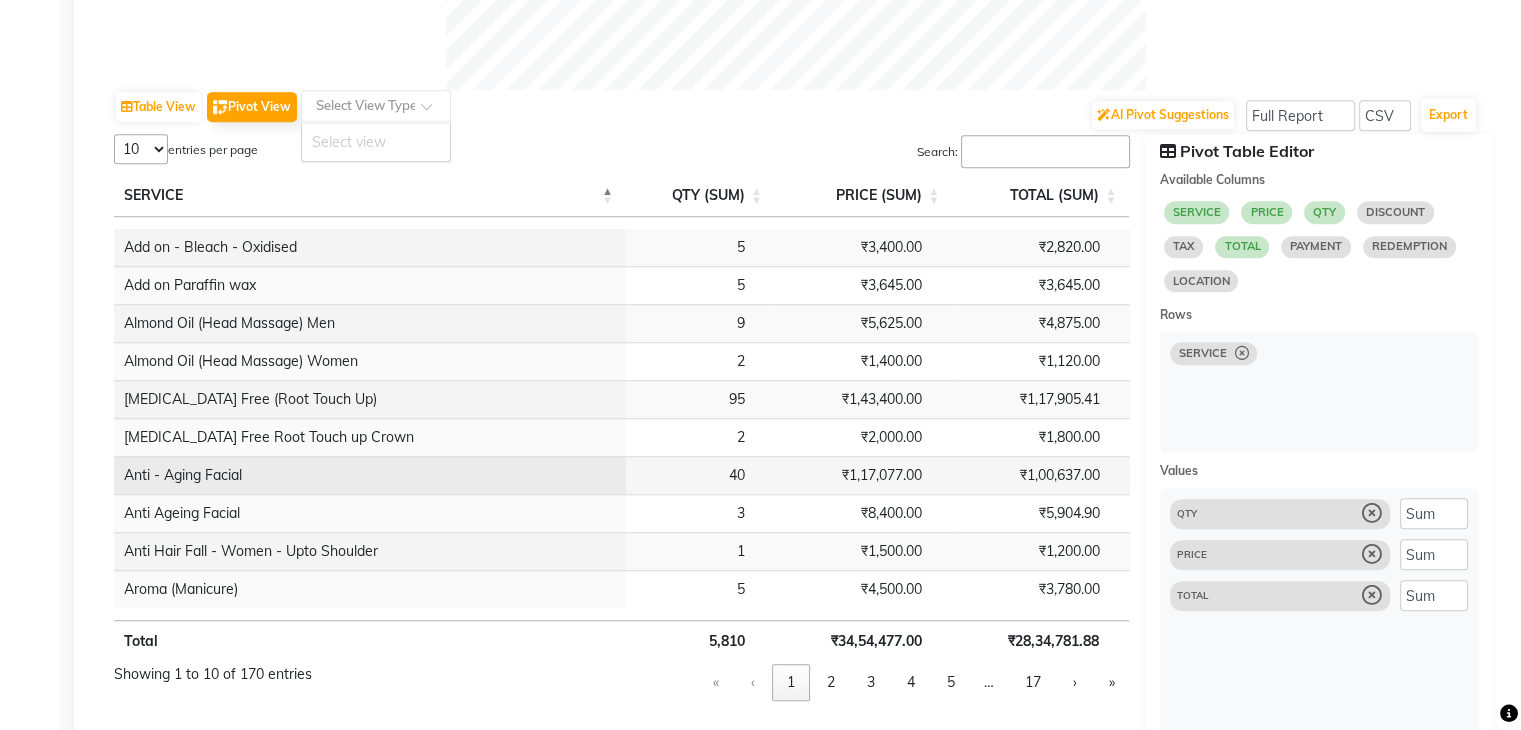 scroll, scrollTop: 942, scrollLeft: 0, axis: vertical 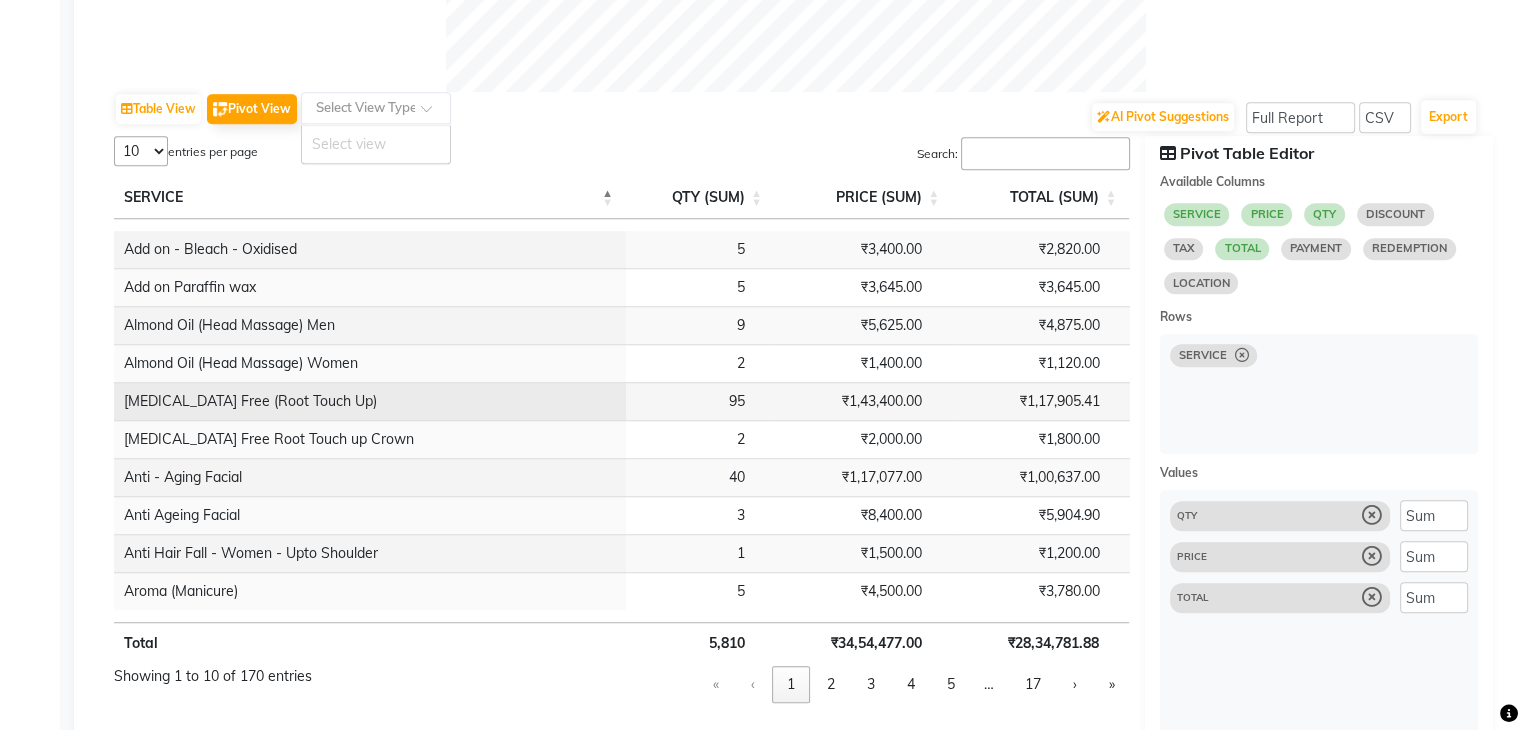 click on "₹1,43,400.00" at bounding box center (863, 401) 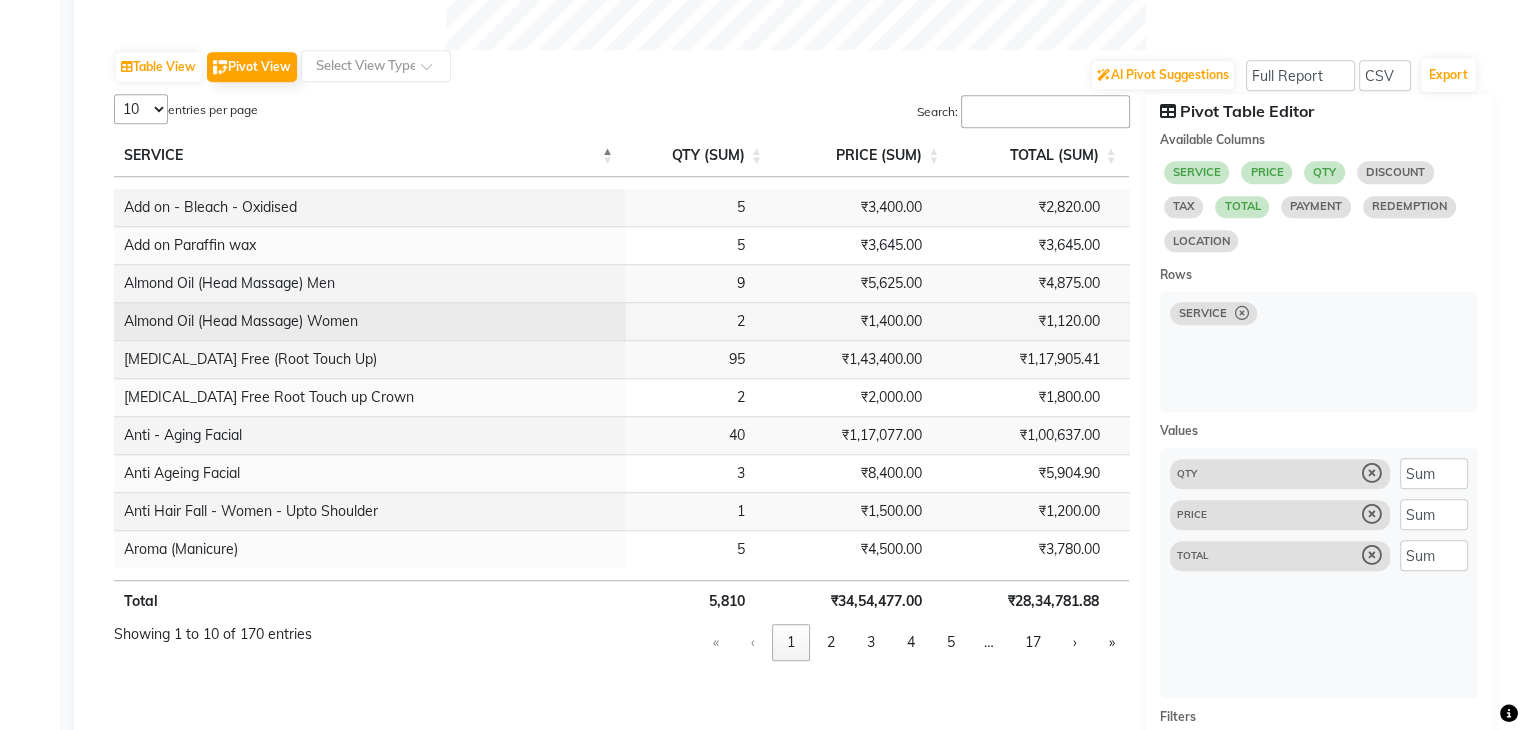 scroll, scrollTop: 985, scrollLeft: 0, axis: vertical 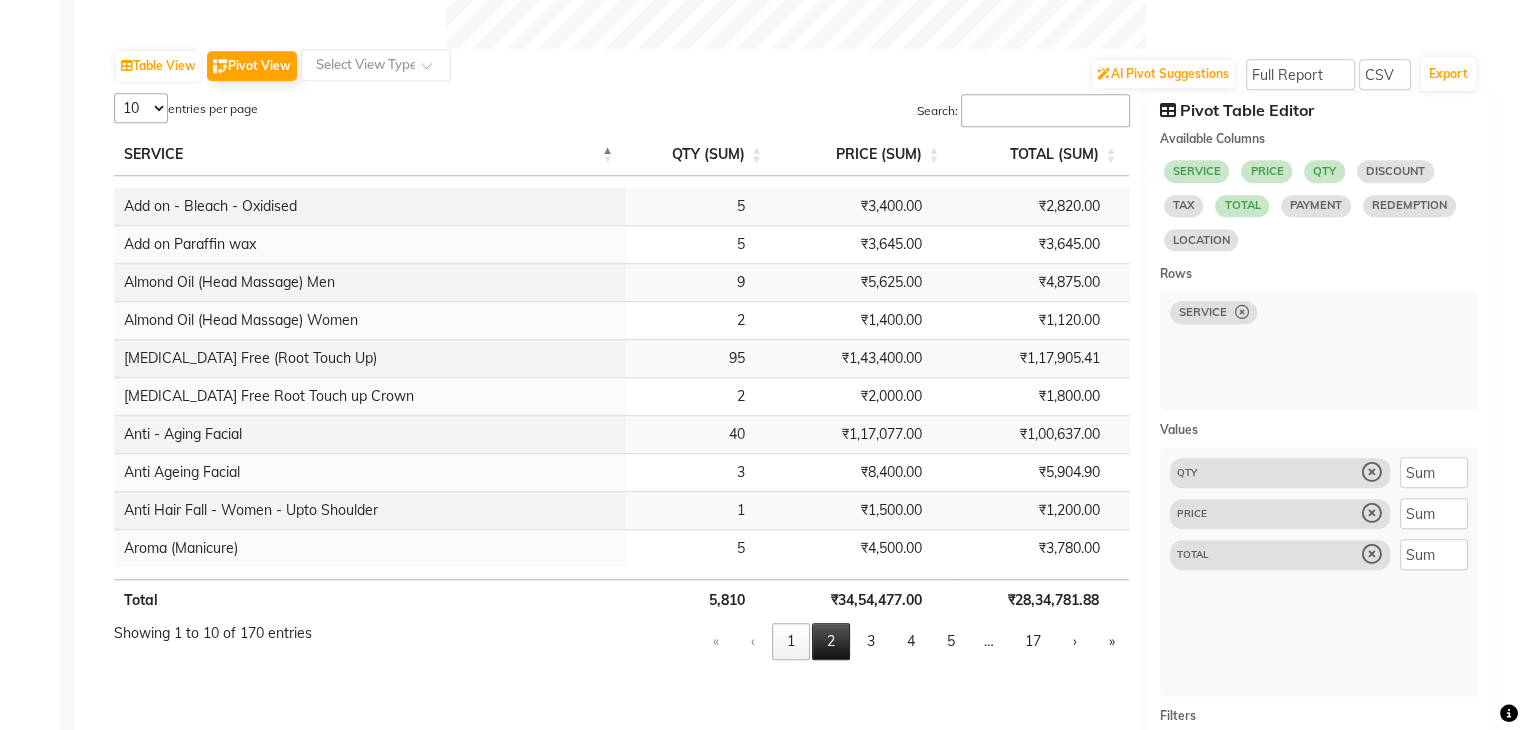 click on "2" at bounding box center (831, 641) 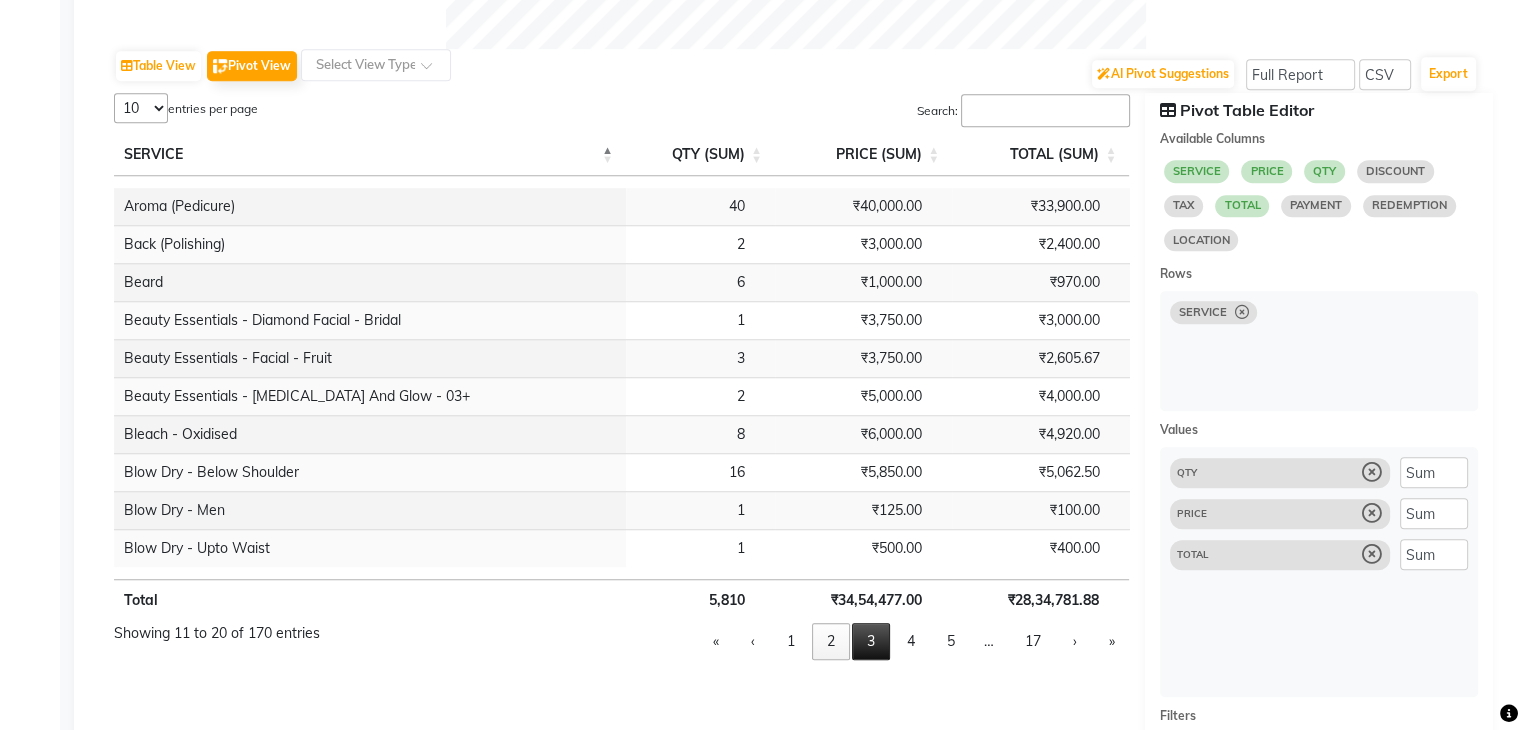 click on "3" at bounding box center [871, 641] 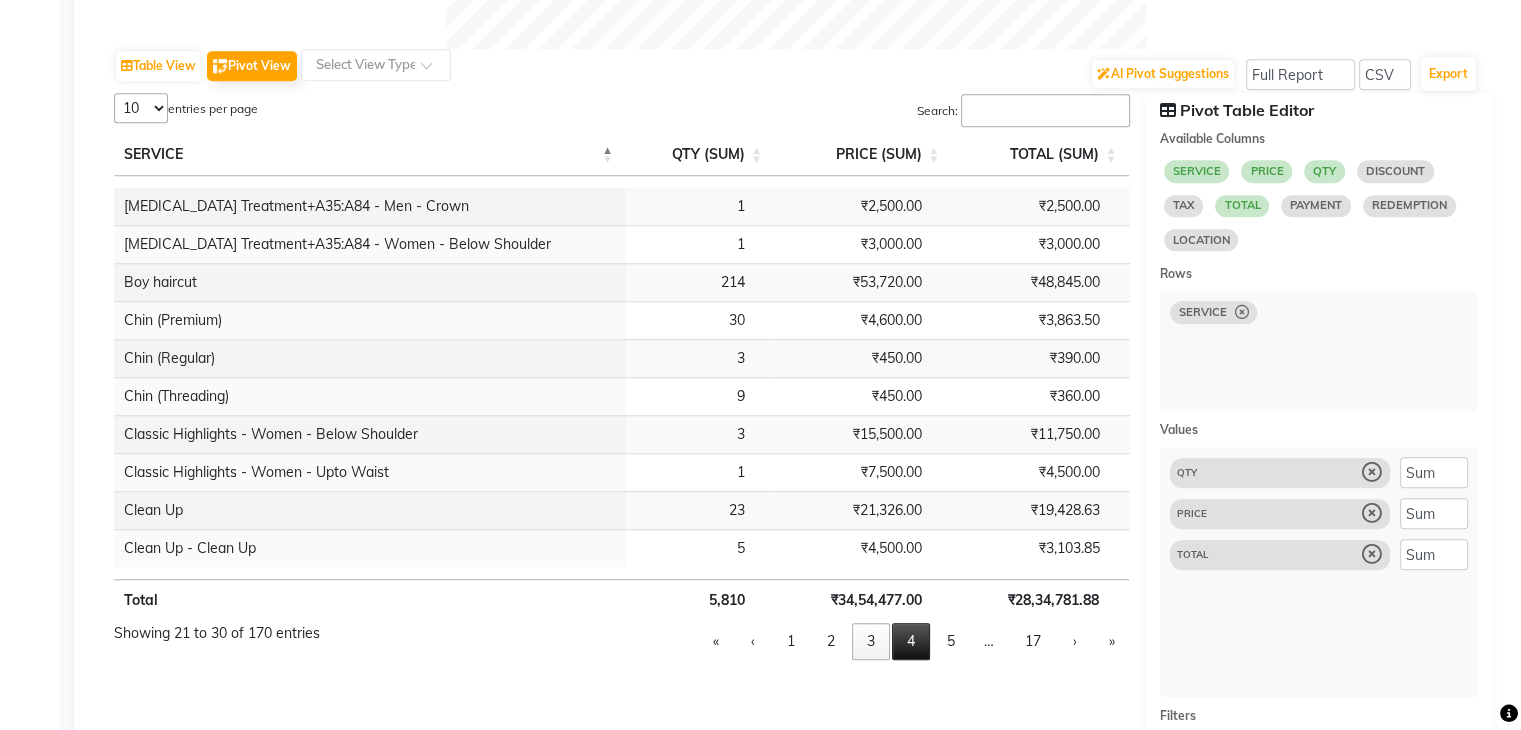 click on "4" at bounding box center [911, 641] 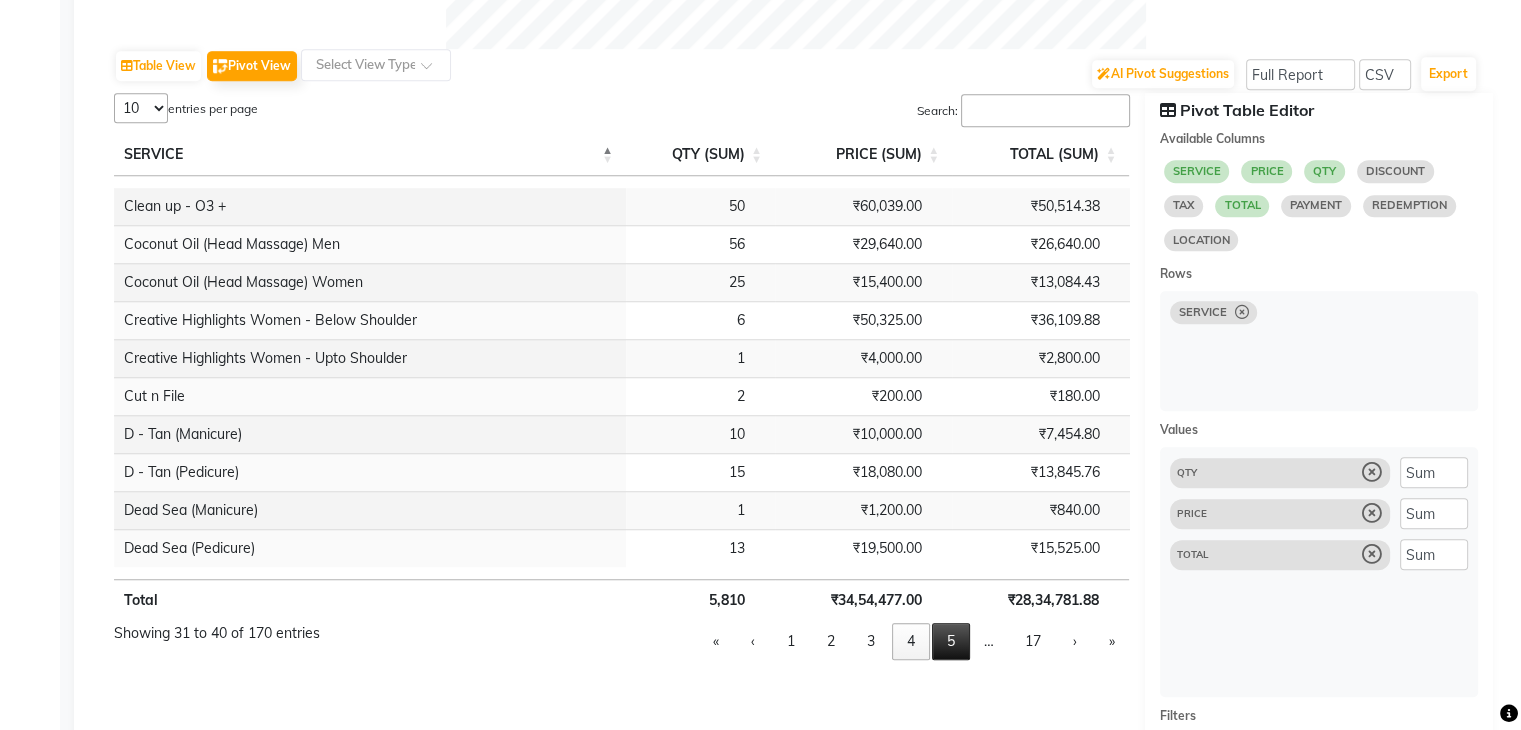 click on "5" at bounding box center [951, 641] 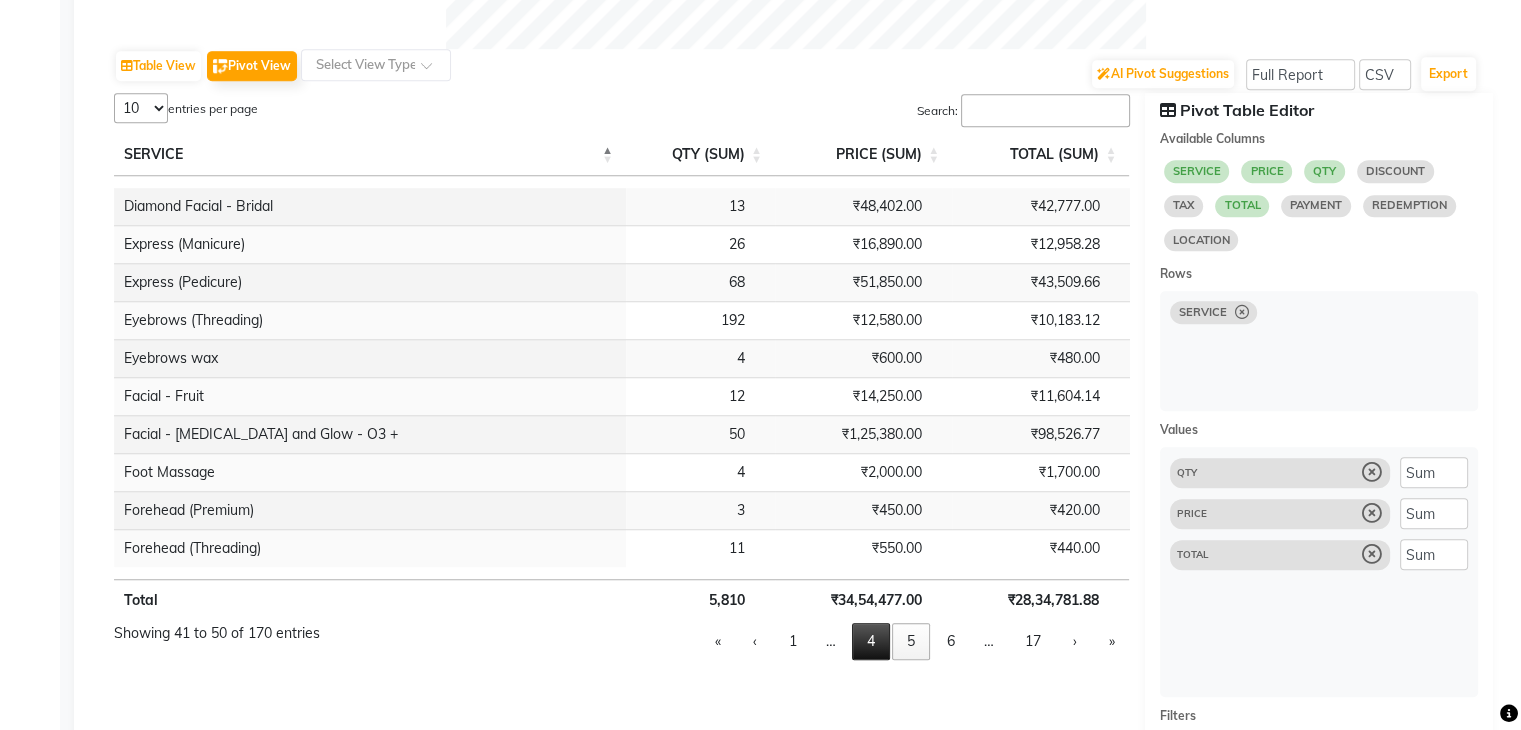 click on "4" at bounding box center [871, 641] 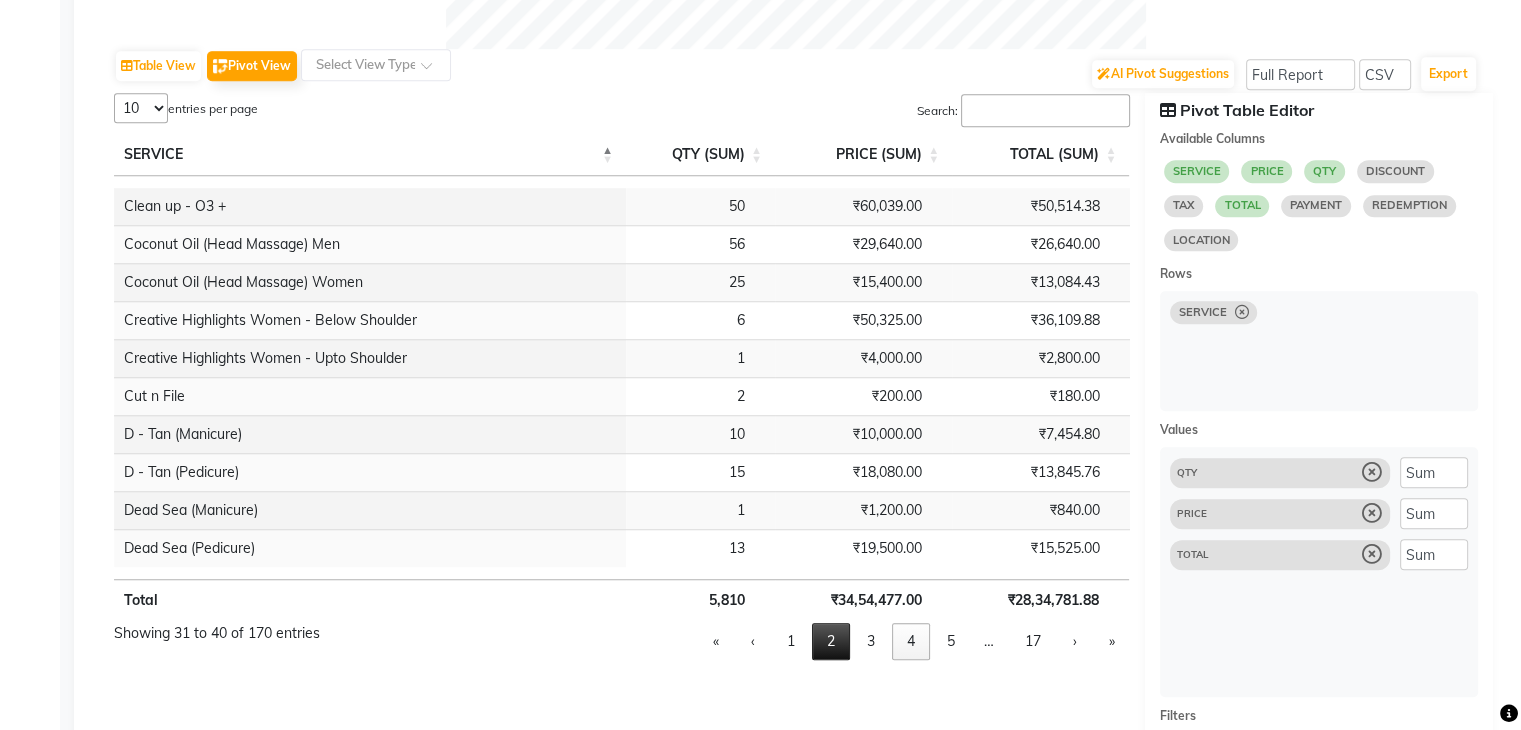 click on "2" at bounding box center [831, 641] 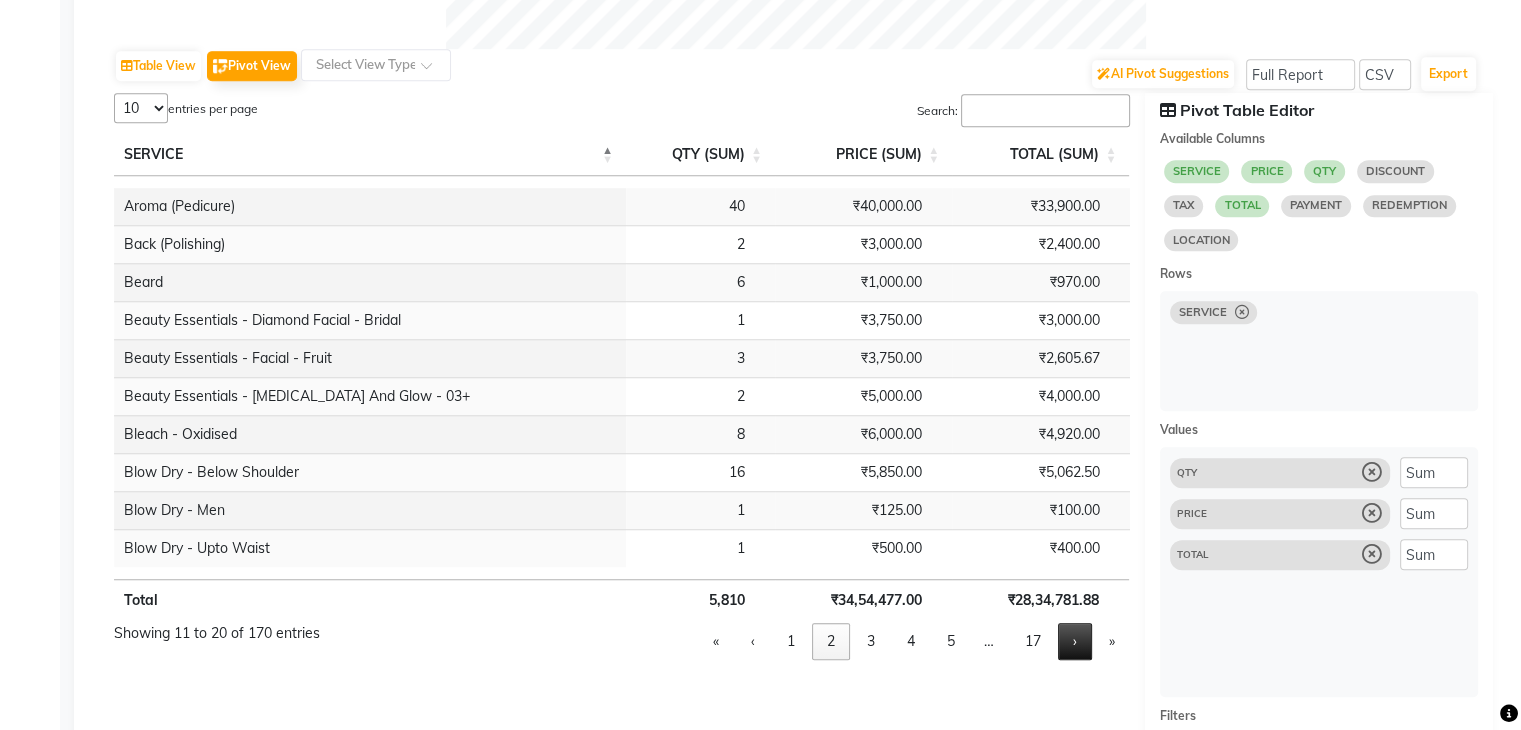 click on "›" at bounding box center [1075, 641] 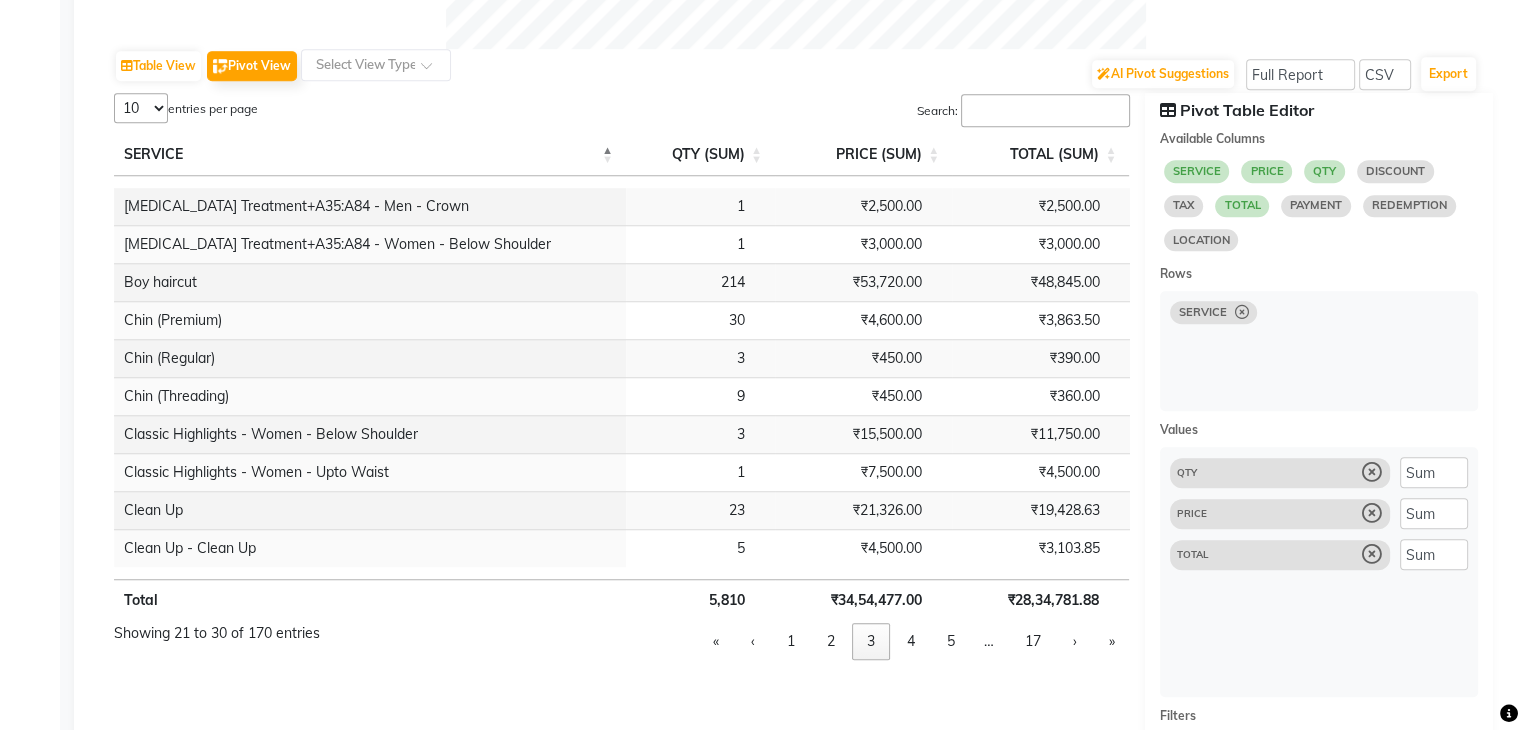 click on "›" at bounding box center [1075, 641] 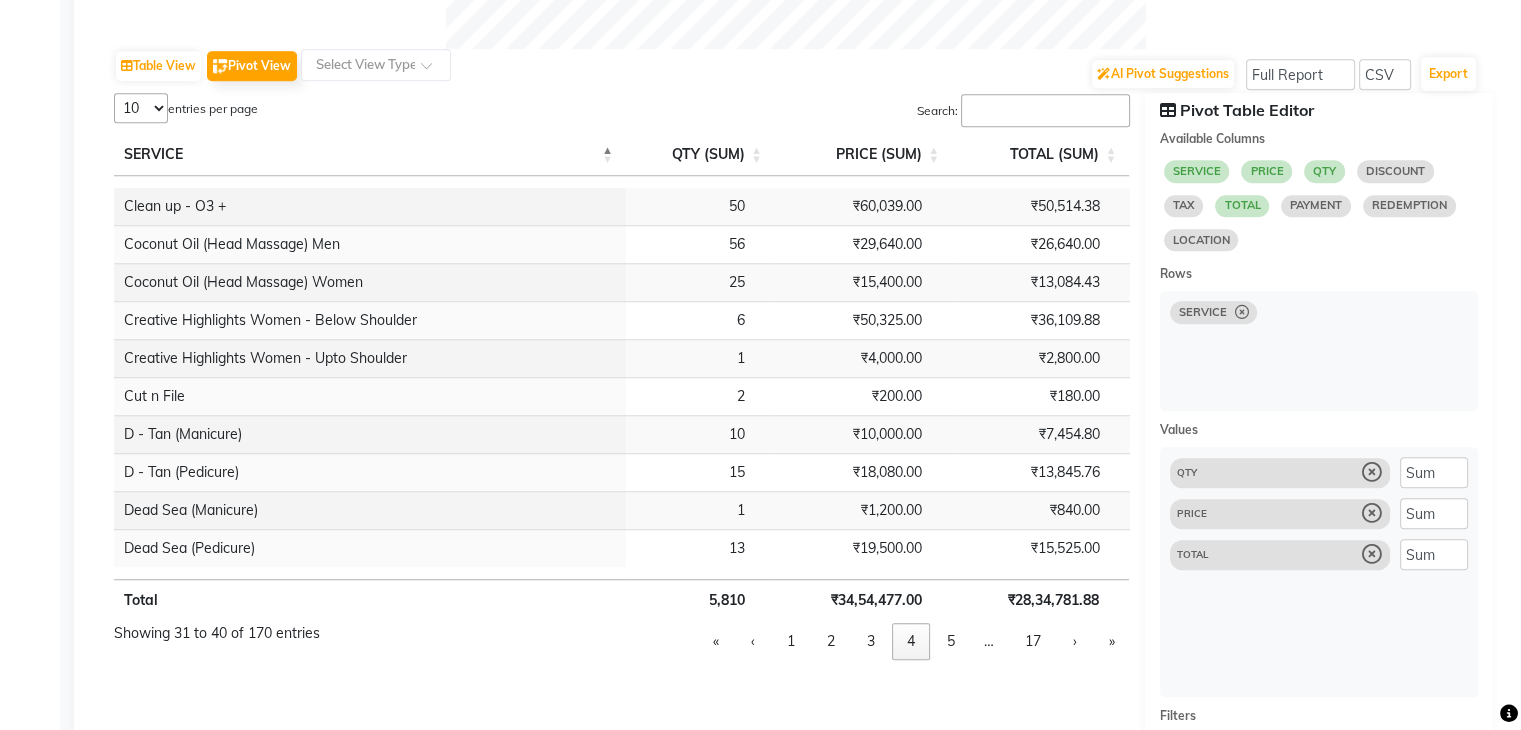 click on "›" at bounding box center (1075, 641) 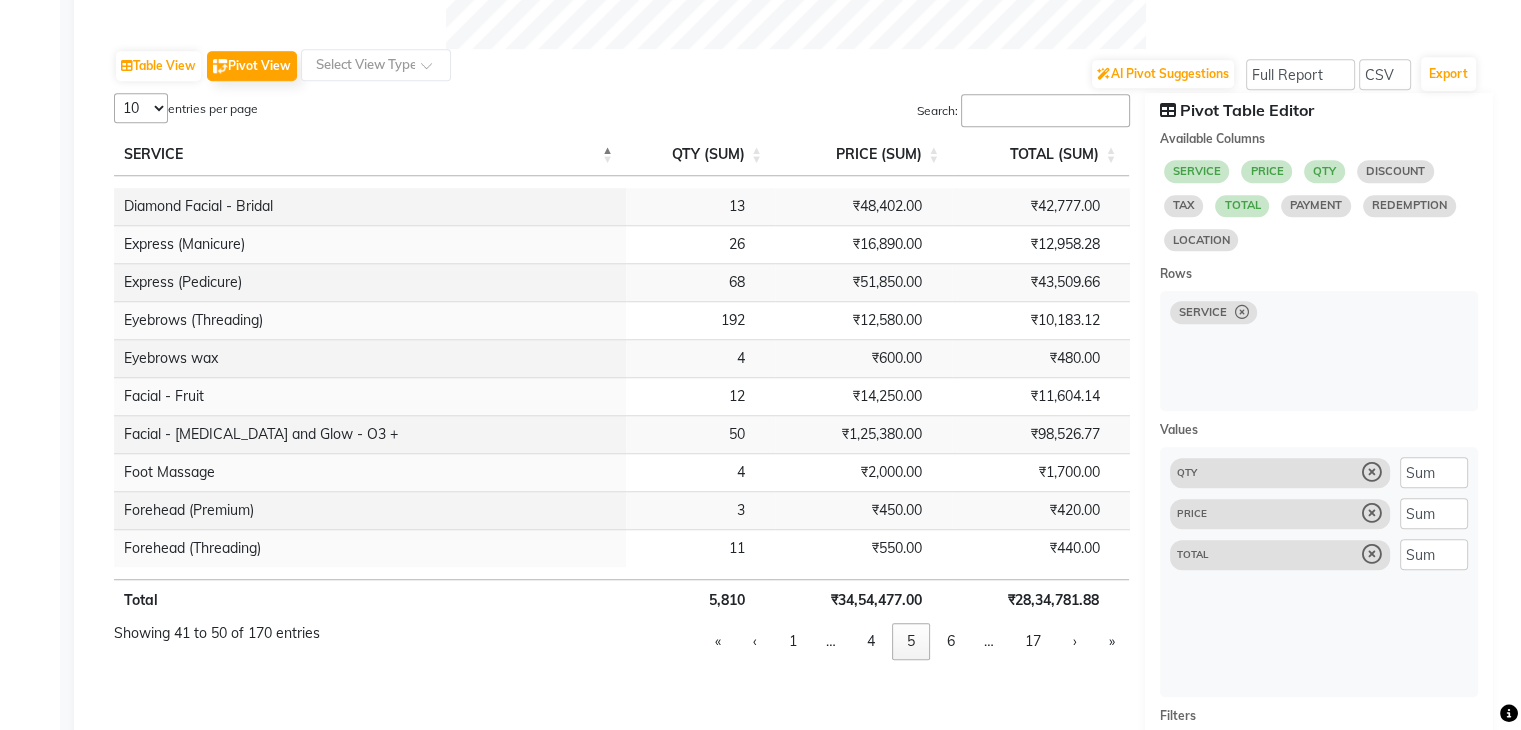 click on "›" at bounding box center [1075, 641] 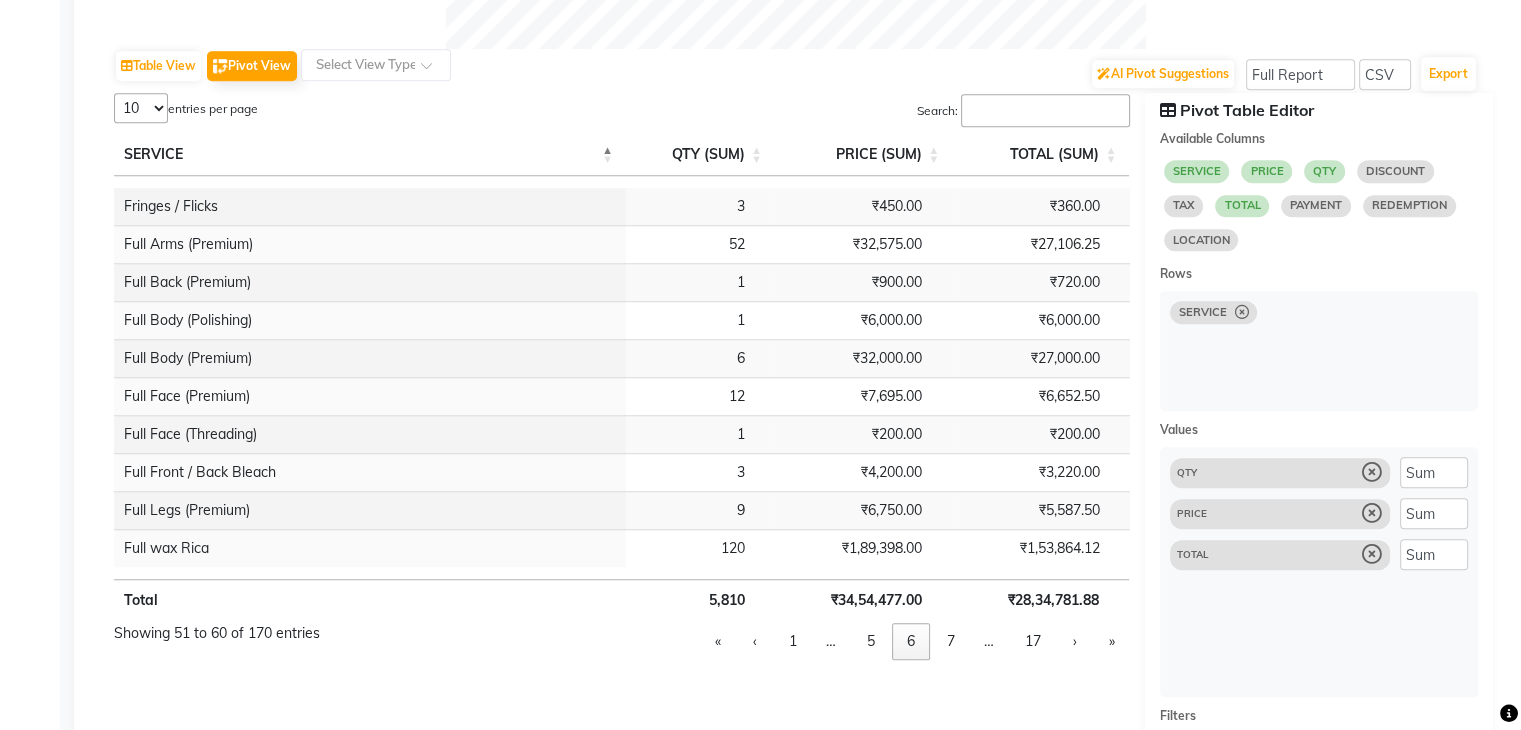 click on "›" at bounding box center (1075, 641) 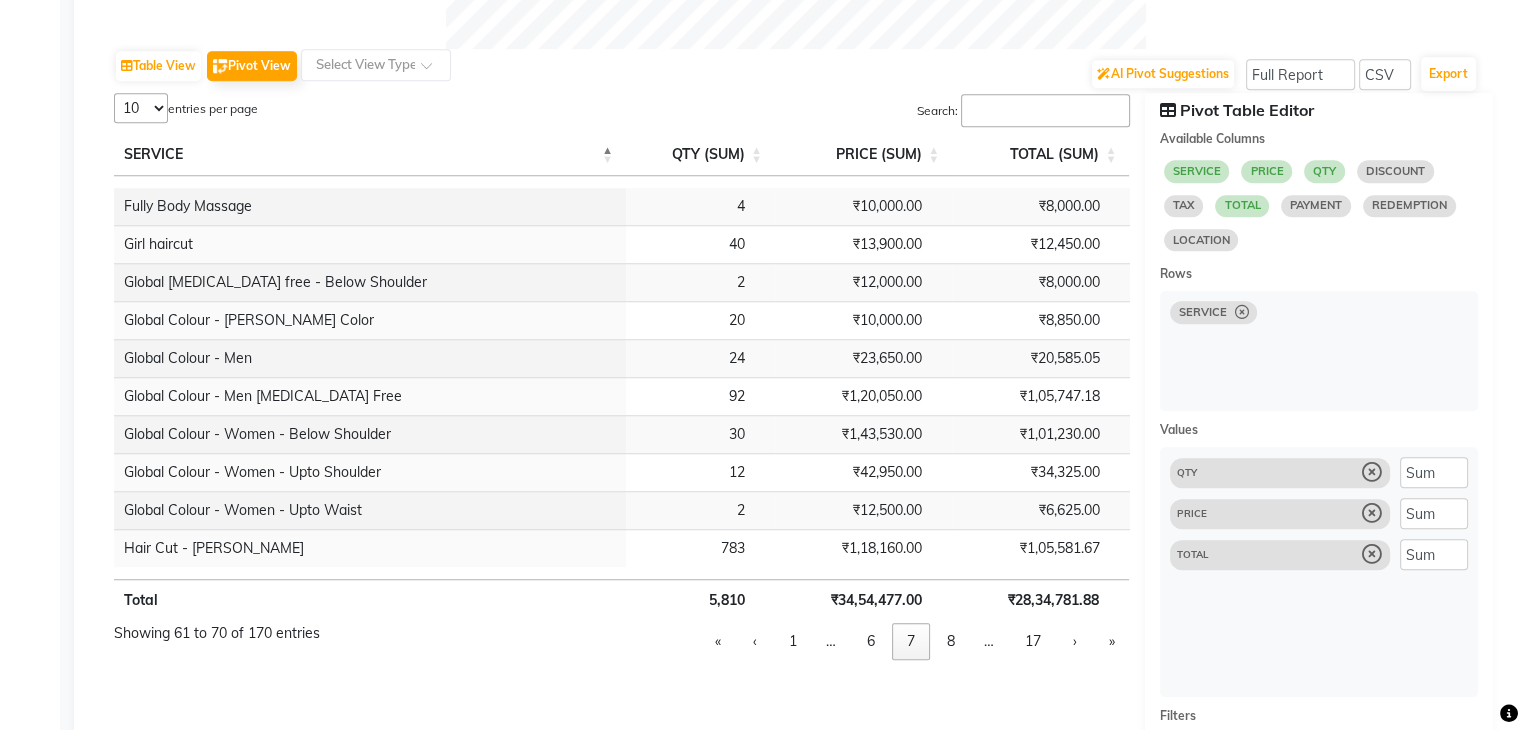 click on "›" at bounding box center (1075, 641) 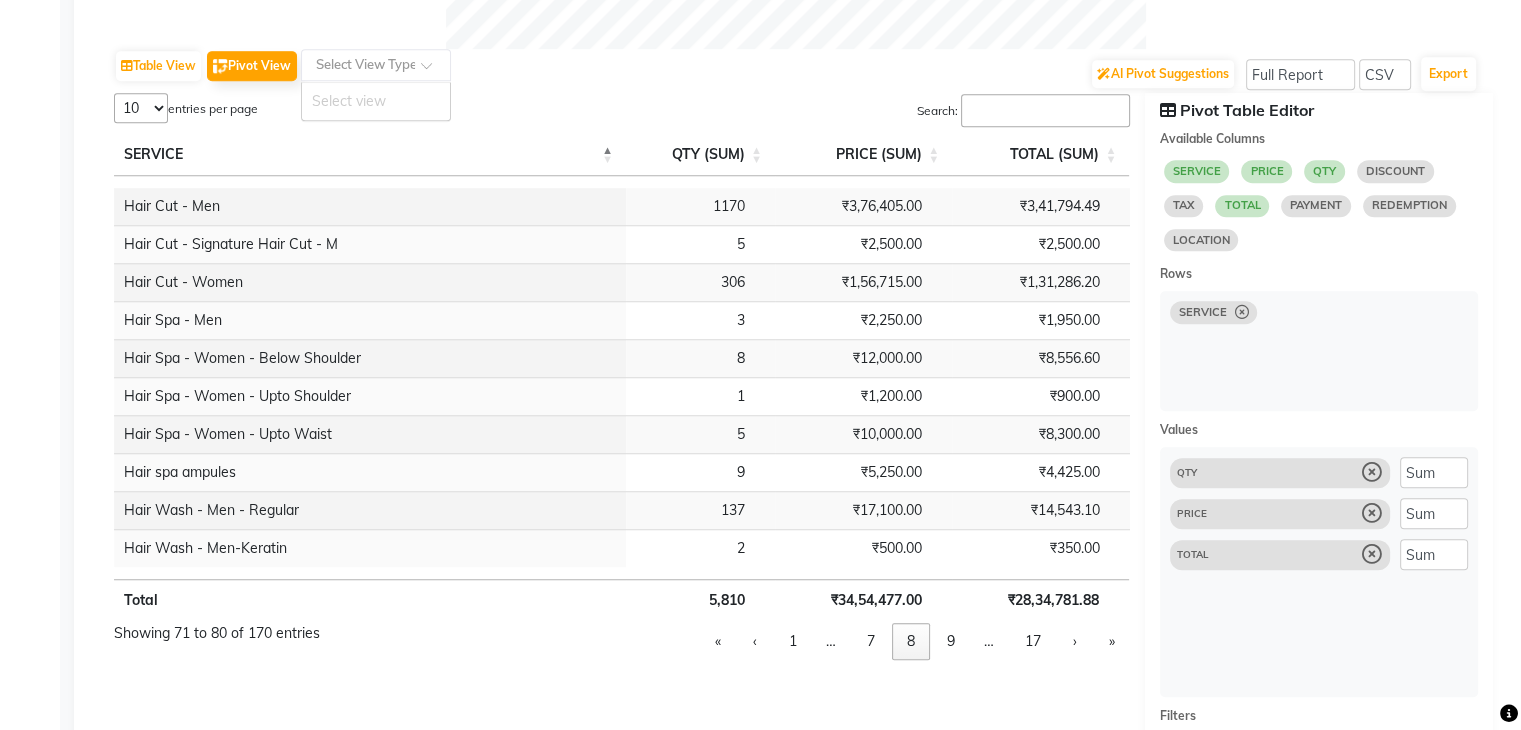 click 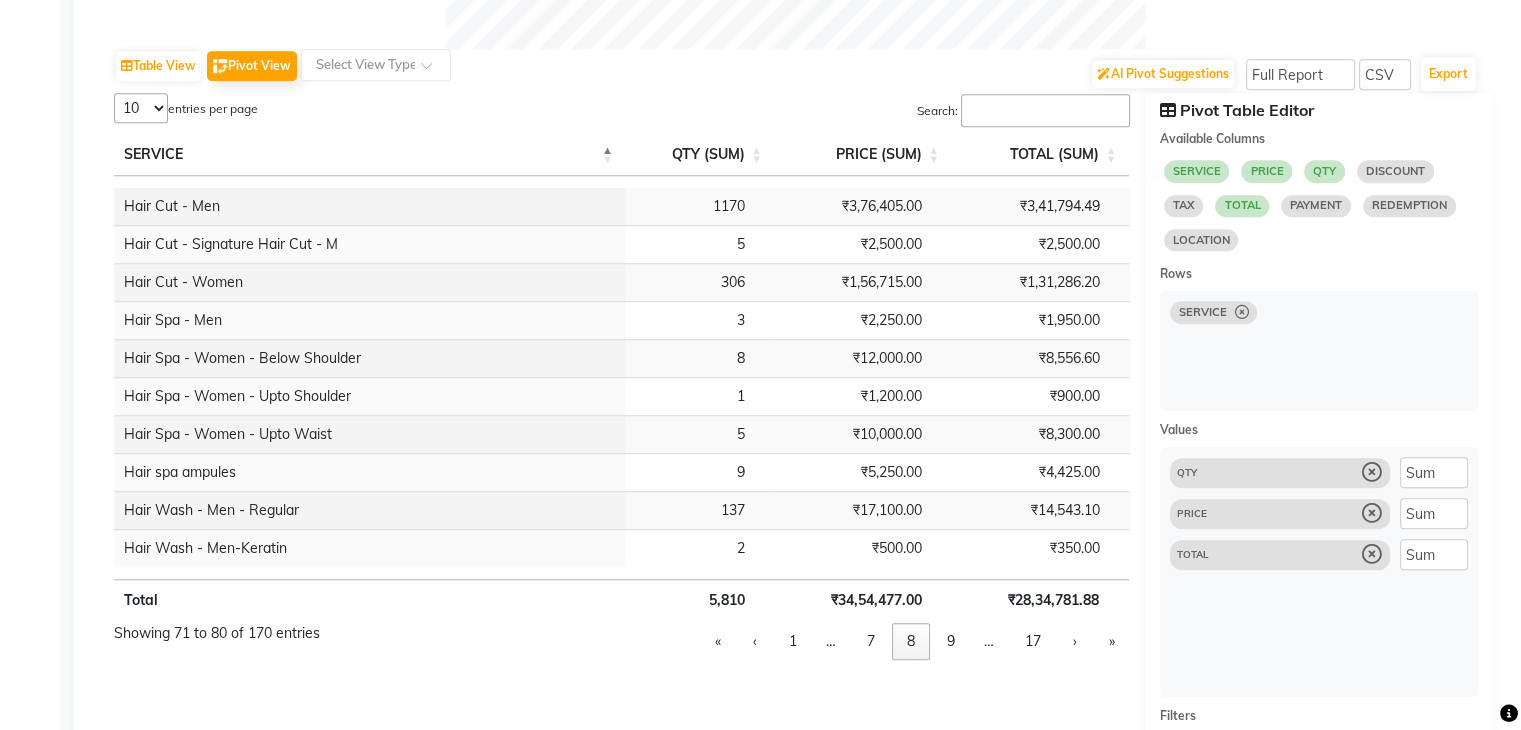click on "AI Pivot Suggestions  Select Full Report Filtered Report Select CSV PDF  Export" 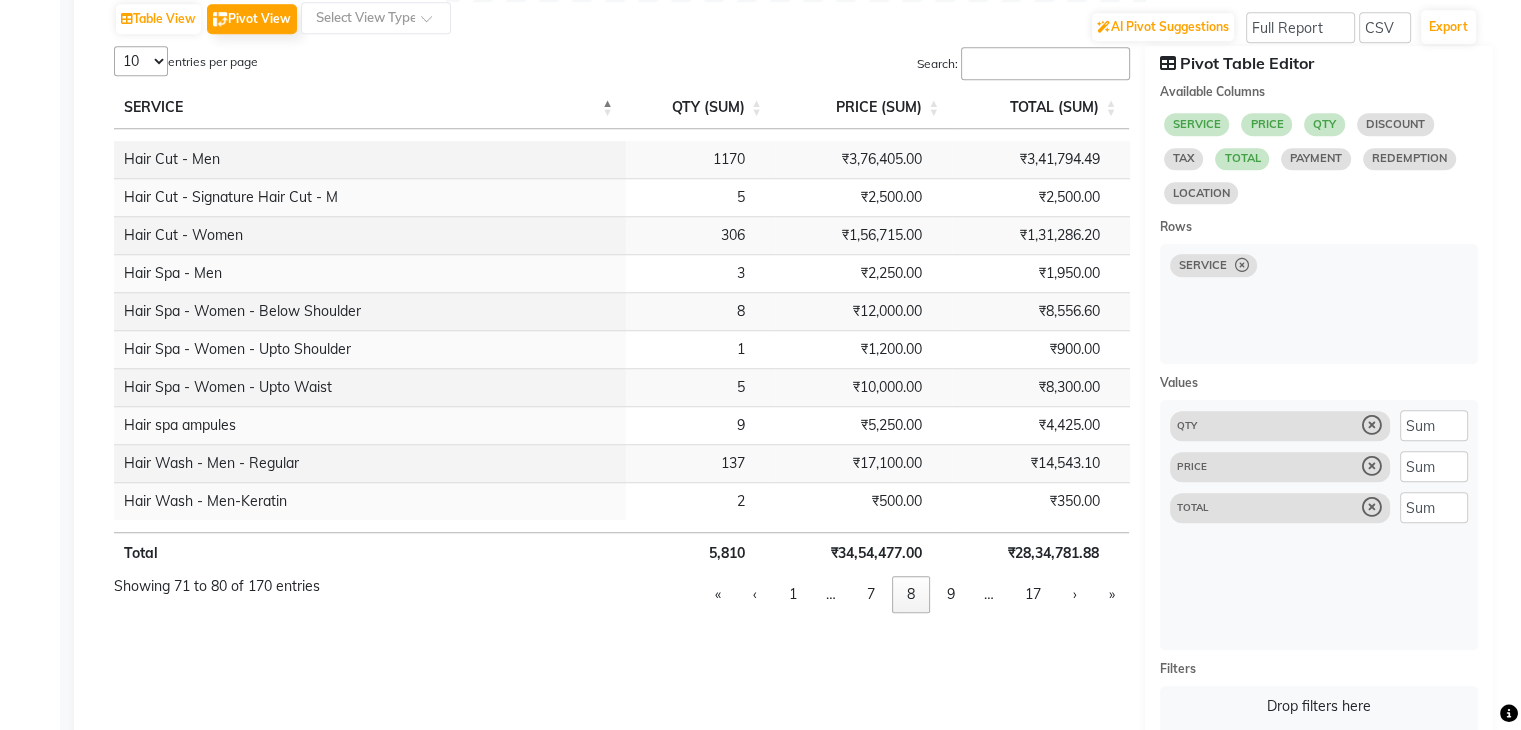 scroll, scrollTop: 1040, scrollLeft: 0, axis: vertical 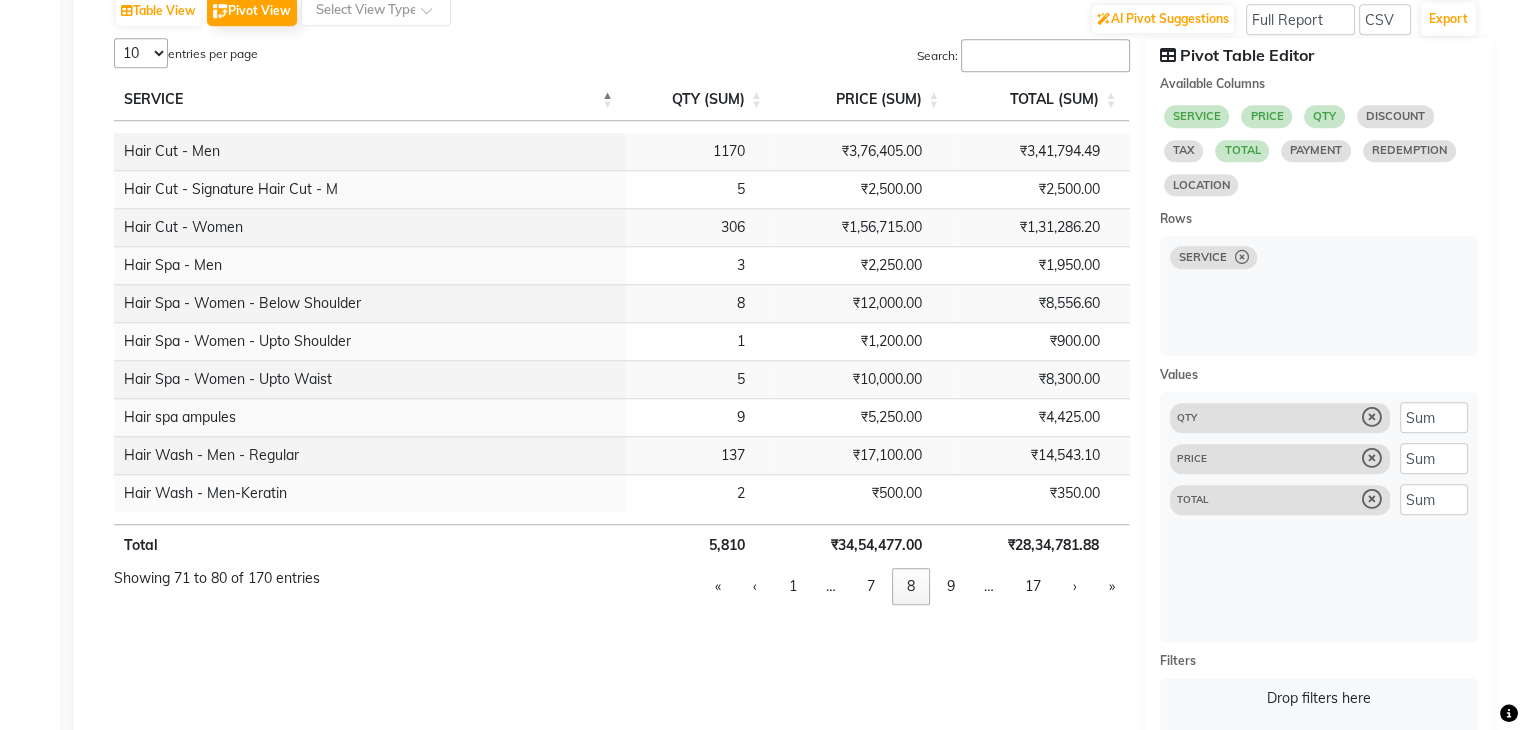 select on "10" 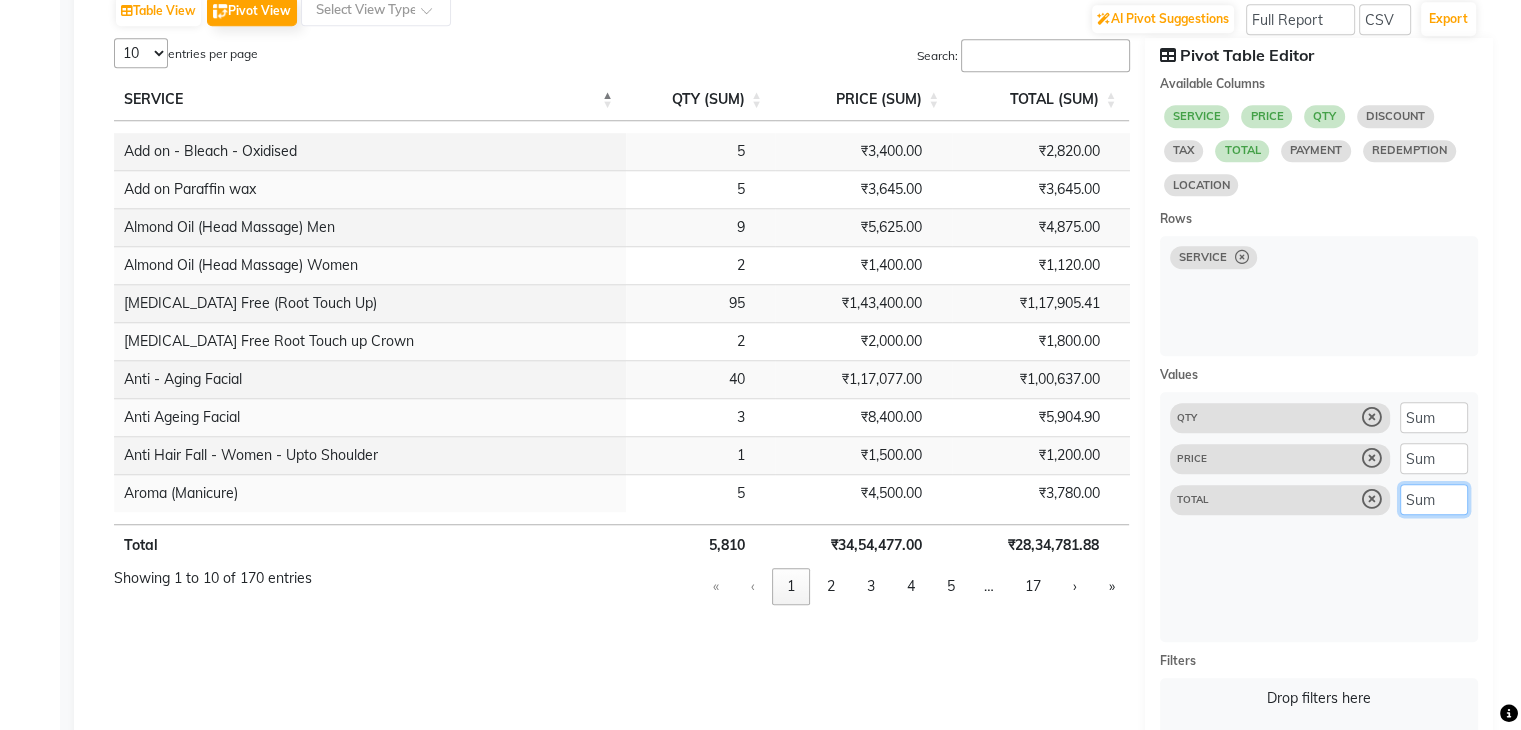 click on "Count Sum Average [PERSON_NAME] Unique Count" 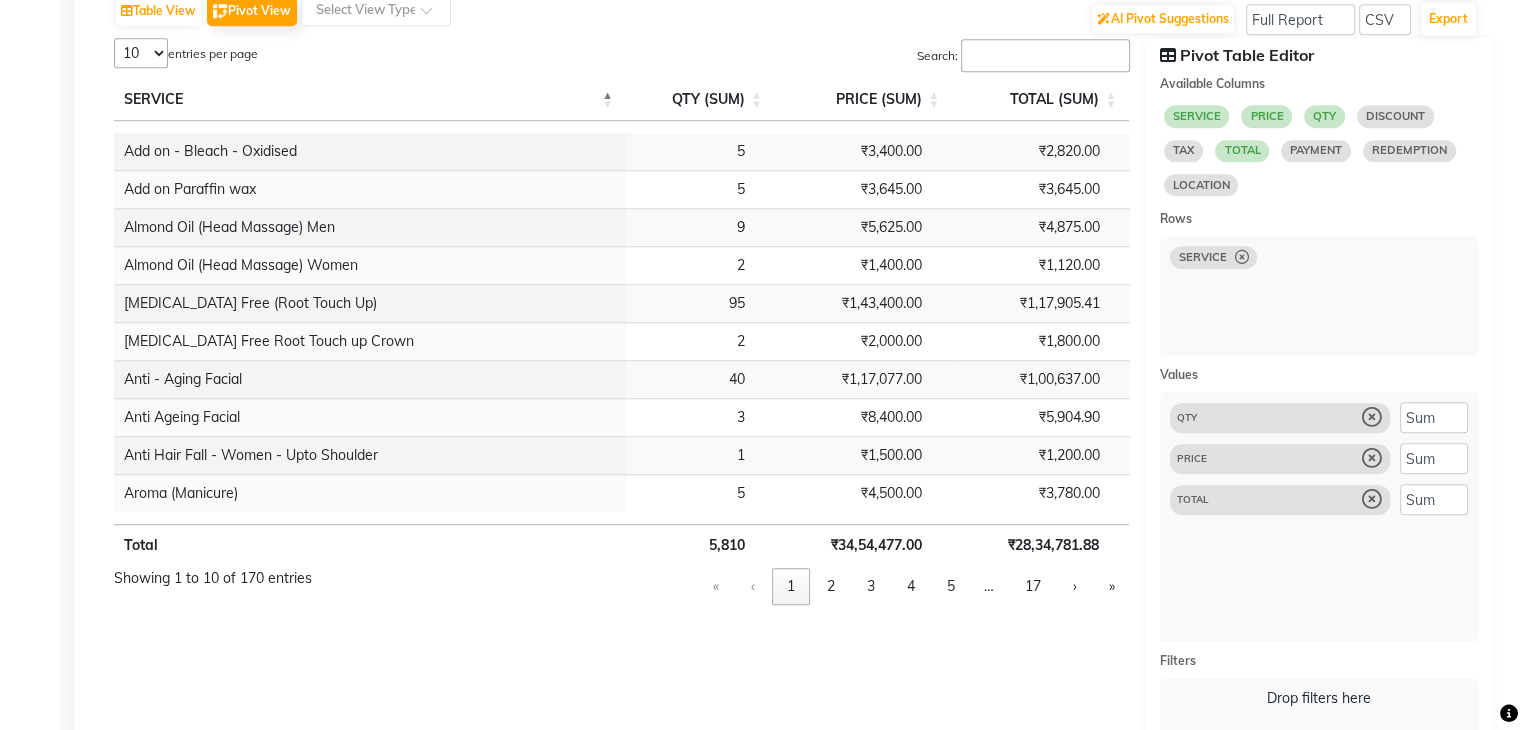 click on "QTY Count Sum Average Max Min Unique Count PRICE Count Sum Average Max Min Unique Count TOTAL Count Sum Average Max Min Unique Count" 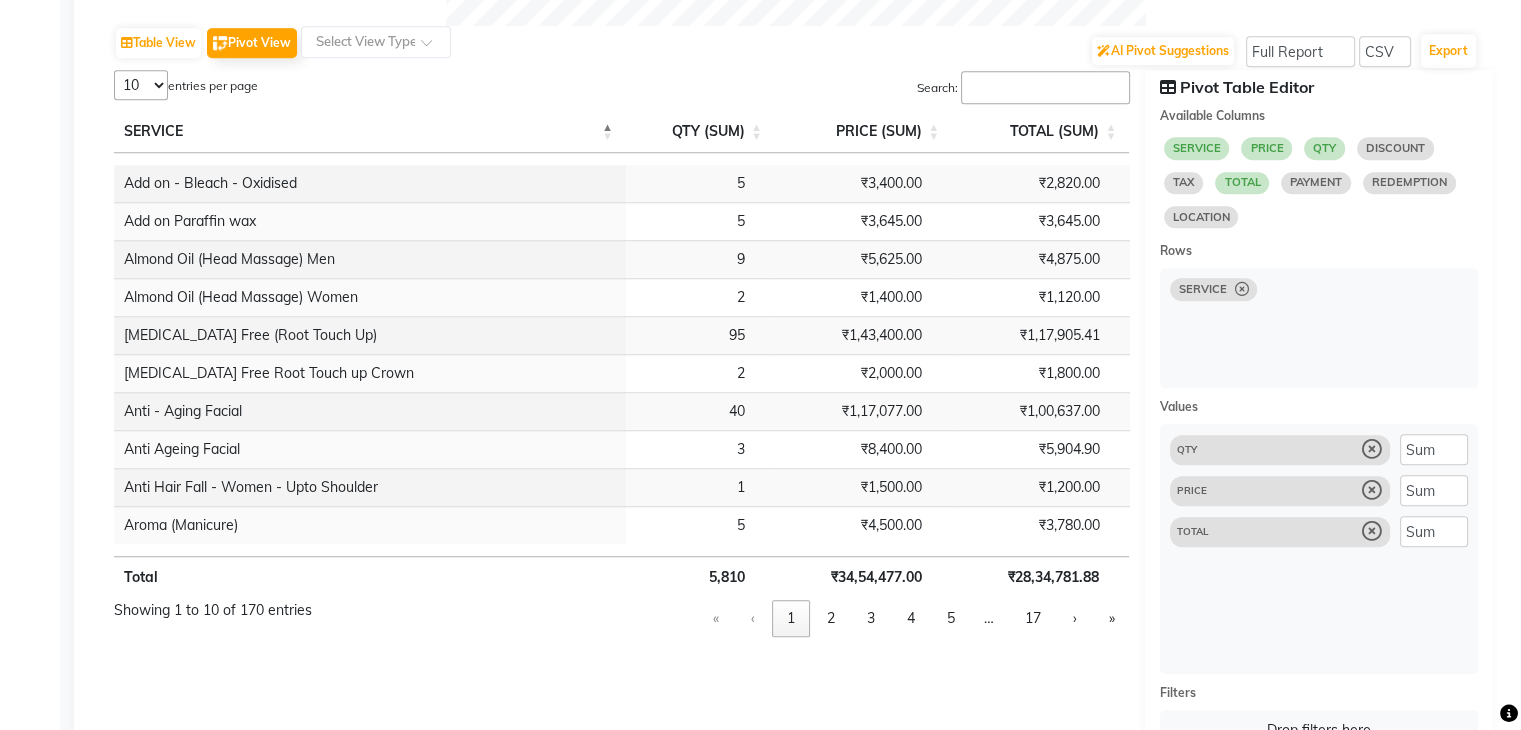 scroll, scrollTop: 1309, scrollLeft: 0, axis: vertical 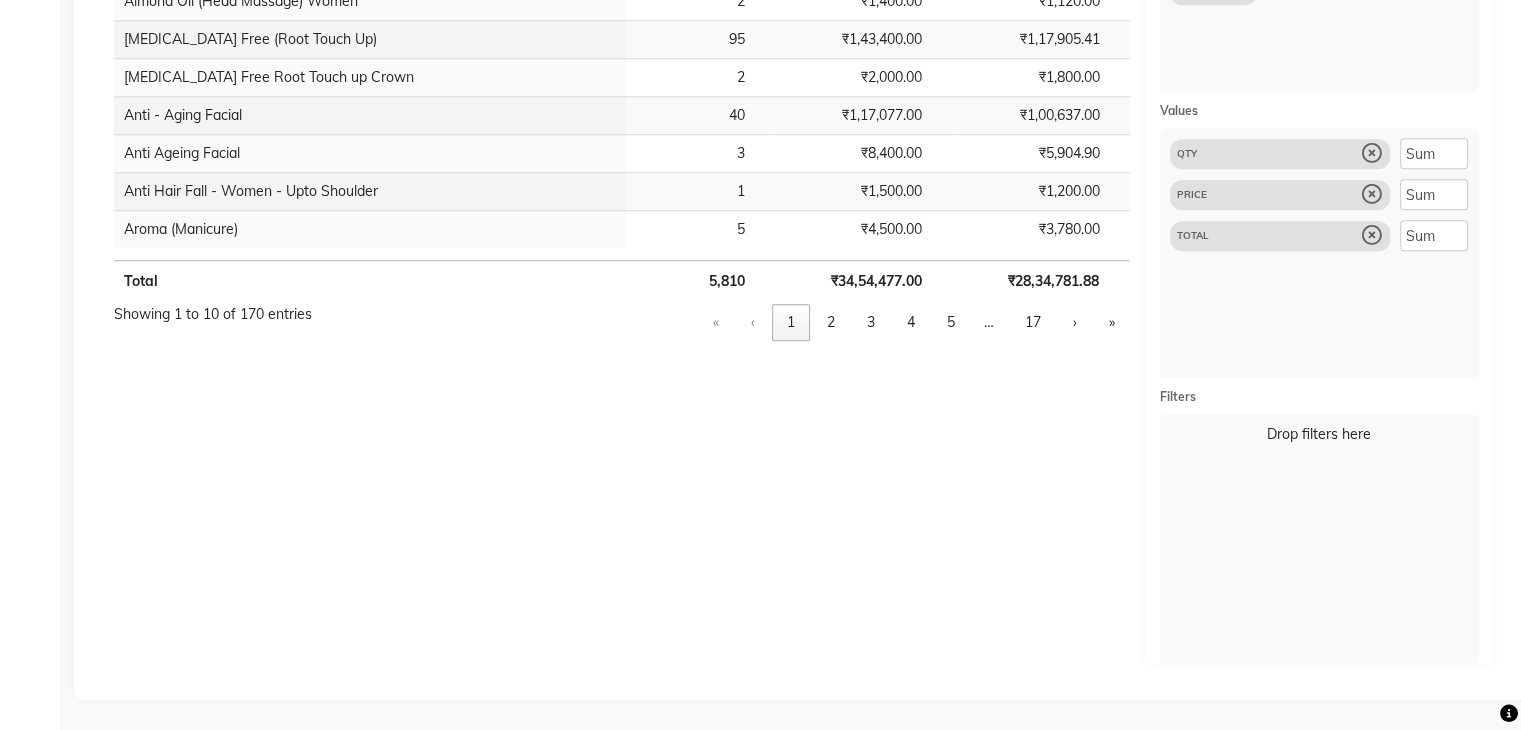 click on "Drop filters here" 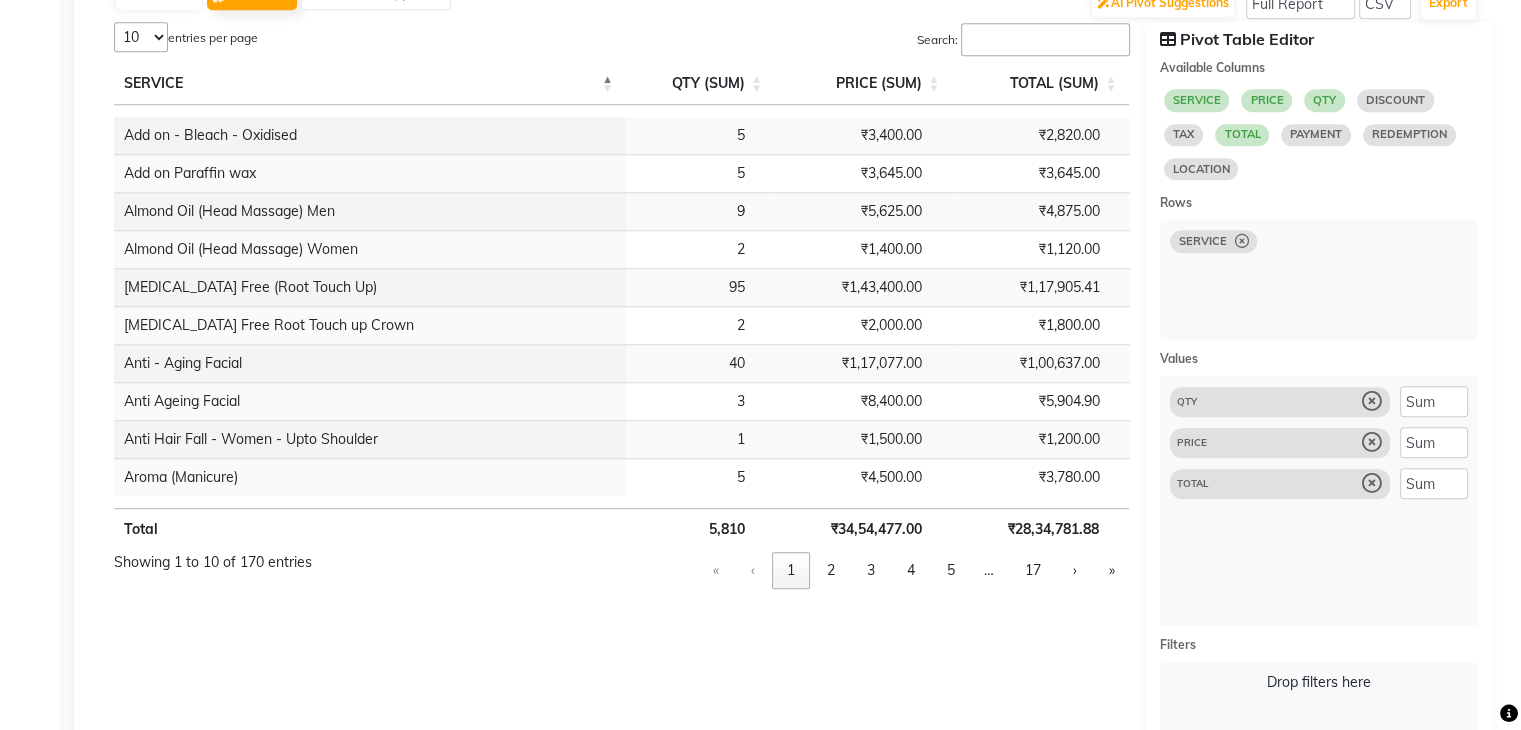 scroll, scrollTop: 1048, scrollLeft: 0, axis: vertical 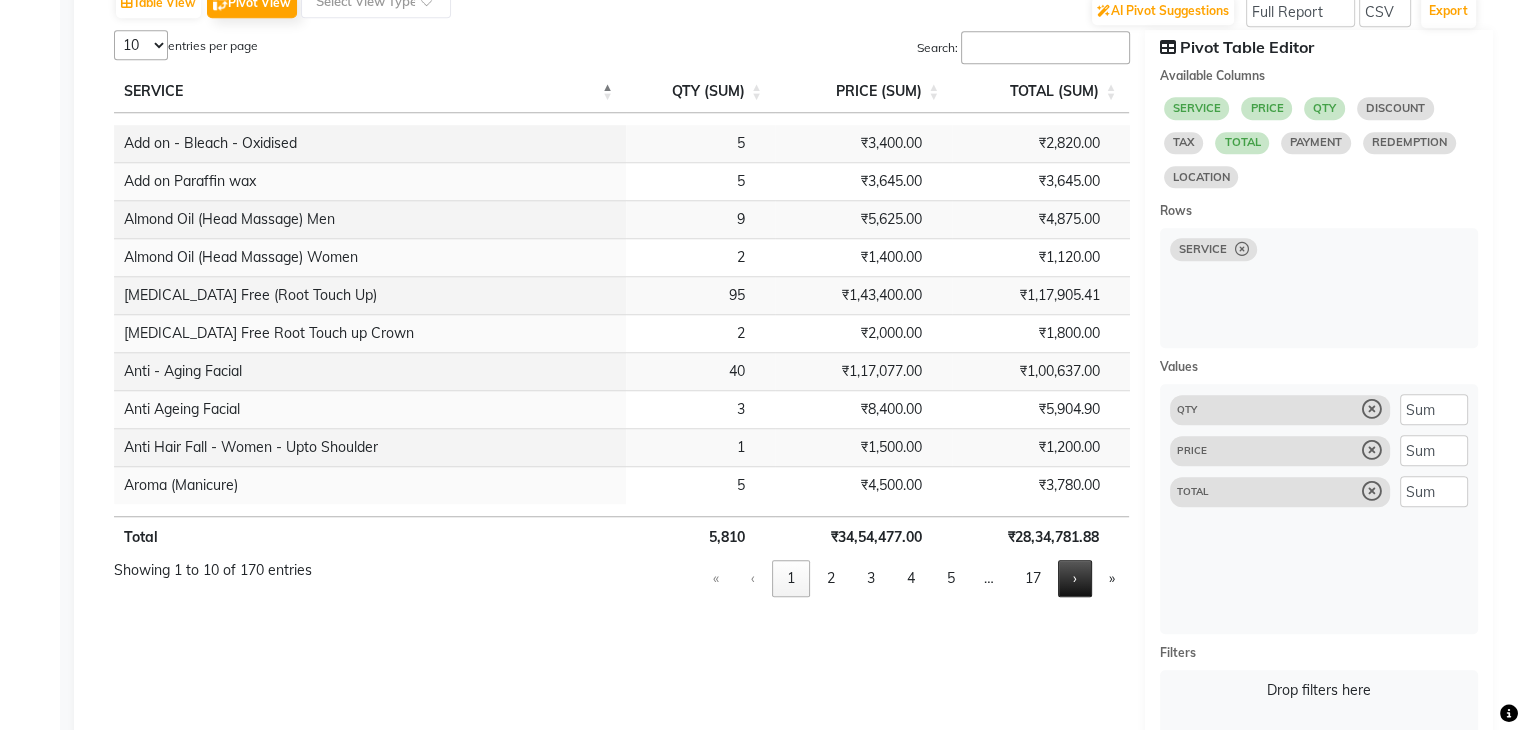 click on "›" at bounding box center [1075, 578] 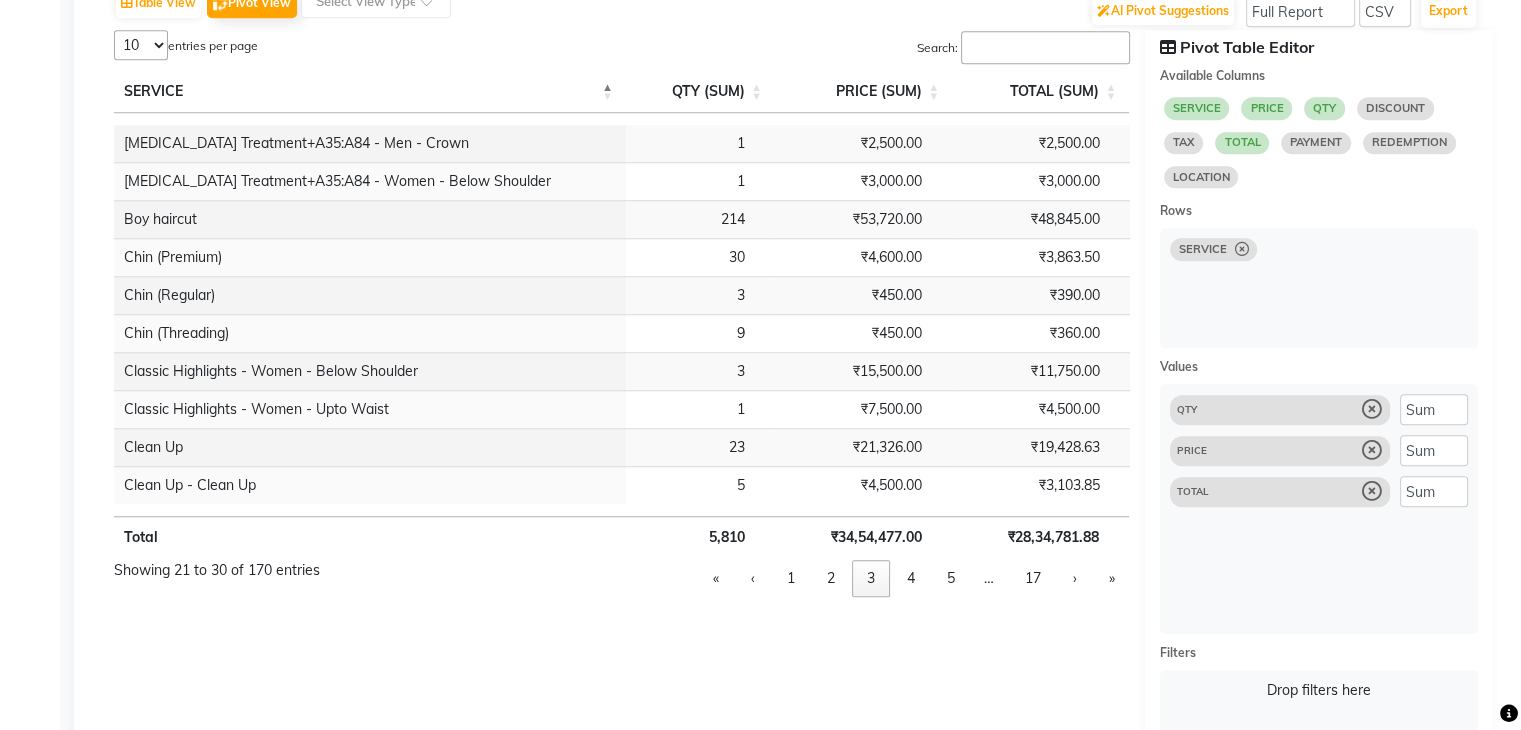 click on "›" at bounding box center [1075, 578] 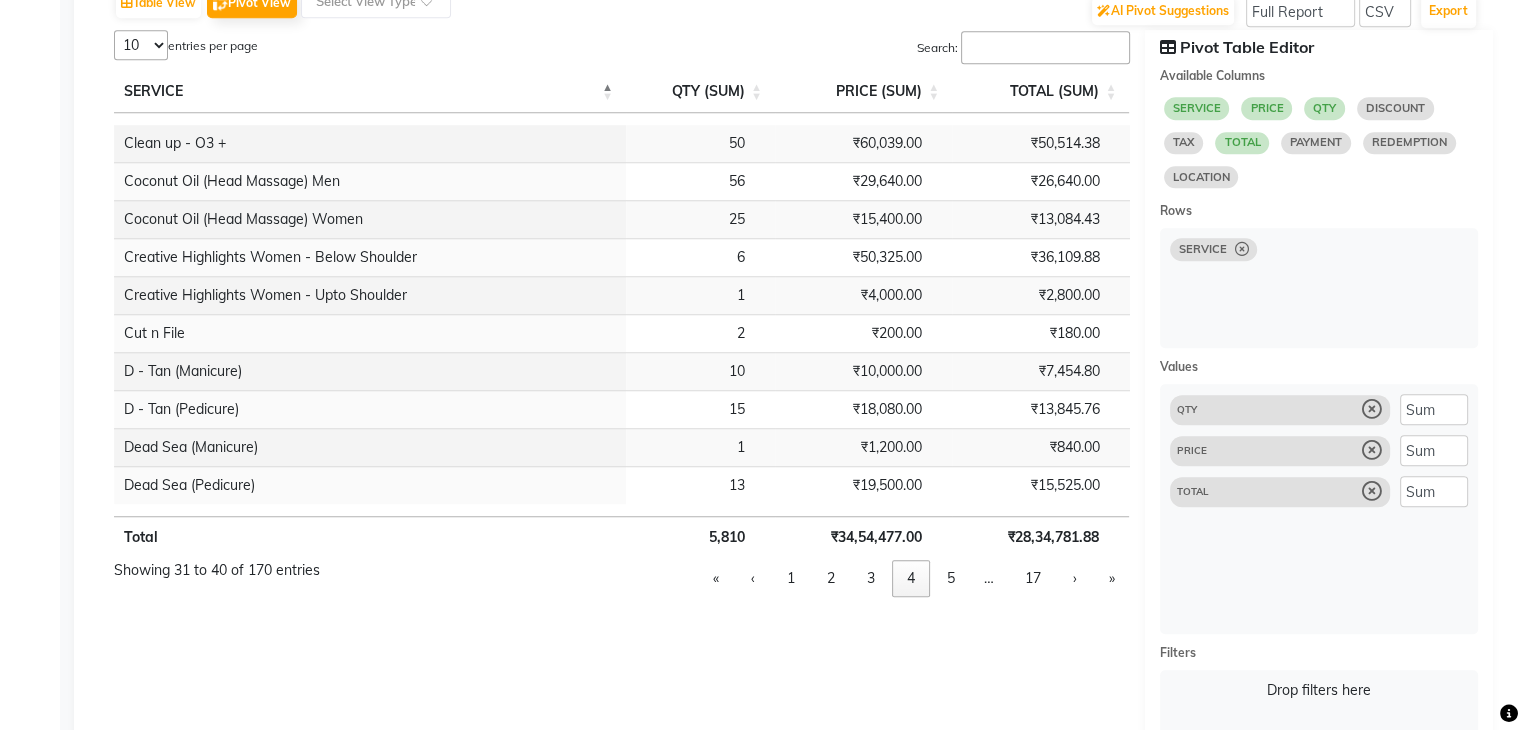 click on "›" at bounding box center (1075, 578) 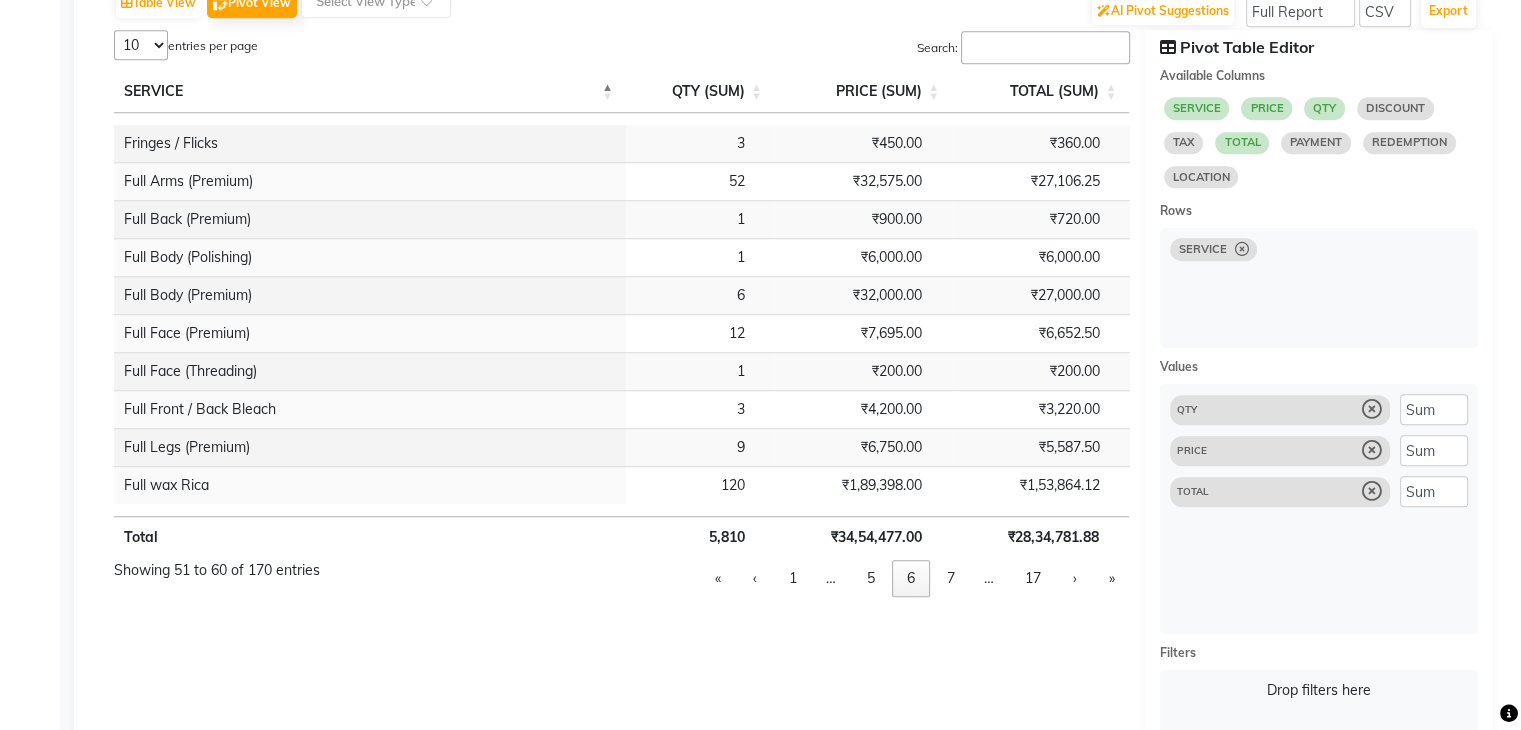 click on "›" at bounding box center [1075, 578] 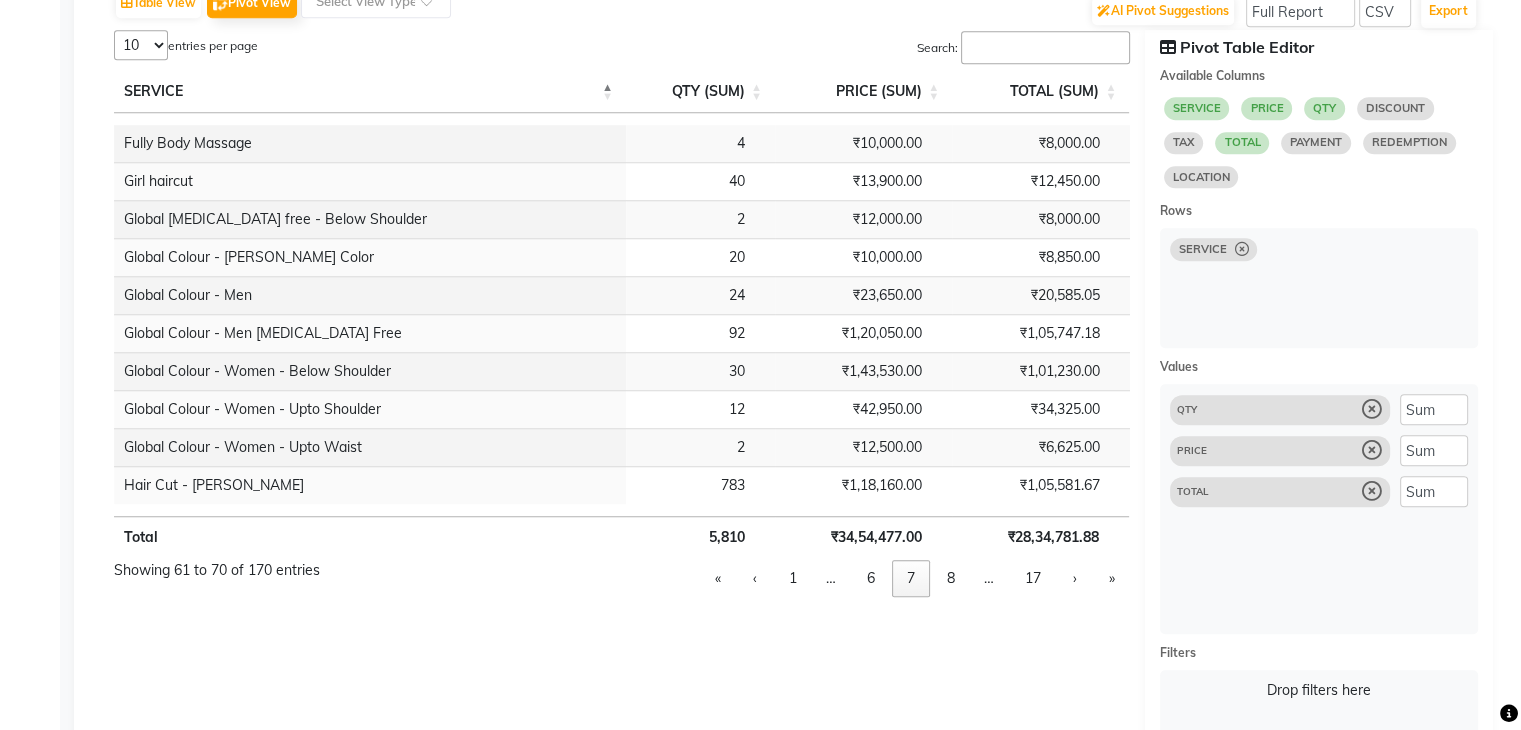 click on "›" at bounding box center [1075, 578] 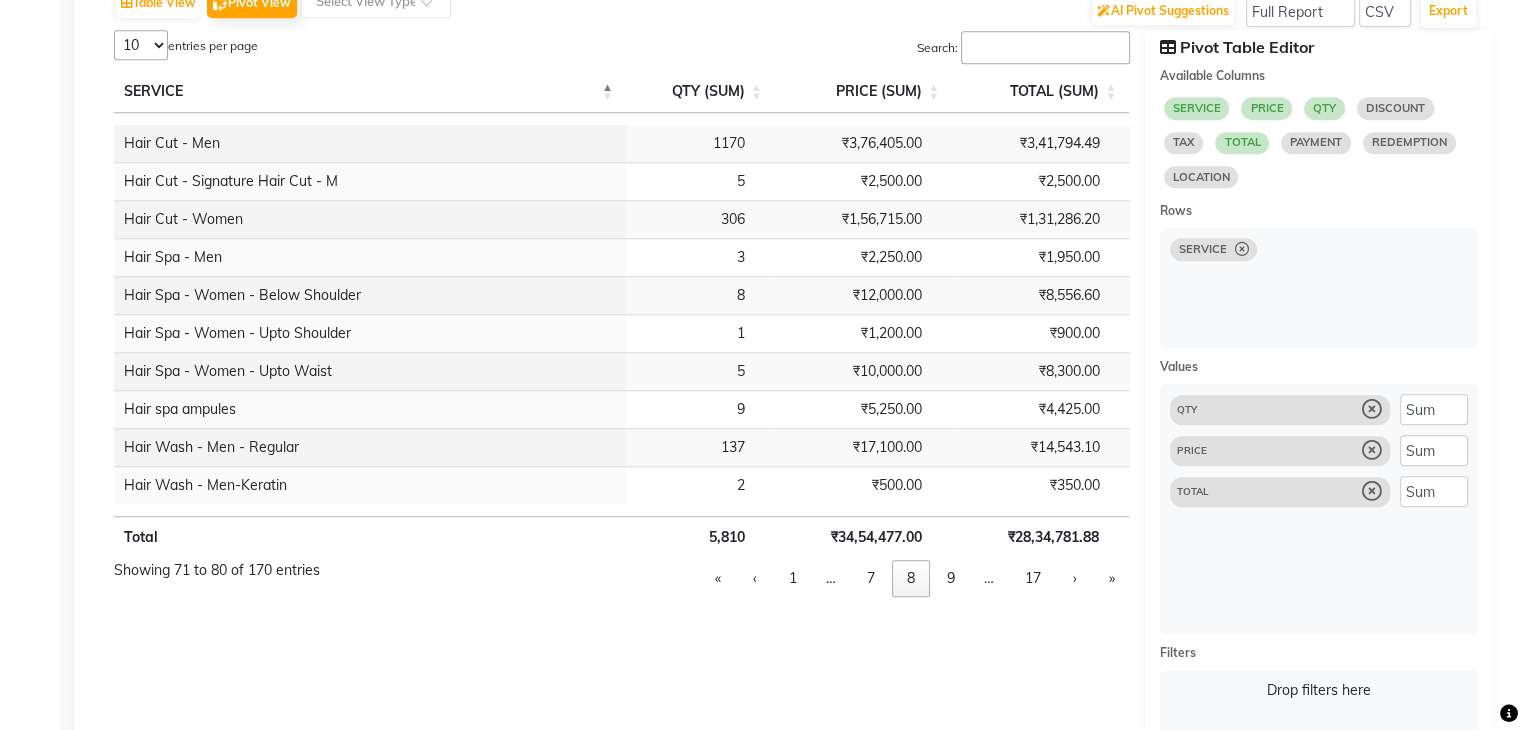 click on "5 10 25 50 170" at bounding box center (141, 45) 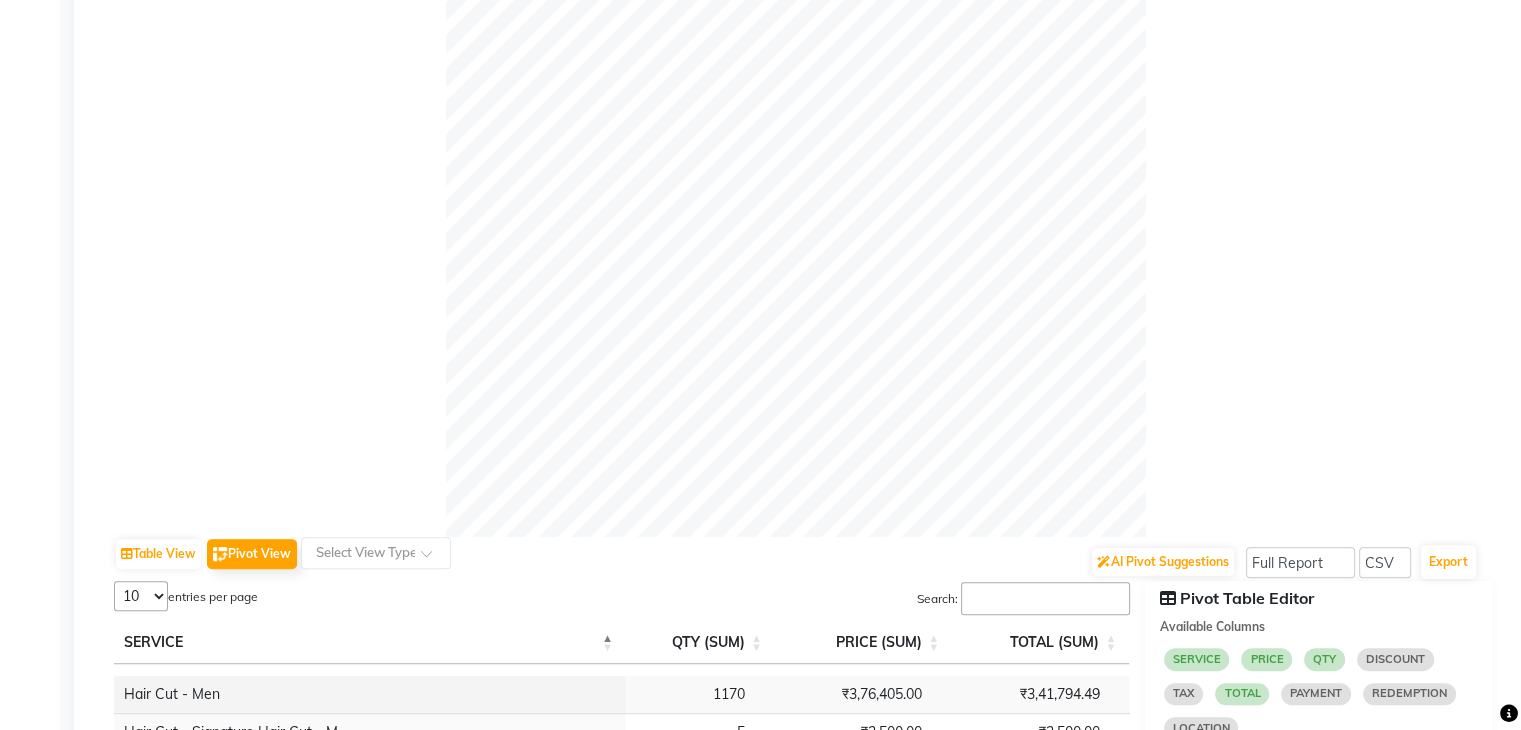 scroll, scrollTop: 493, scrollLeft: 0, axis: vertical 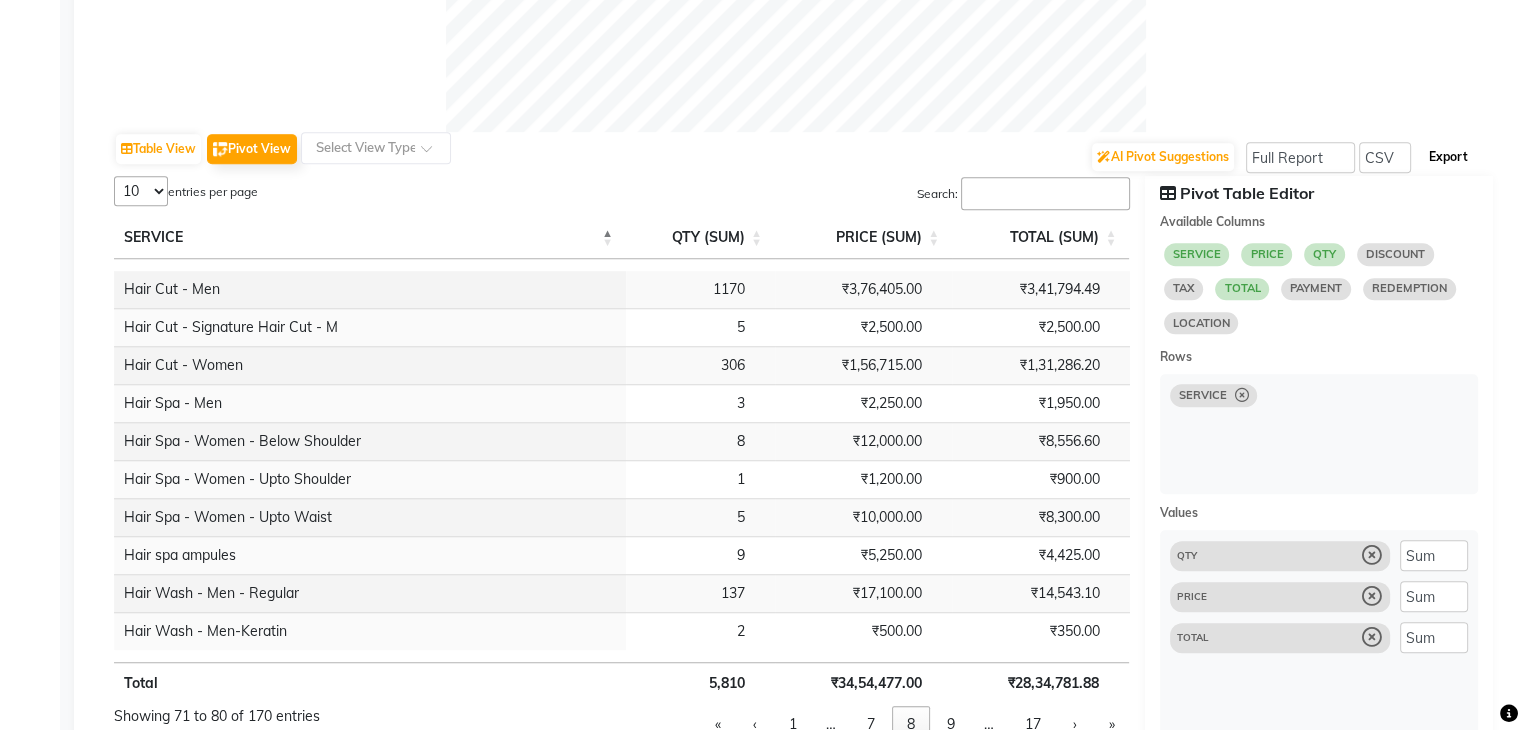 click on "Export" 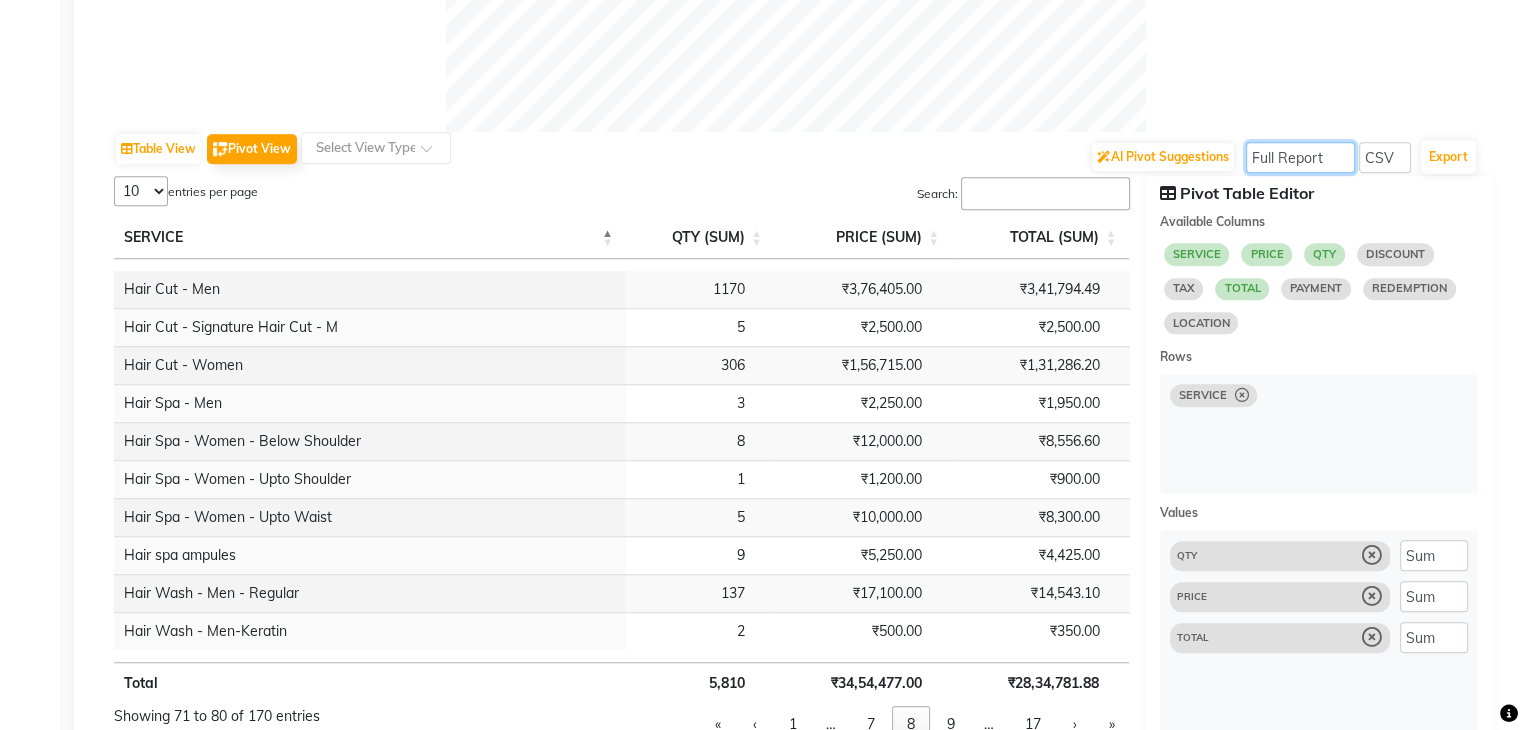 click on "Select Full Report Filtered Report" 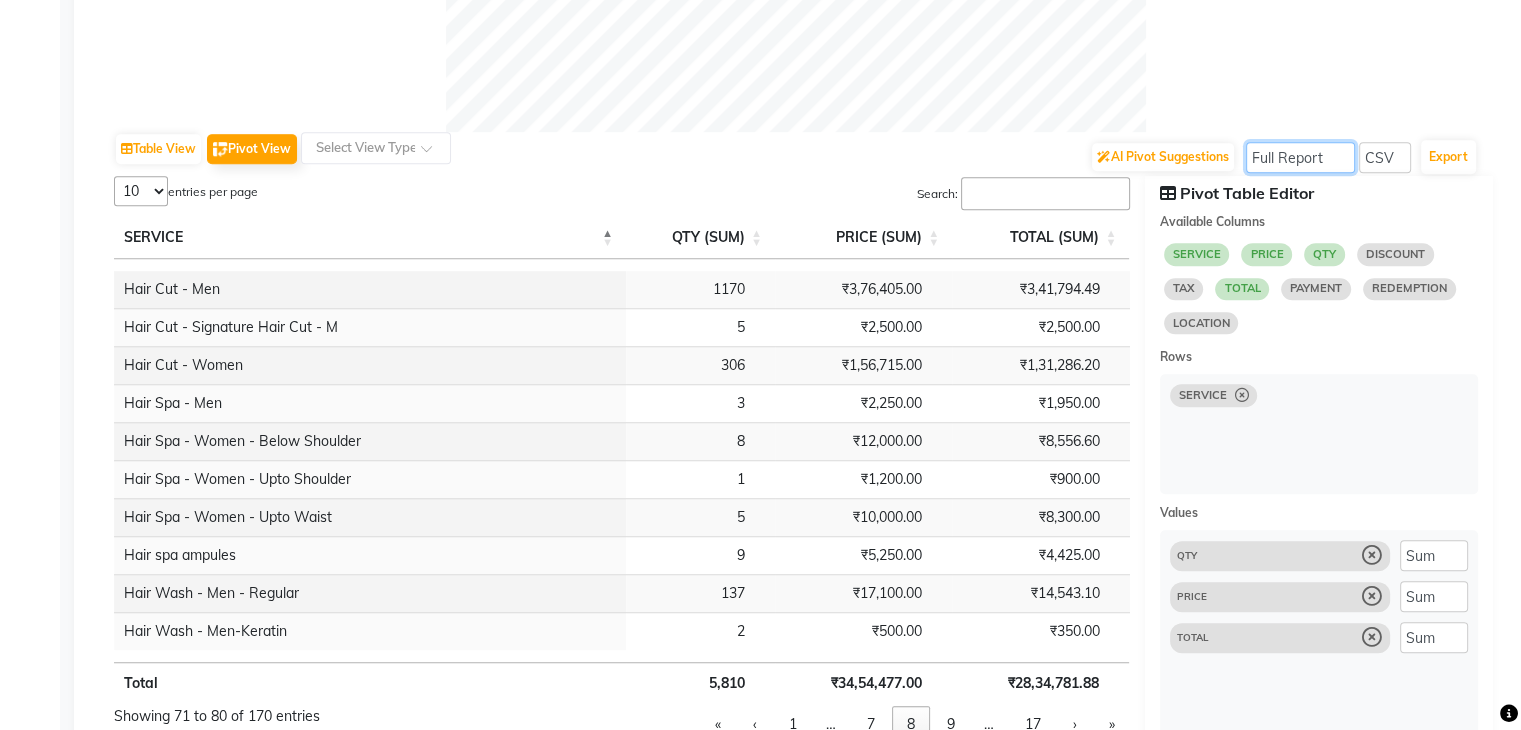 select on "filtered_report" 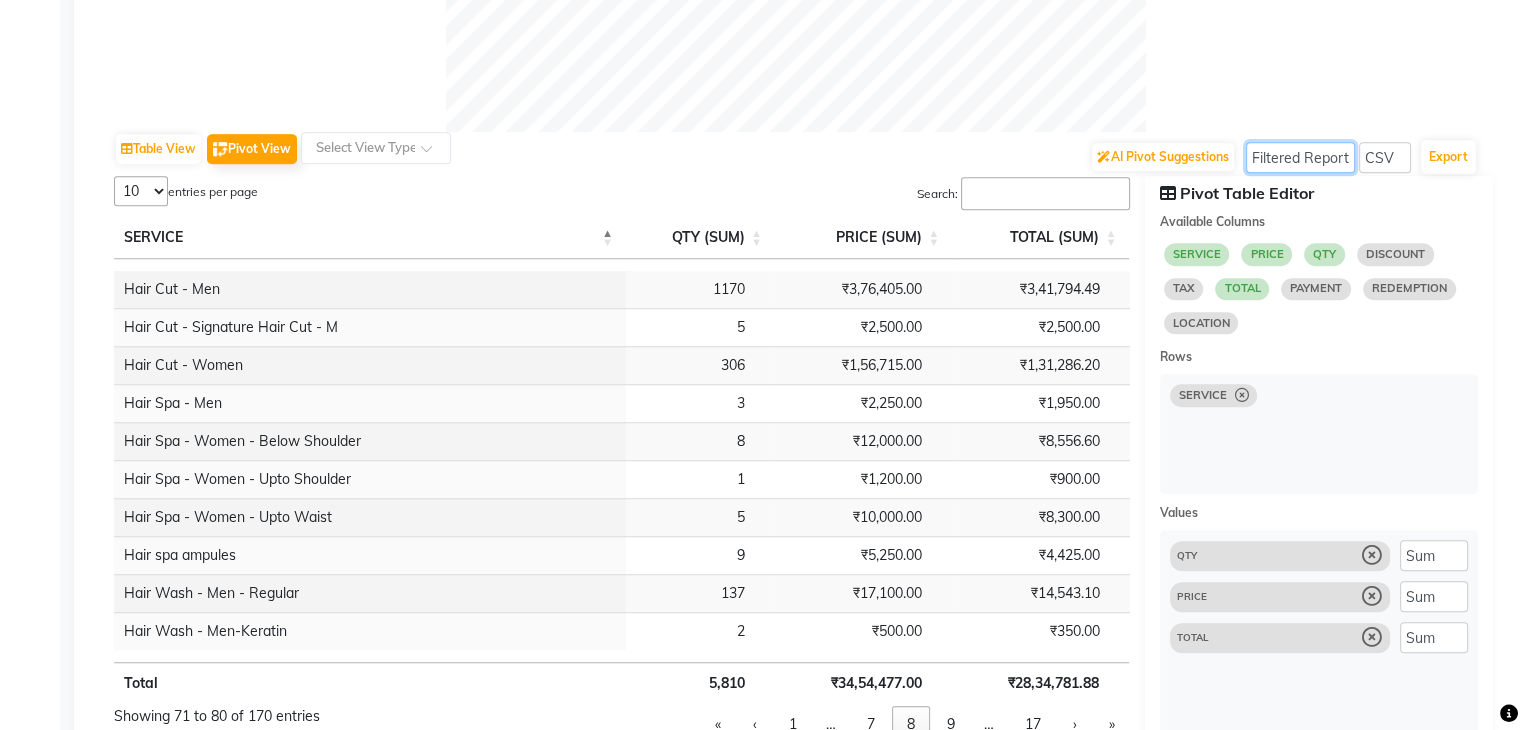 click on "Select Full Report Filtered Report" 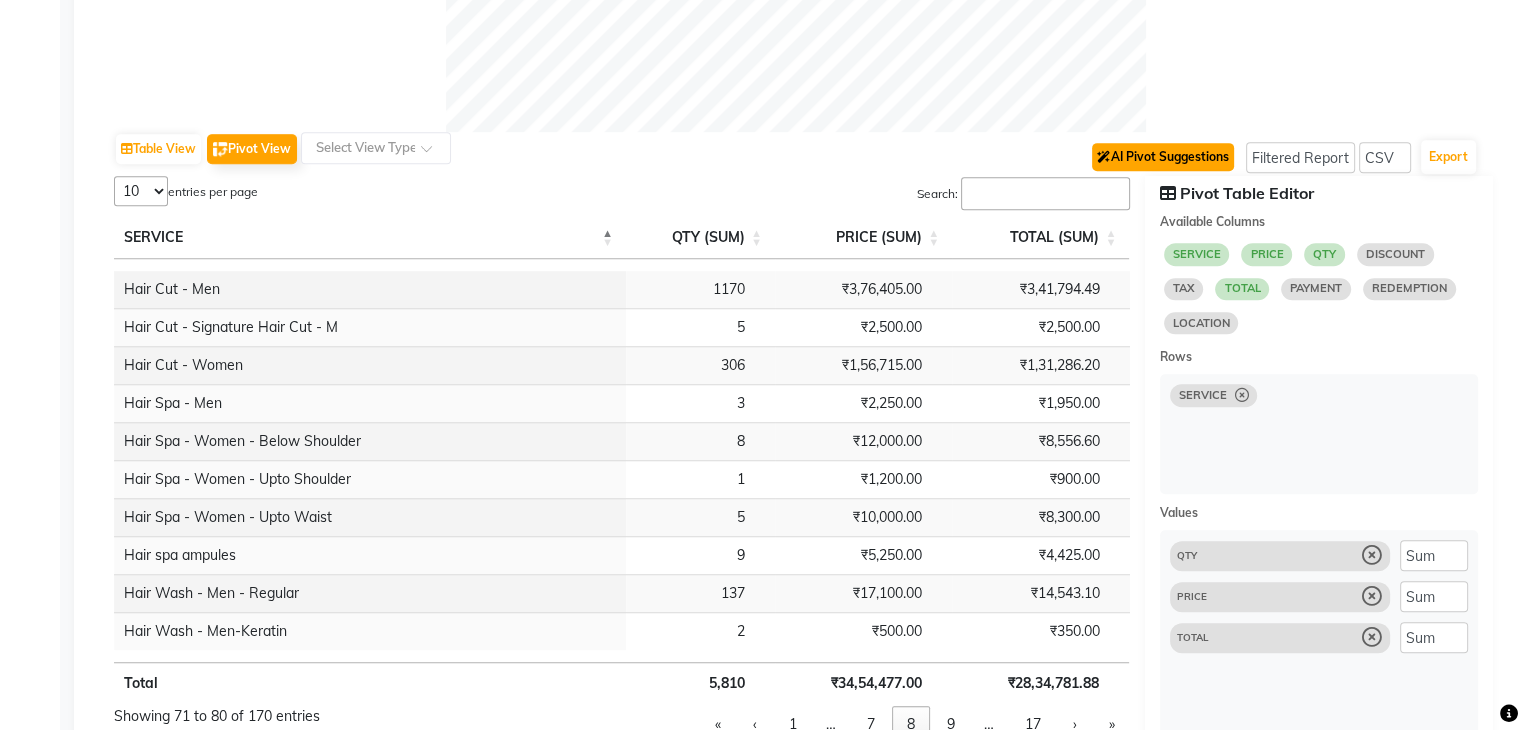 click on "AI Pivot Suggestions" 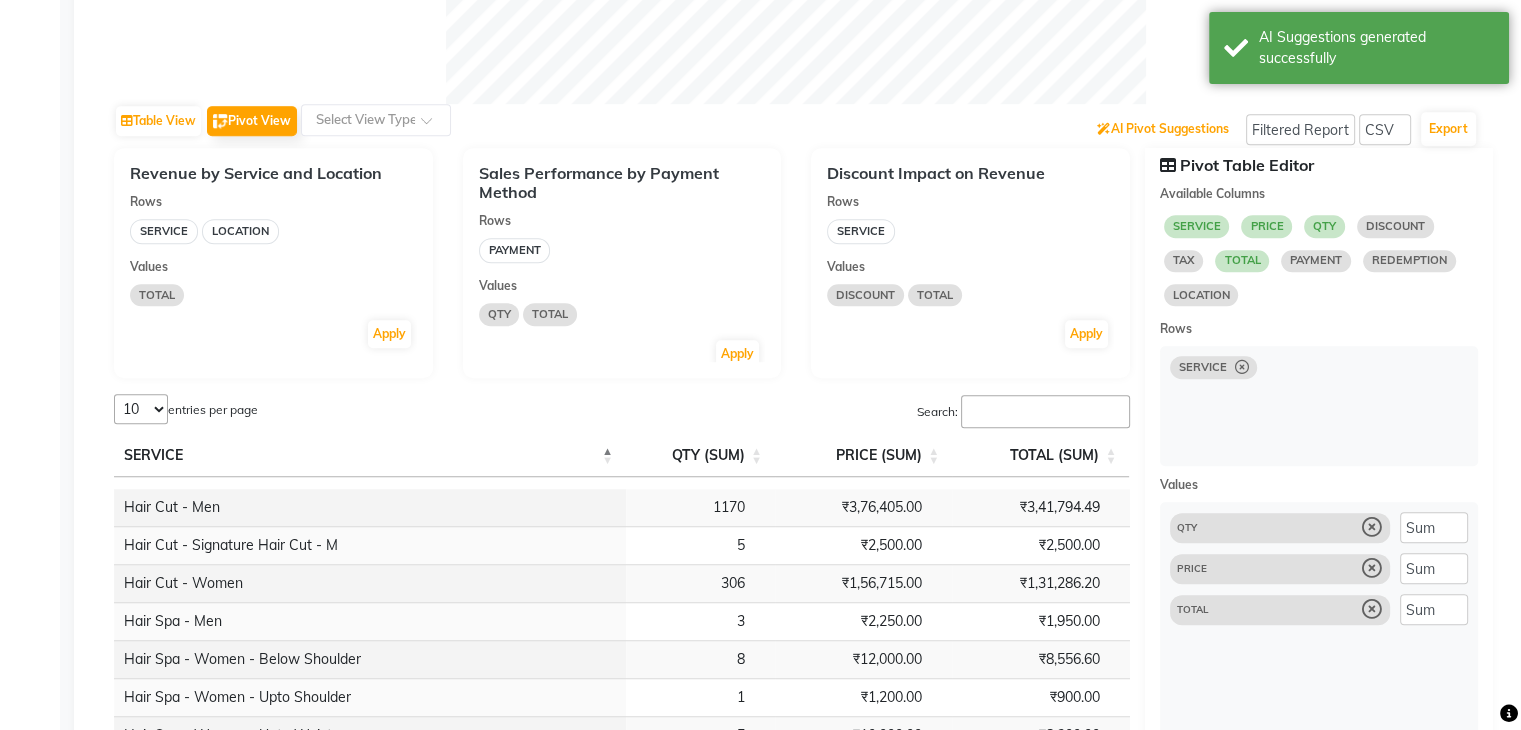 scroll, scrollTop: 928, scrollLeft: 0, axis: vertical 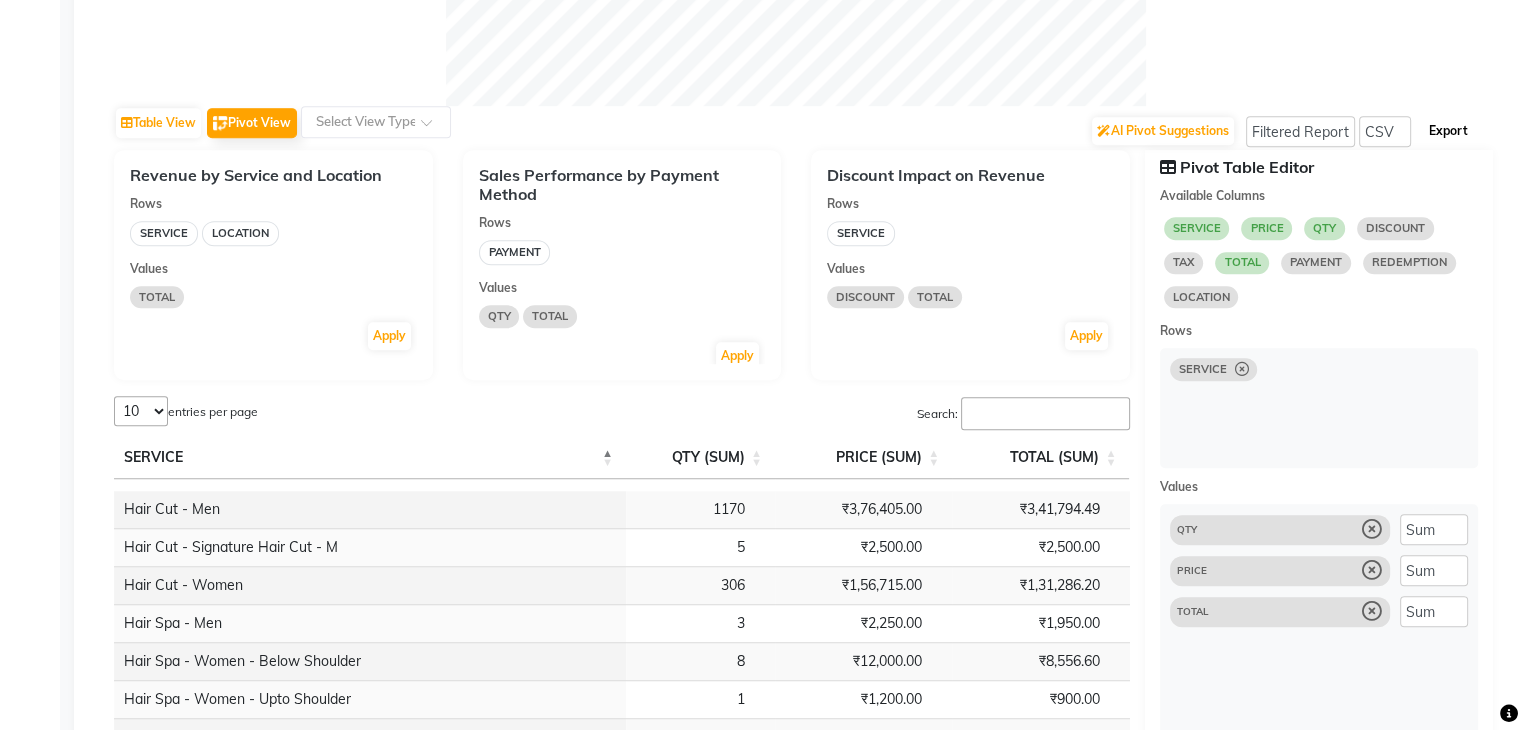 click on "Export" 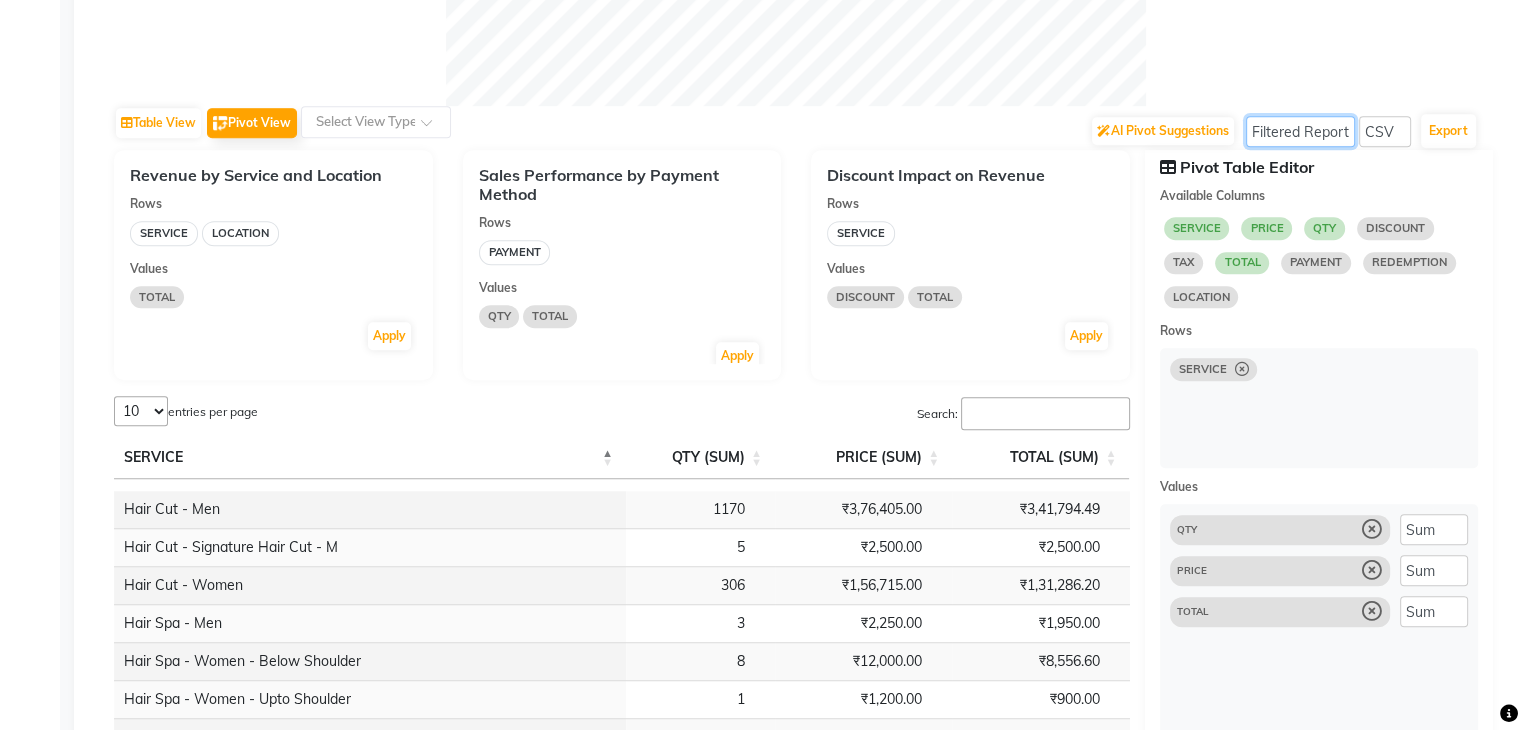 click on "Select Full Report Filtered Report" 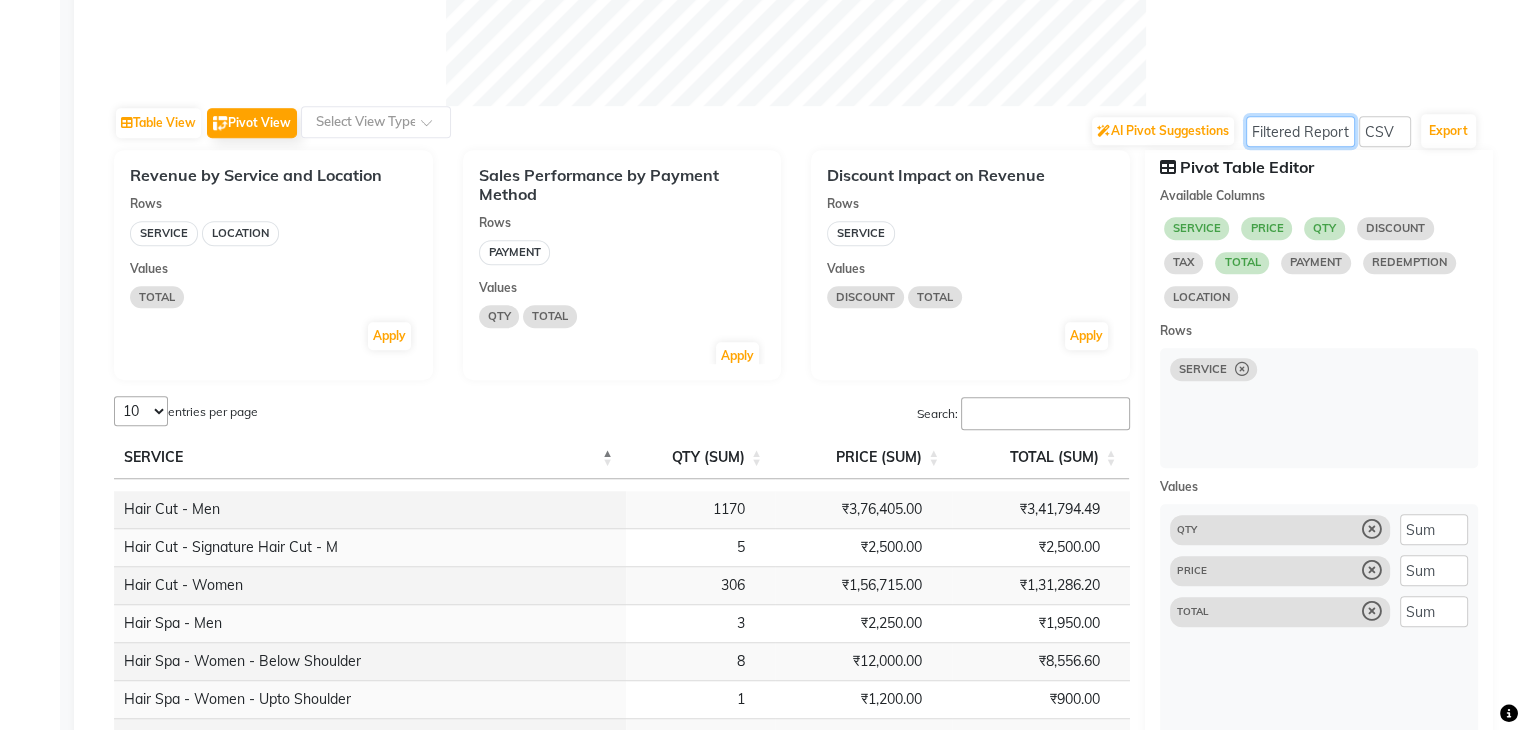 click on "Select Full Report Filtered Report" 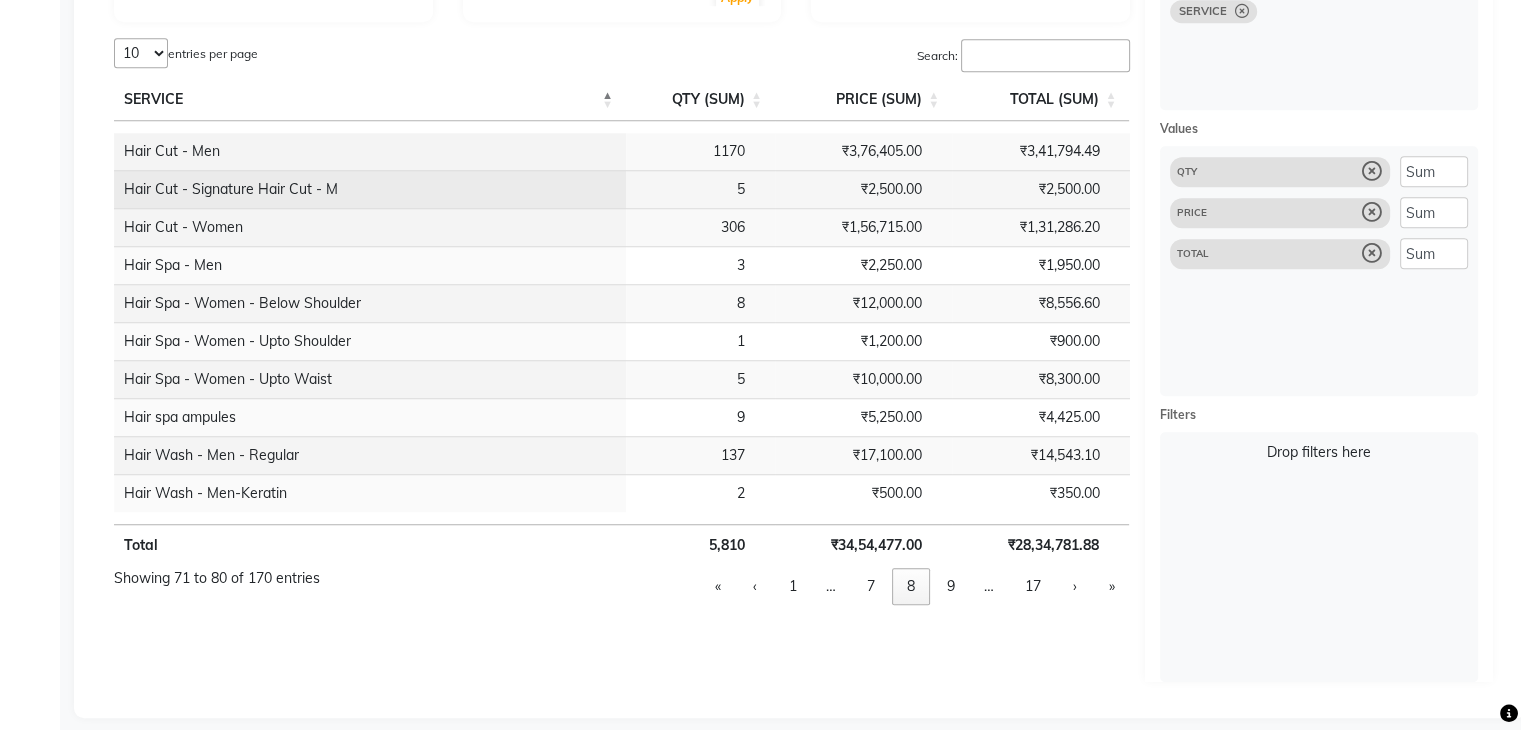 scroll, scrollTop: 1296, scrollLeft: 0, axis: vertical 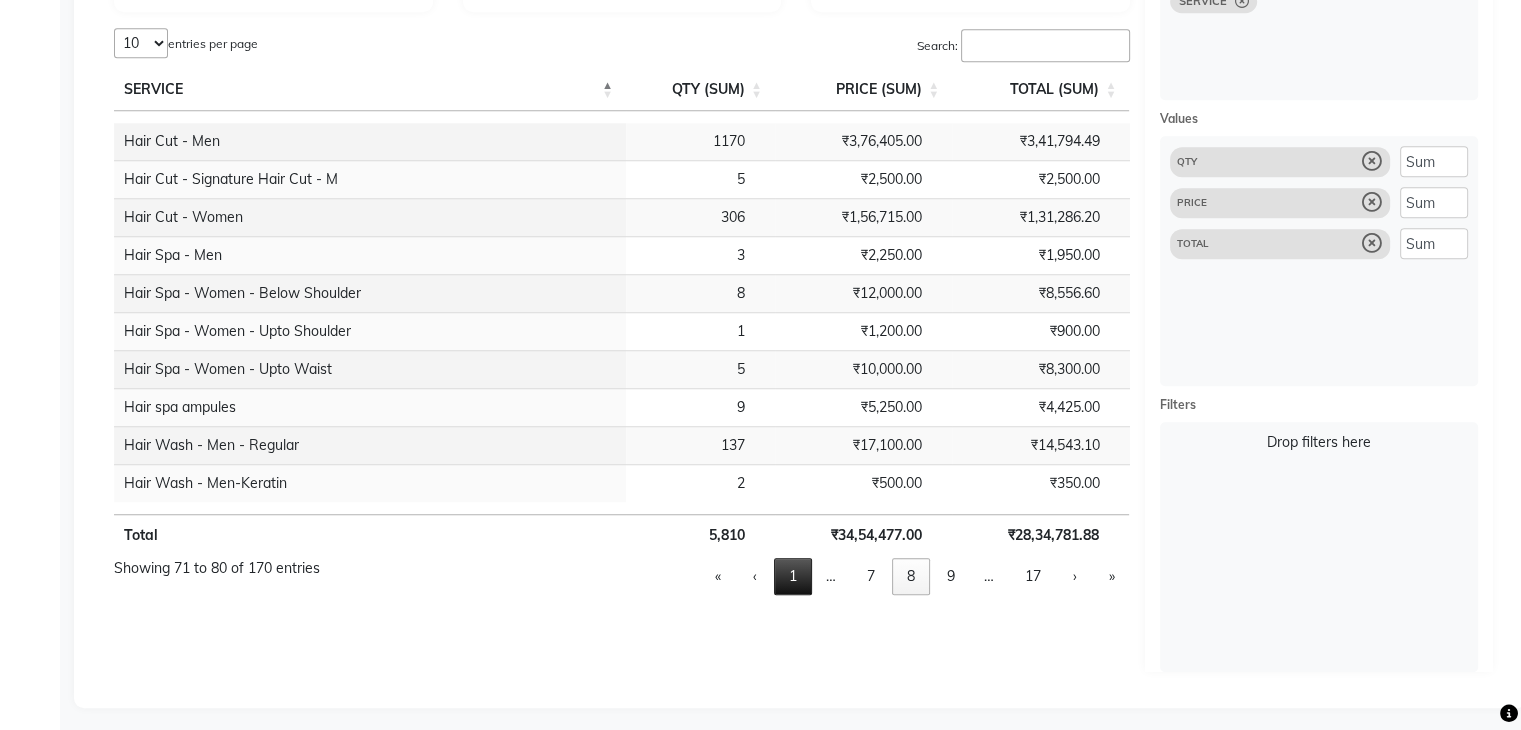 click on "1" at bounding box center (793, 576) 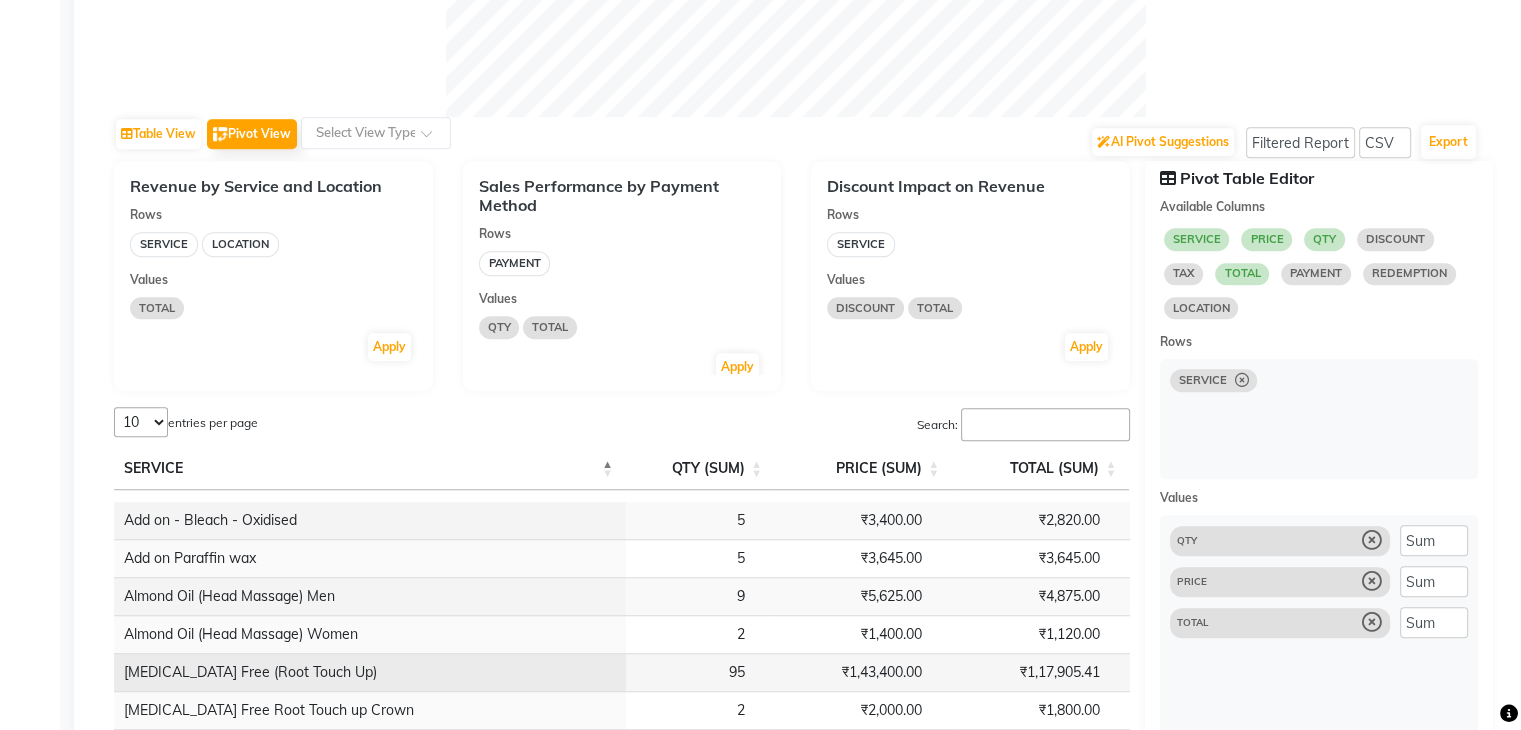 scroll, scrollTop: 916, scrollLeft: 0, axis: vertical 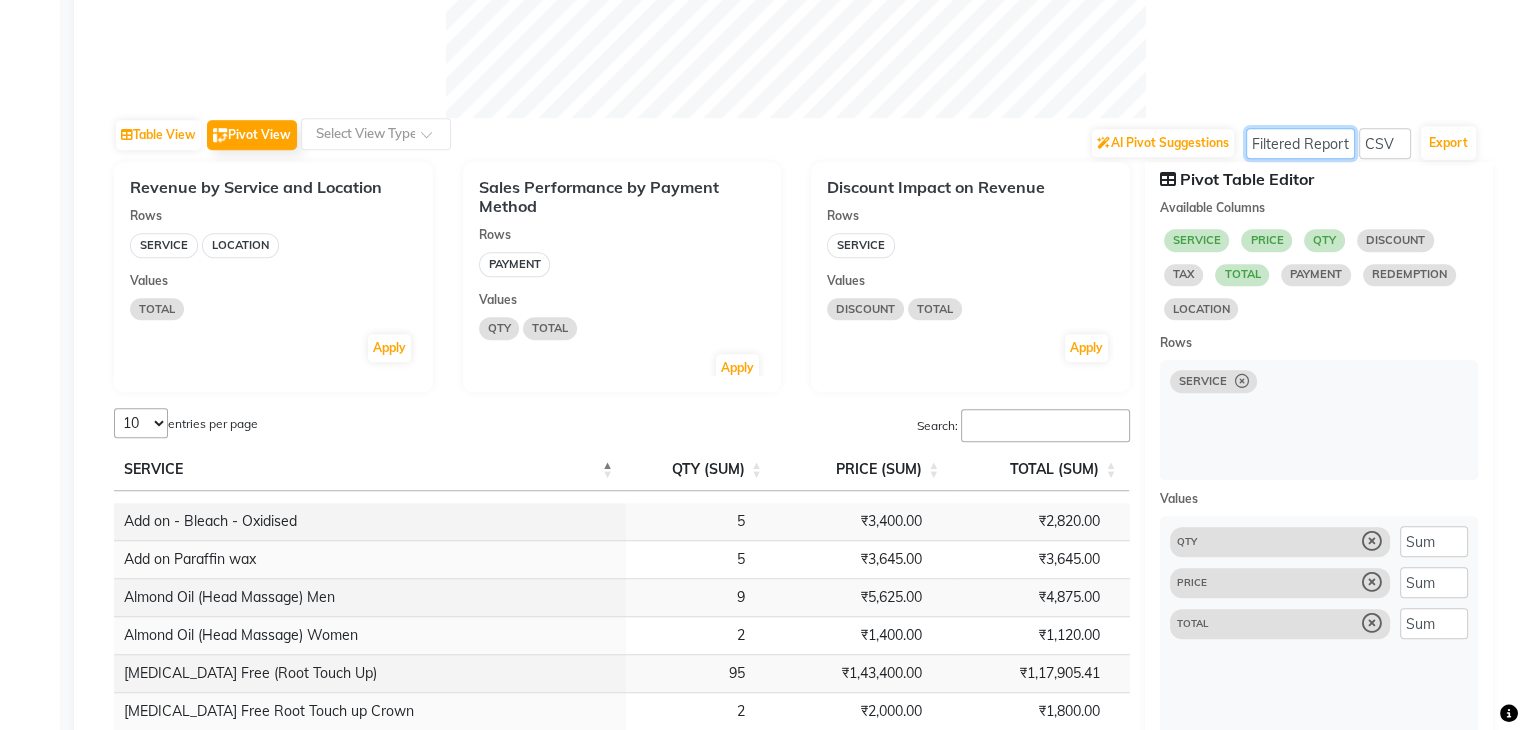 click on "Select Full Report Filtered Report" 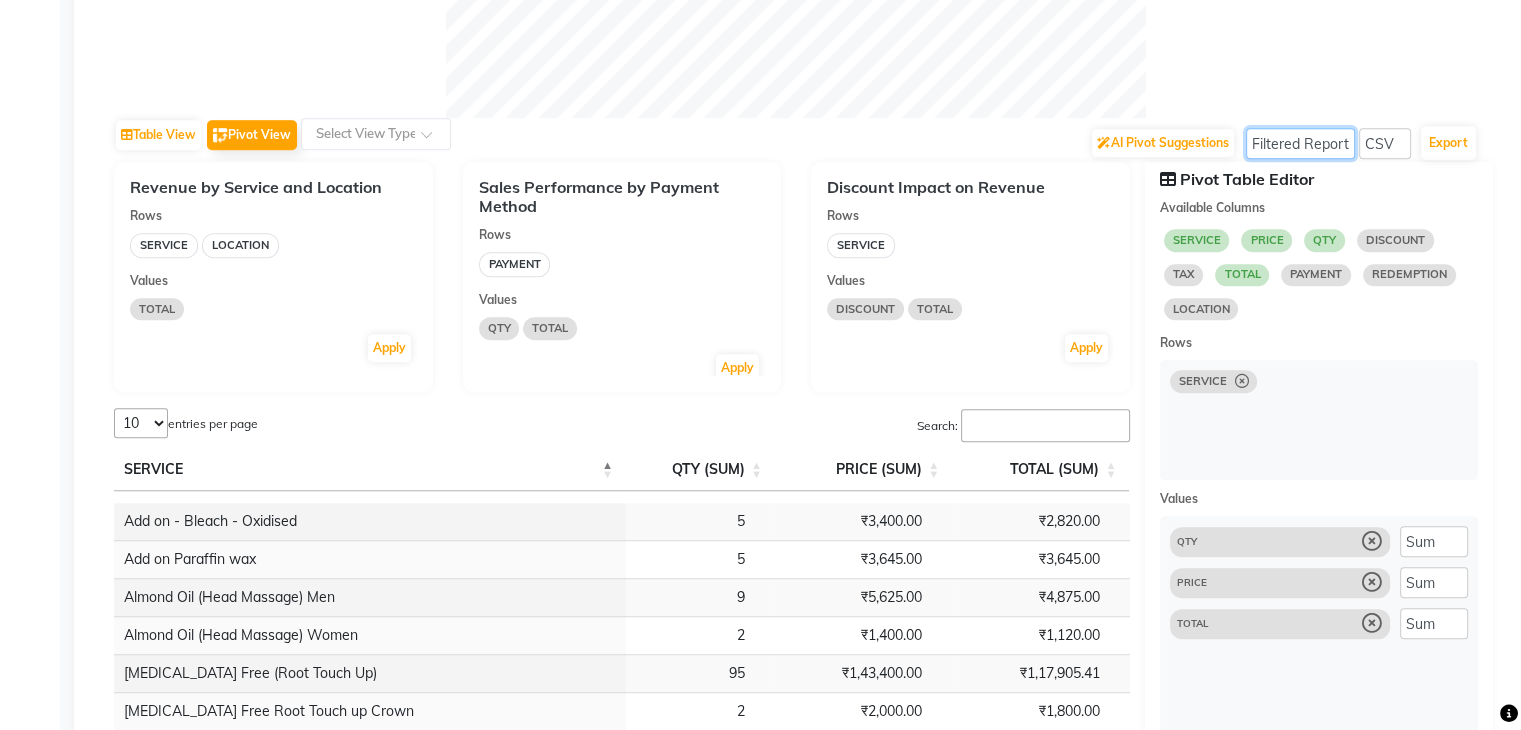 click on "Select Full Report Filtered Report" 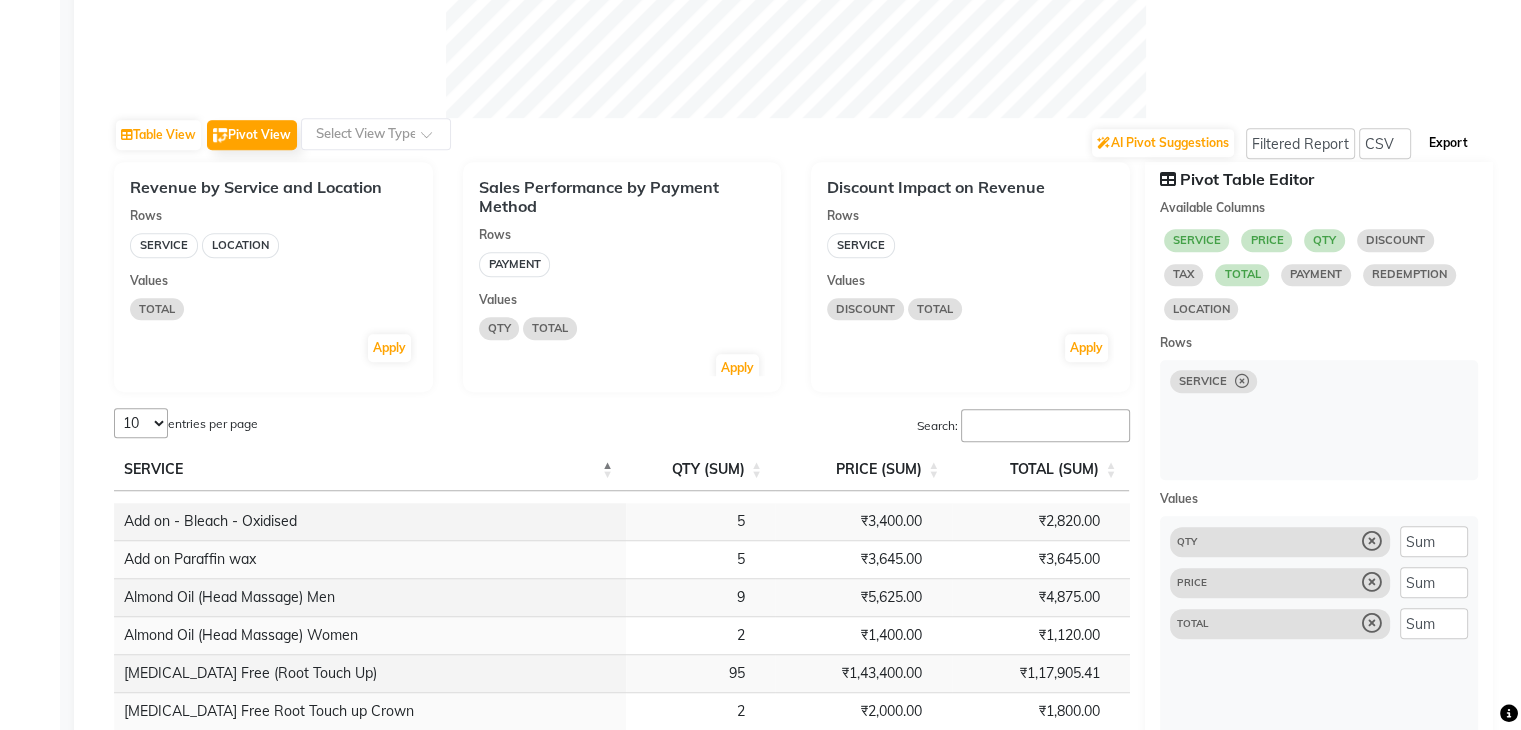 click on "Export" 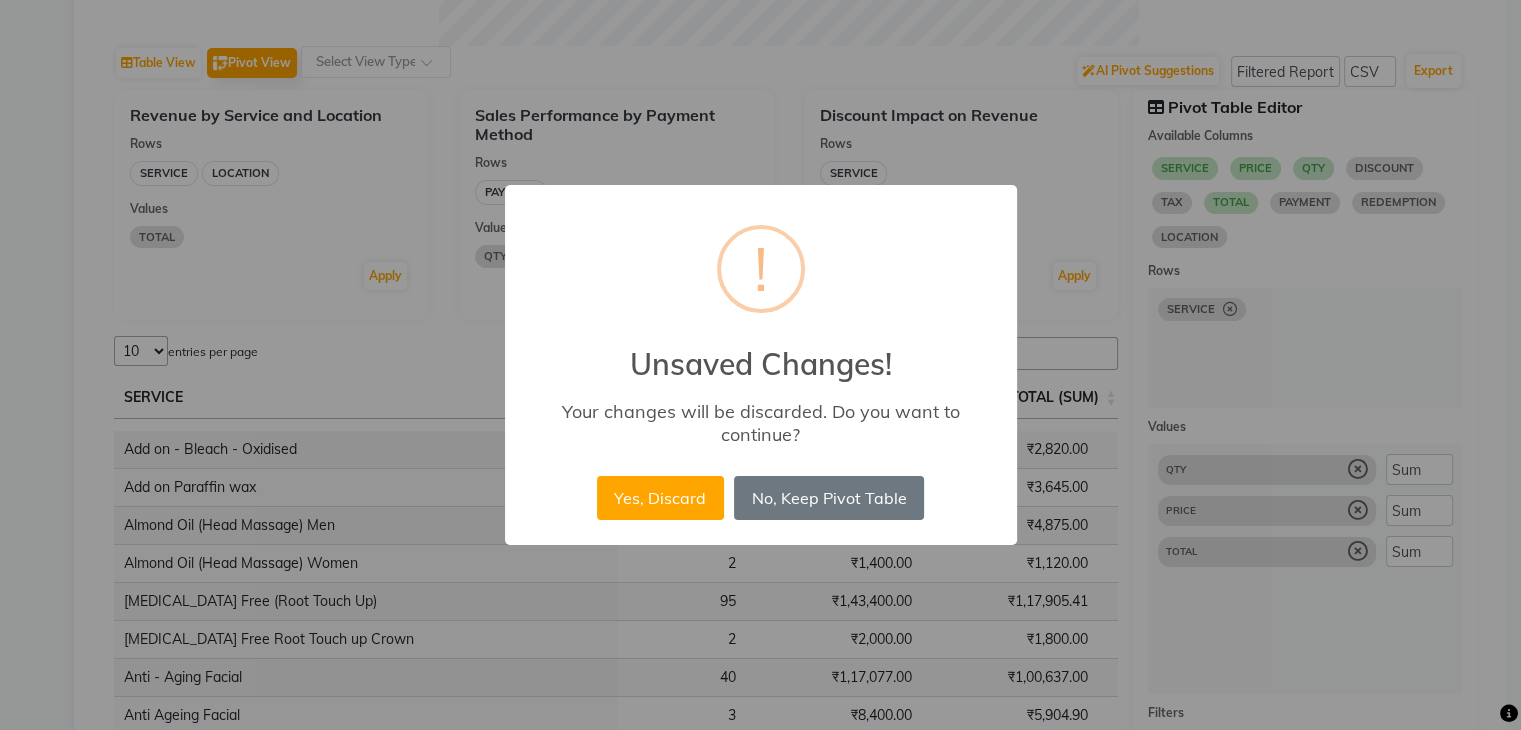 scroll, scrollTop: 844, scrollLeft: 0, axis: vertical 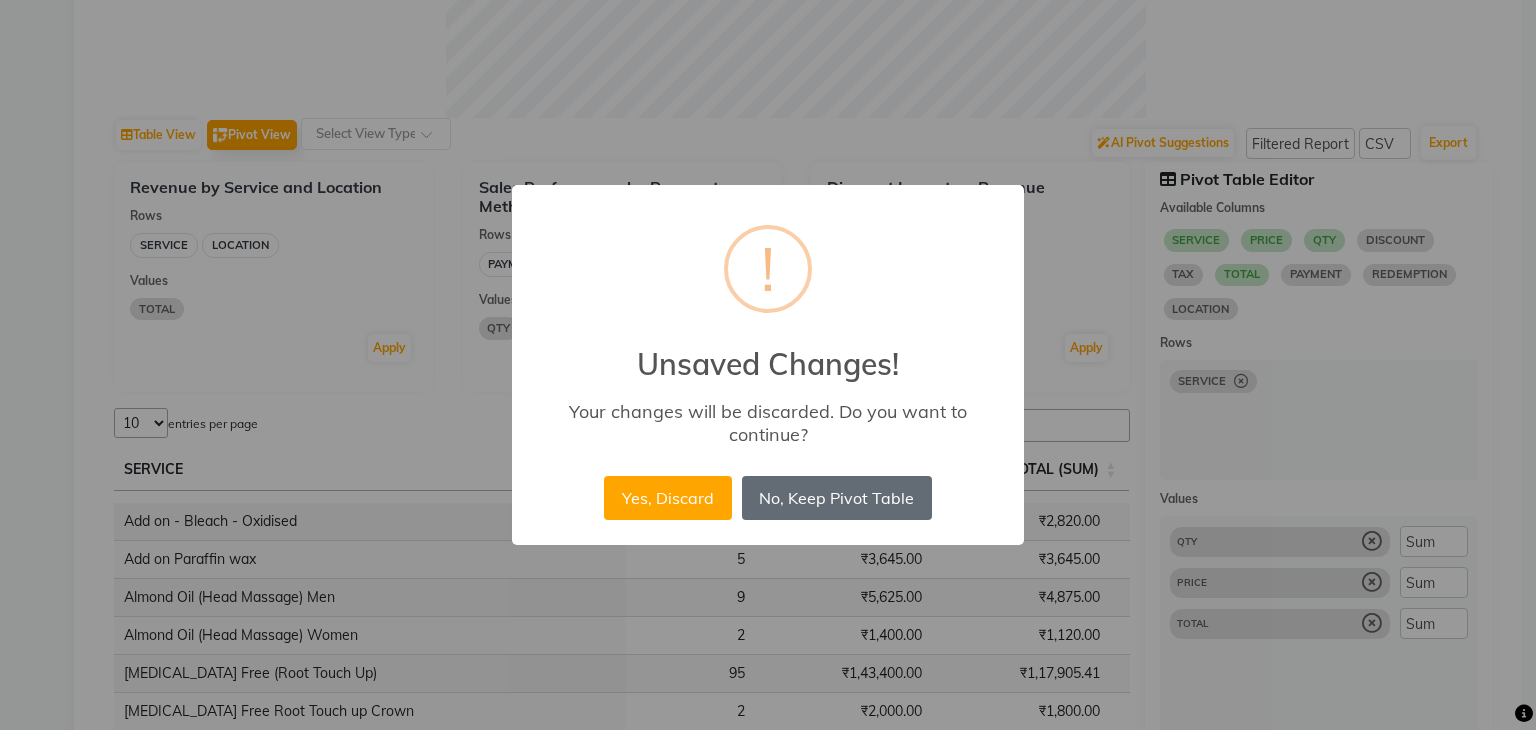 click on "No, Keep Pivot Table" at bounding box center (837, 498) 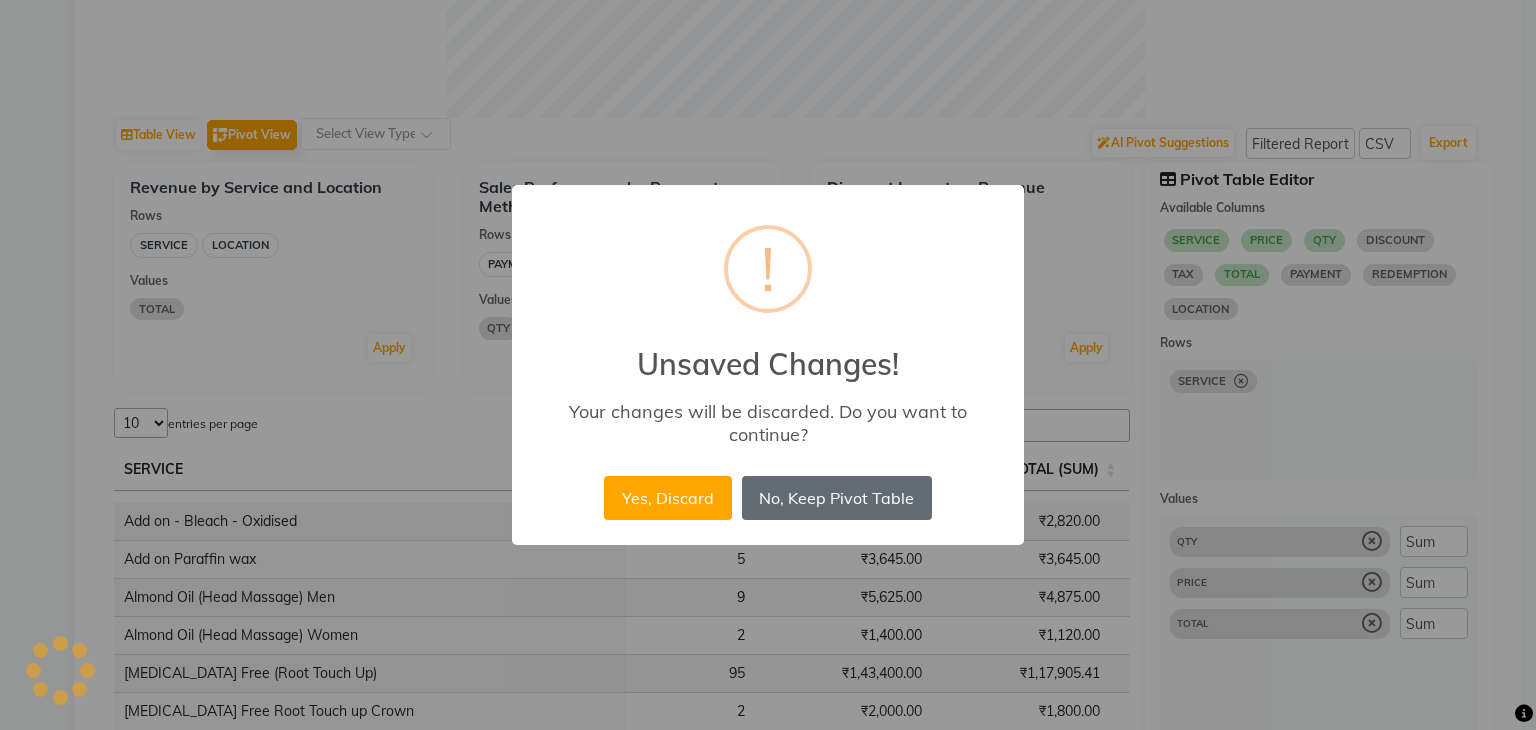 click on "No, Keep Pivot Table" at bounding box center [837, 498] 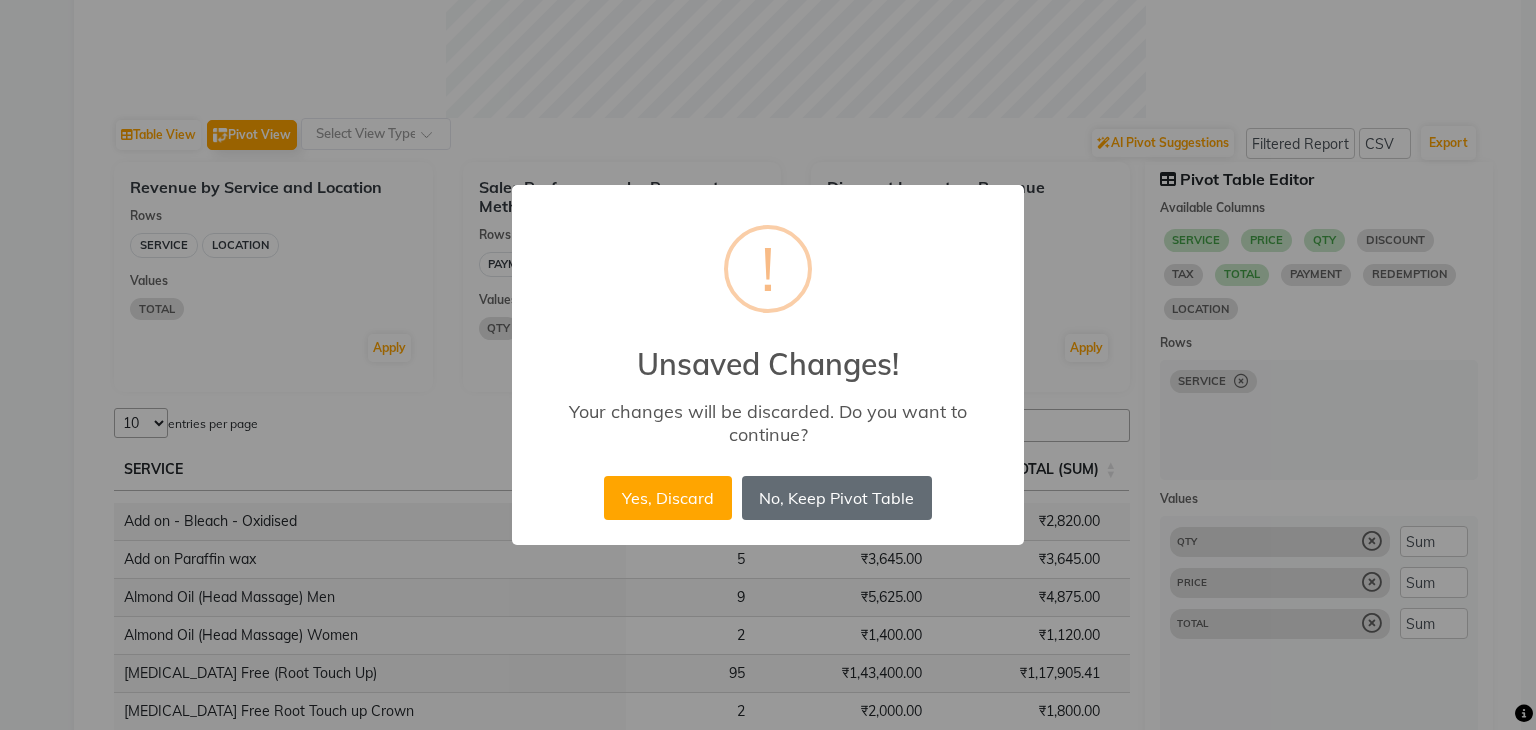 click on "No, Keep Pivot Table" at bounding box center (837, 498) 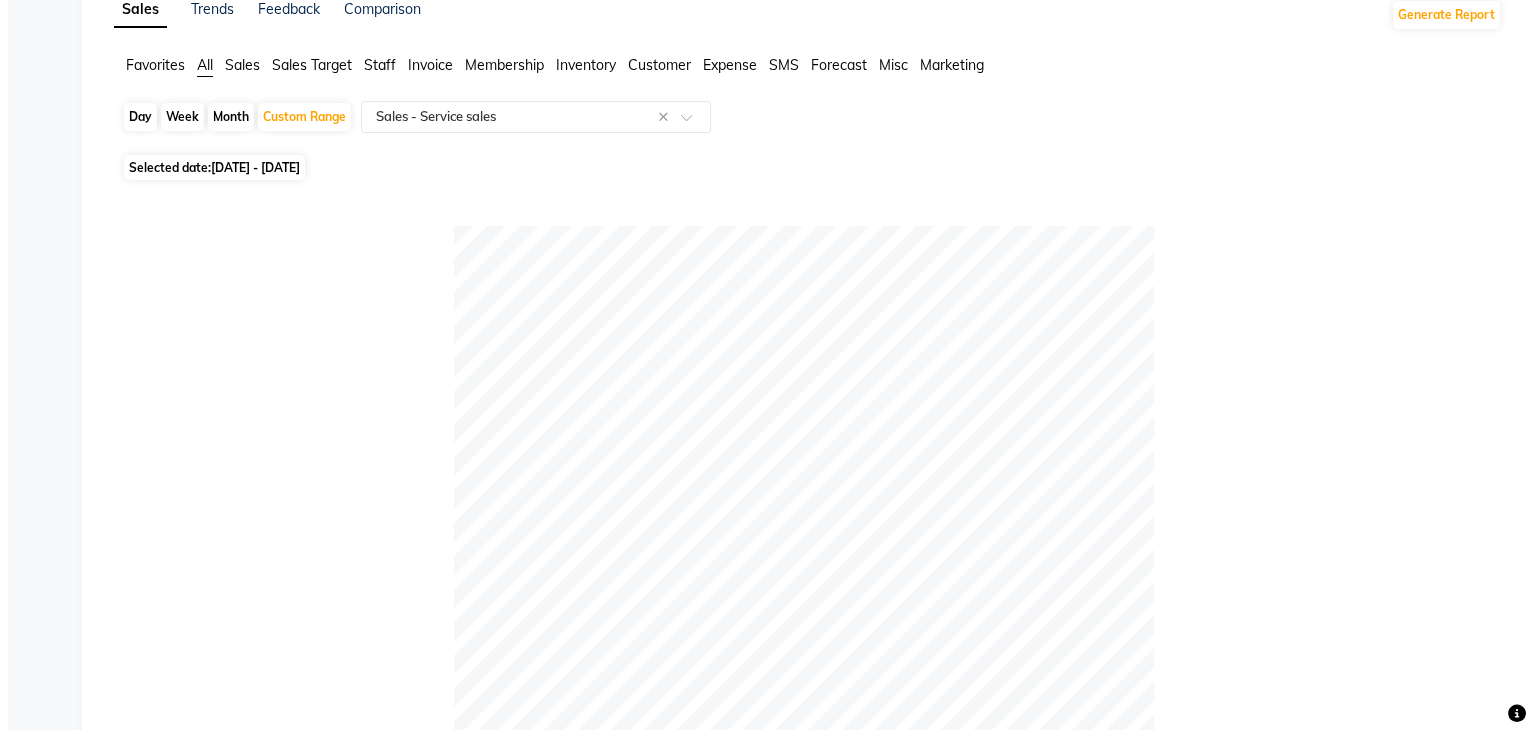 scroll, scrollTop: 0, scrollLeft: 0, axis: both 